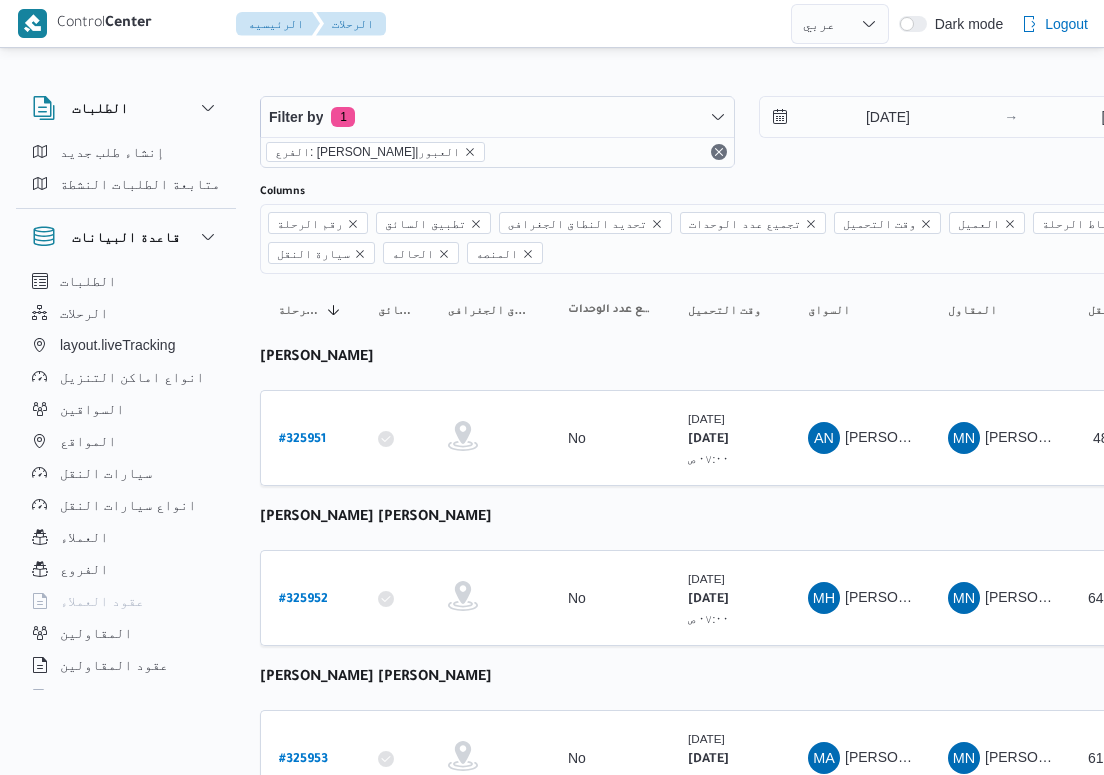 select on "ar" 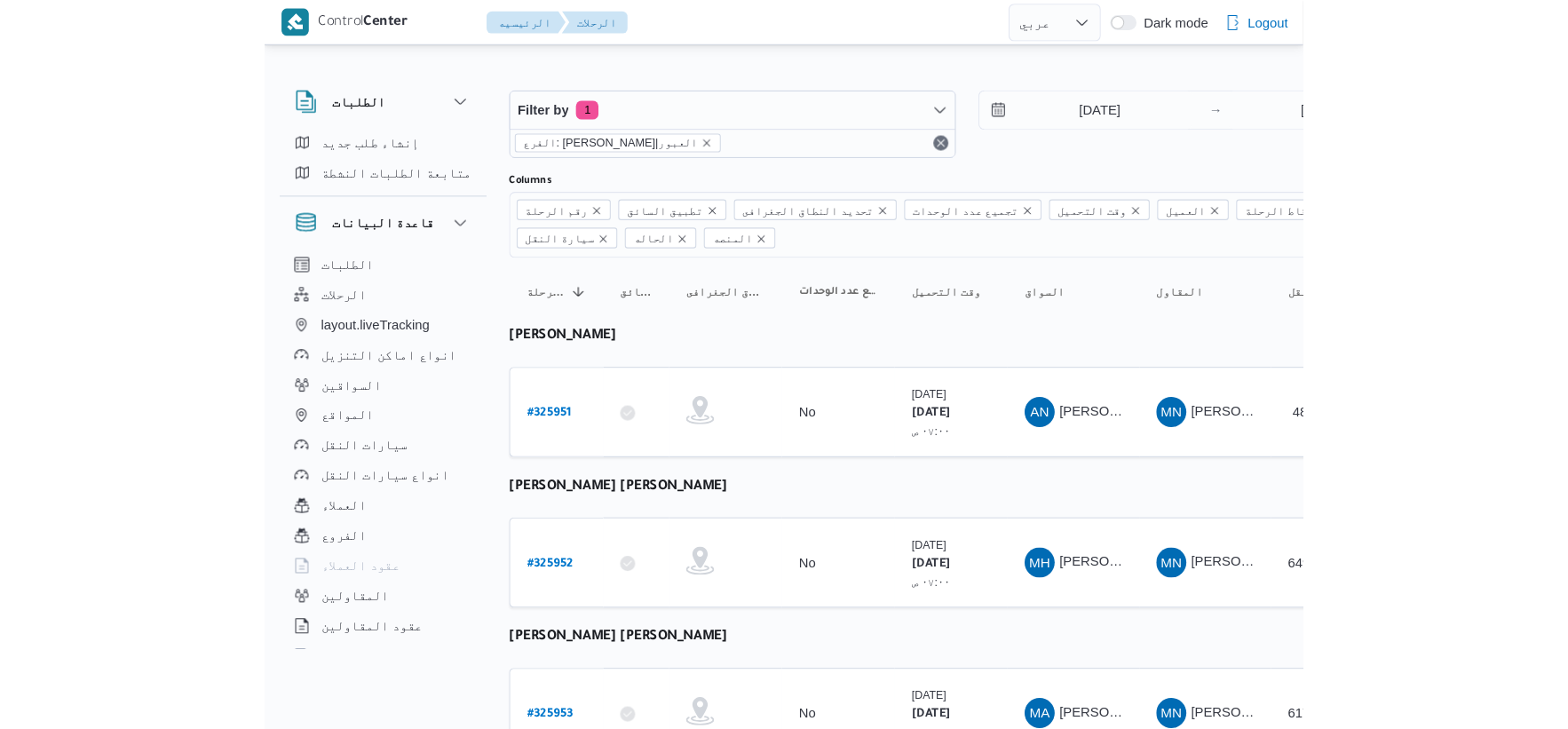 scroll, scrollTop: 0, scrollLeft: 0, axis: both 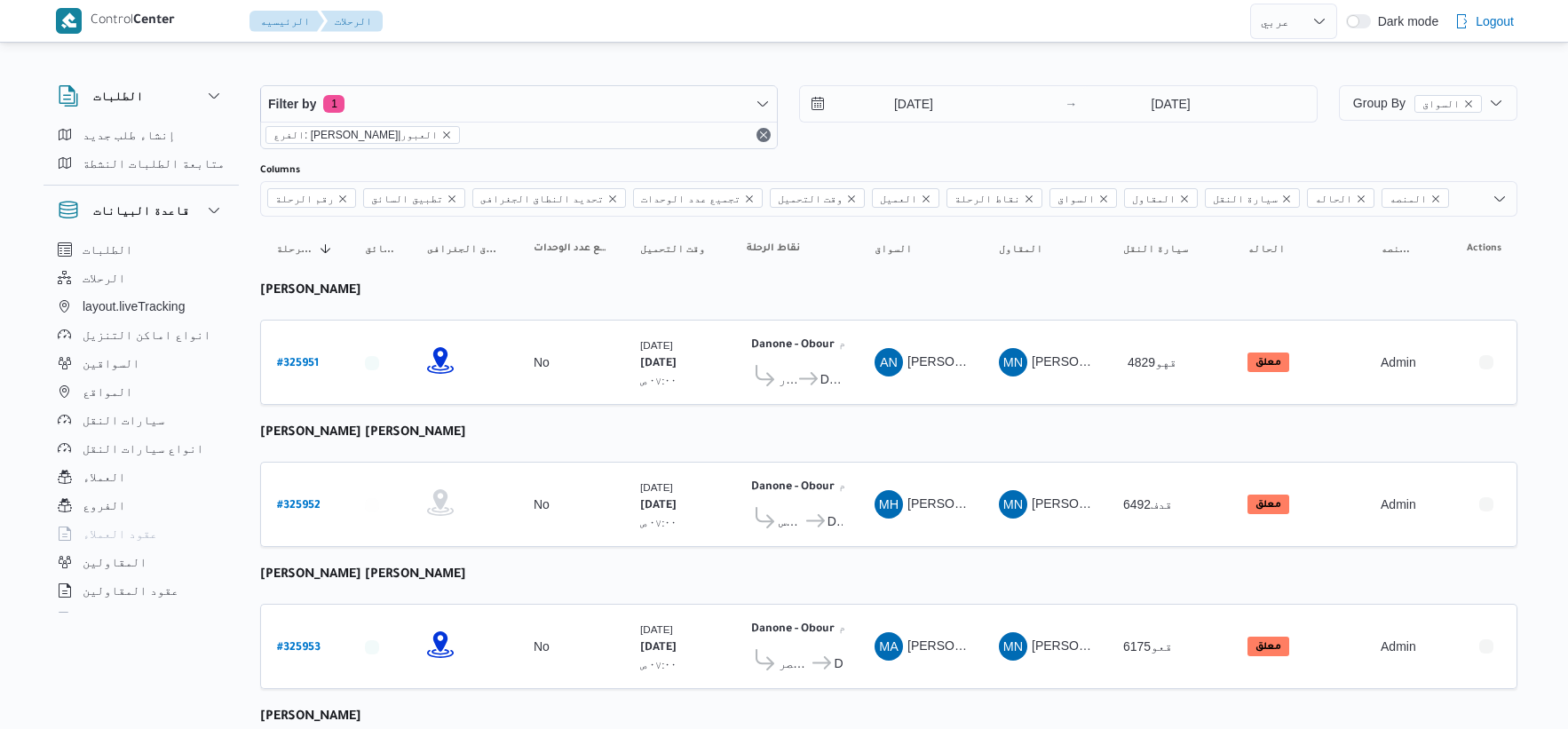 select on "ar" 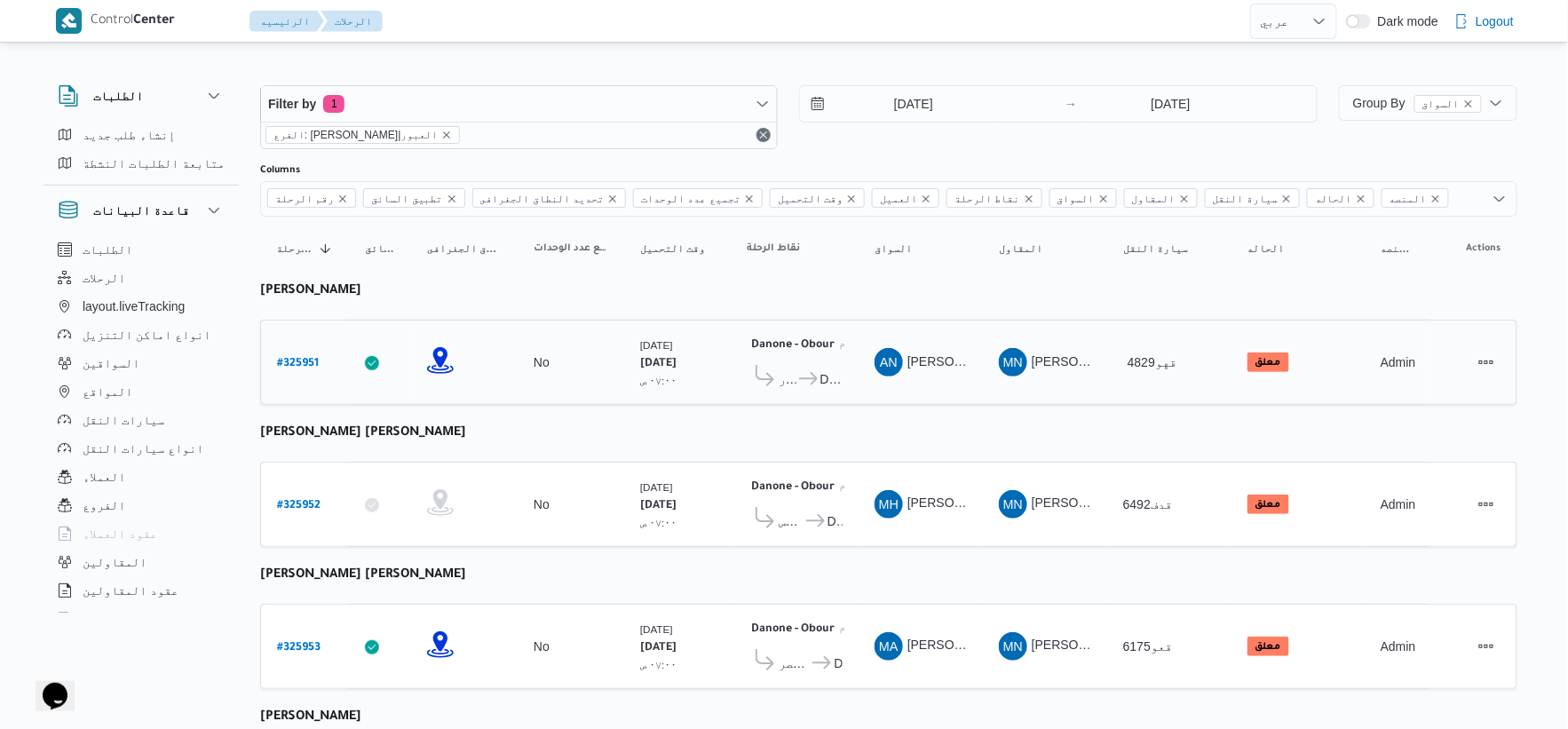 scroll, scrollTop: 0, scrollLeft: 0, axis: both 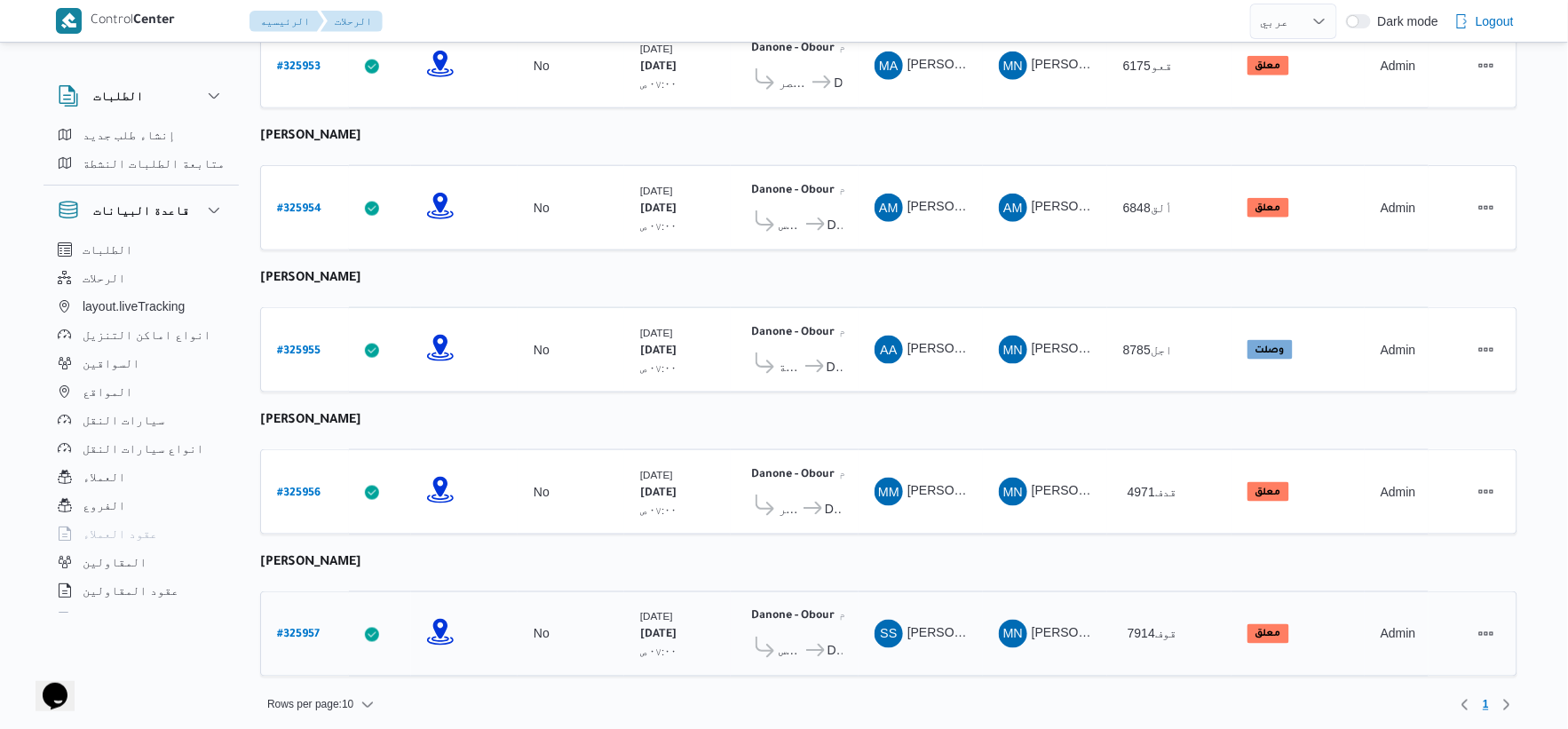 click on "# 325957" at bounding box center (298, 636) 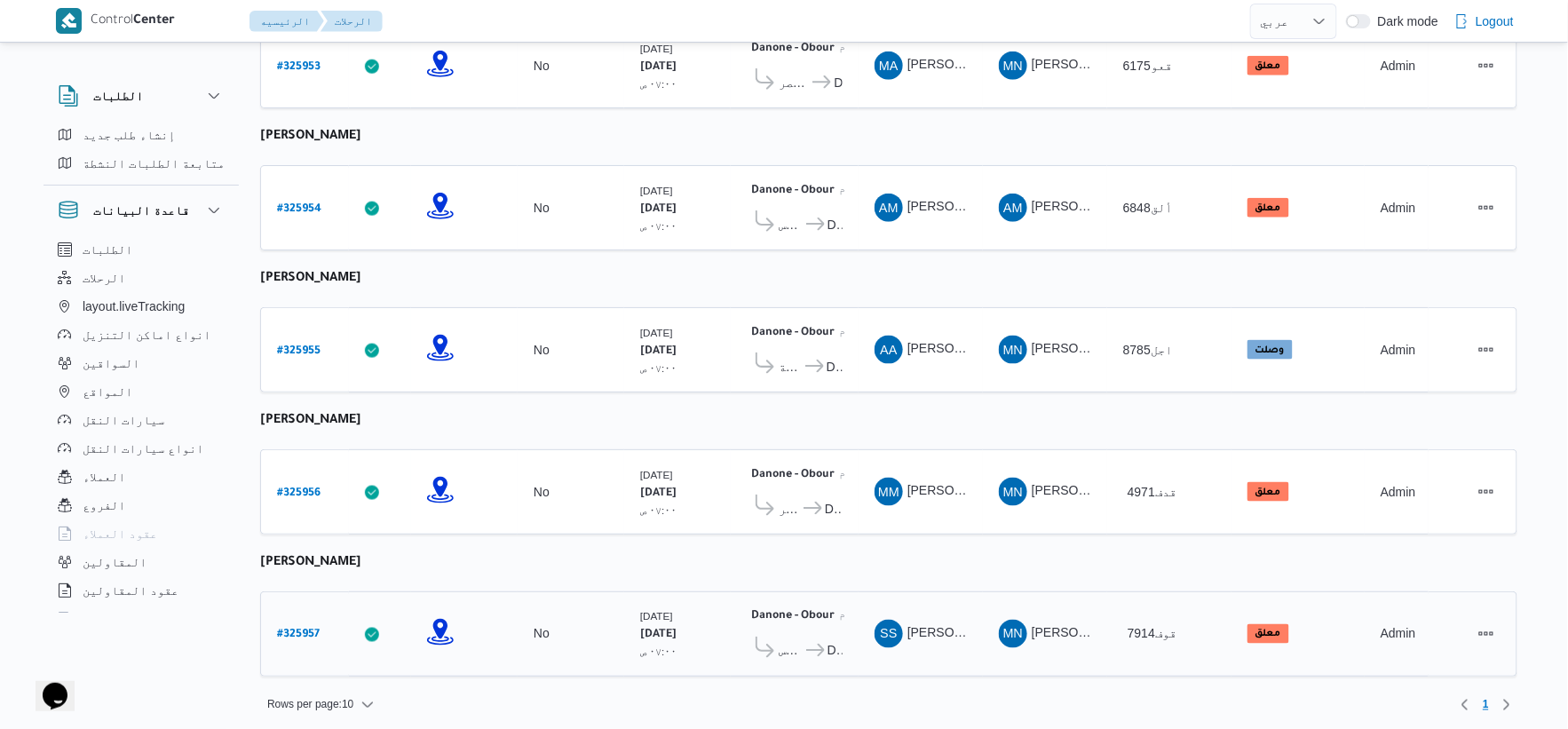 select on "ar" 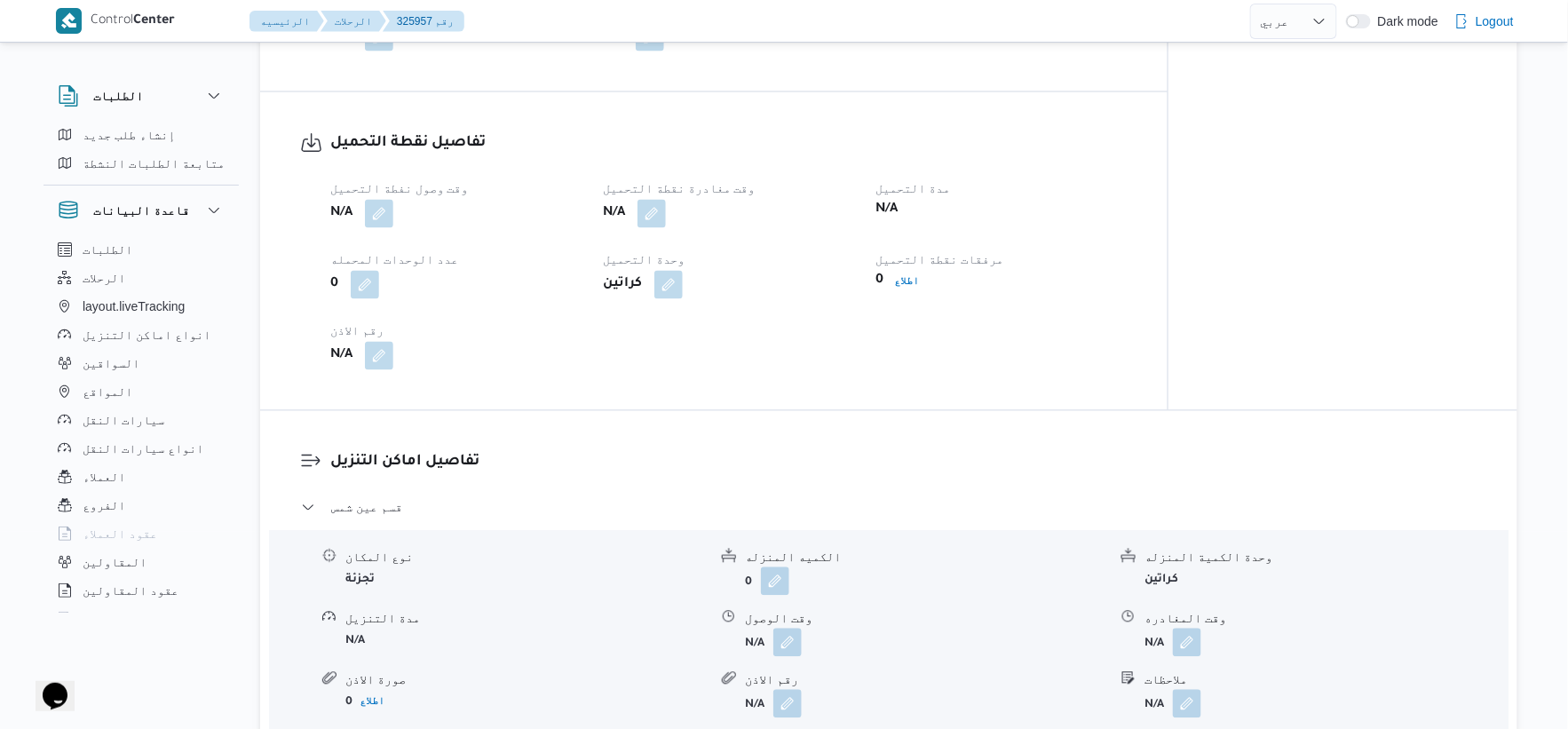 scroll, scrollTop: 1085, scrollLeft: 0, axis: vertical 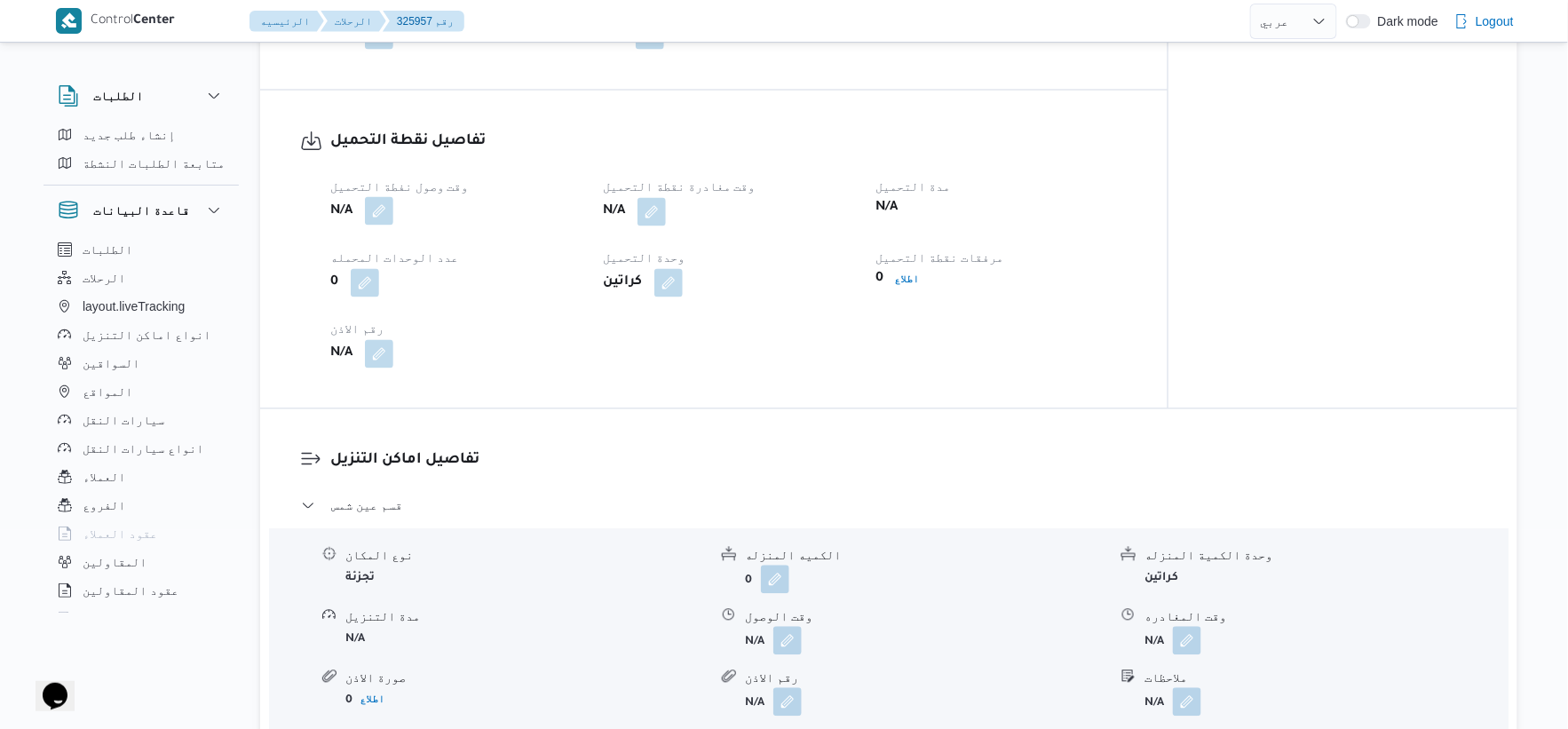click at bounding box center [379, 211] 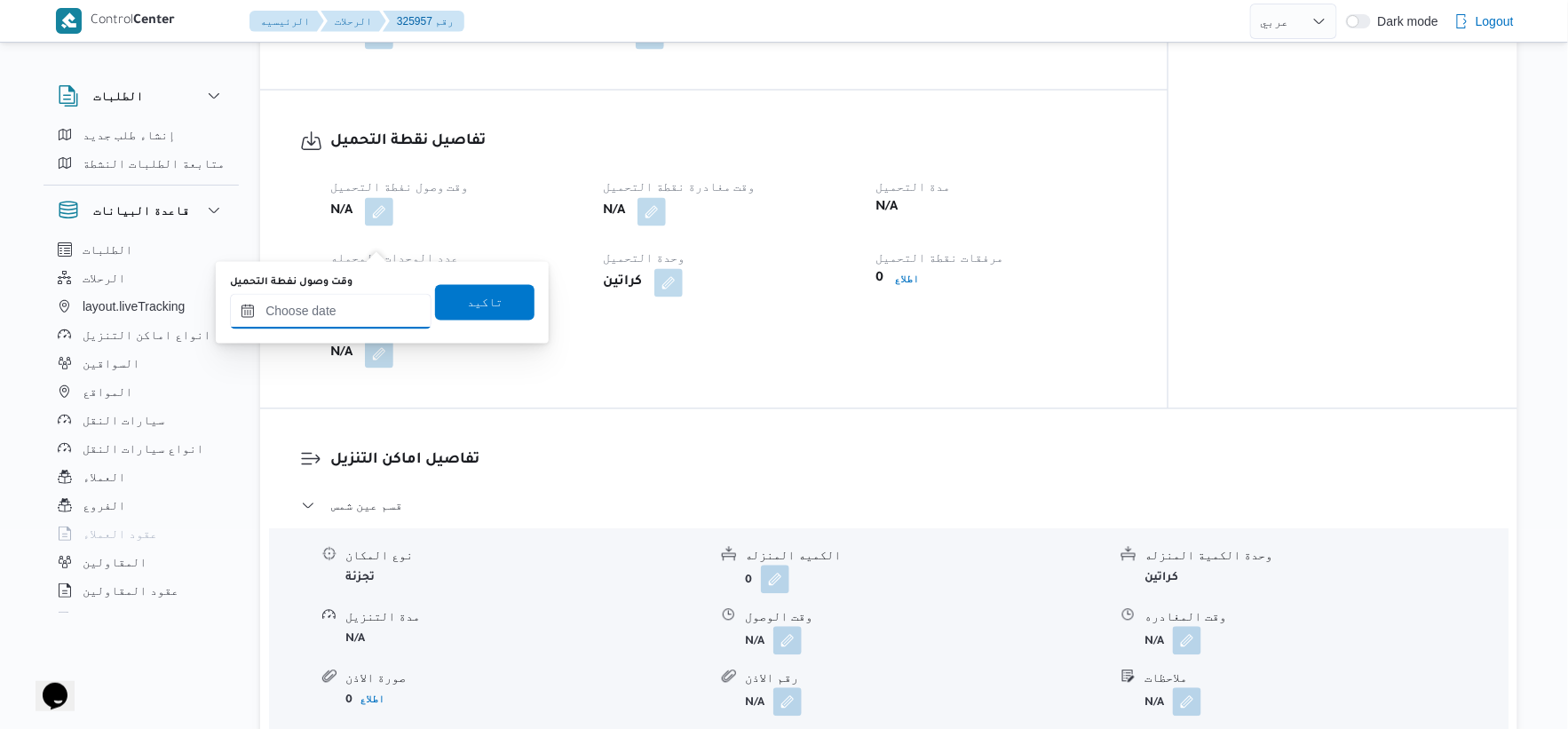 click on "وقت وصول نفطة التحميل" at bounding box center [330, 312] 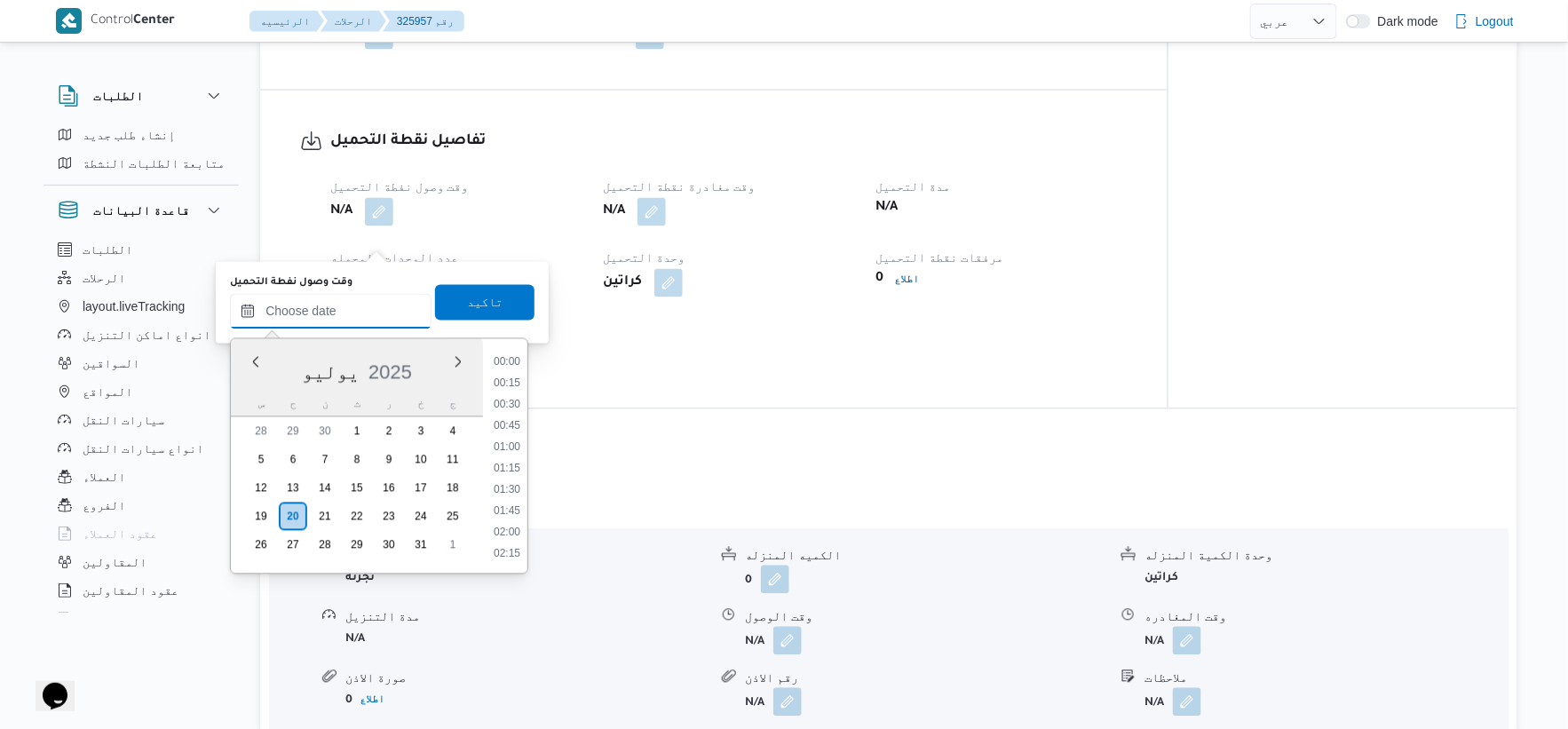 scroll, scrollTop: 491, scrollLeft: 0, axis: vertical 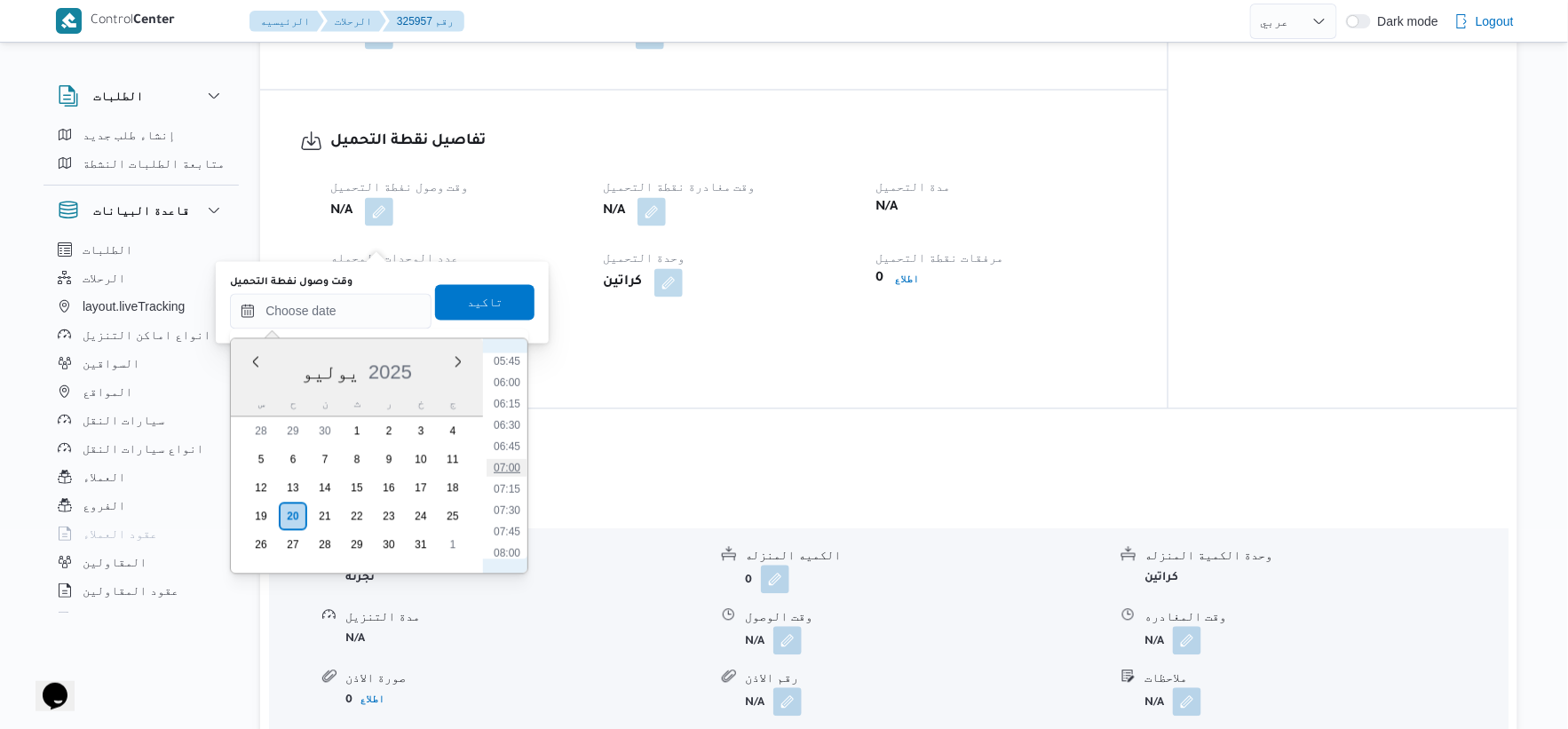 click on "07:00" at bounding box center [507, 468] 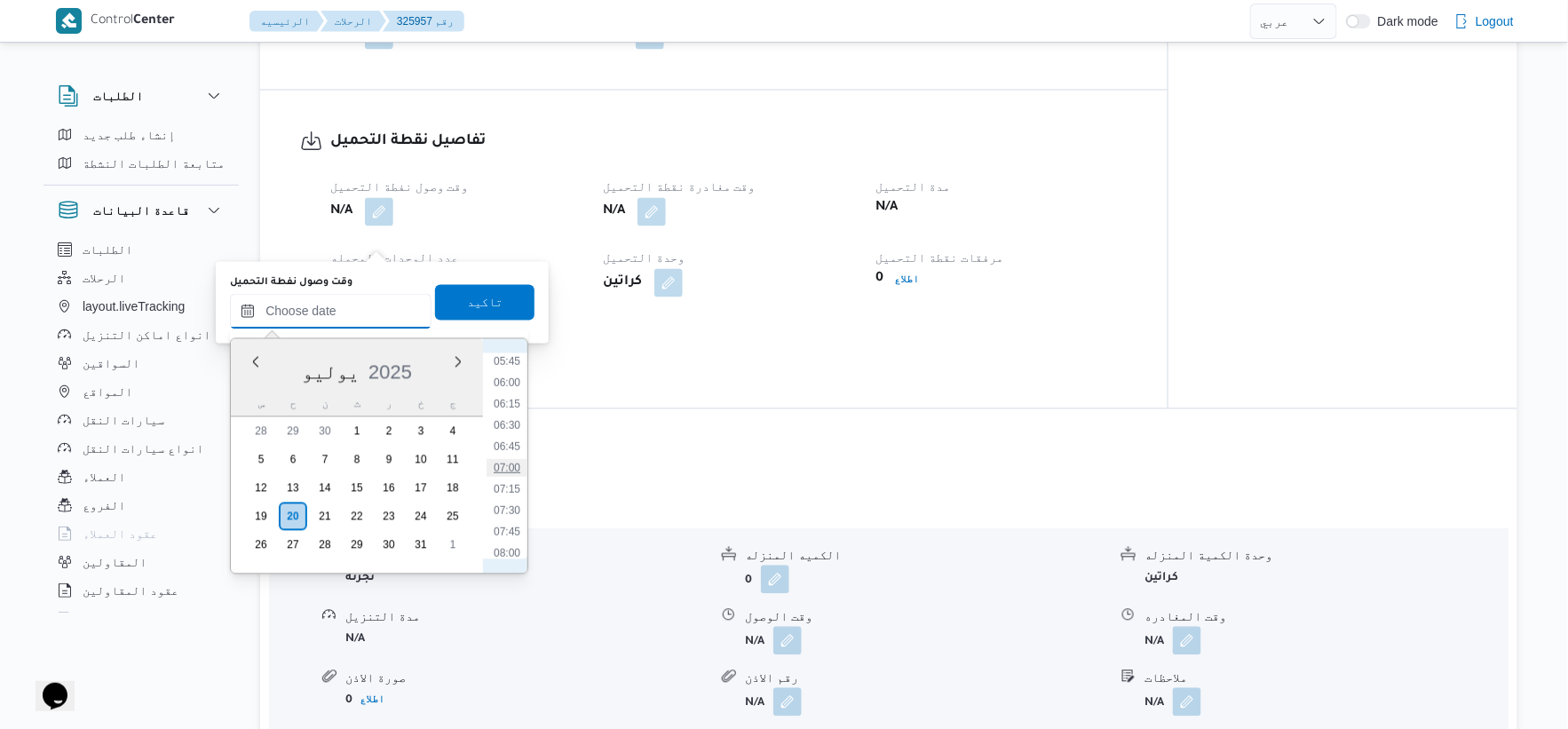 type on "٢٠/٠٧/٢٠٢٥ ٠٧:٠٠" 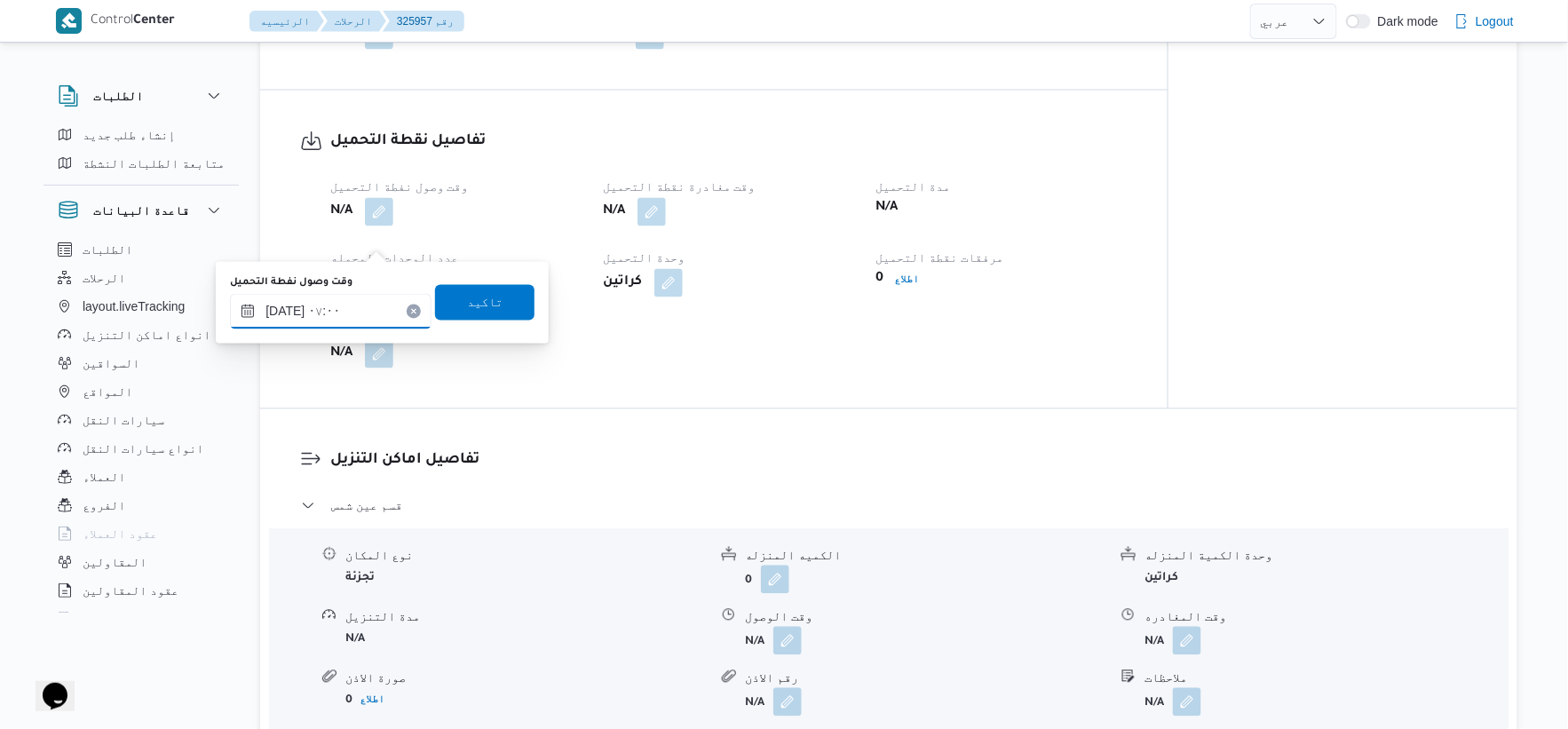 click on "٢٠/٠٧/٢٠٢٥ ٠٧:٠٠" at bounding box center (330, 312) 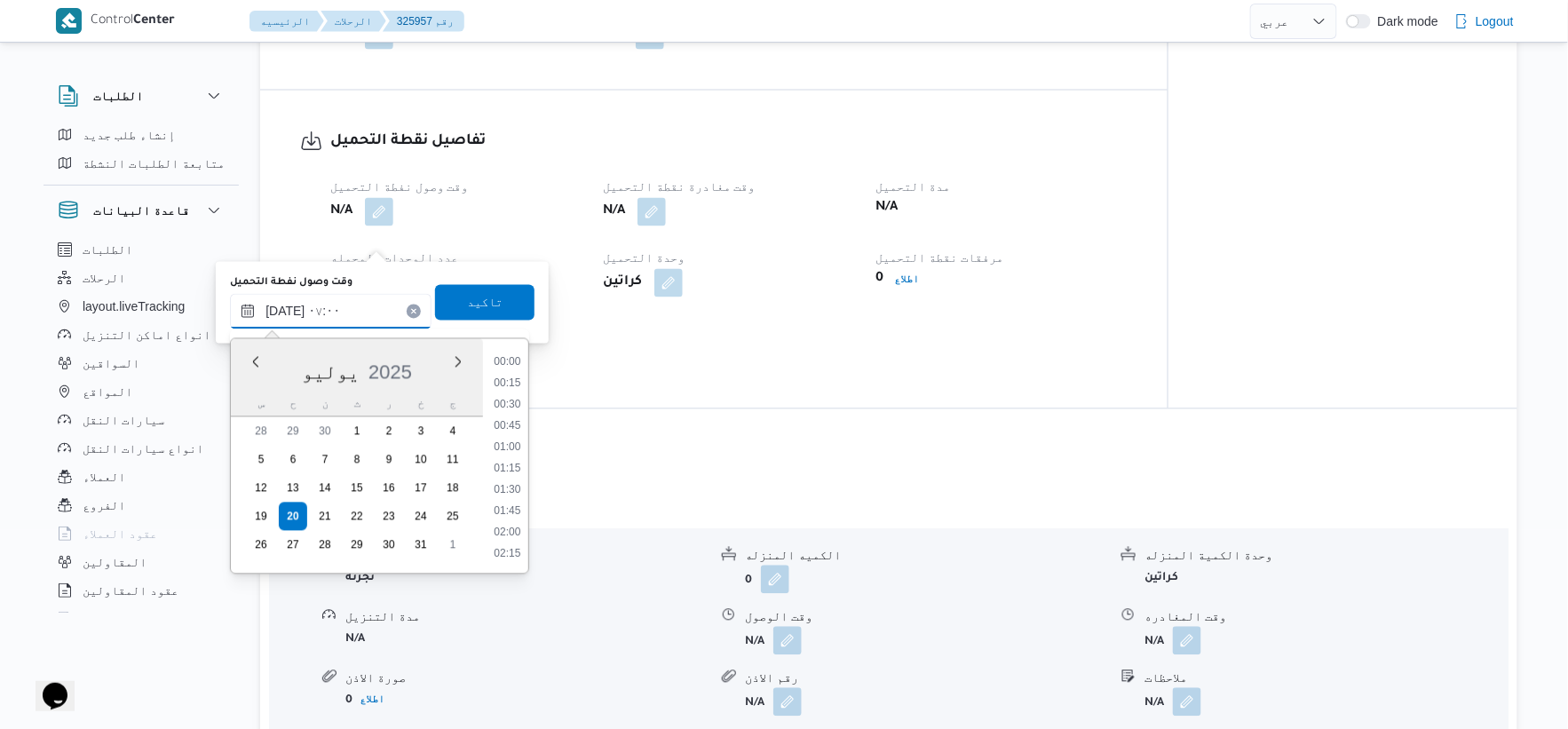 scroll, scrollTop: 490, scrollLeft: 0, axis: vertical 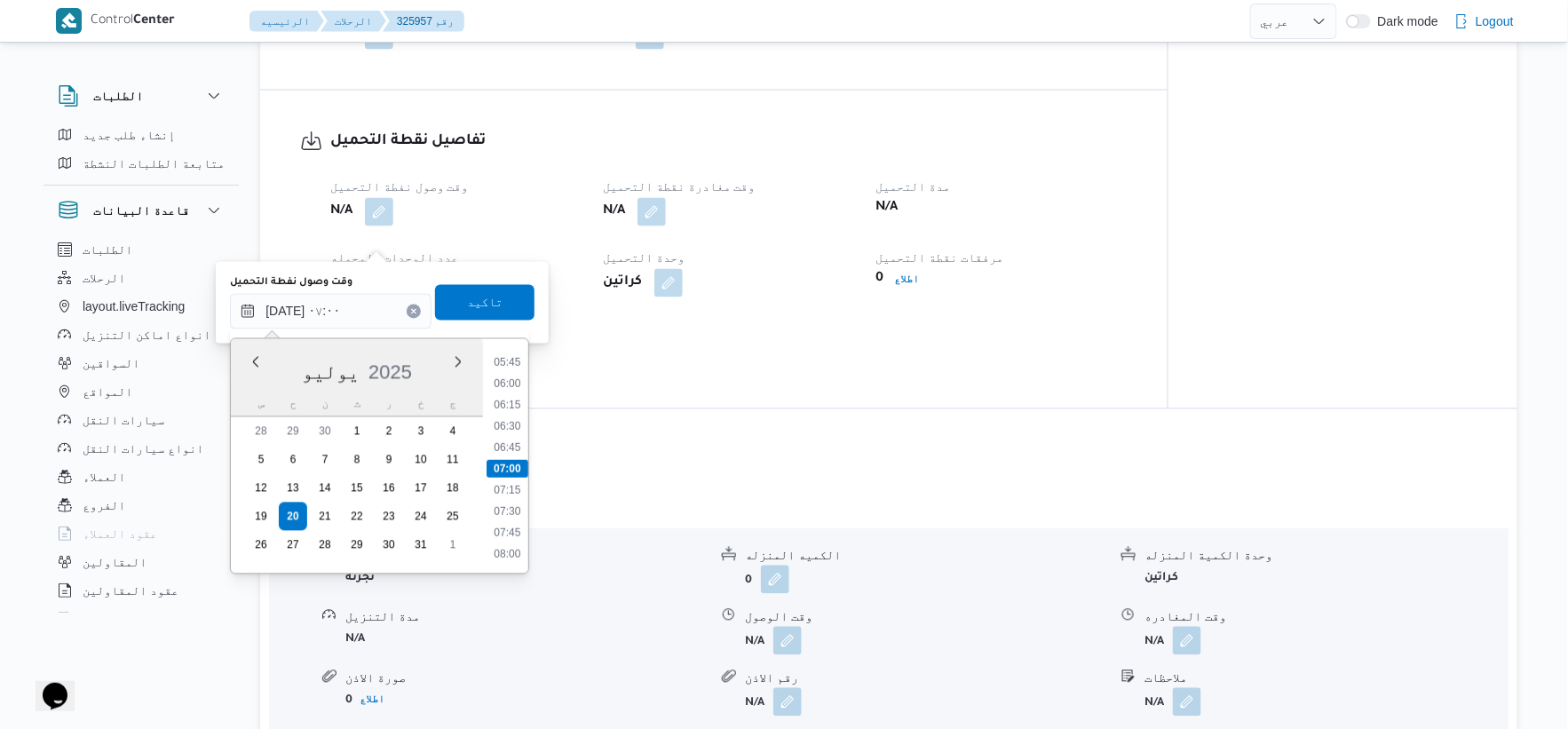 type 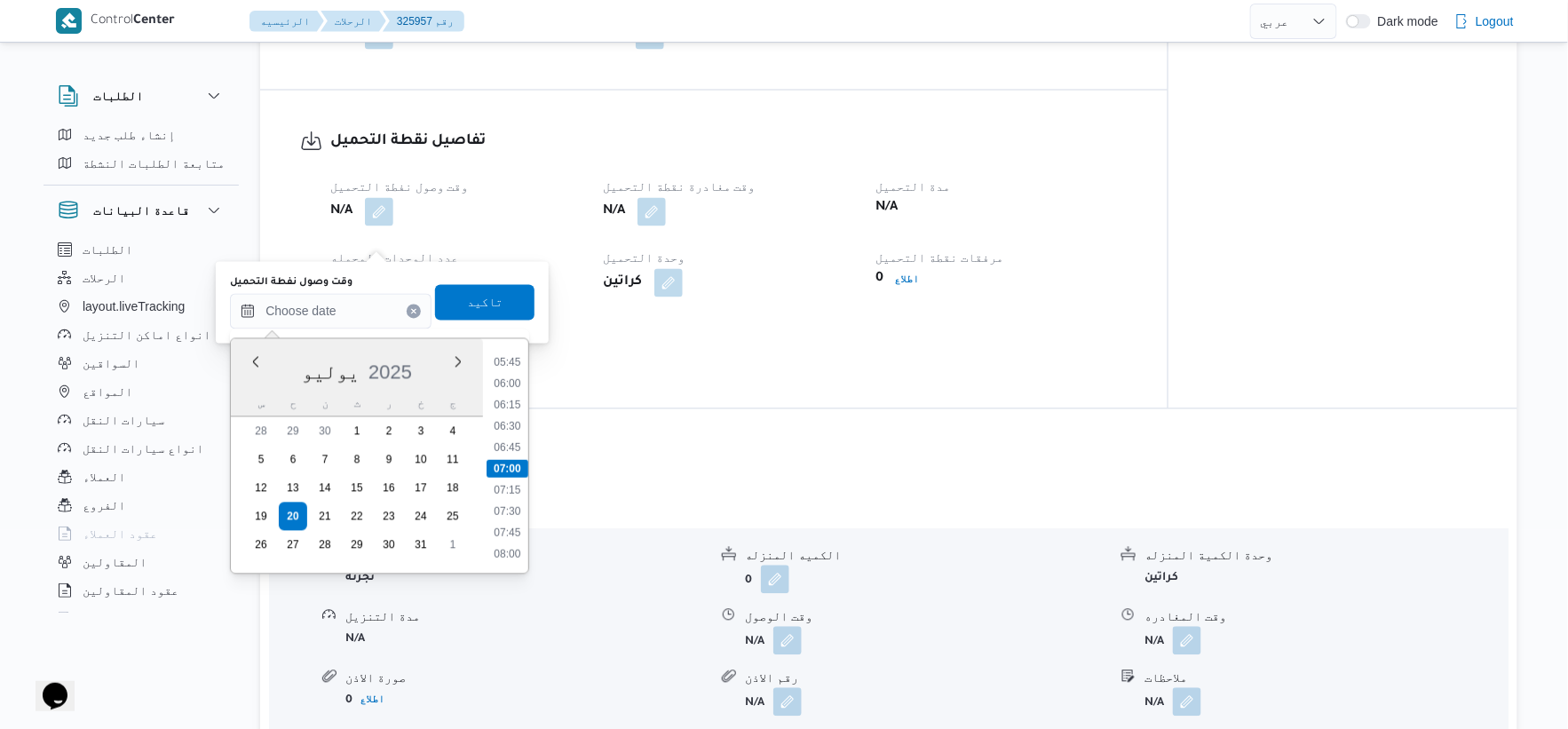click on "وقت وصول نفطة التحميل N/A وقت مغادرة نقطة التحميل N/A مدة التحميل N/A عدد الوحدات المحمله 0 وحدة التحميل كراتين مرفقات نقطة التحميل 0 اطلاع رقم الاذن N/A" at bounding box center (729, 273) 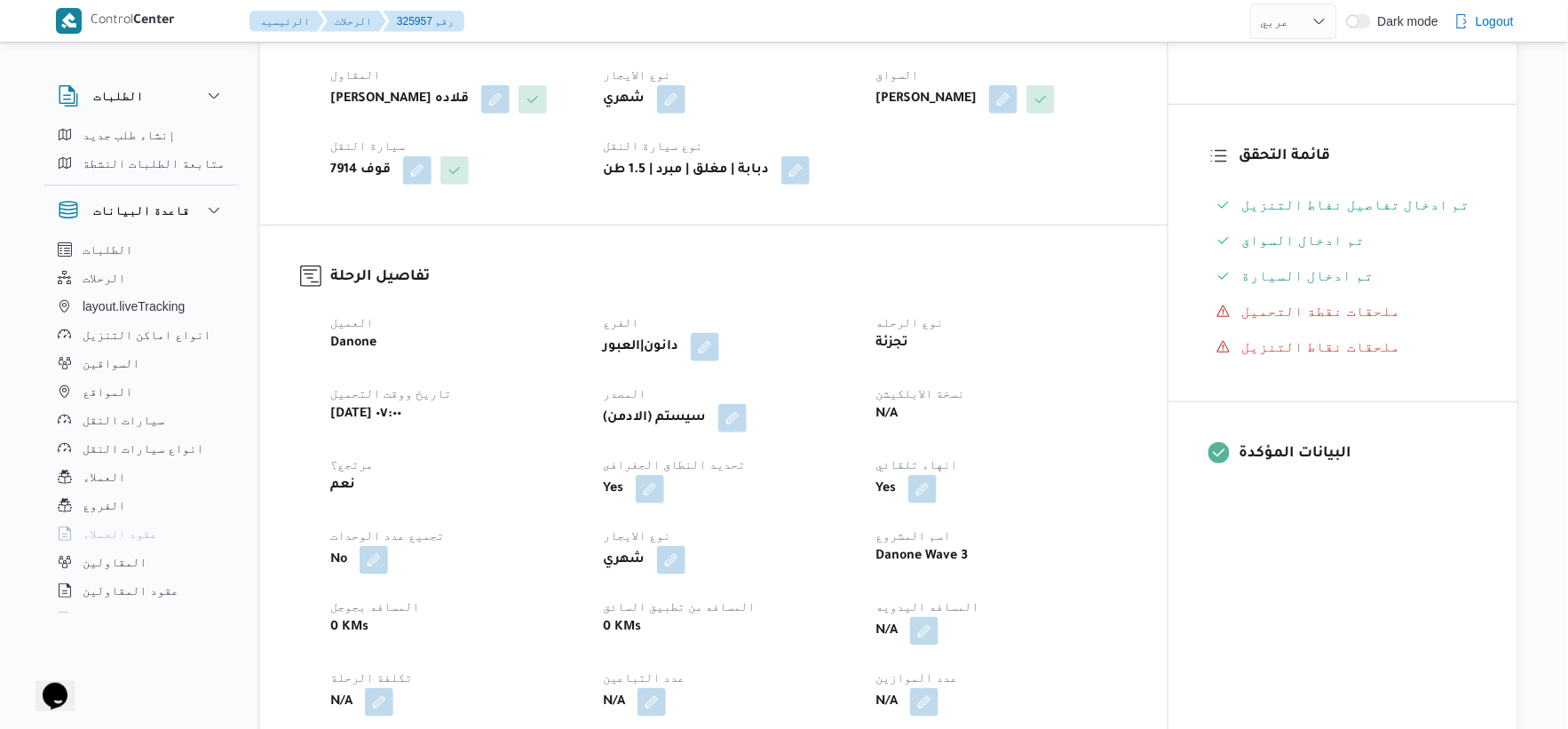 scroll, scrollTop: 0, scrollLeft: 0, axis: both 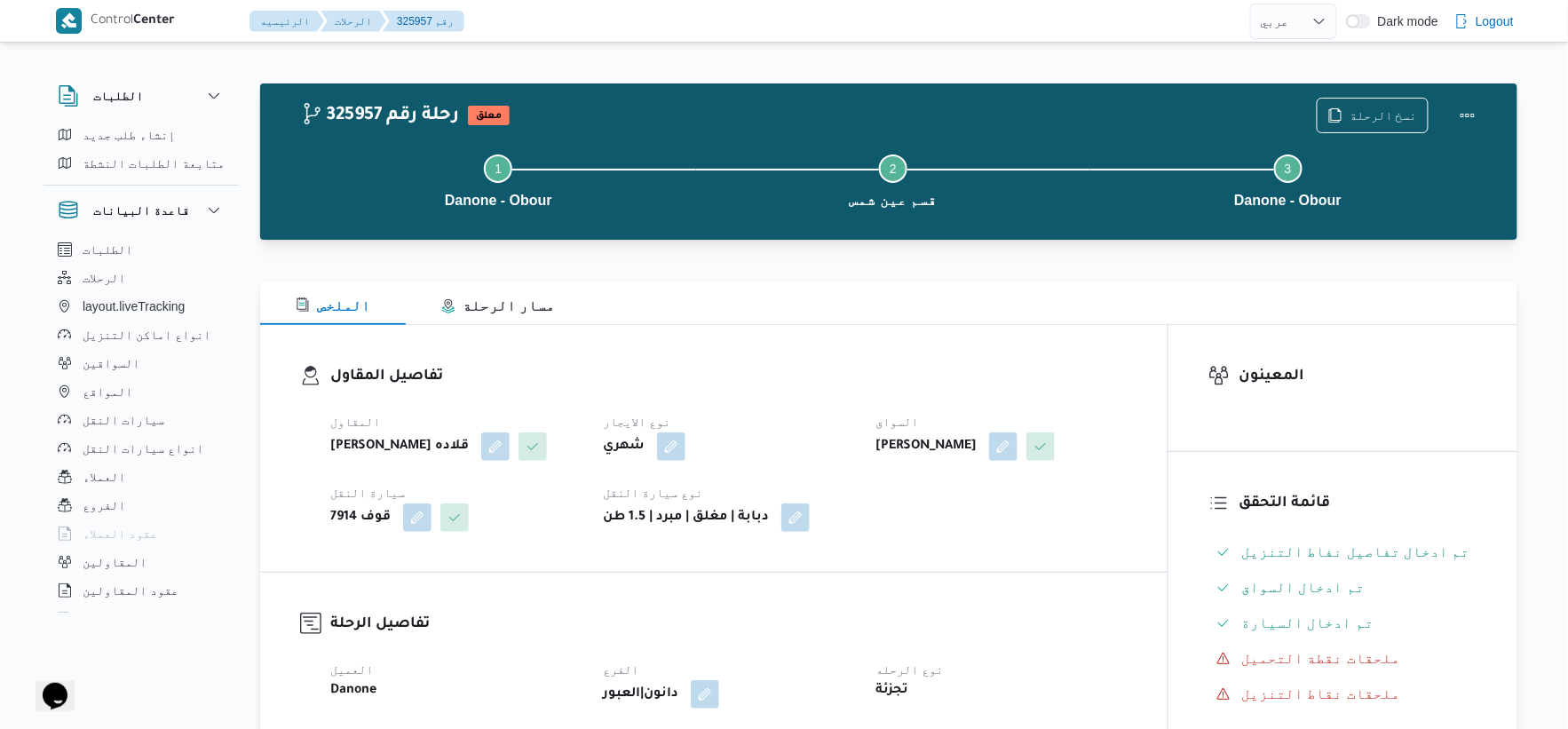 select on "ar" 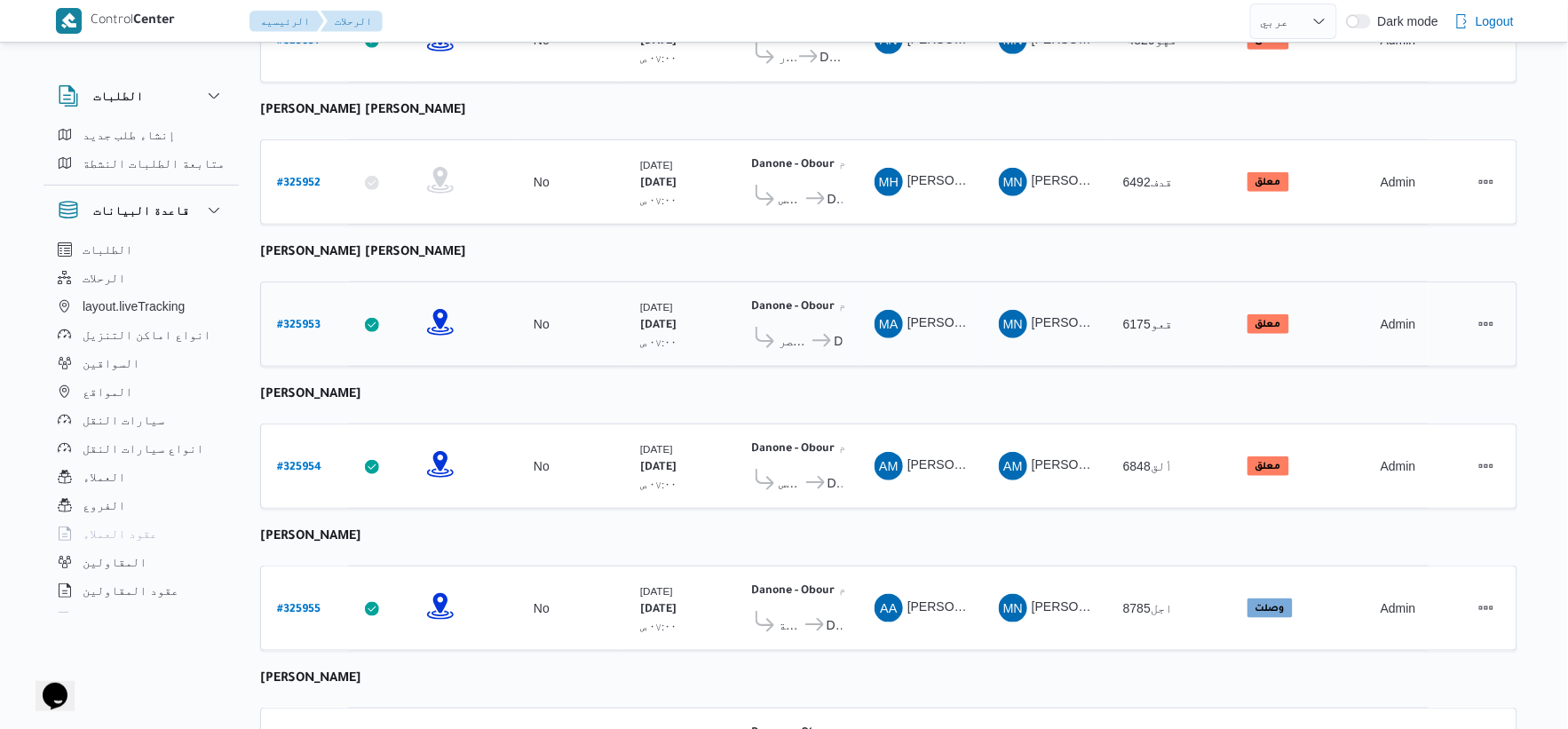 scroll, scrollTop: 581, scrollLeft: 0, axis: vertical 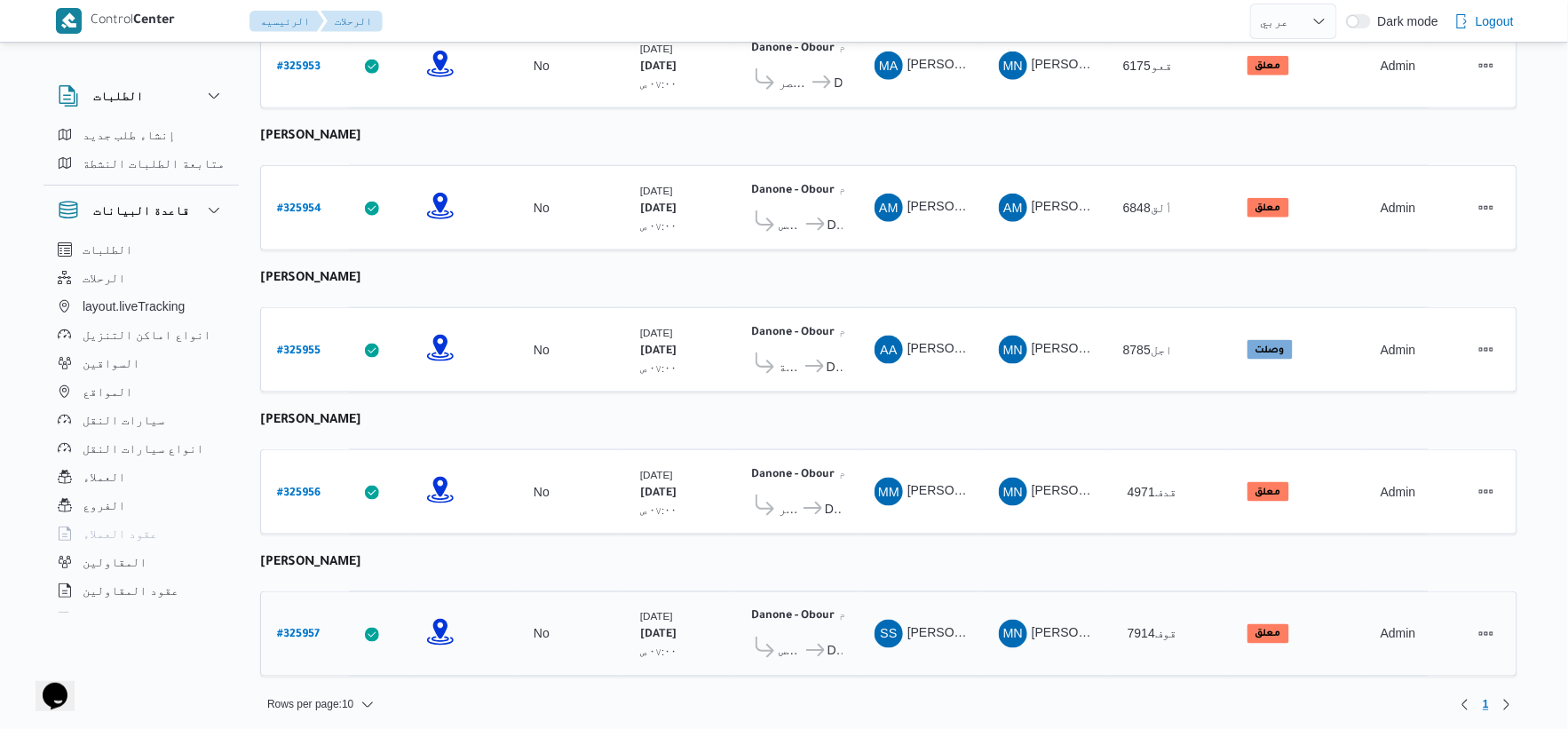 click on "# 325957" at bounding box center [298, 636] 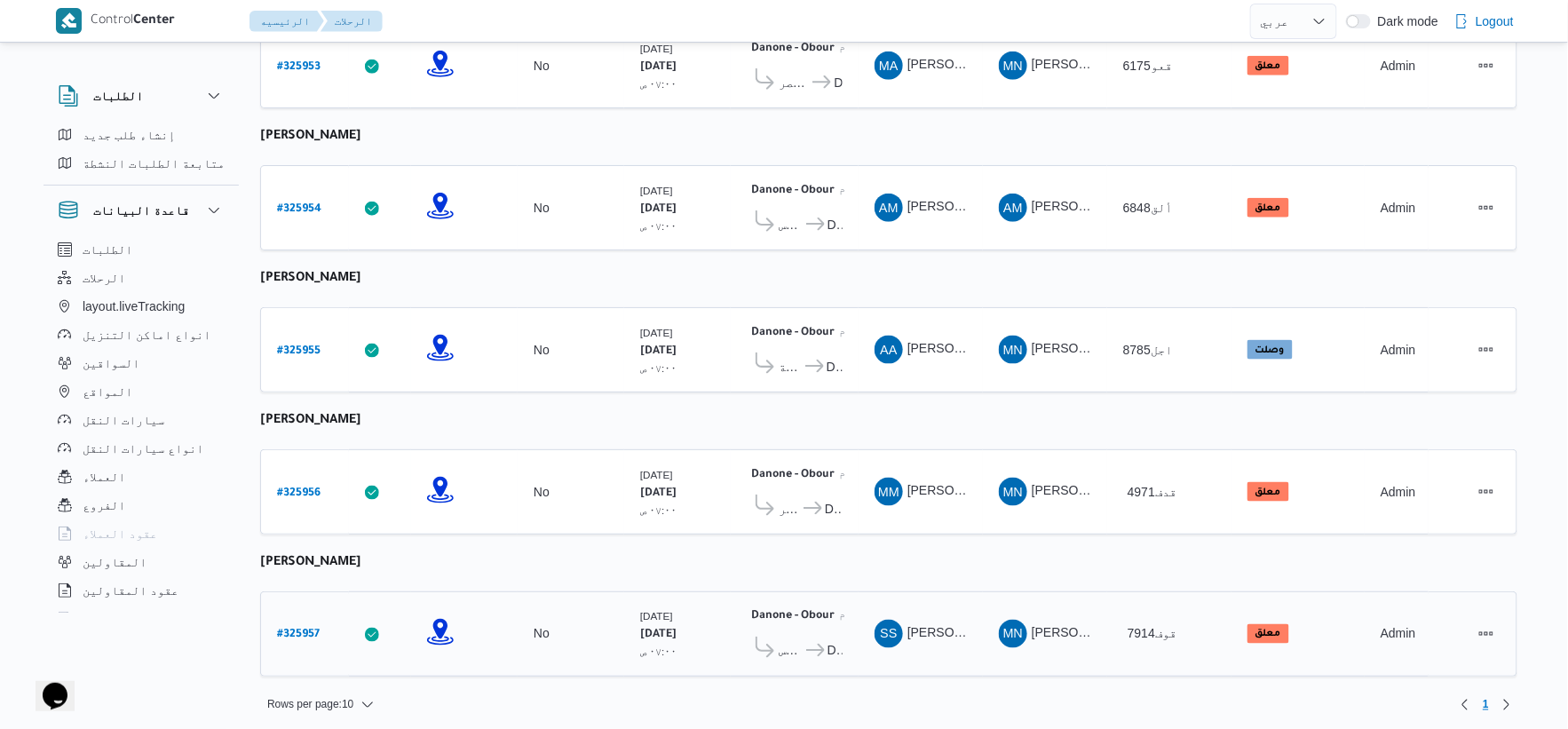select on "ar" 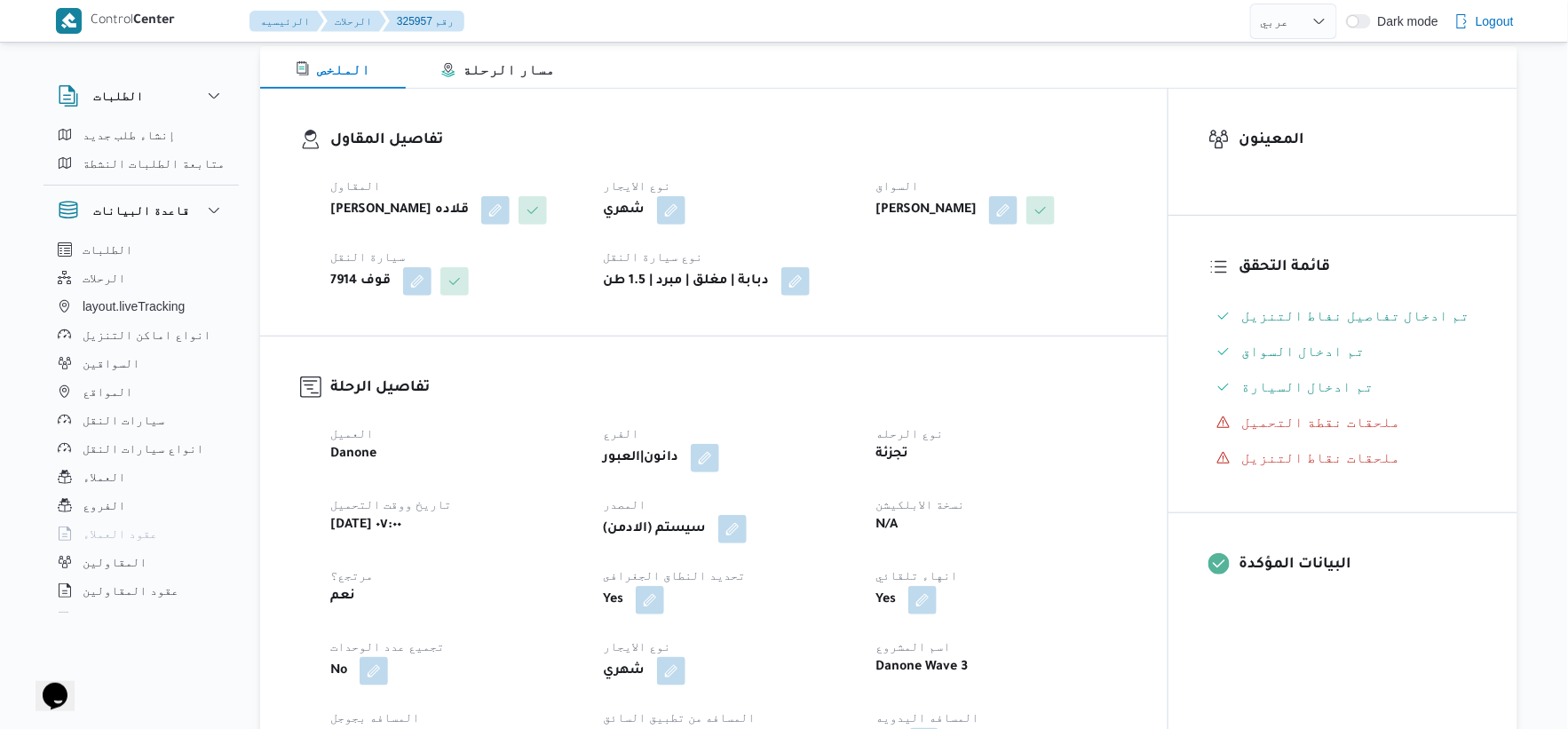 scroll, scrollTop: 493, scrollLeft: 0, axis: vertical 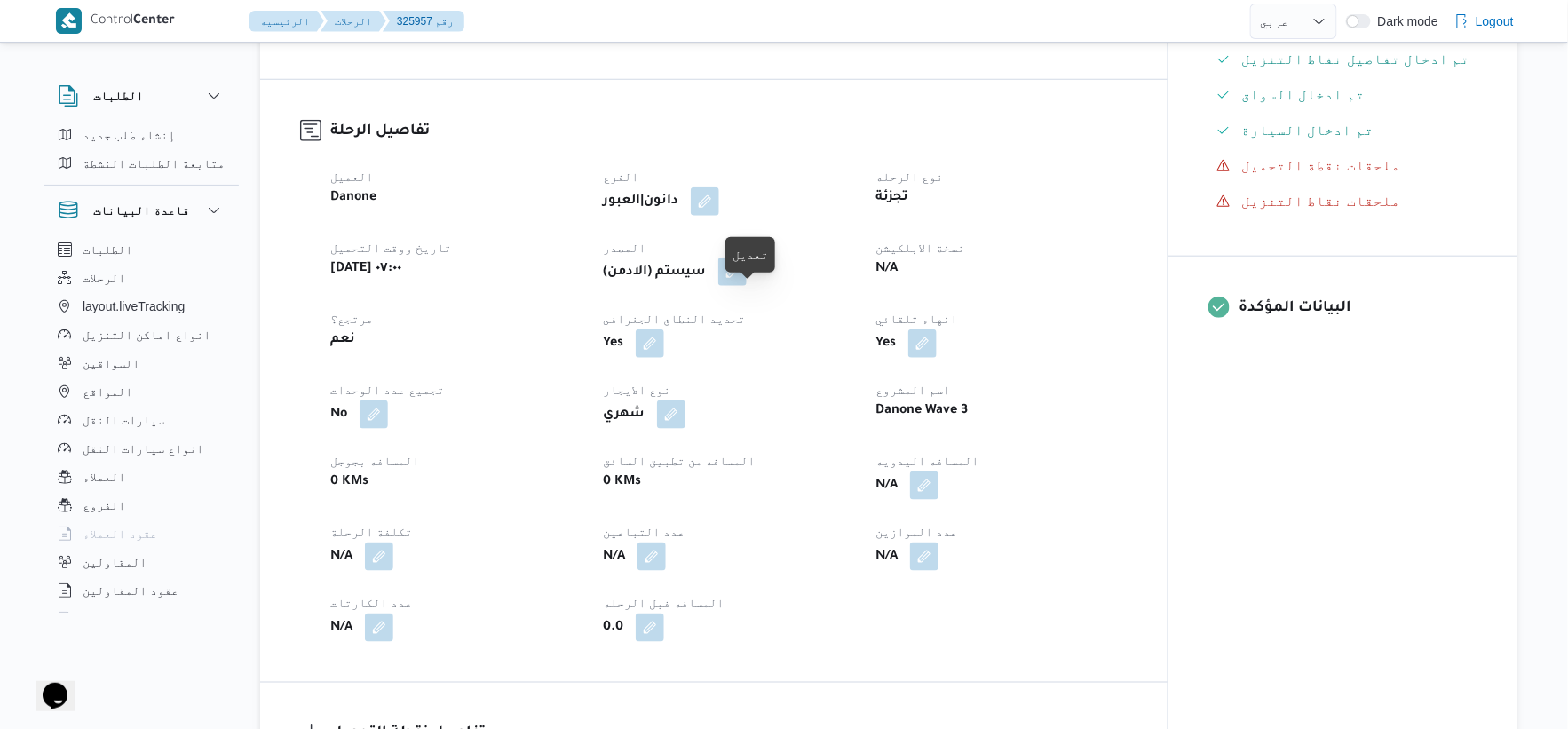 click at bounding box center (733, 272) 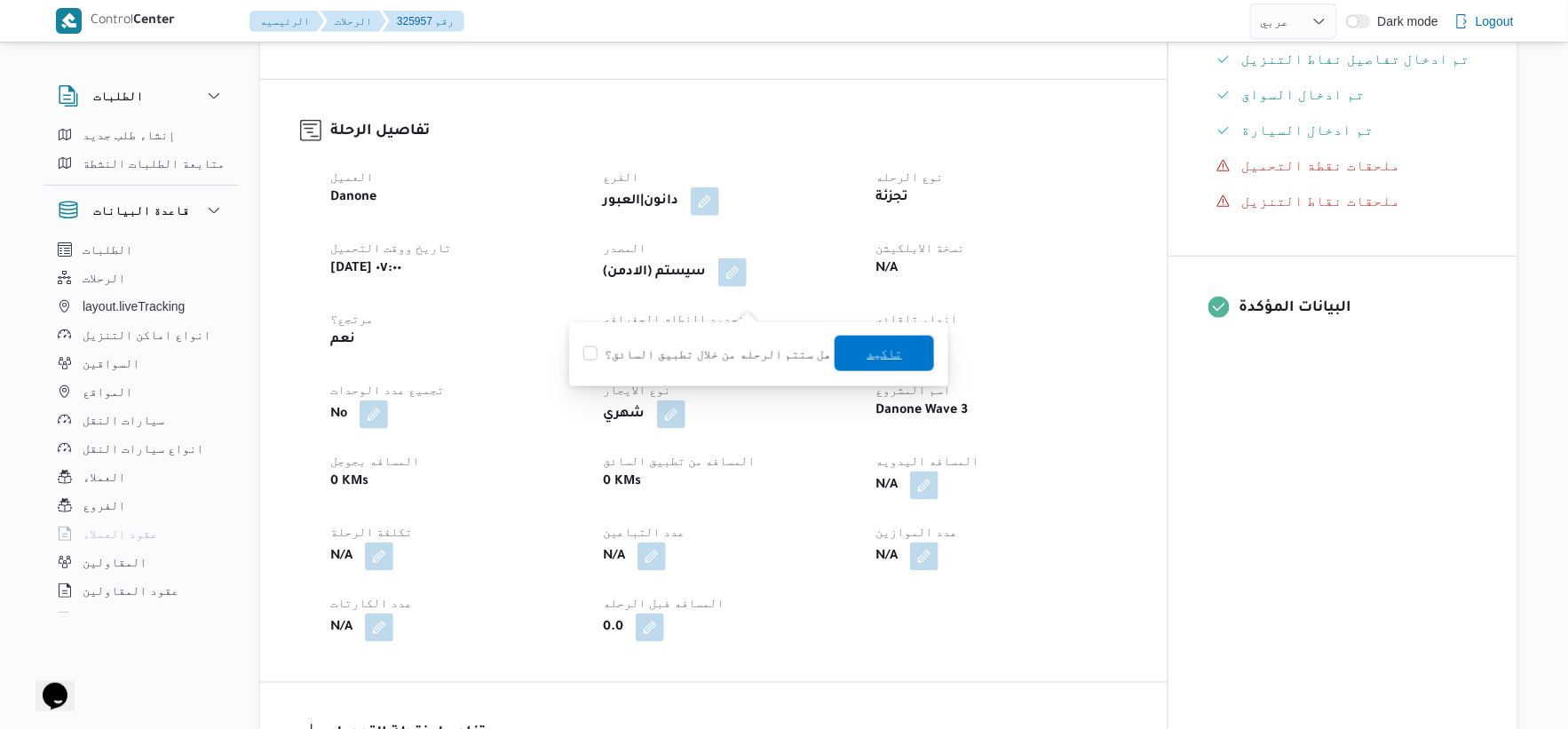 click on "تاكيد" at bounding box center [884, 353] 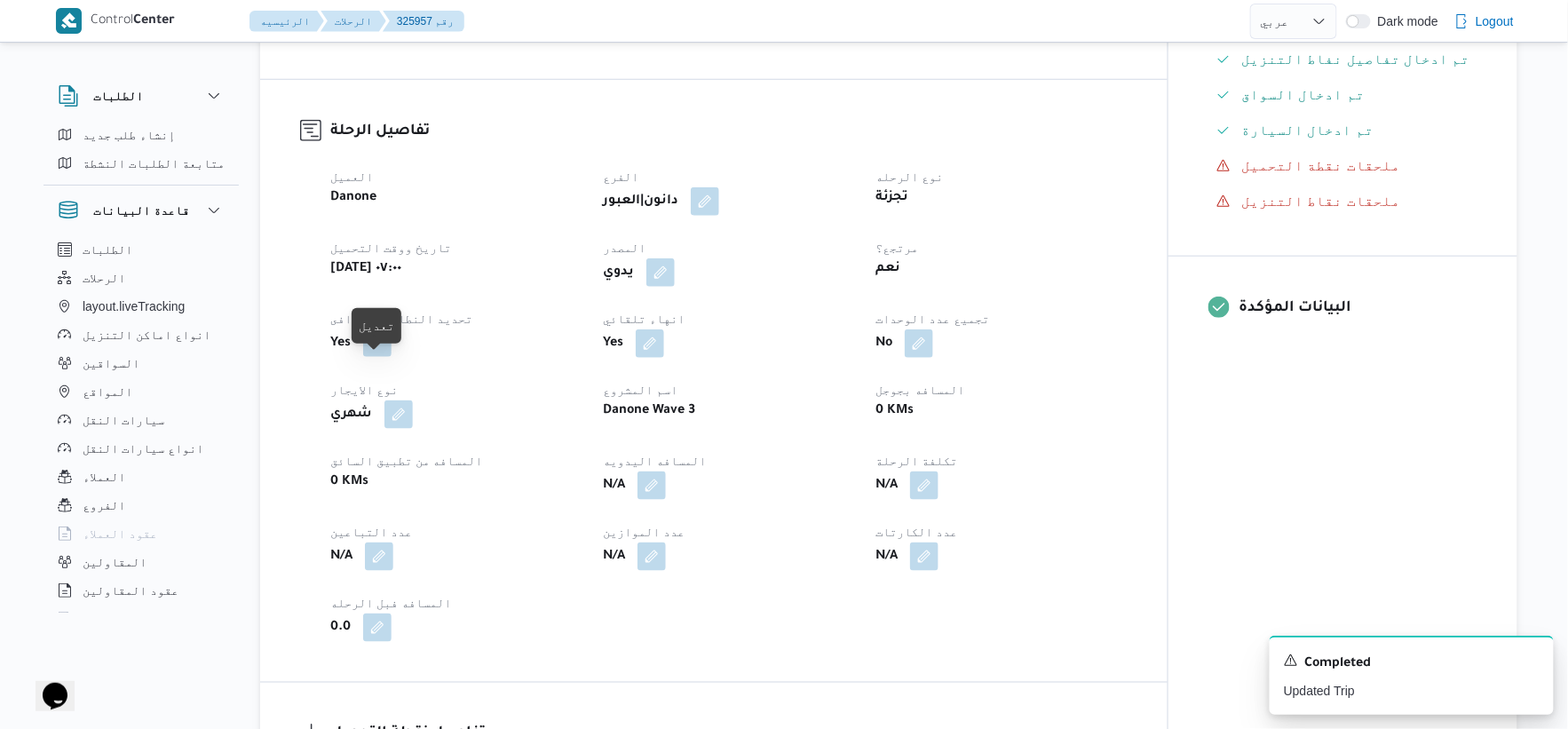 click at bounding box center (377, 343) 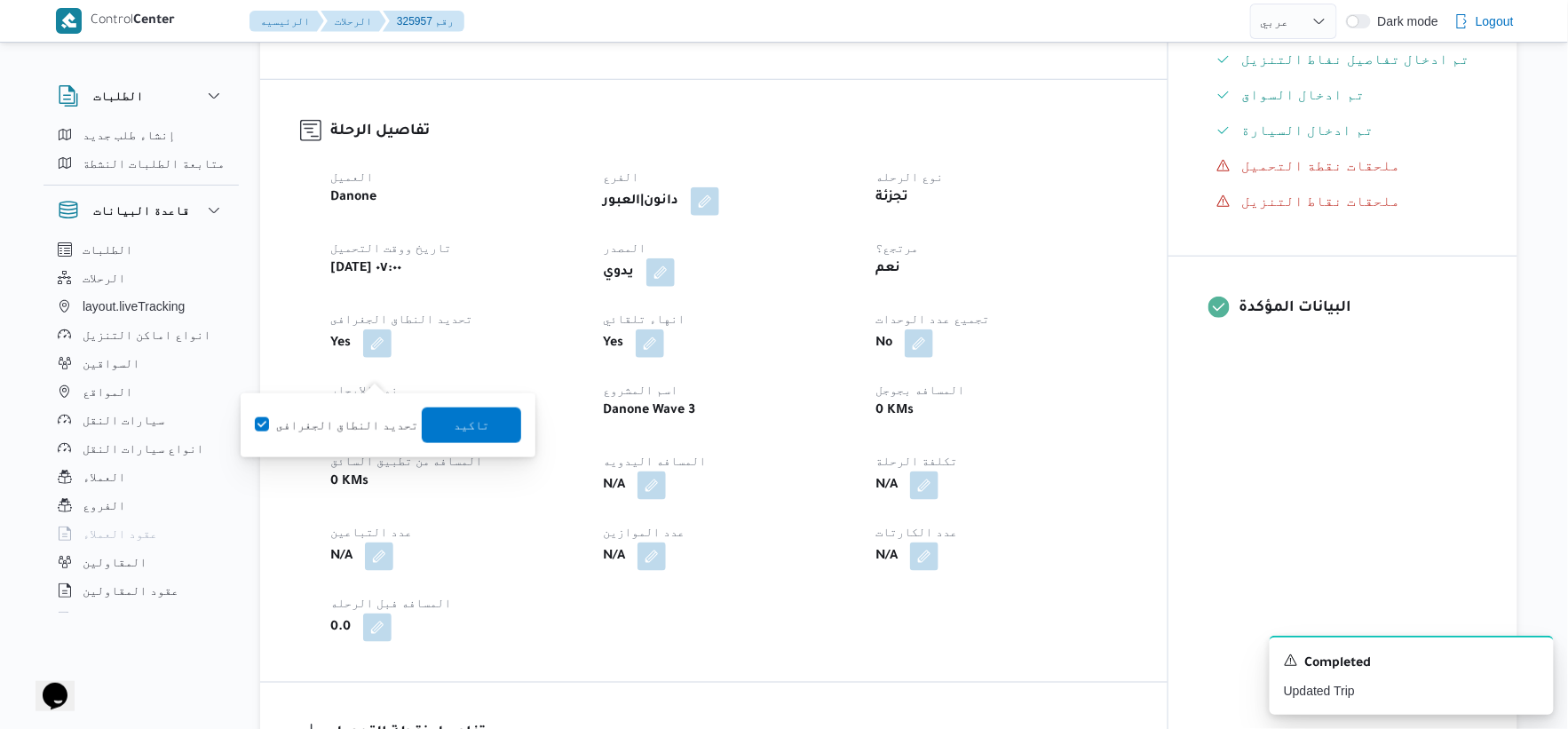 click on "تحديد النطاق الجغرافى" at bounding box center [337, 425] 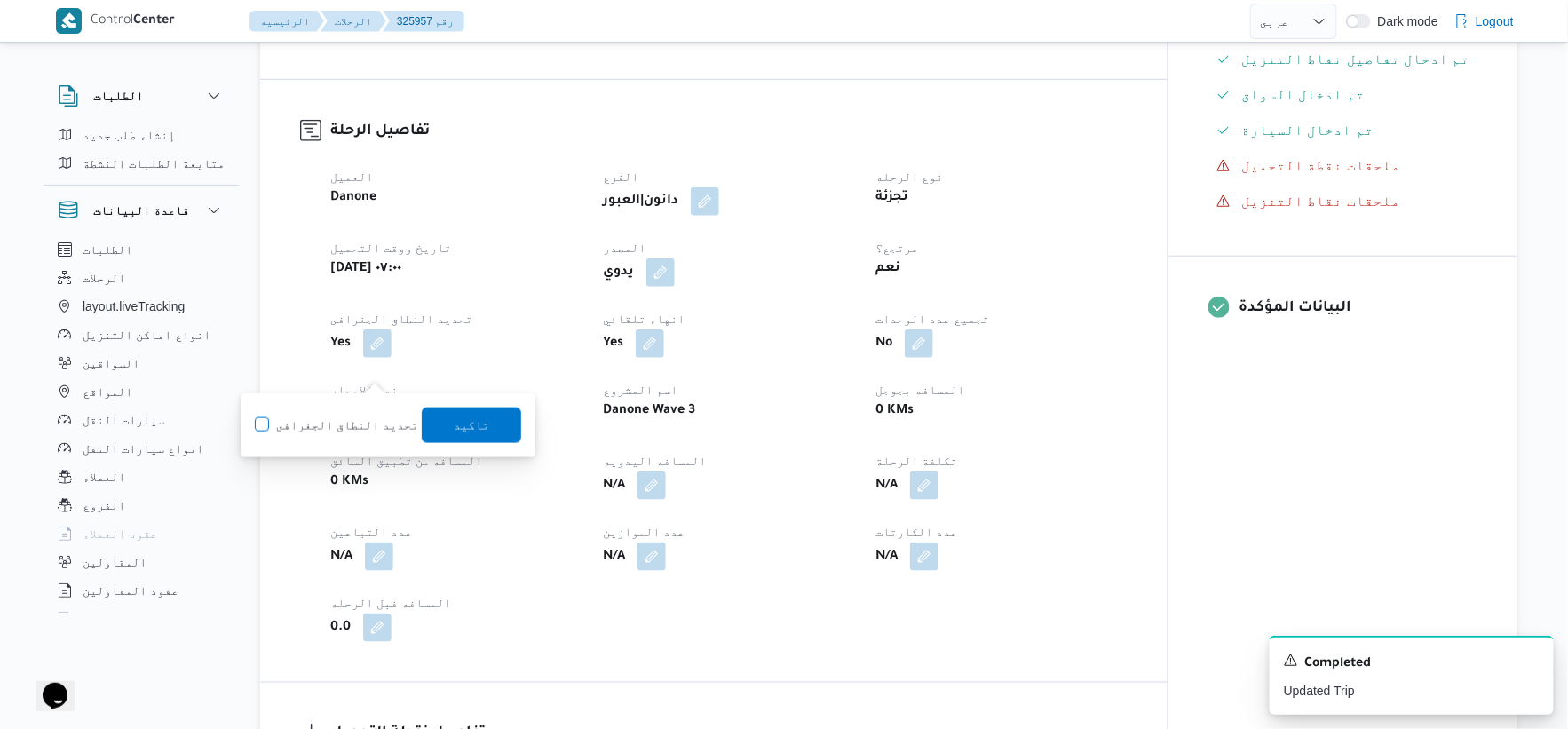 checkbox on "false" 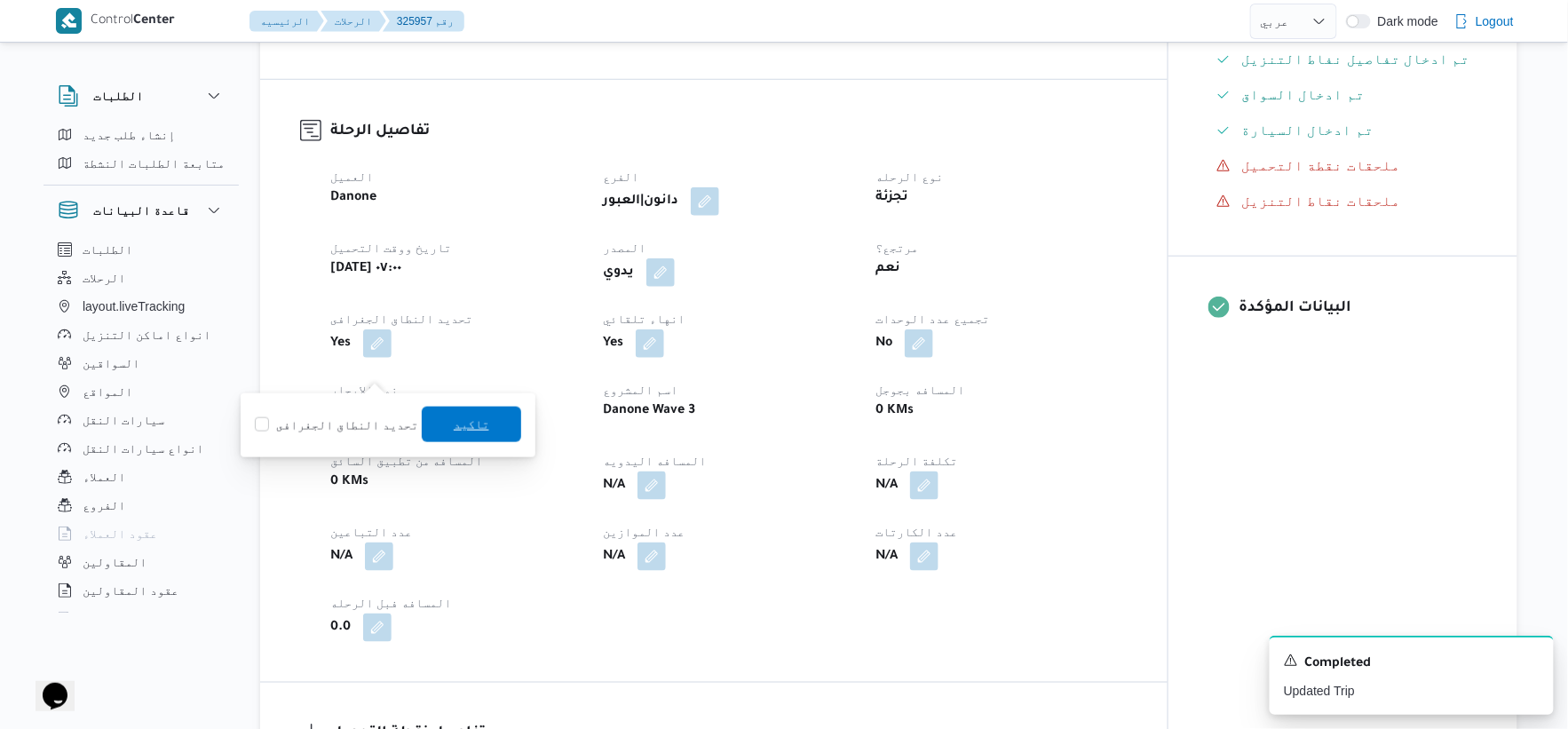 click on "تاكيد" at bounding box center [471, 424] 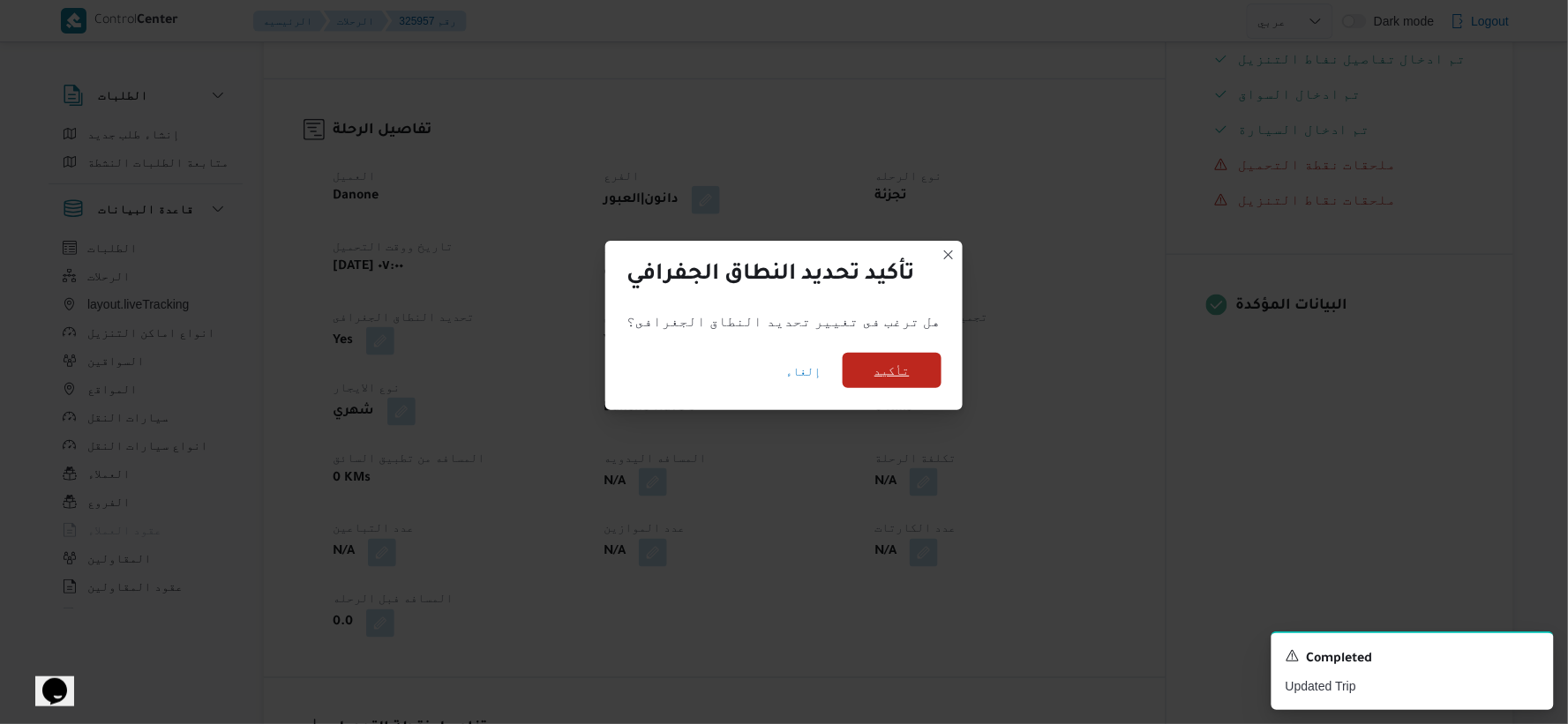 click on "تأكيد" at bounding box center [892, 370] 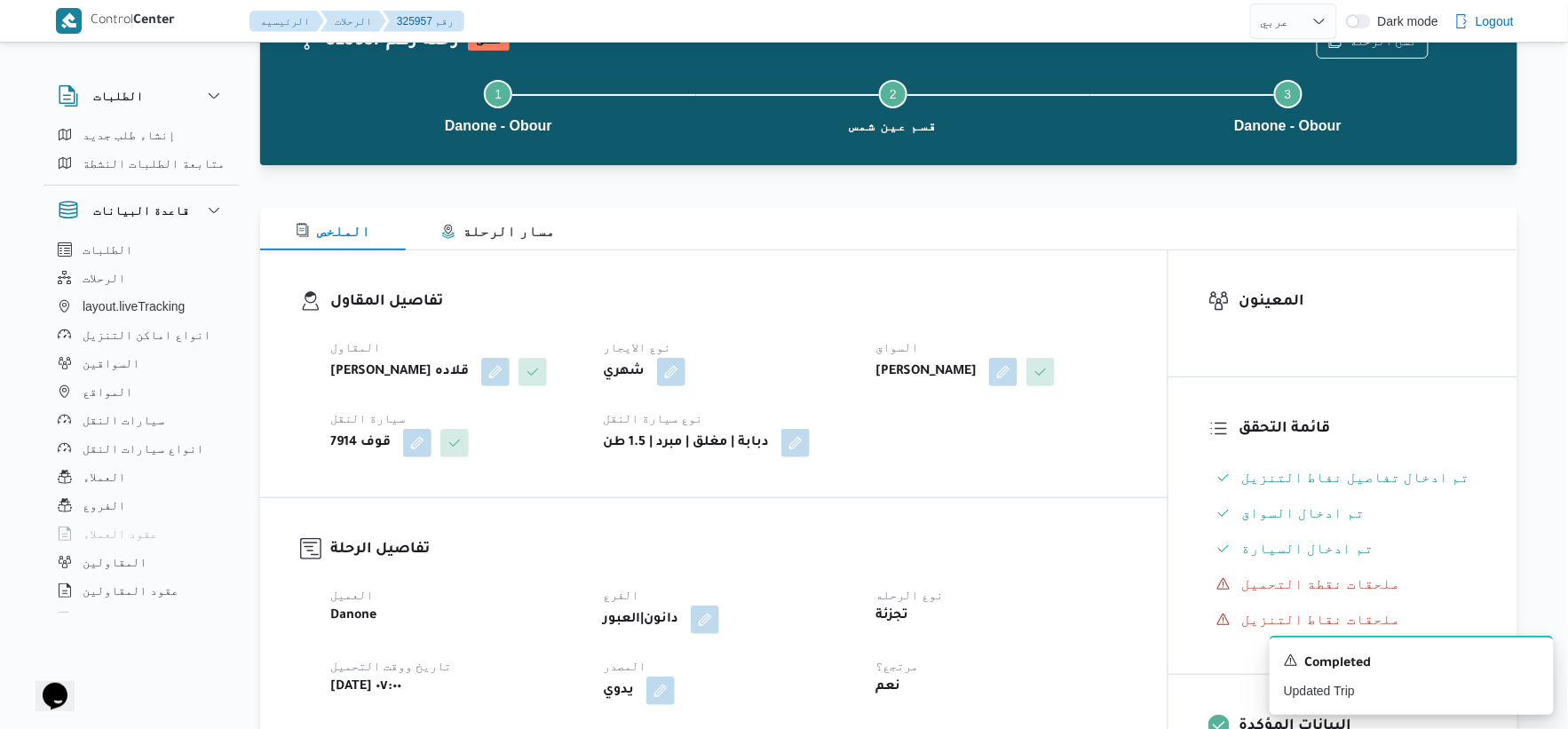 scroll, scrollTop: 0, scrollLeft: 0, axis: both 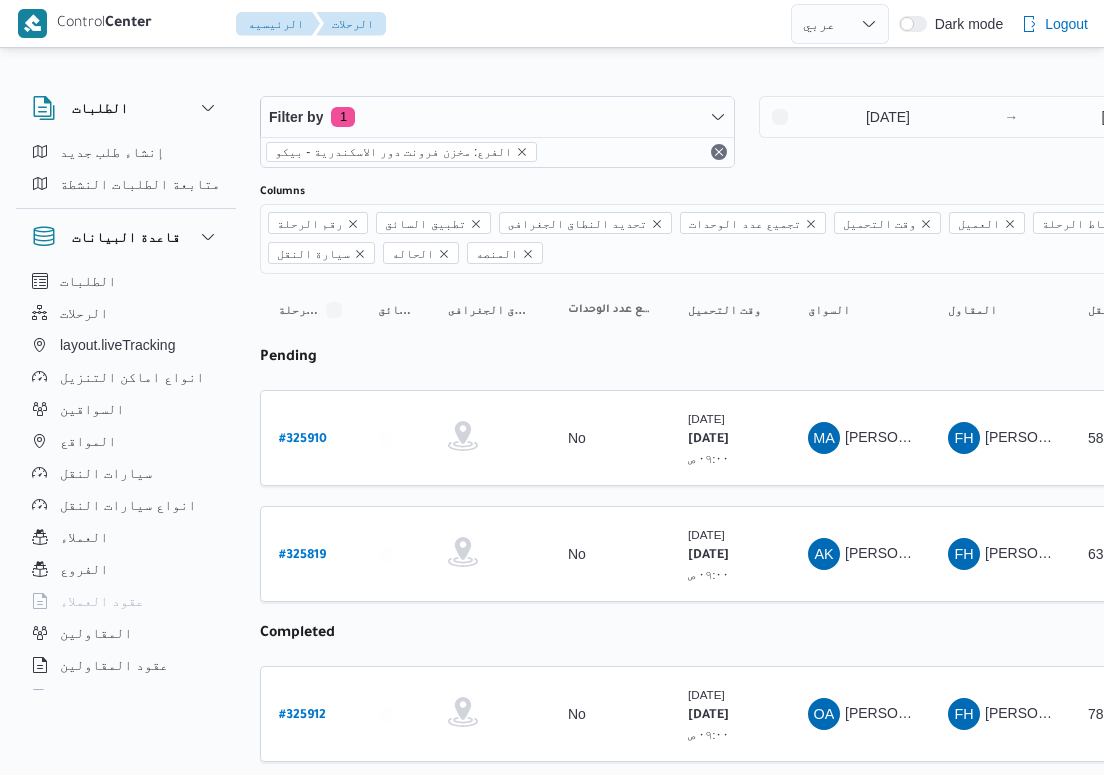 select on "ar" 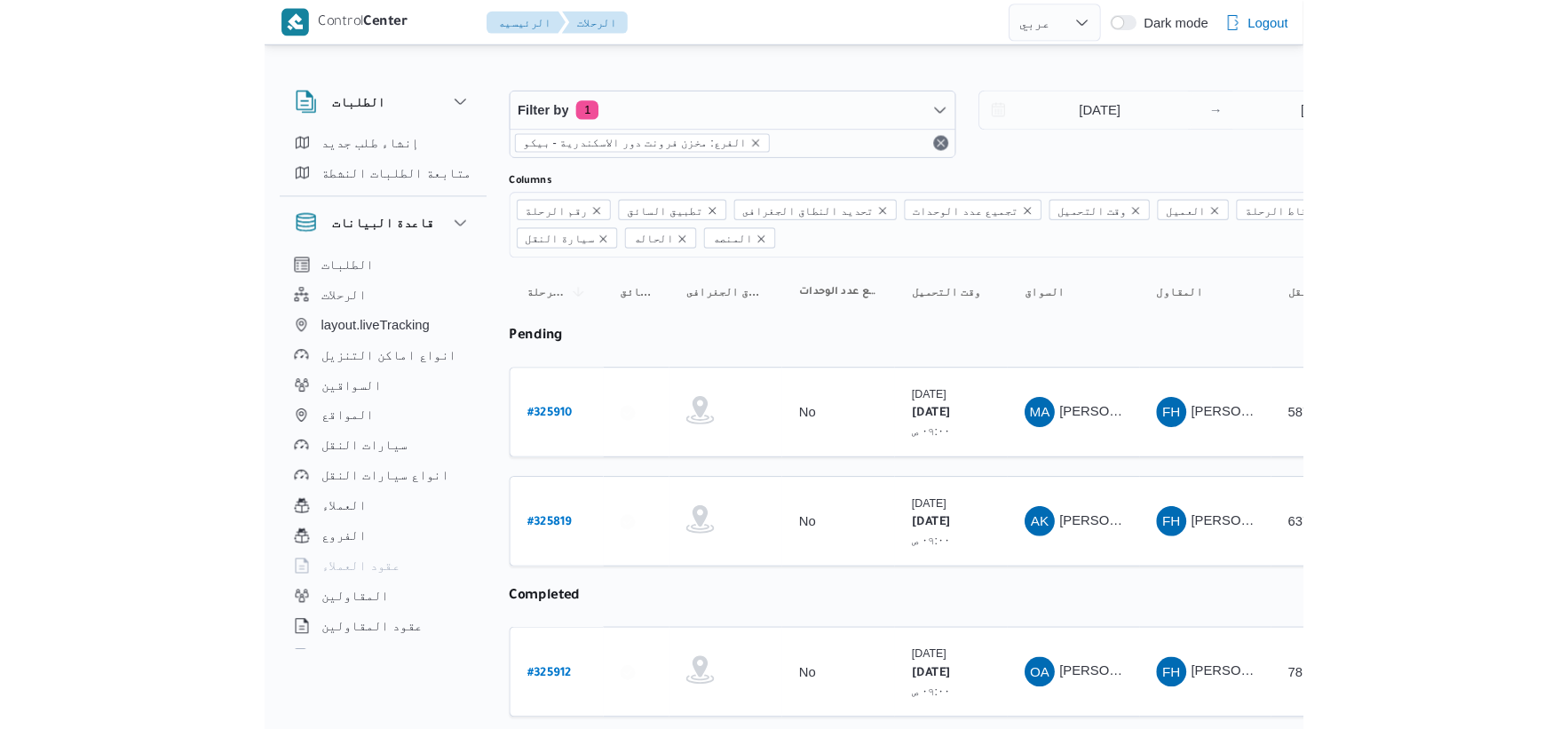 scroll, scrollTop: 0, scrollLeft: 0, axis: both 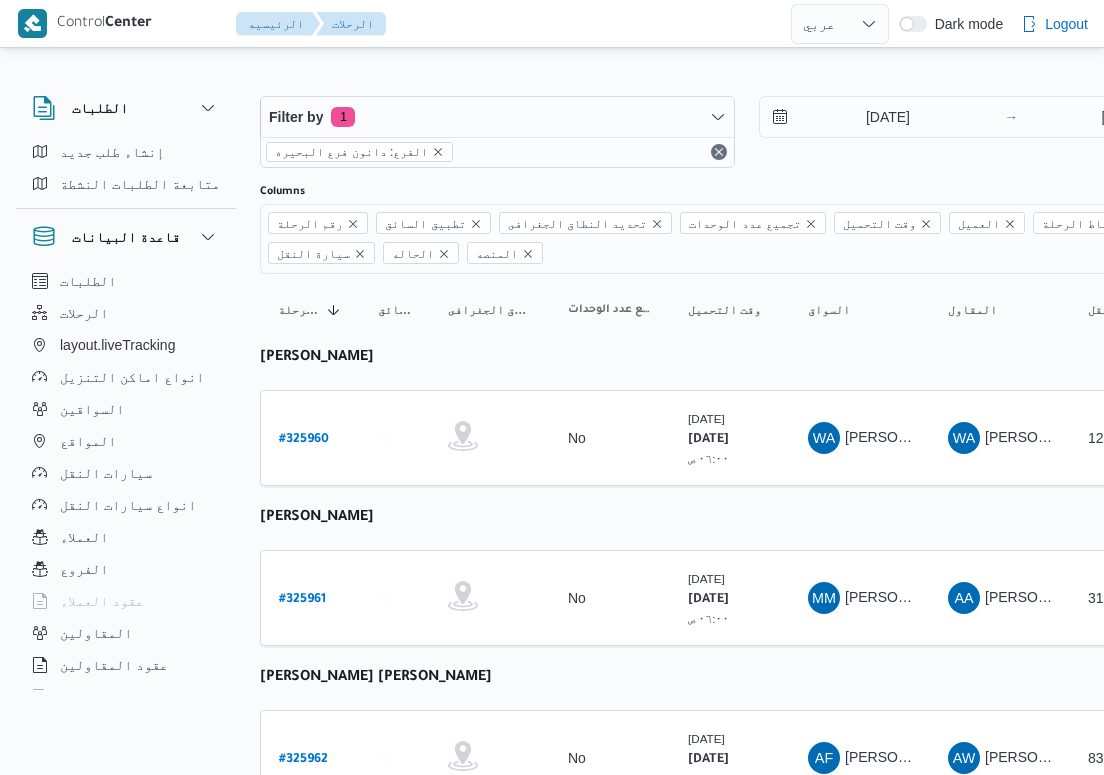 select on "ar" 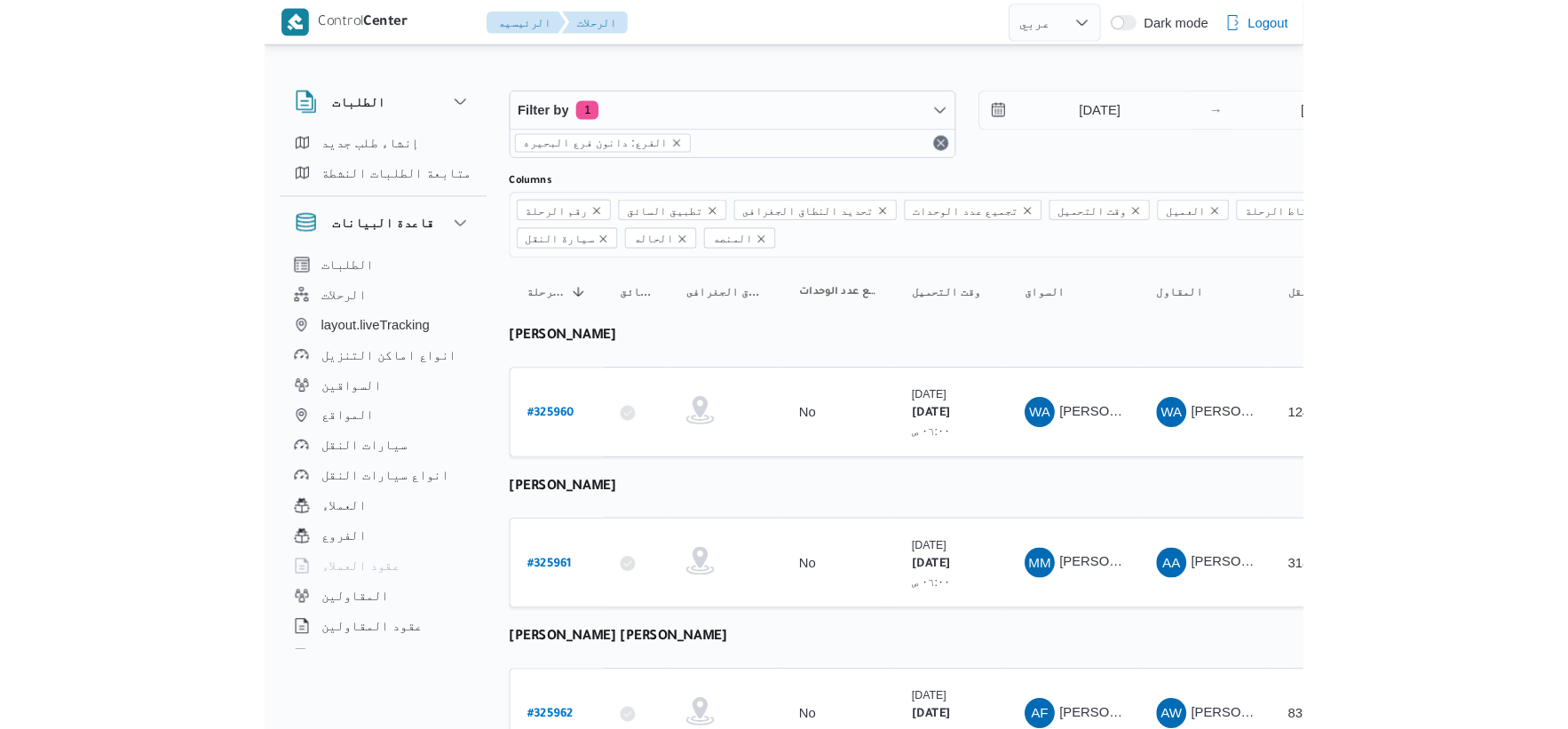 scroll, scrollTop: 0, scrollLeft: 0, axis: both 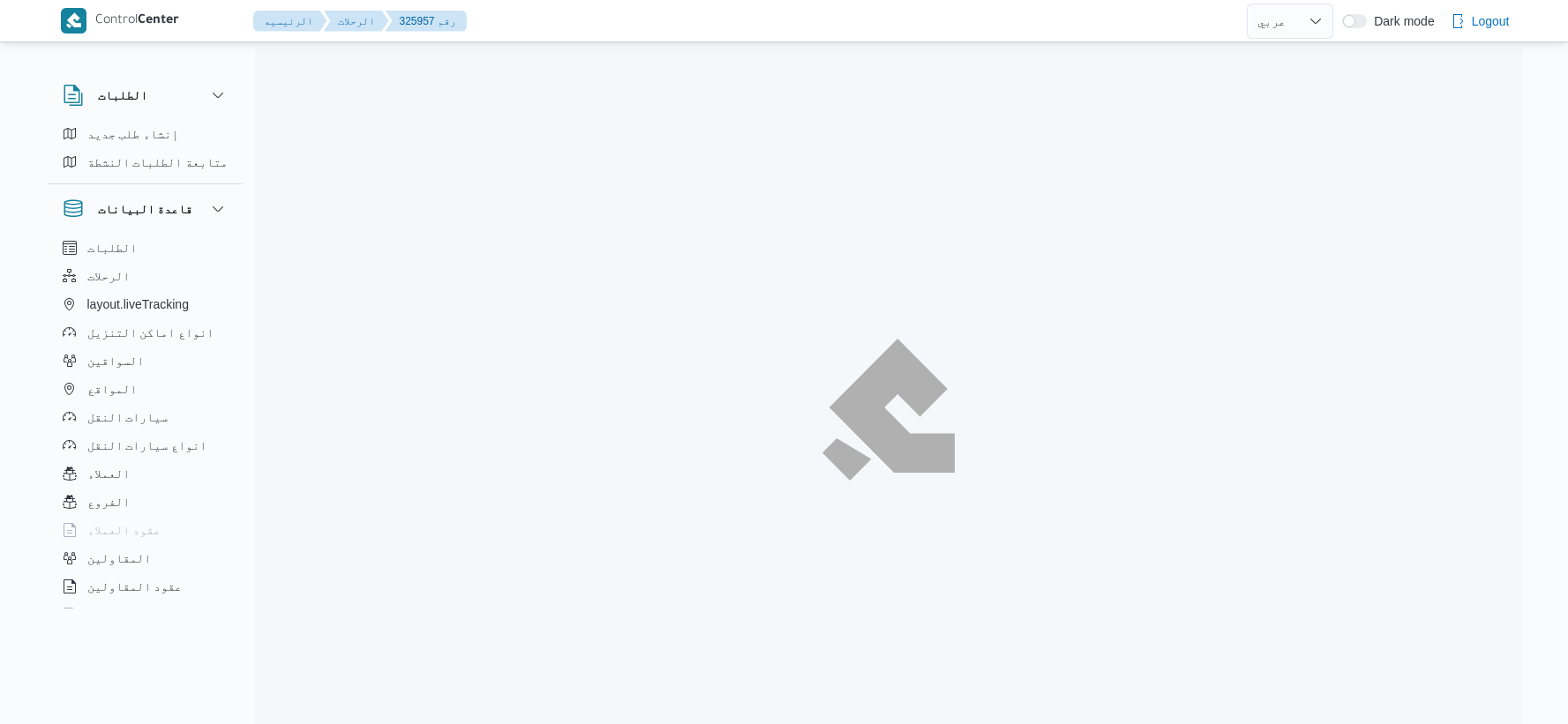 select on "ar" 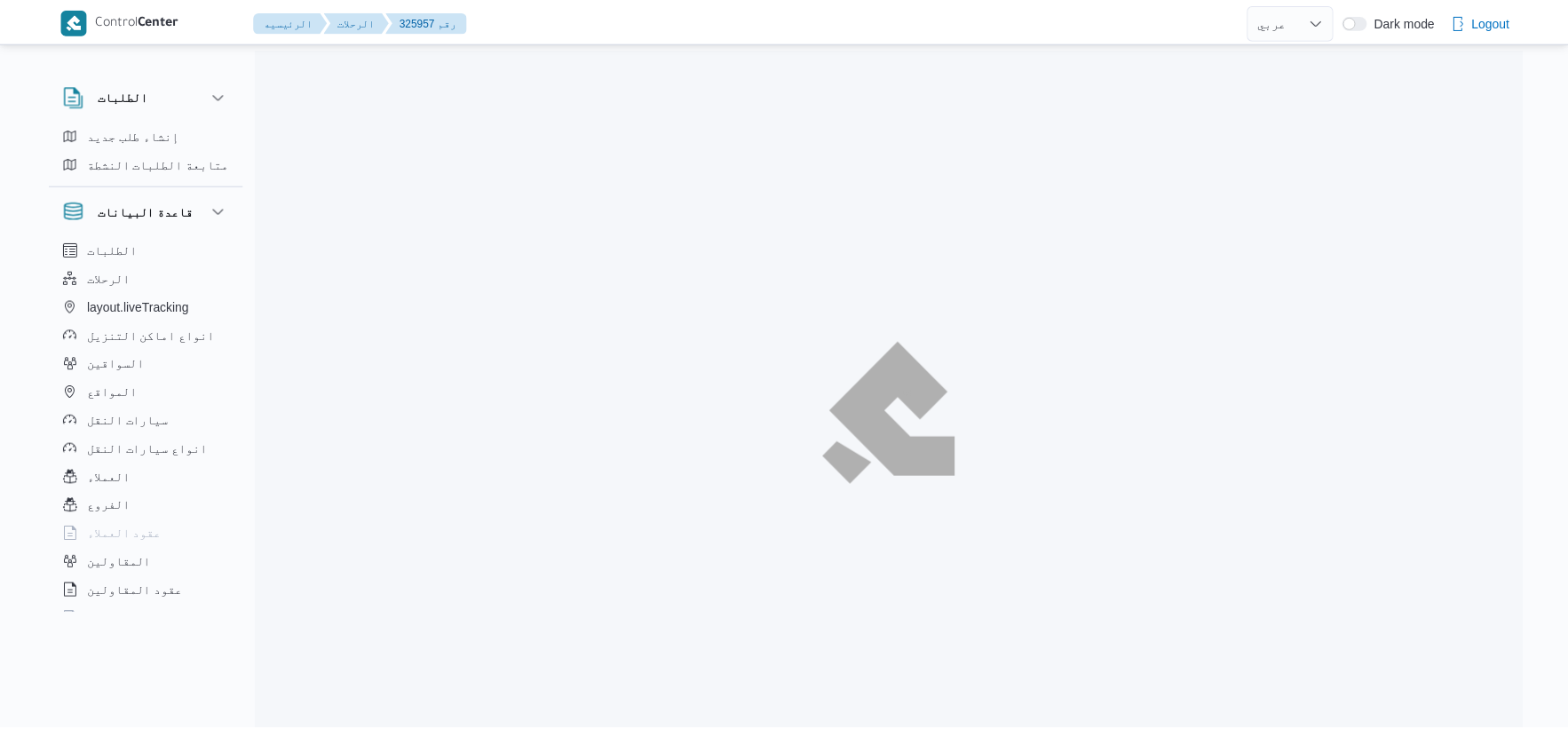 scroll, scrollTop: 0, scrollLeft: 0, axis: both 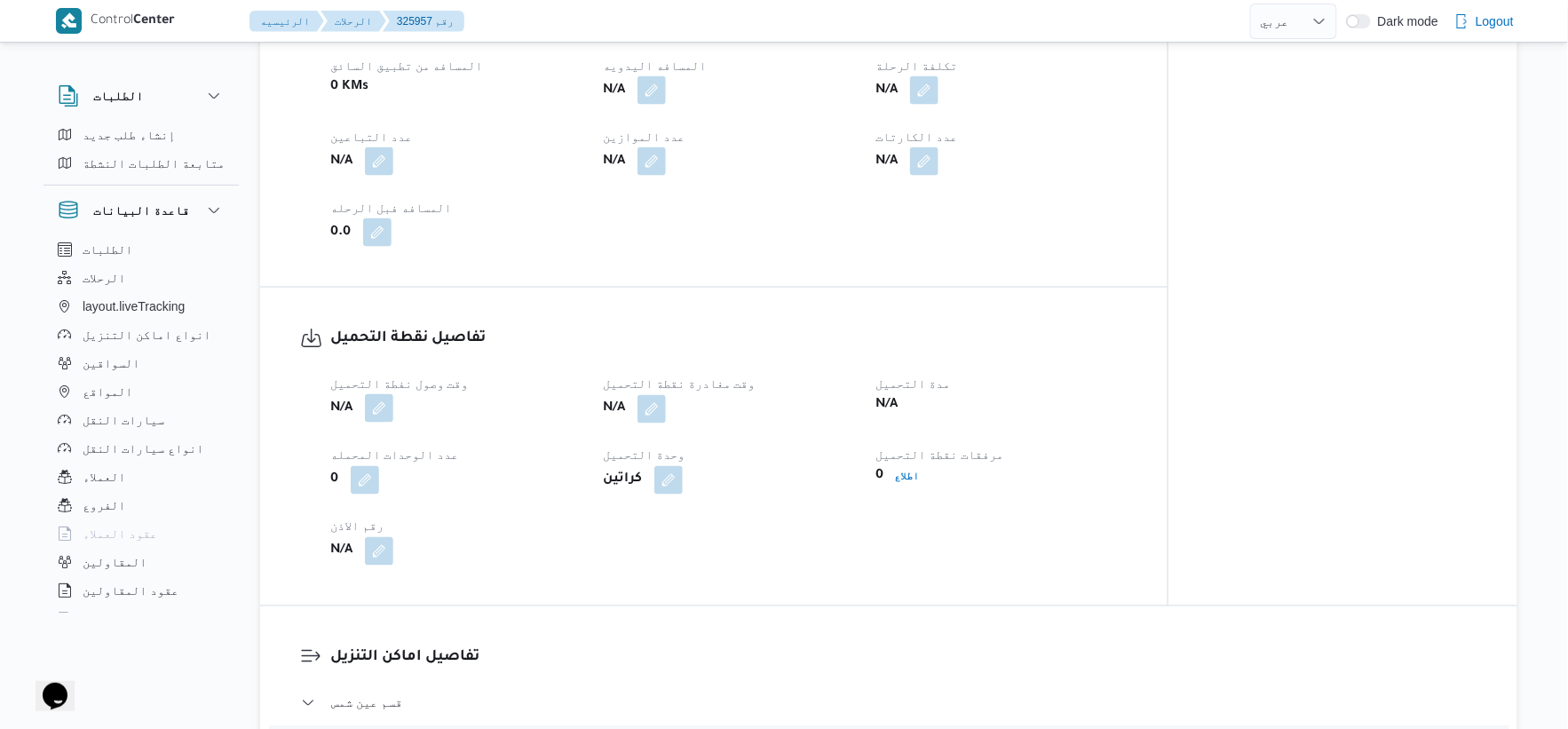 click at bounding box center [379, 408] 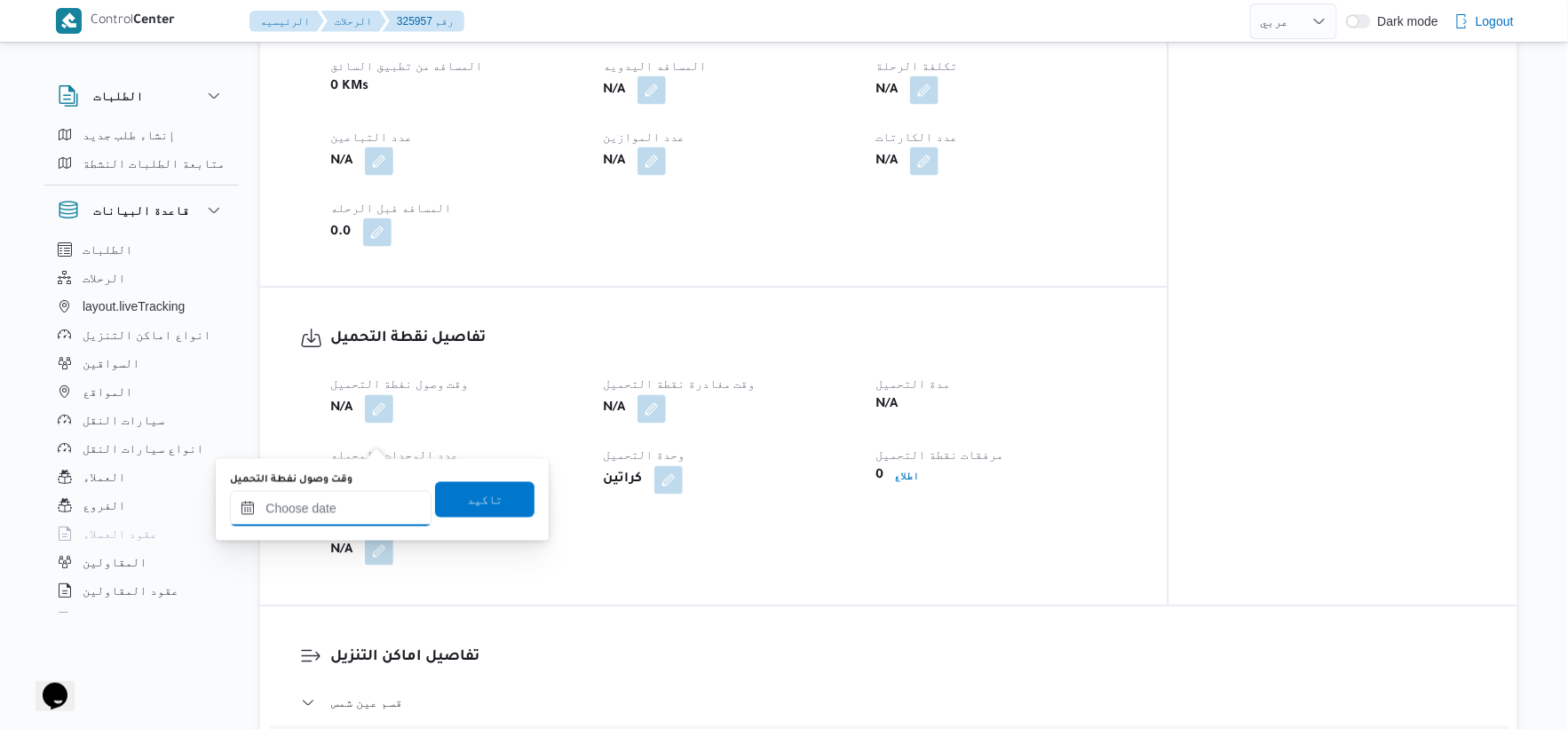click on "وقت وصول نفطة التحميل" at bounding box center (330, 509) 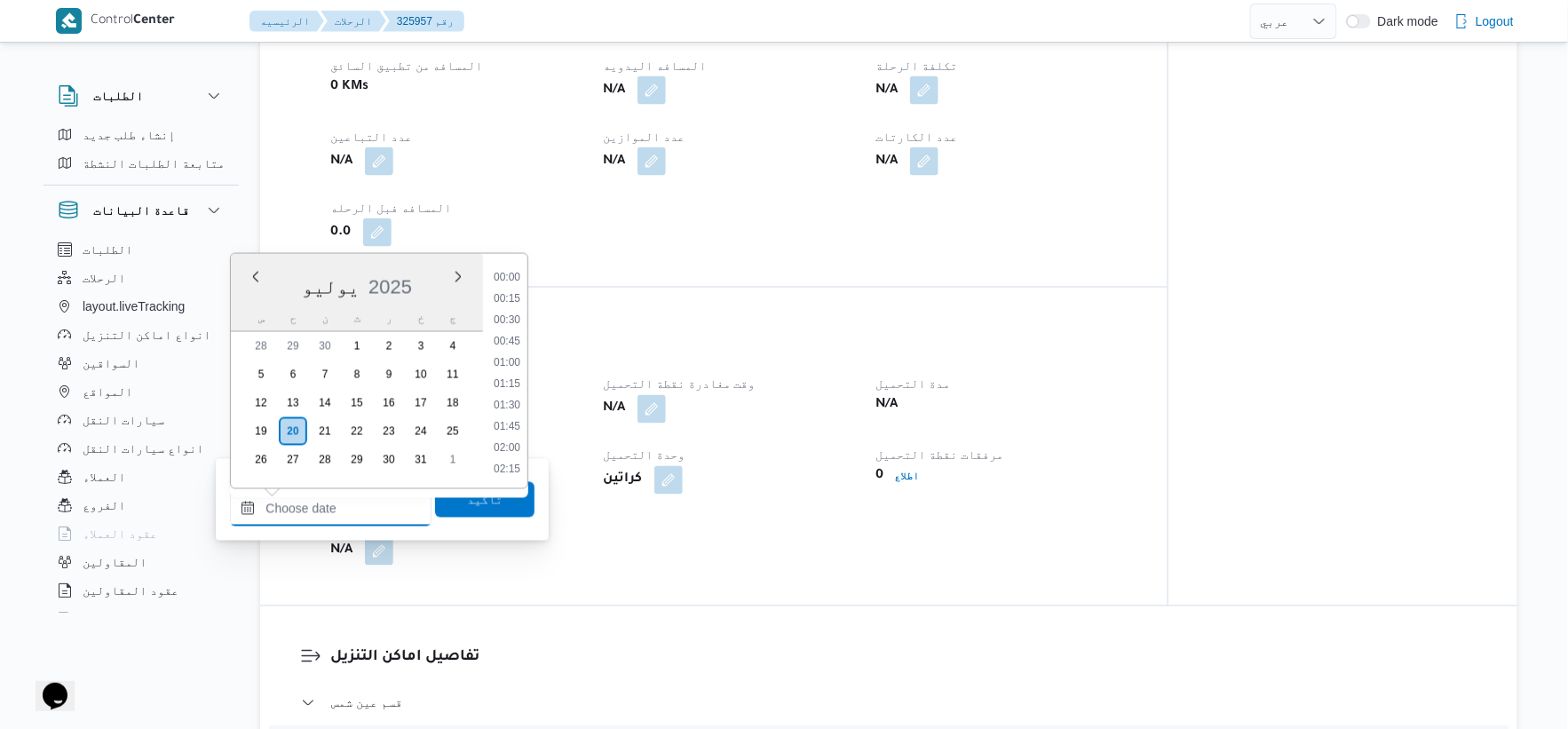 scroll, scrollTop: 491, scrollLeft: 0, axis: vertical 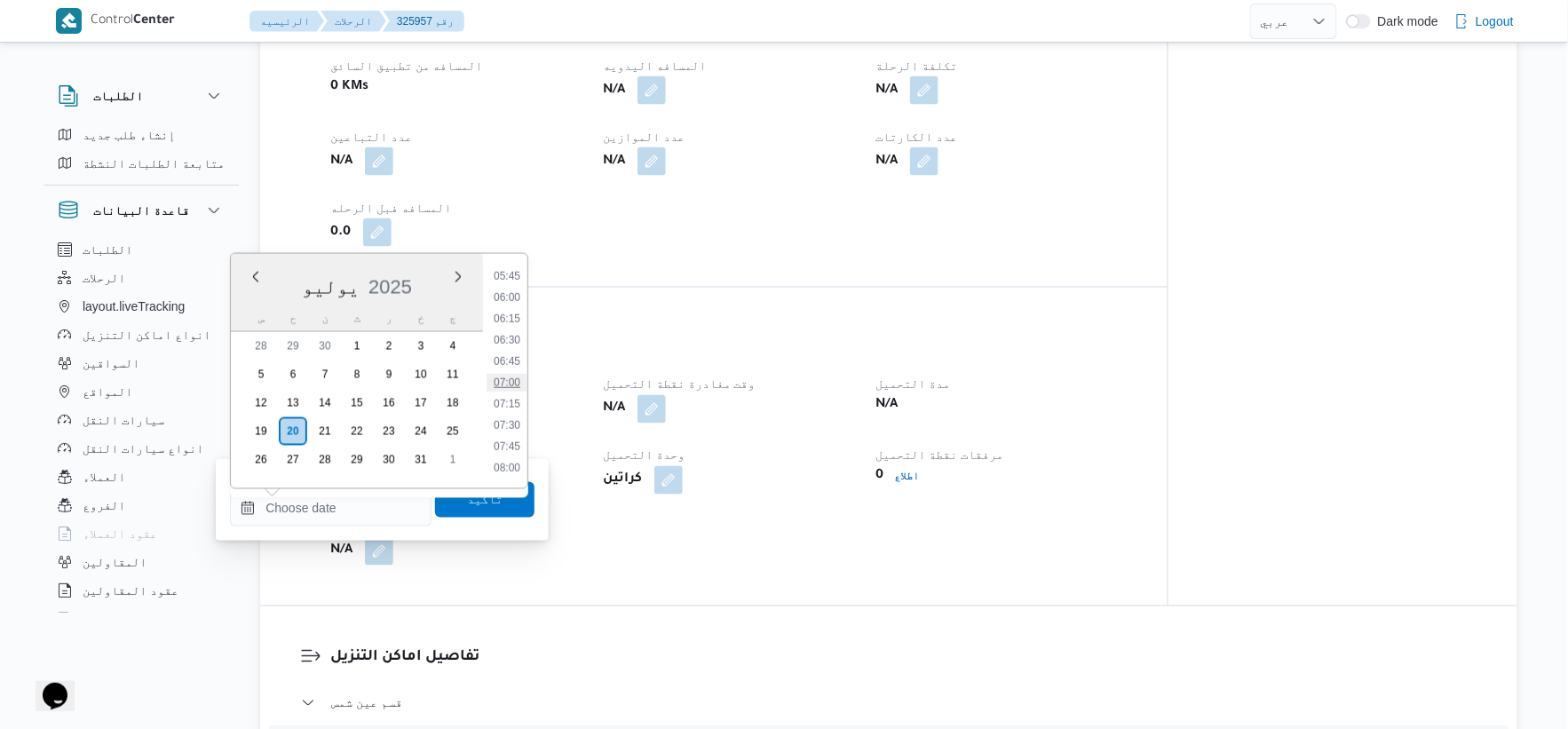 click on "07:00" at bounding box center [507, 383] 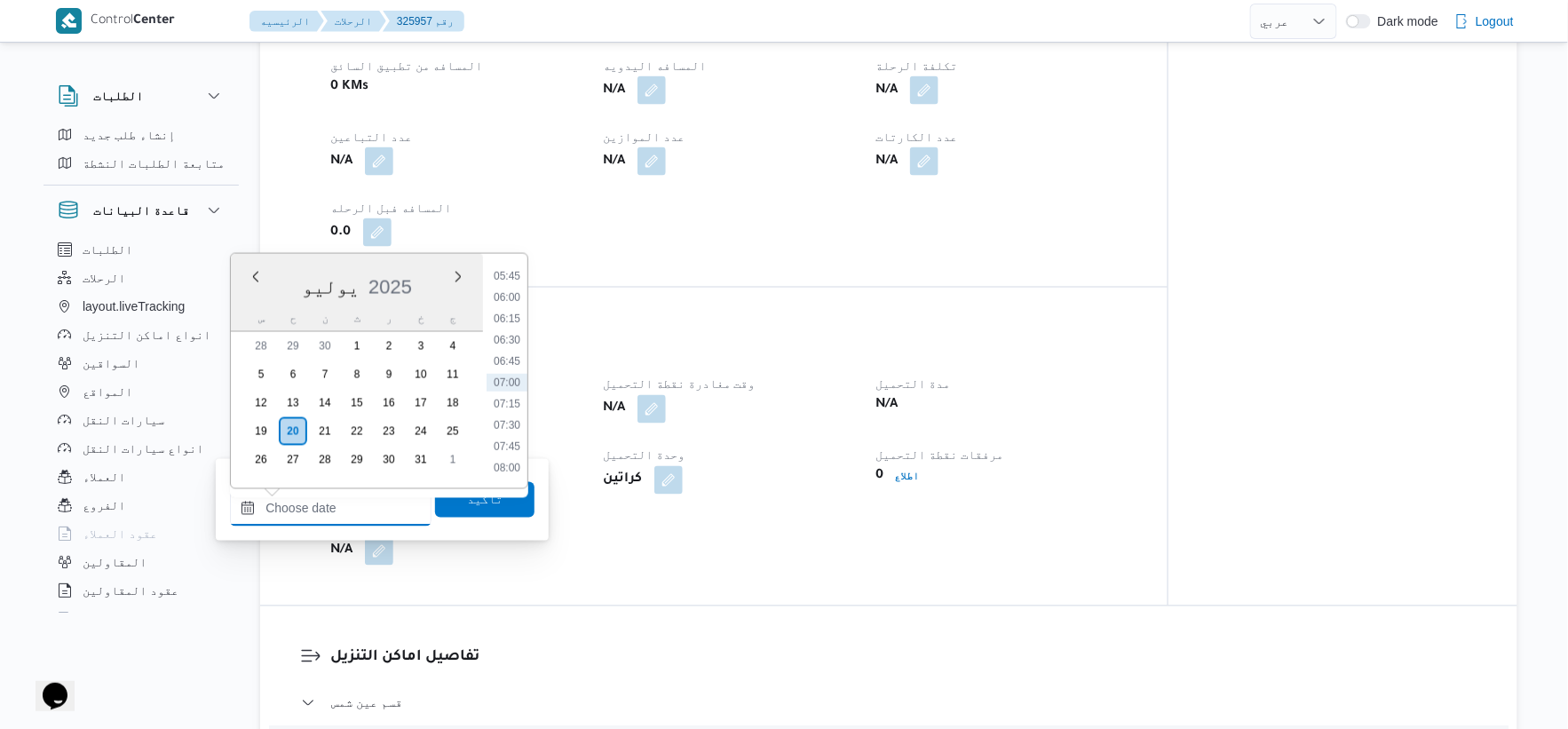 type on "٢٠/٠٧/٢٠٢٥ ٠٧:٠٠" 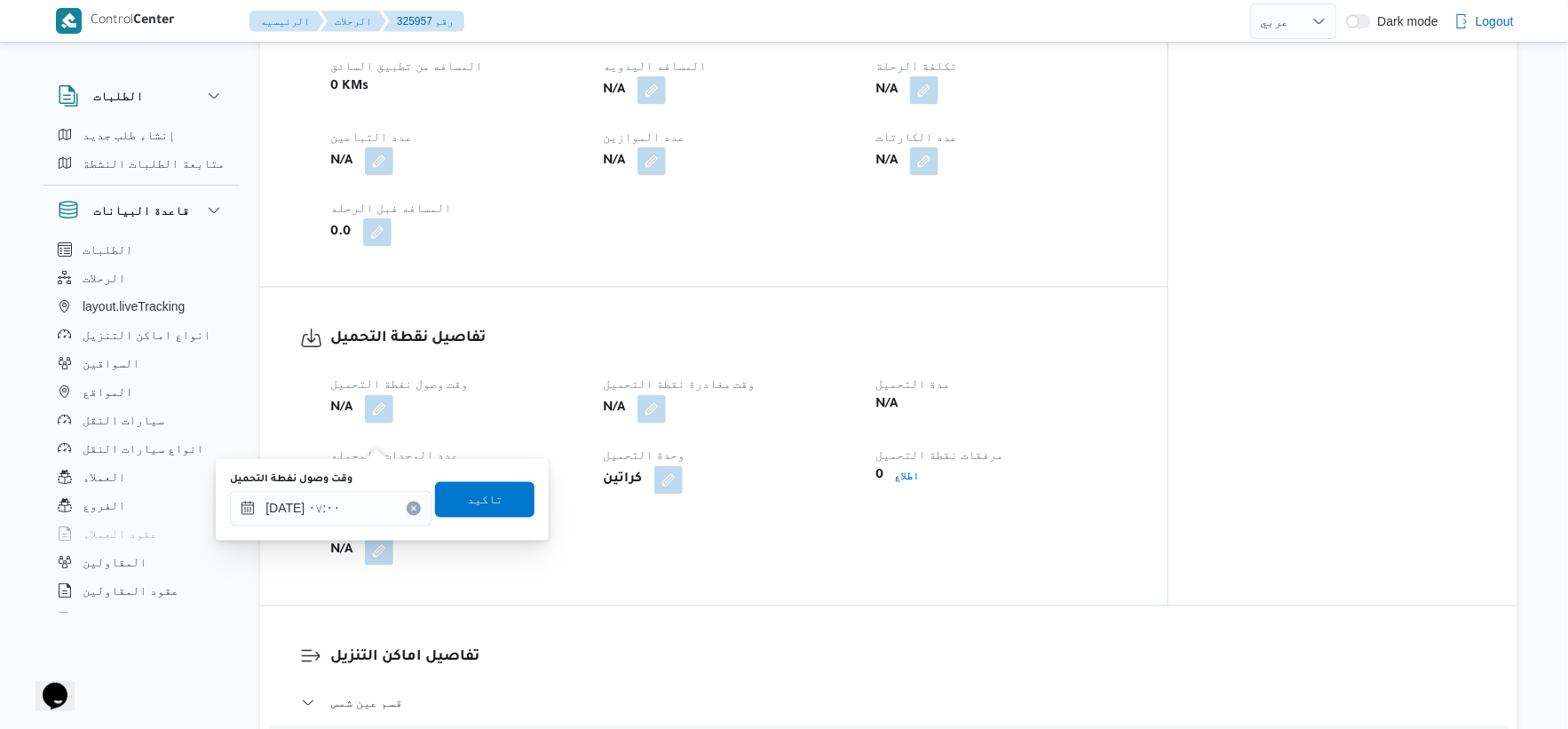 click on "تفاصيل الرحلة العميل Danone الفرع دانون|العبور نوع الرحله تجزئة تاريخ ووقت التحميل أحد ٢٠ يوليو ٢٠٢٥ ٠٧:٠٠ المصدر يدوي مرتجع؟ نعم تحديد النطاق الجغرافى No انهاء تلقائي Yes تجميع عدد الوحدات No نوع الايجار شهري اسم المشروع Danone Wave 3 المسافه بجوجل 0 KMs المسافه من تطبيق السائق 0 KMs المسافه اليدويه N/A تكلفة الرحلة N/A عدد التباعين N/A عدد الموازين N/A عدد الكارتات N/A المسافه فبل الرحله 0.0" at bounding box center (714, -14) 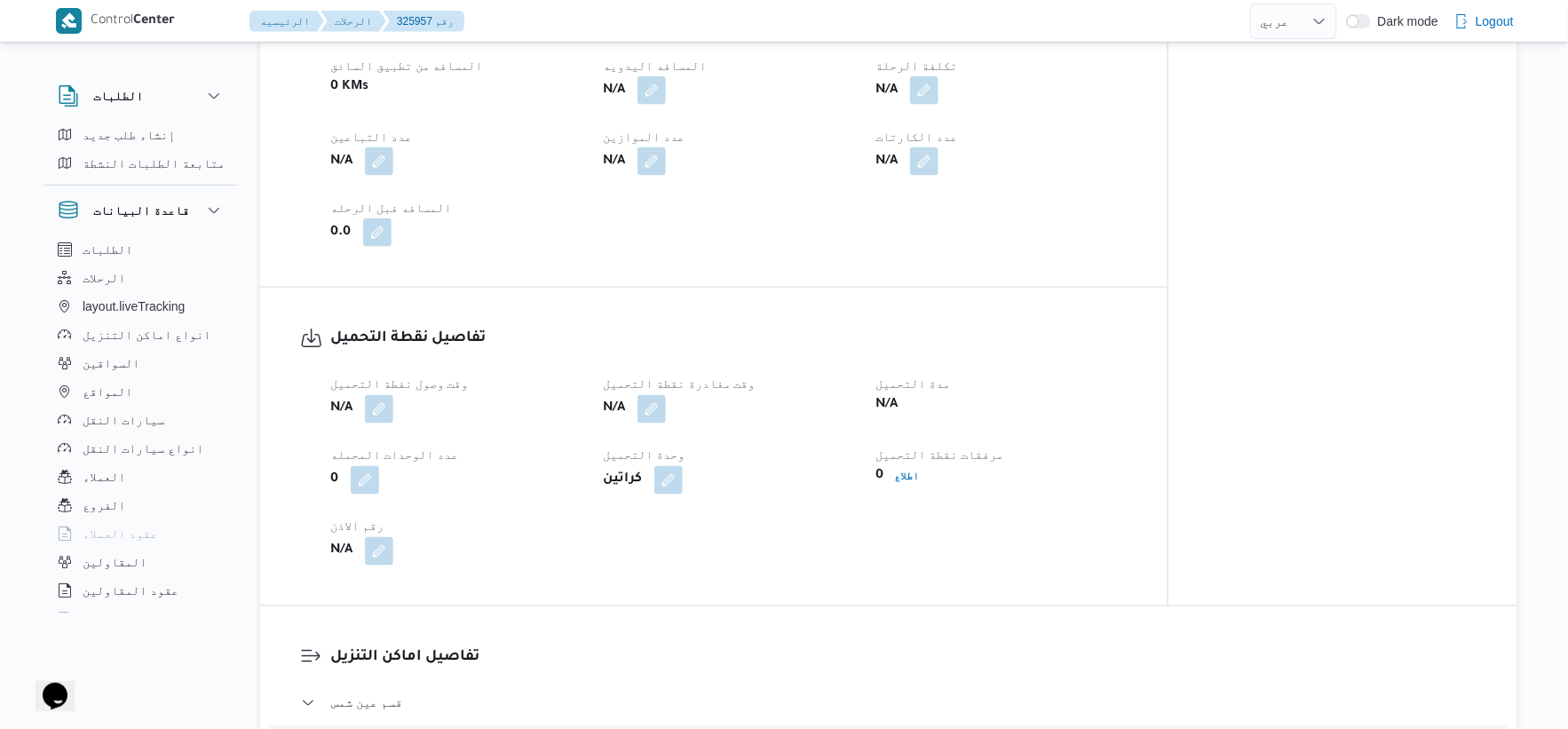 select on "ar" 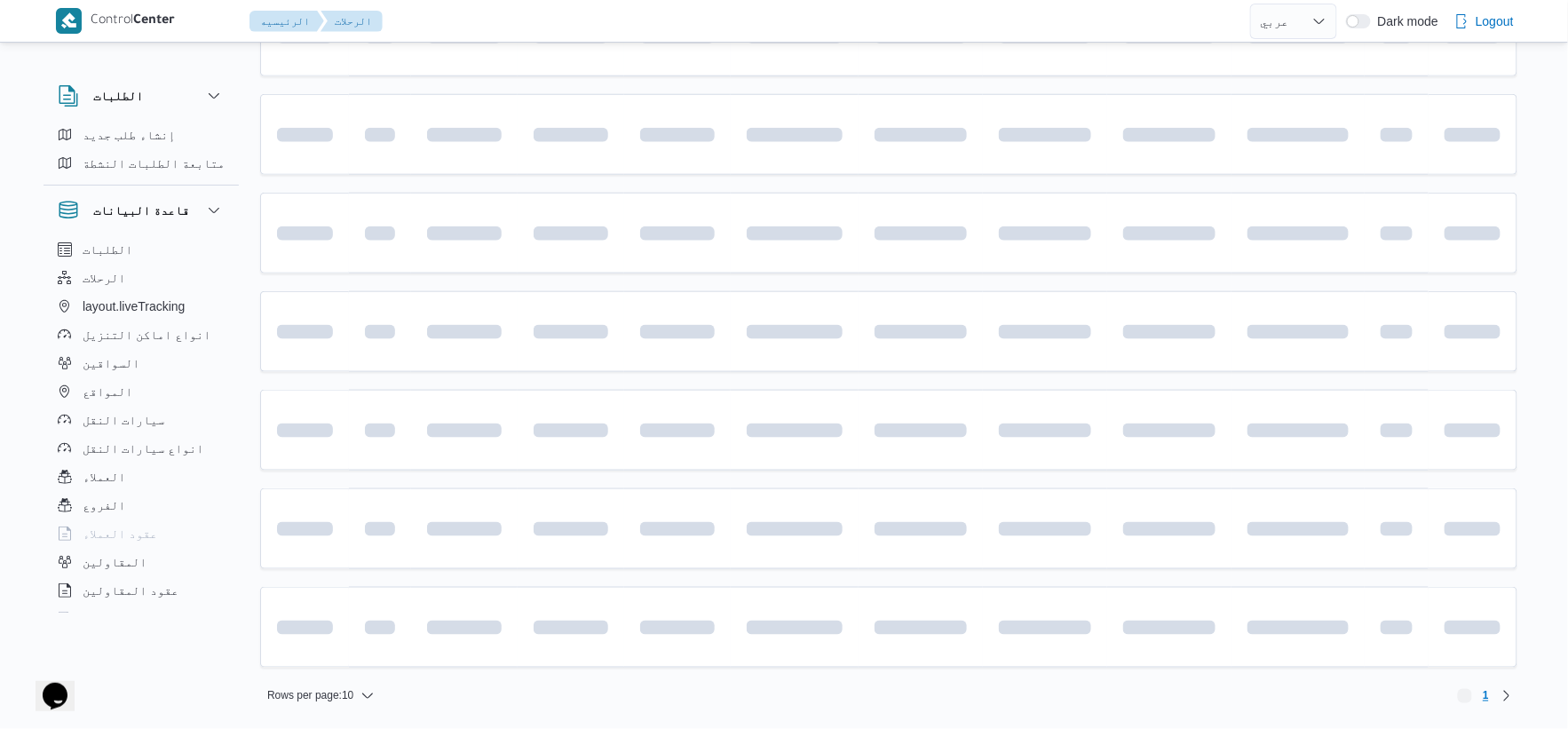 scroll, scrollTop: 581, scrollLeft: 0, axis: vertical 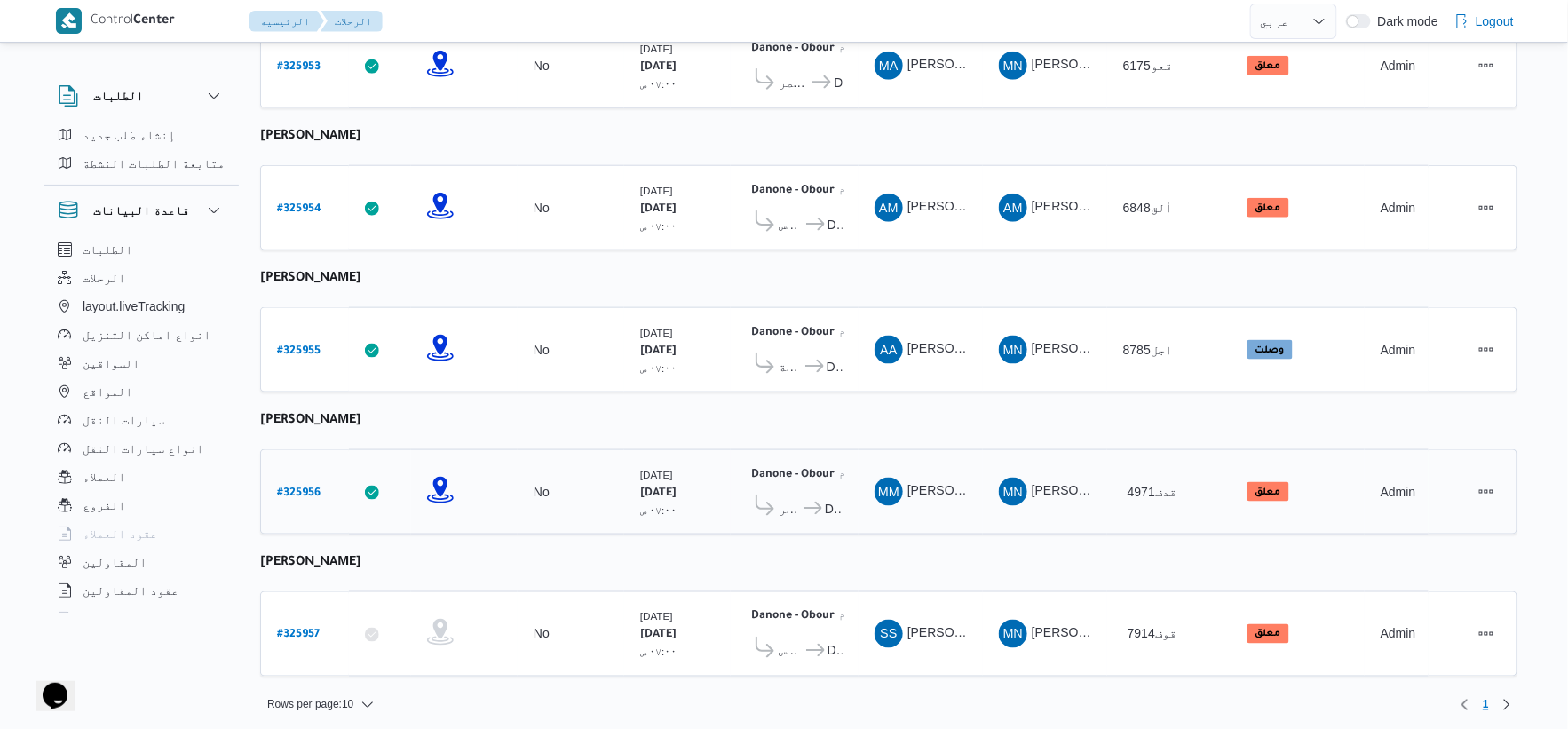 click on "# 325956" at bounding box center [298, 494] 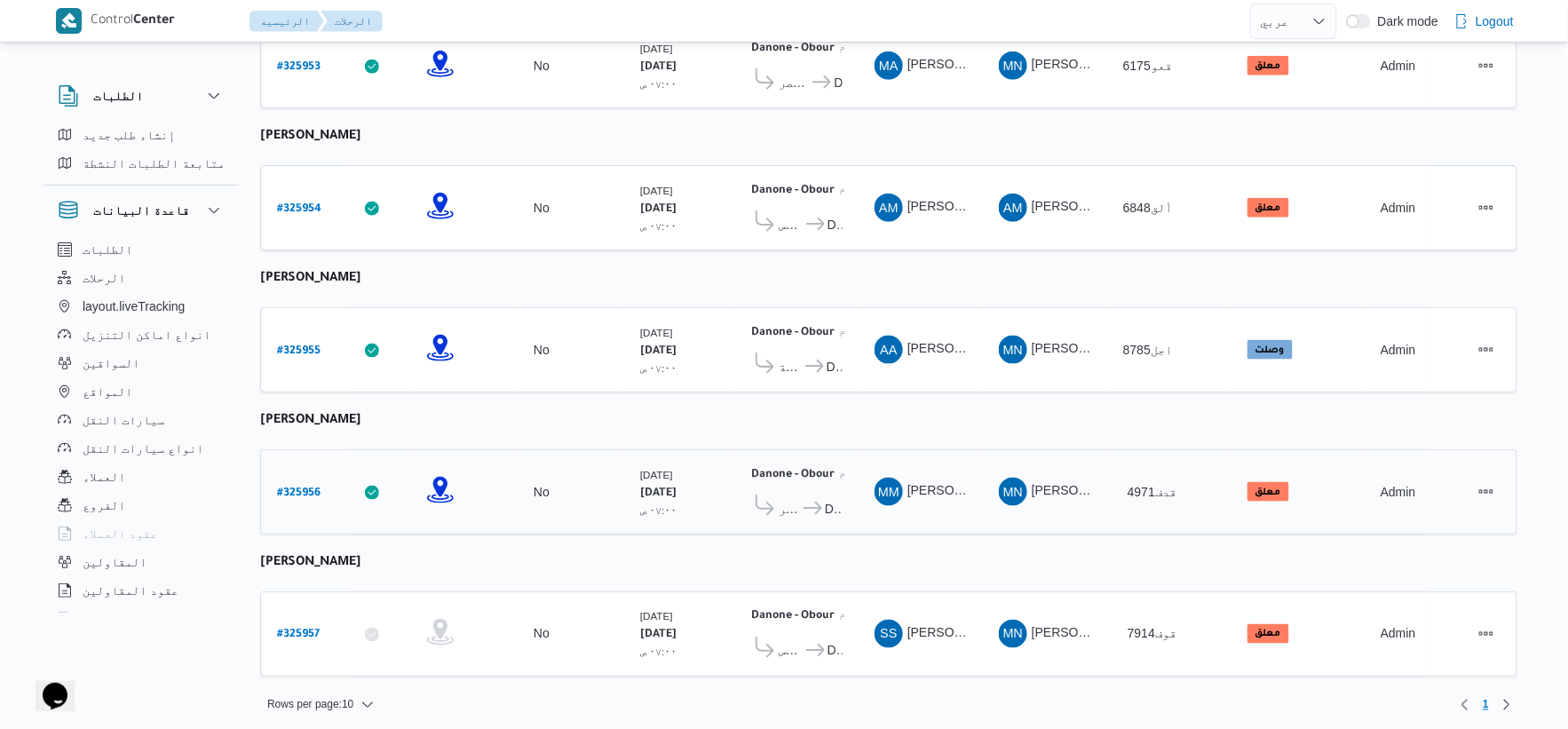 select on "ar" 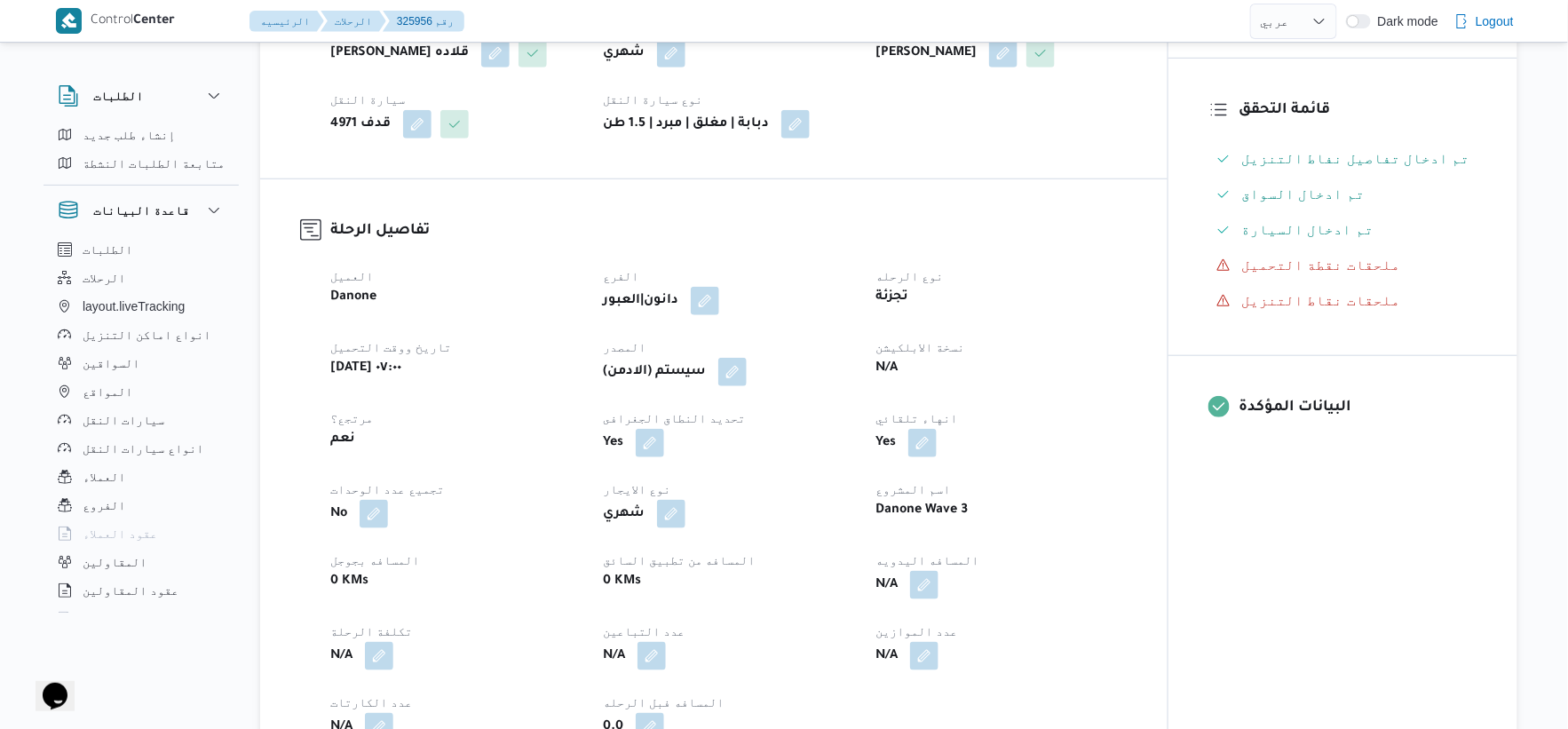 scroll, scrollTop: 394, scrollLeft: 0, axis: vertical 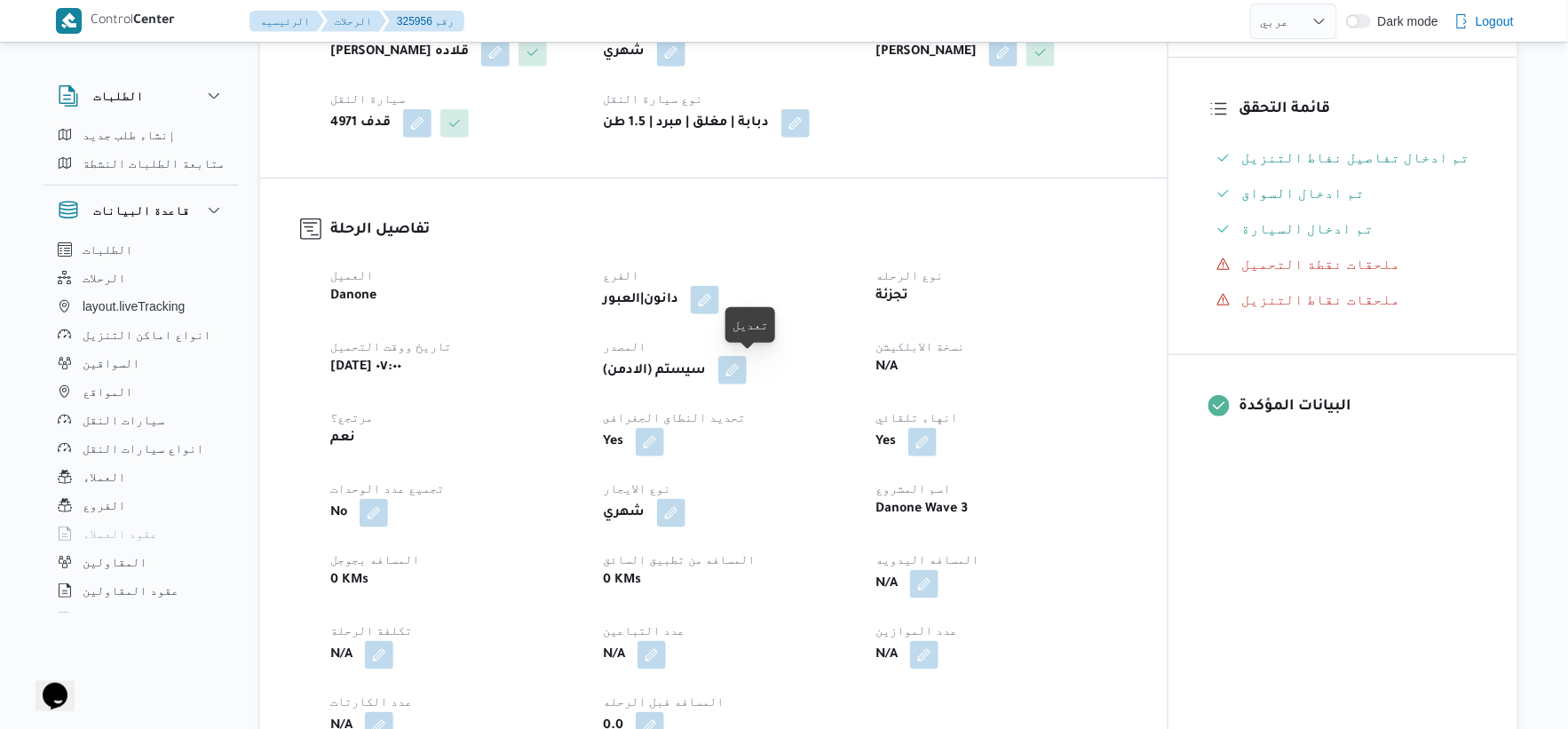 click at bounding box center [733, 370] 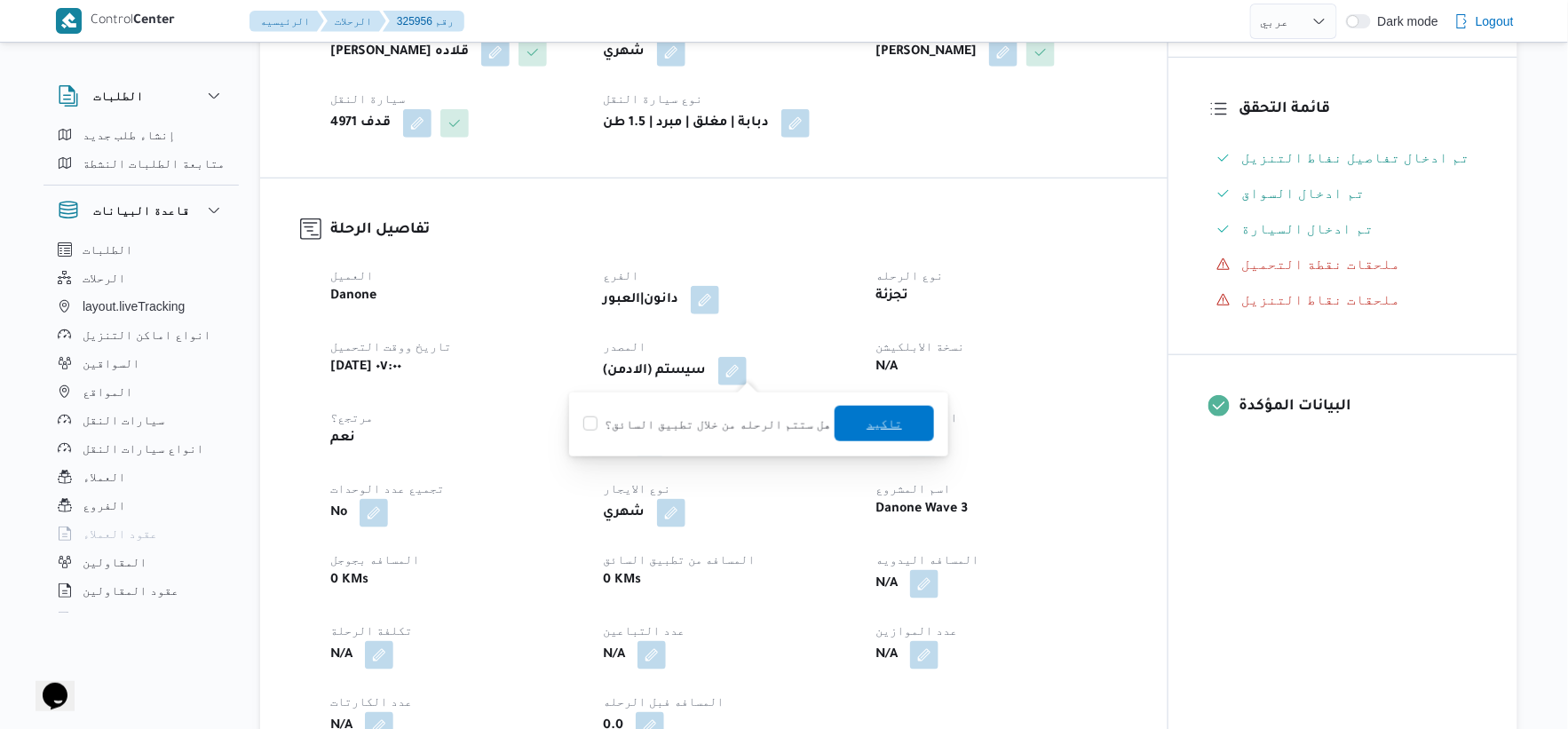 click on "تاكيد" at bounding box center (884, 424) 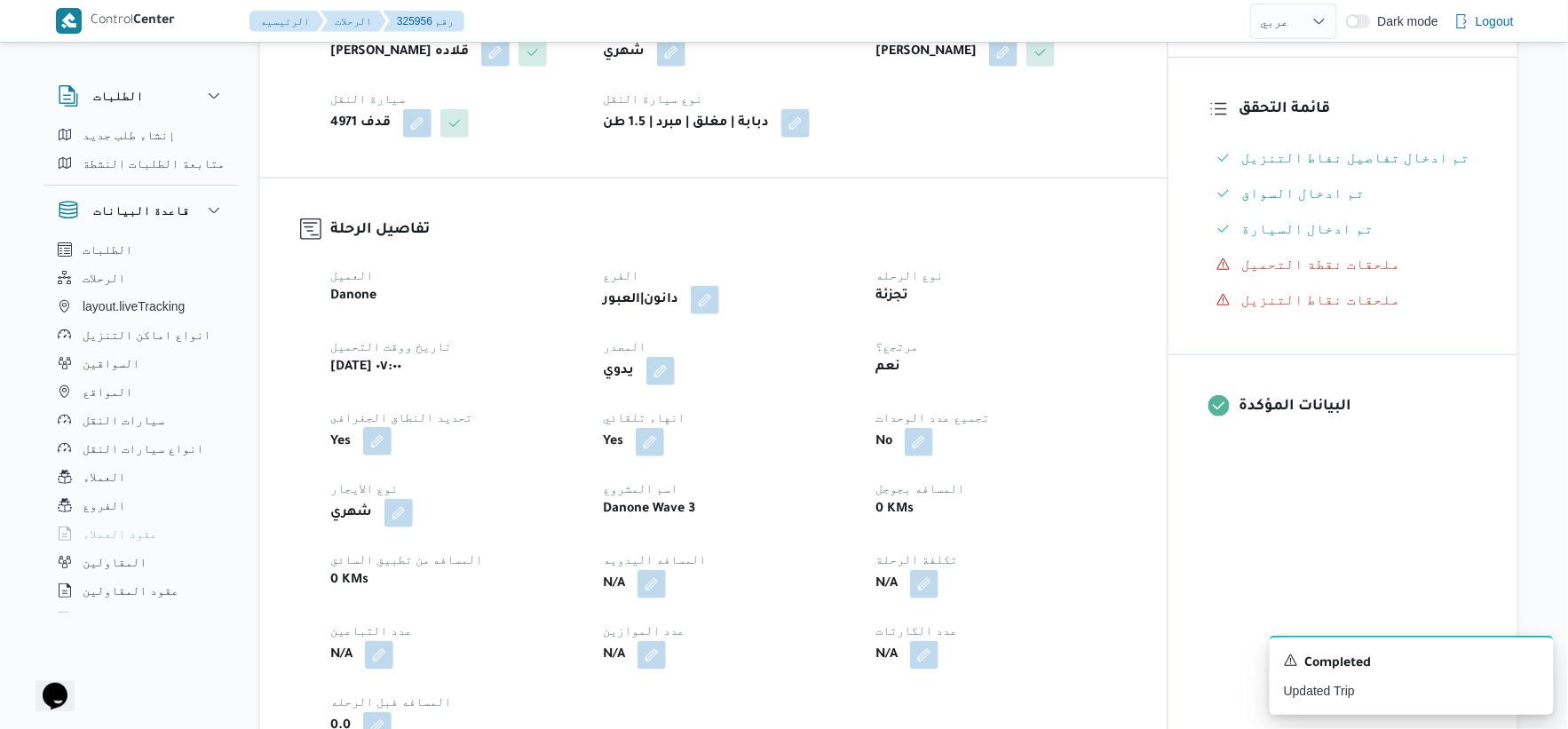click at bounding box center [377, 441] 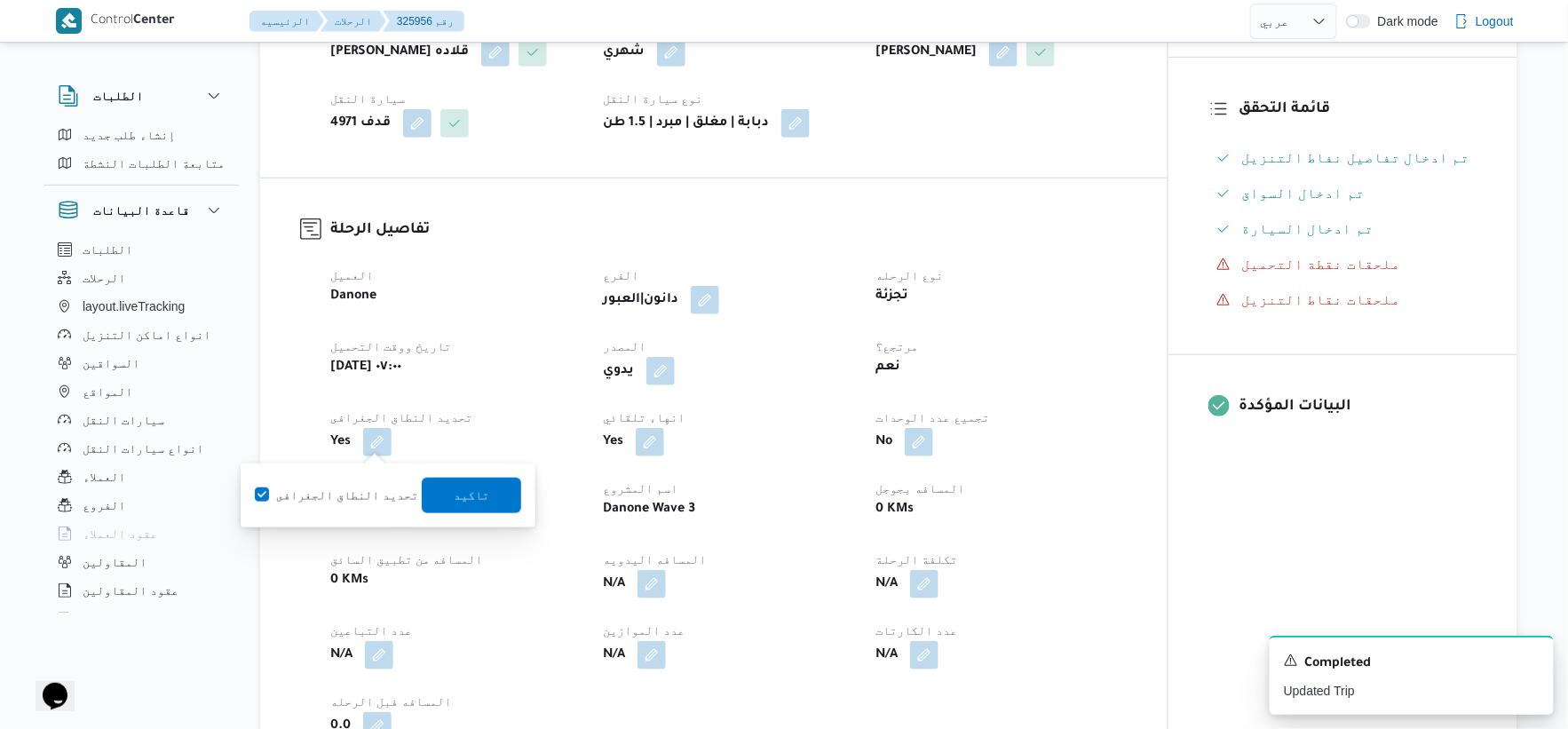 click on "تحديد النطاق الجغرافى" at bounding box center [337, 495] 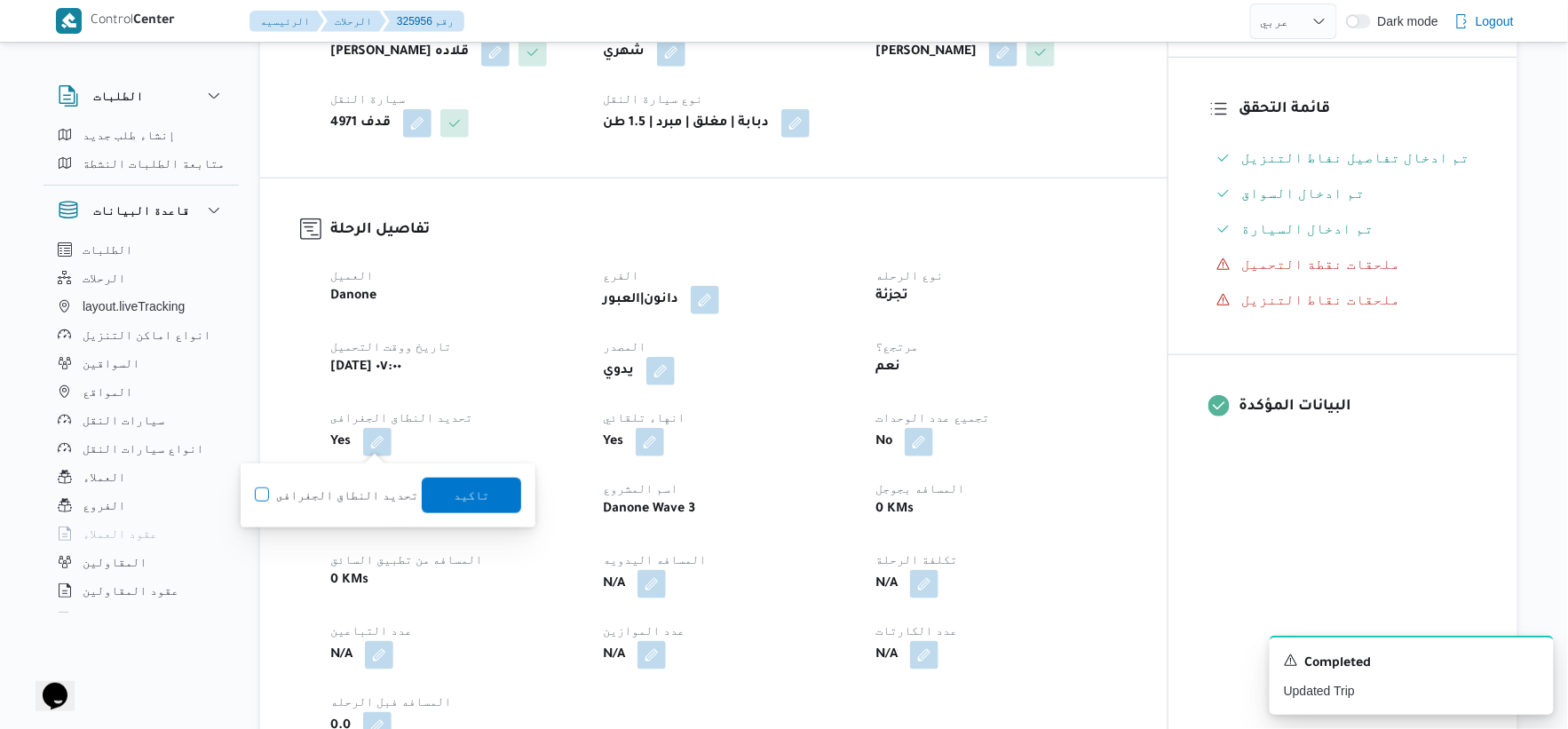 checkbox on "false" 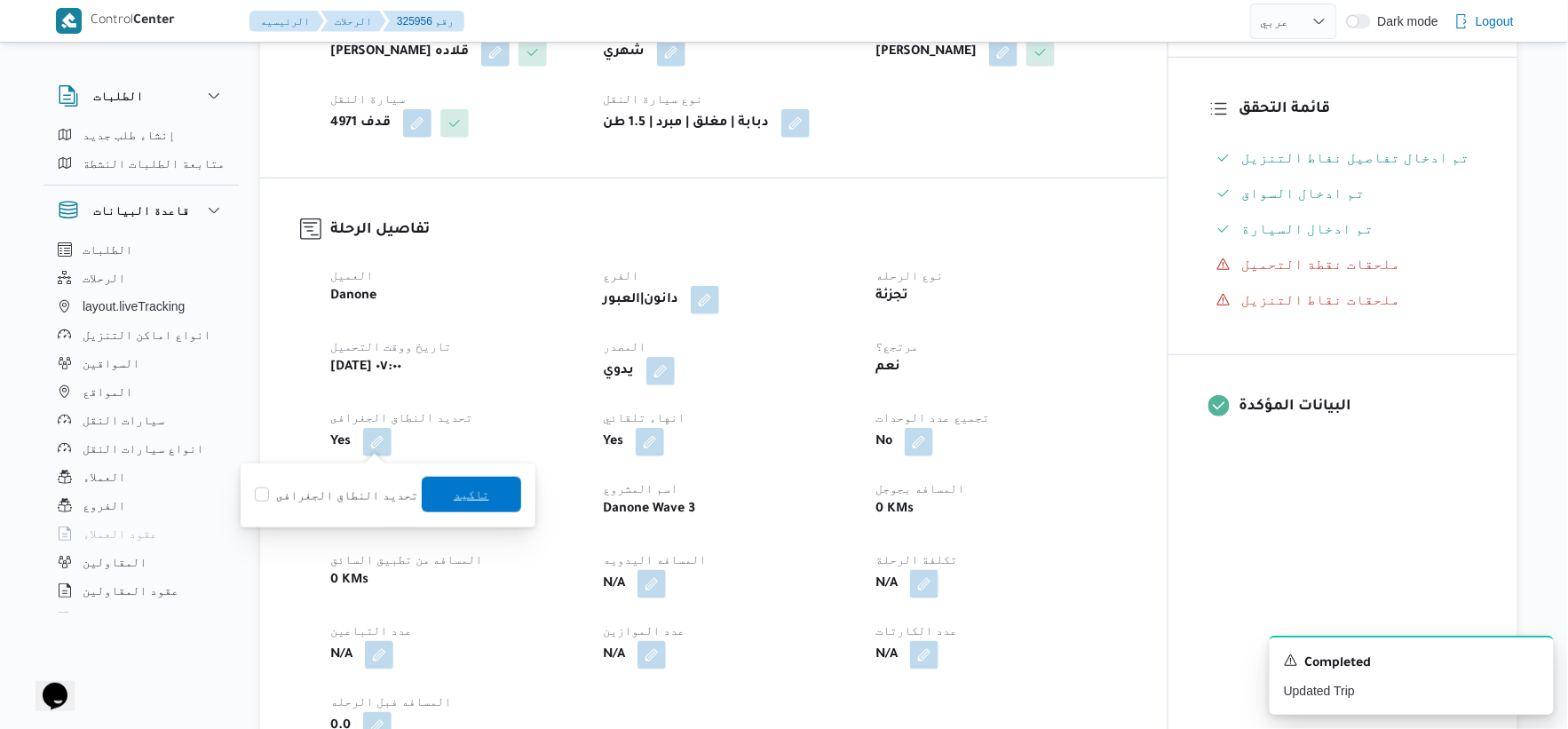click on "تاكيد" at bounding box center (471, 495) 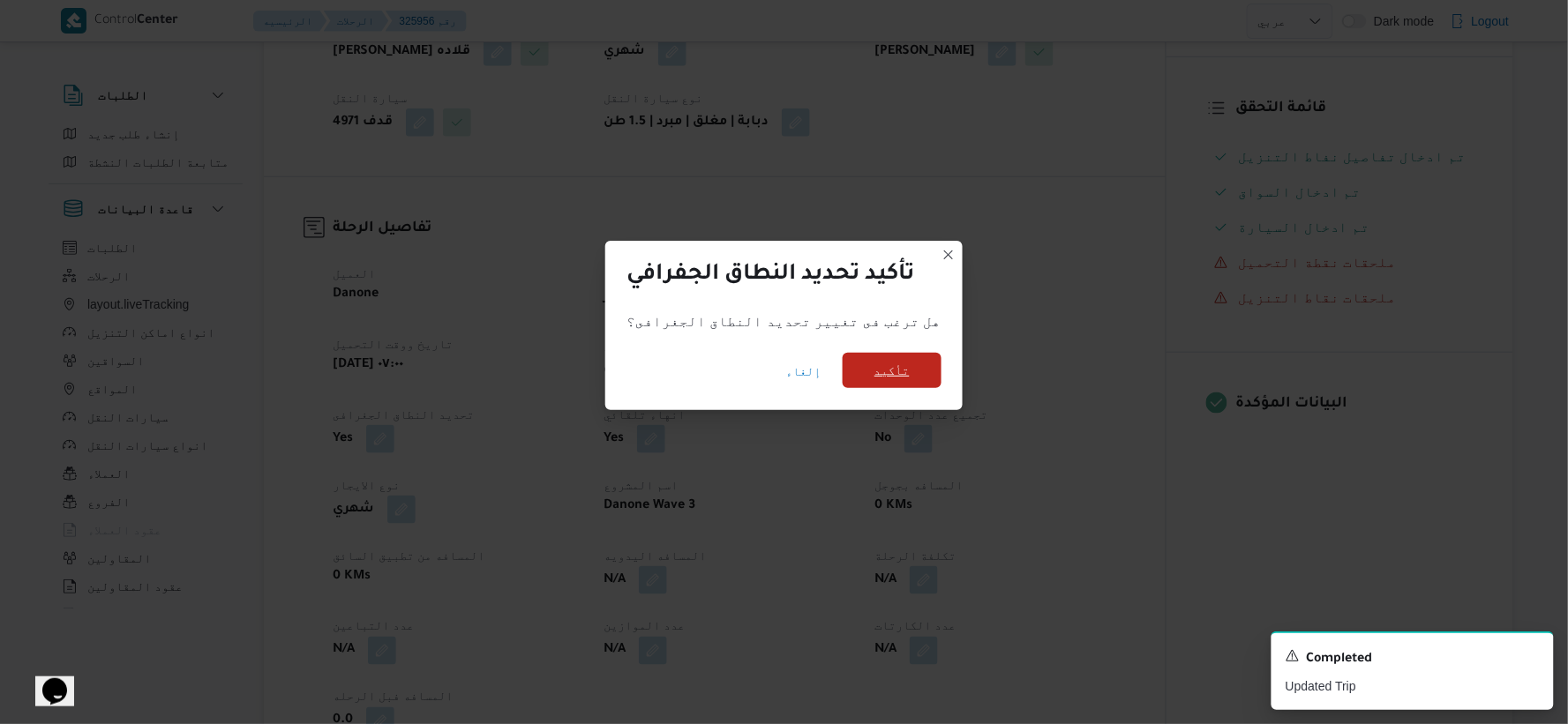 click on "تأكيد" at bounding box center (892, 370) 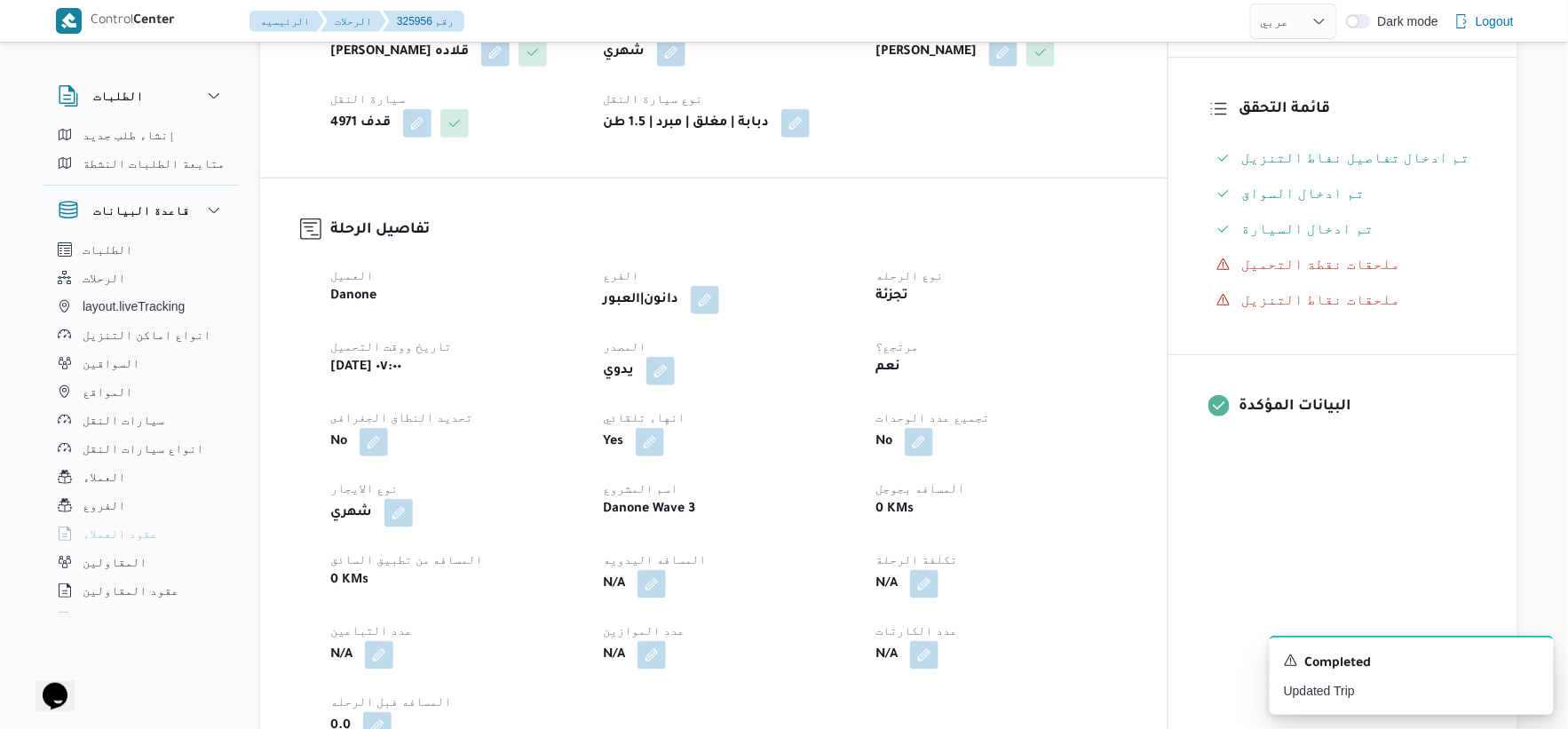 select on "ar" 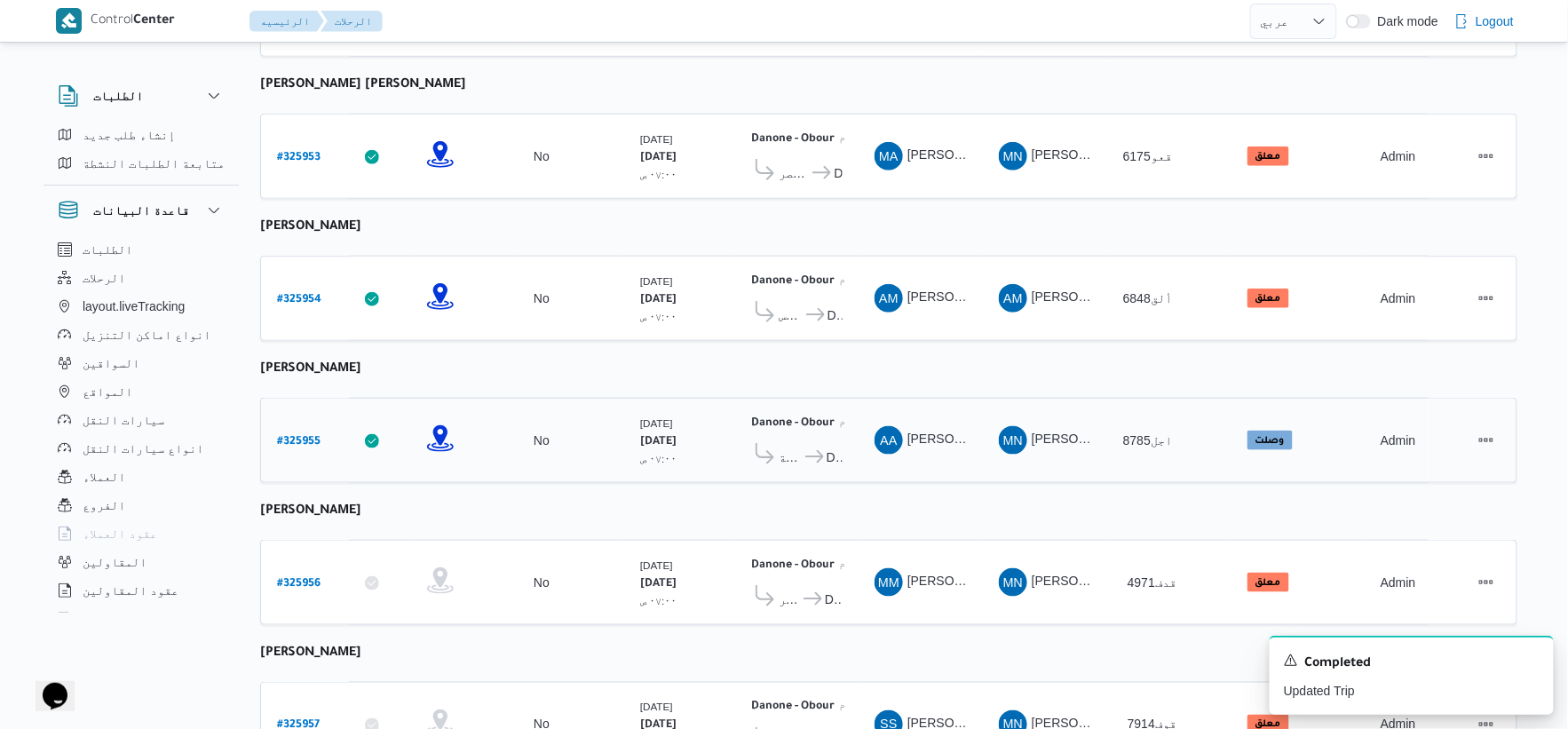 scroll, scrollTop: 581, scrollLeft: 0, axis: vertical 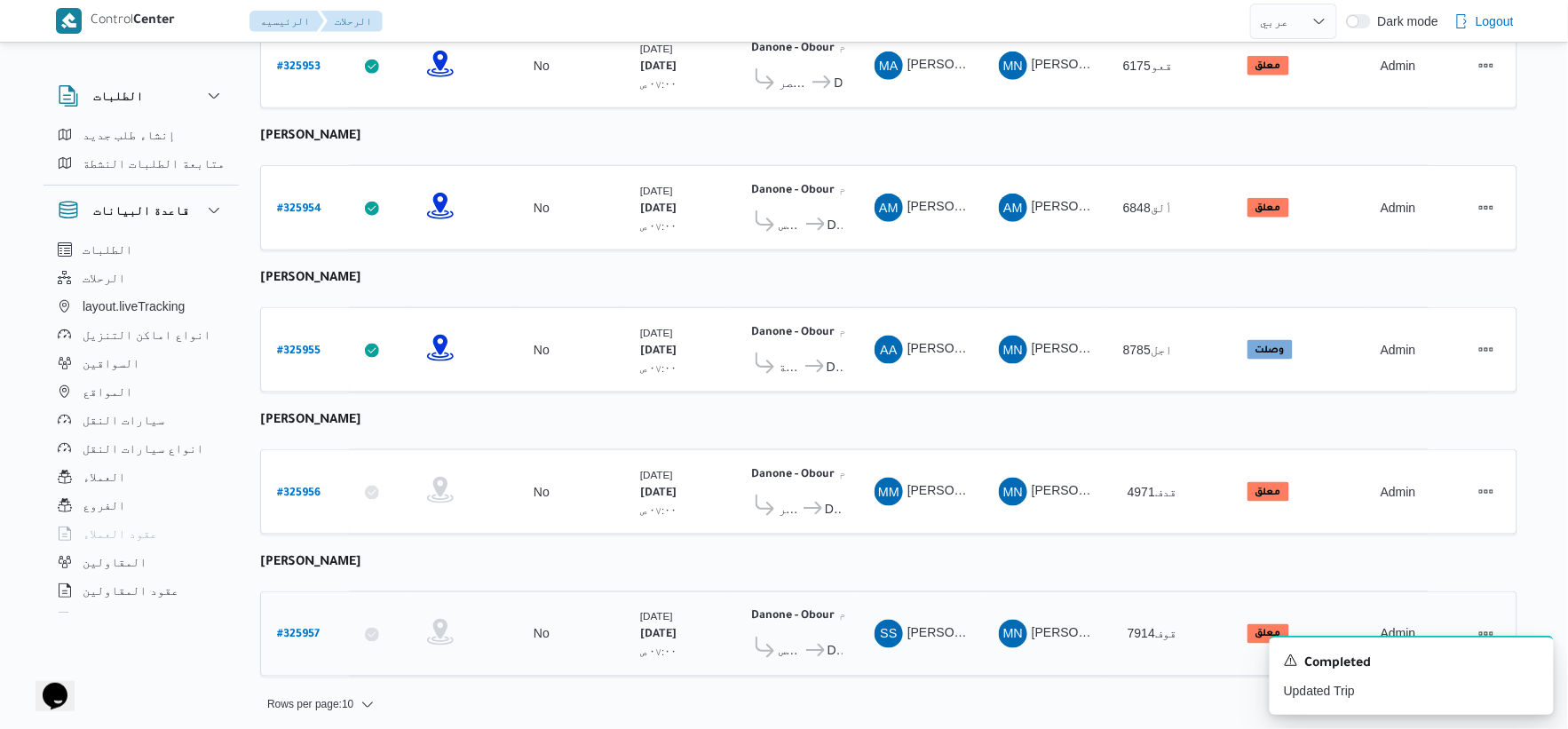 click on "# 325957" at bounding box center (298, 636) 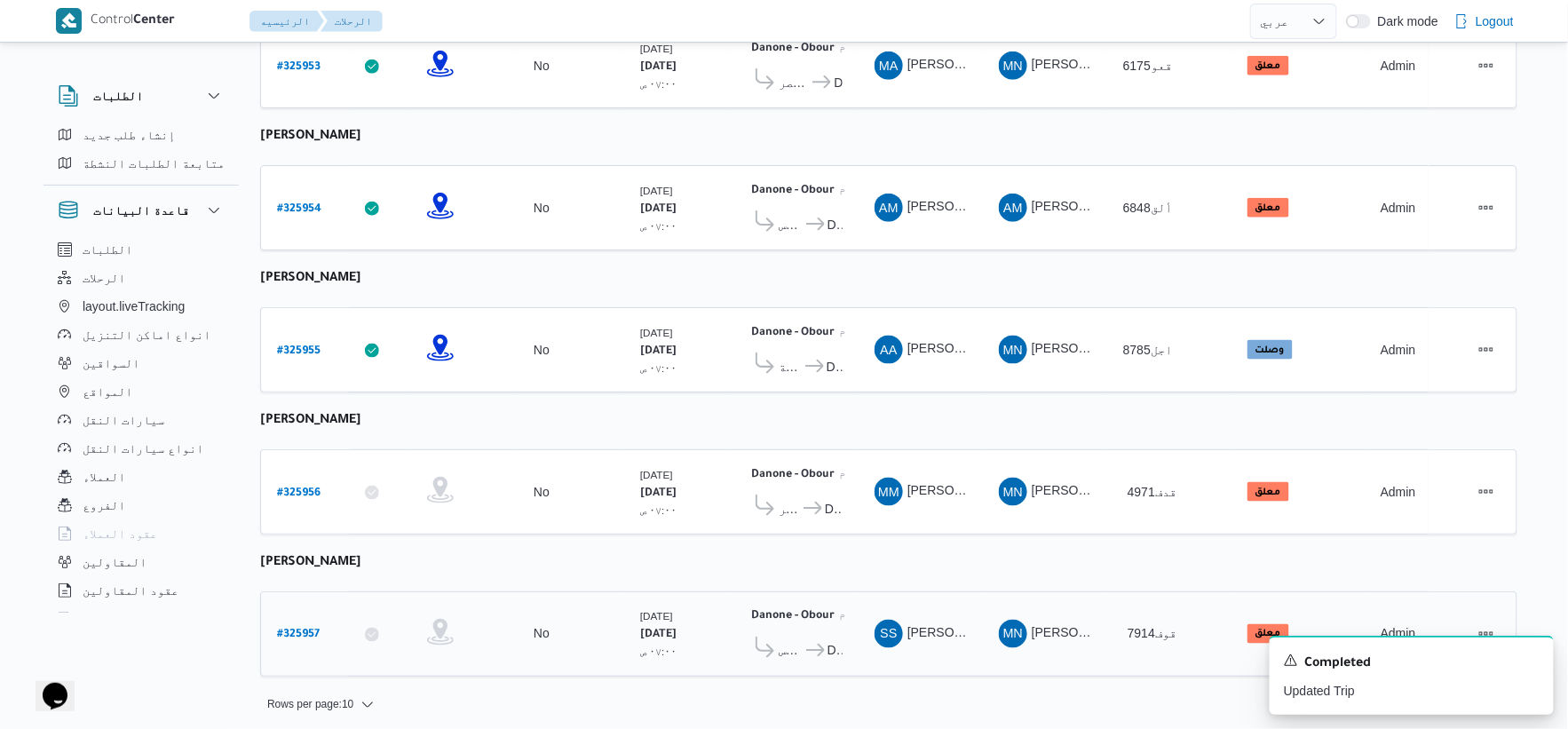 select on "ar" 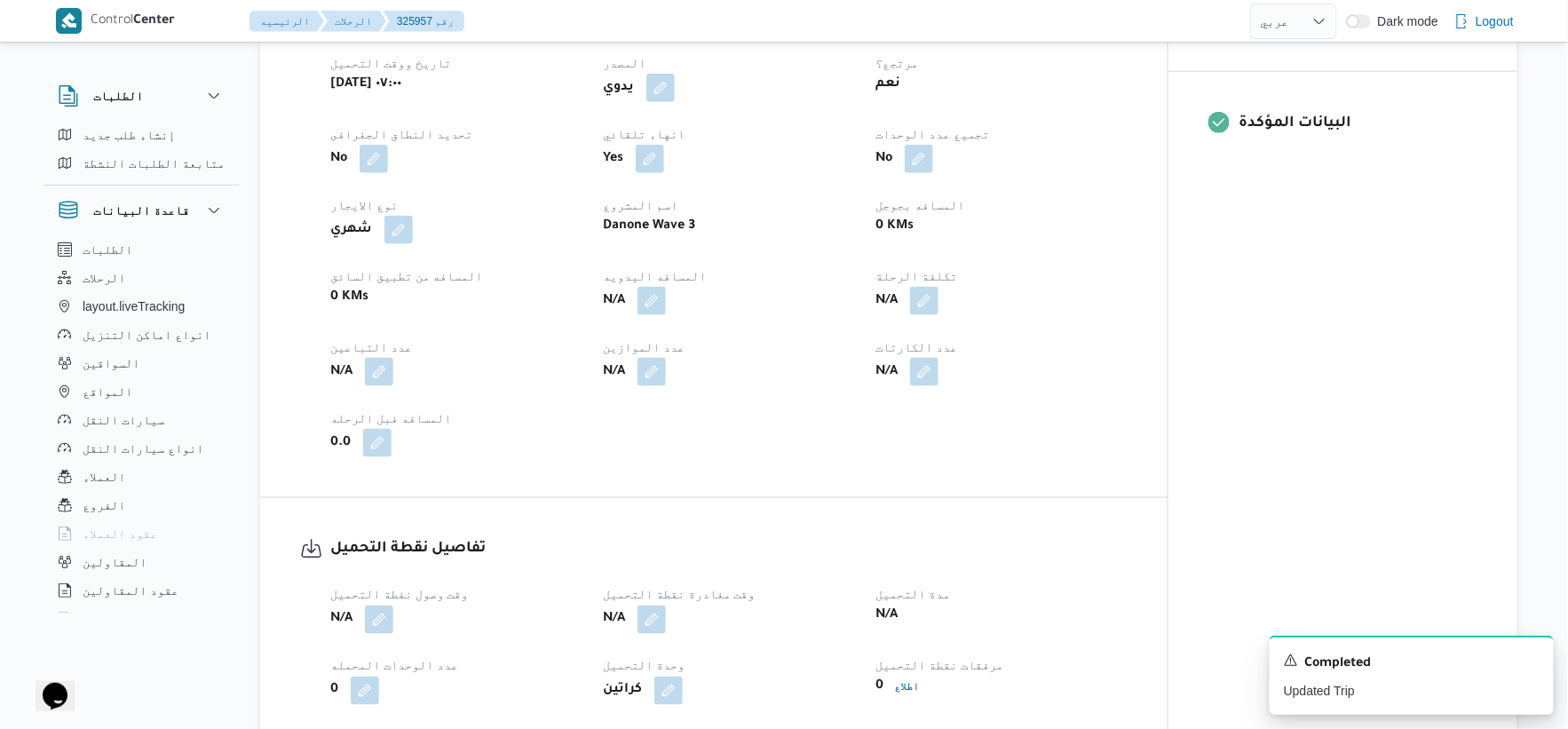 scroll, scrollTop: 788, scrollLeft: 0, axis: vertical 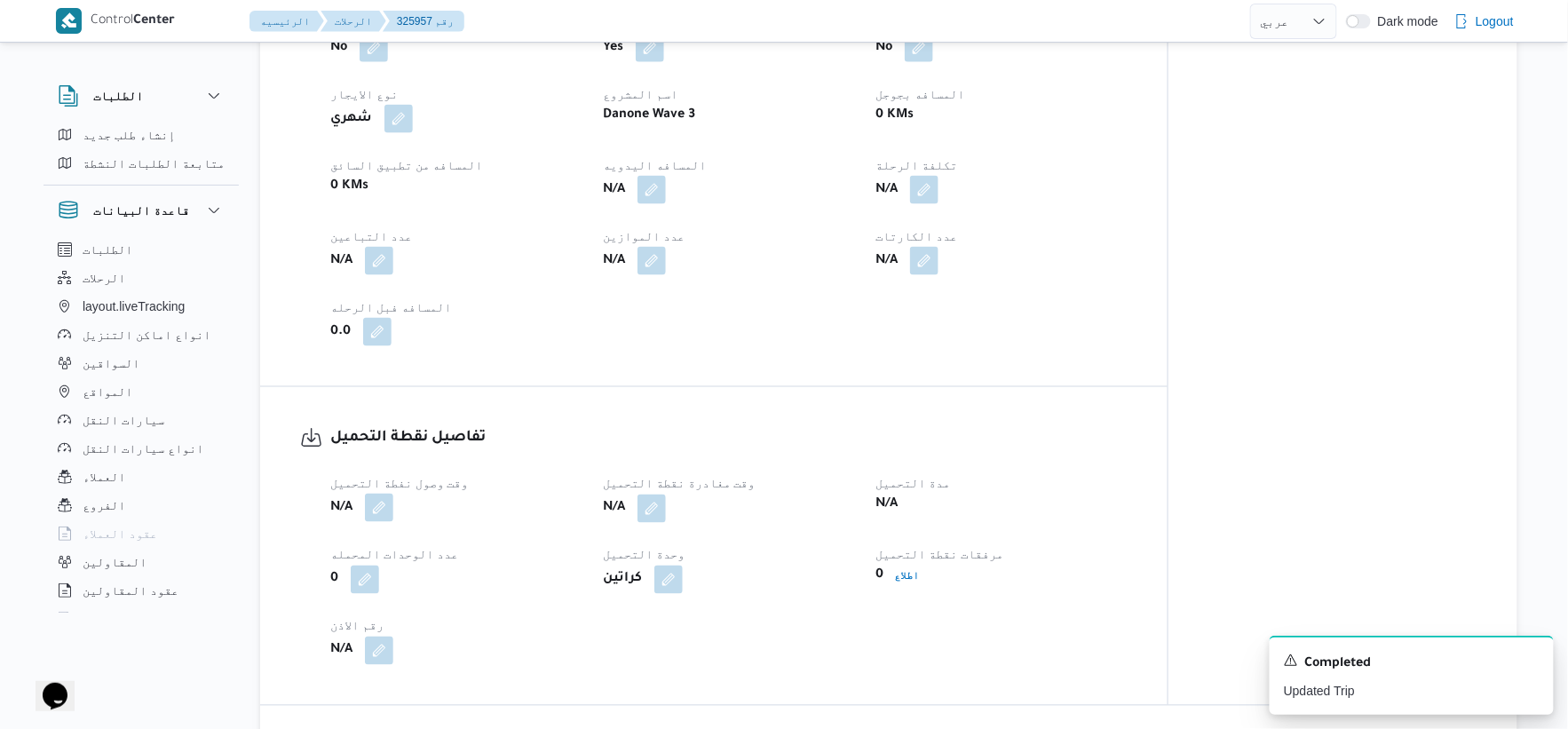 click at bounding box center [379, 508] 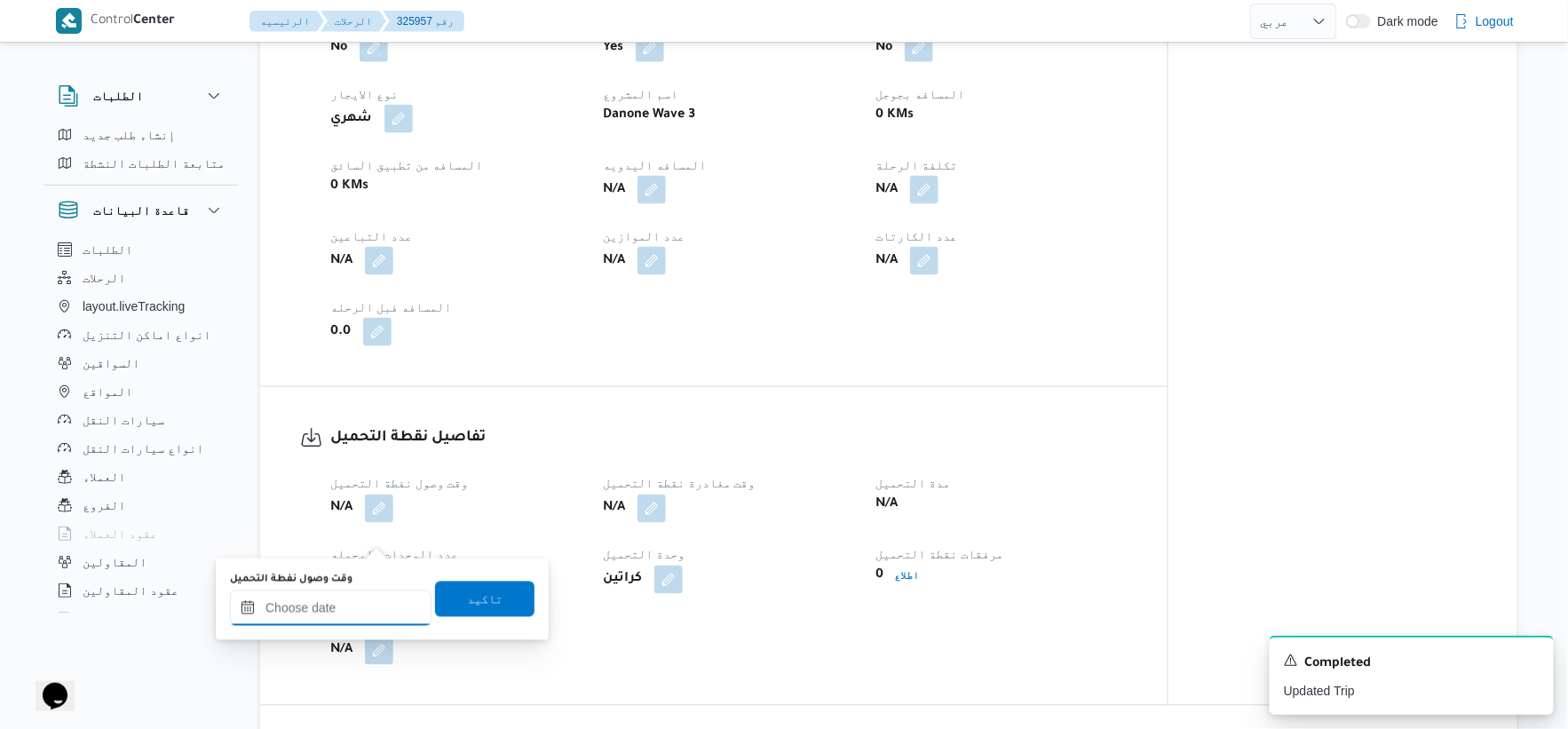 click on "وقت وصول نفطة التحميل" at bounding box center [330, 608] 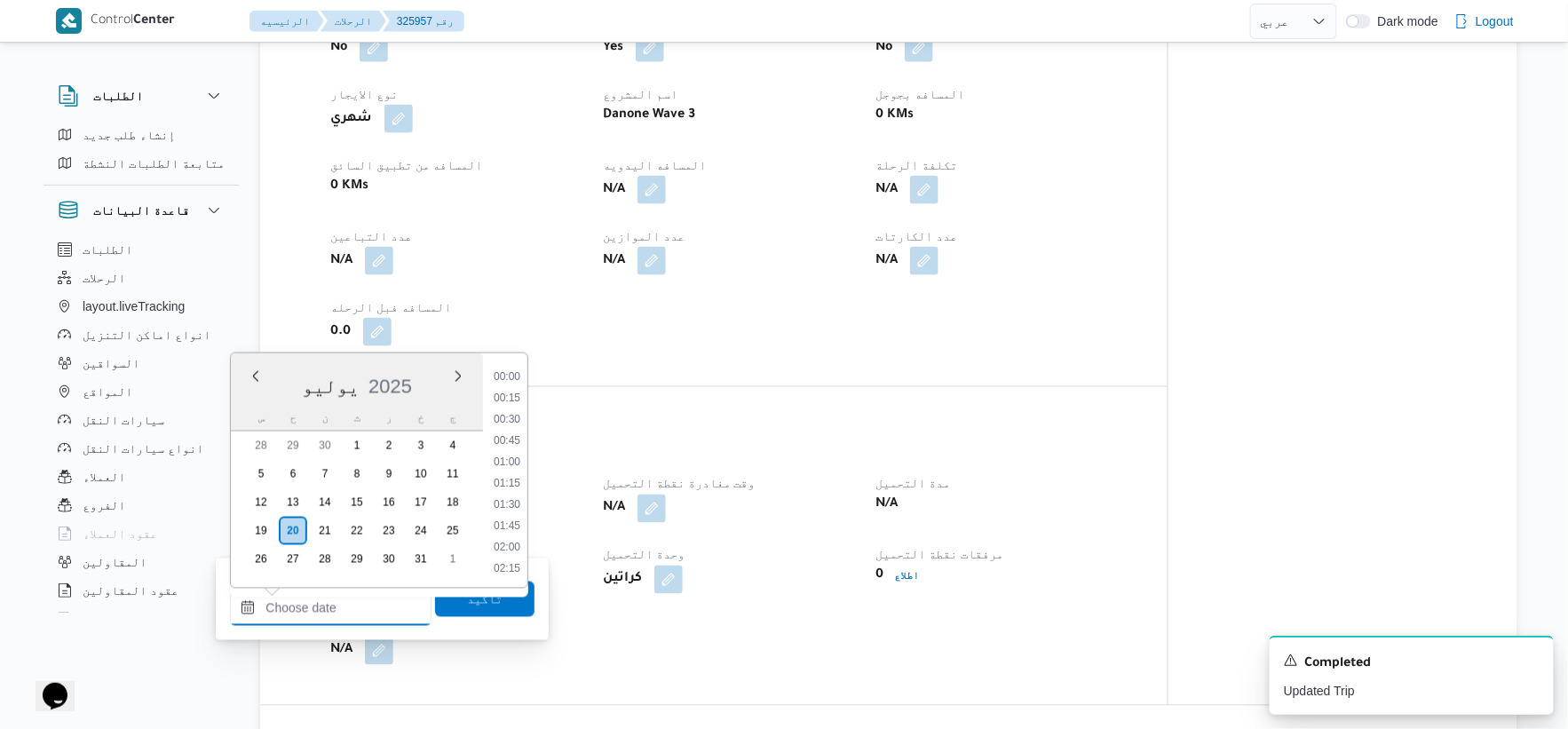 scroll, scrollTop: 491, scrollLeft: 0, axis: vertical 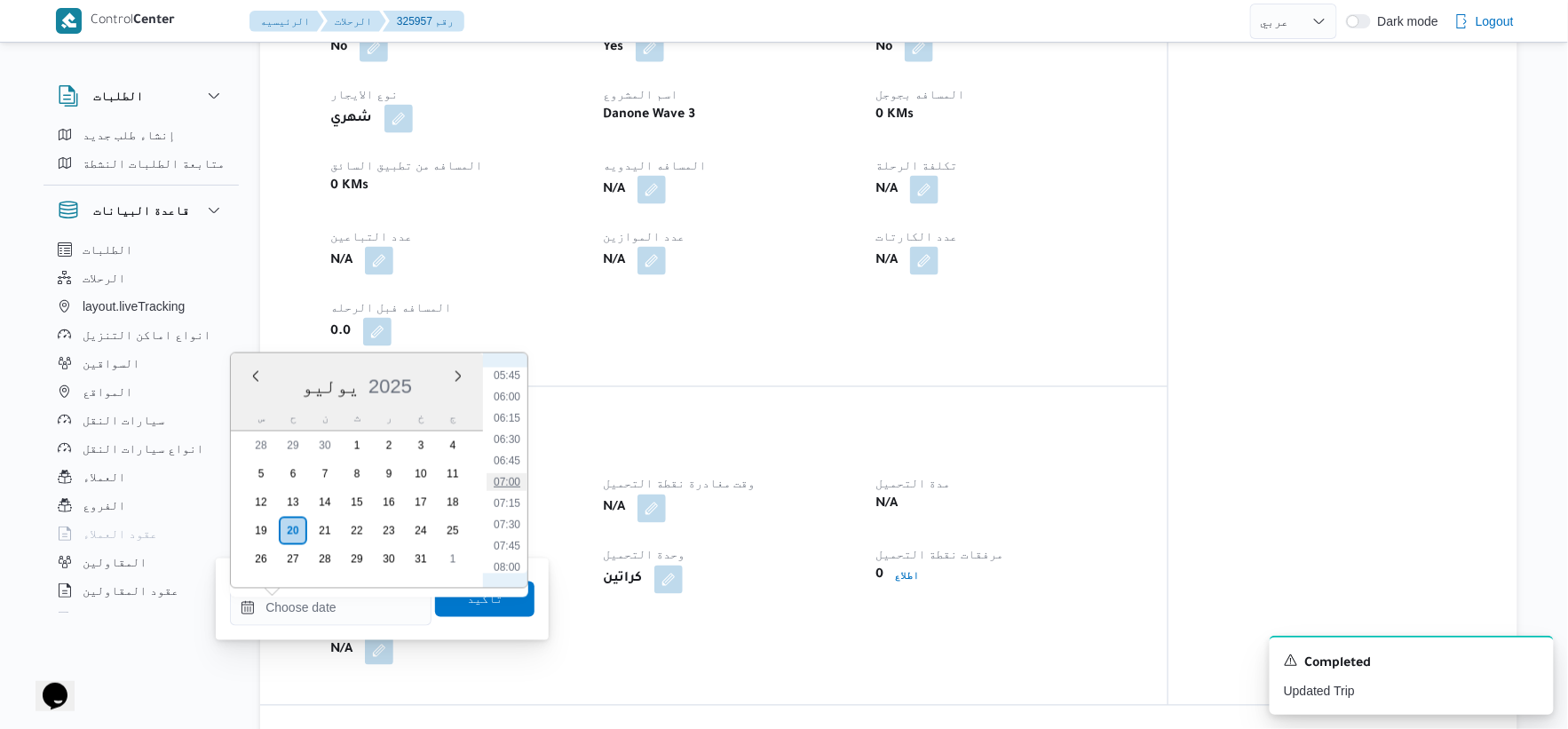 click on "07:00" at bounding box center [507, 482] 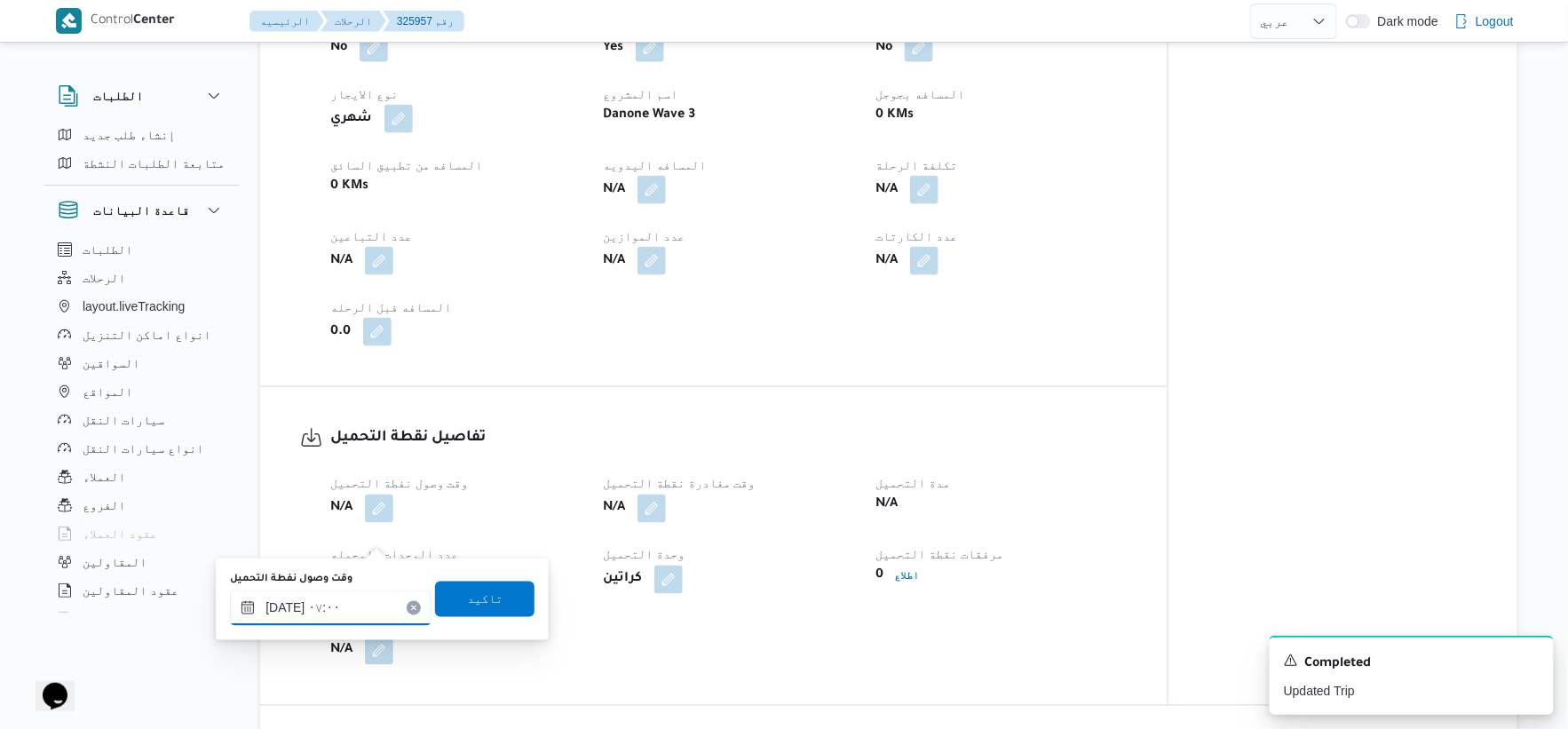 click on "٢٠/٠٧/٢٠٢٥ ٠٧:٠٠" at bounding box center (330, 608) 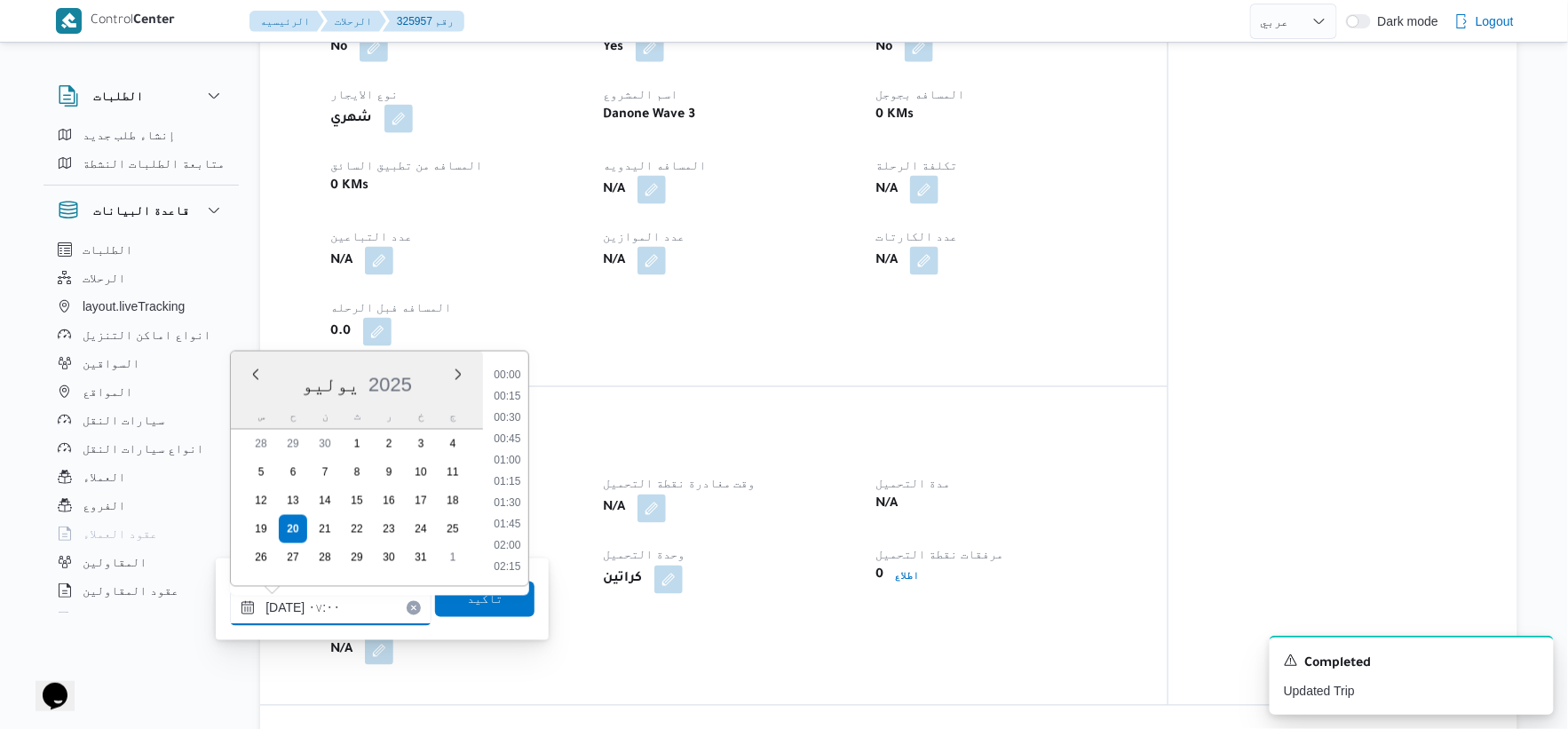 scroll, scrollTop: 490, scrollLeft: 0, axis: vertical 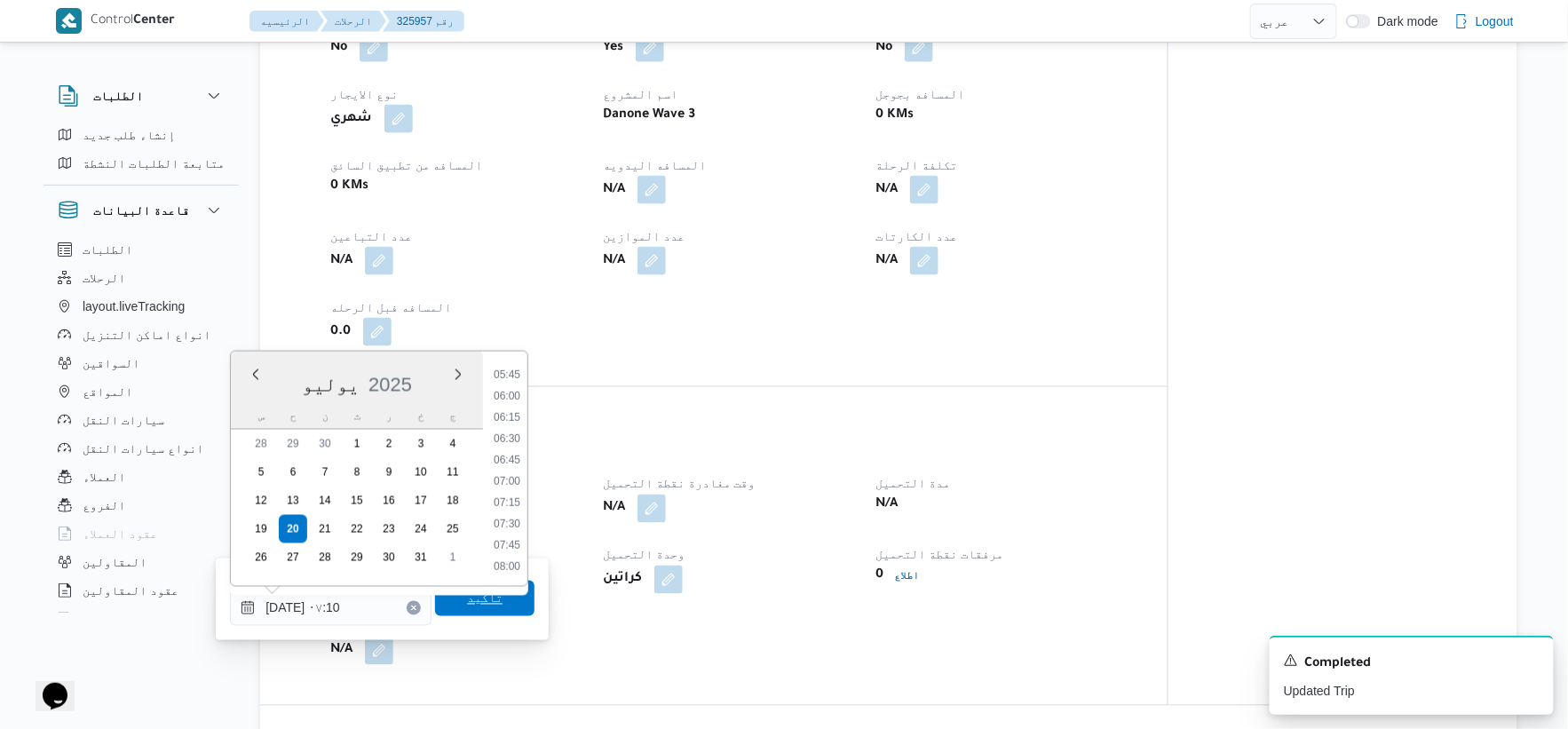 type on "٢٠/٠٧/٢٠٢٥ ٠٧:١٠" 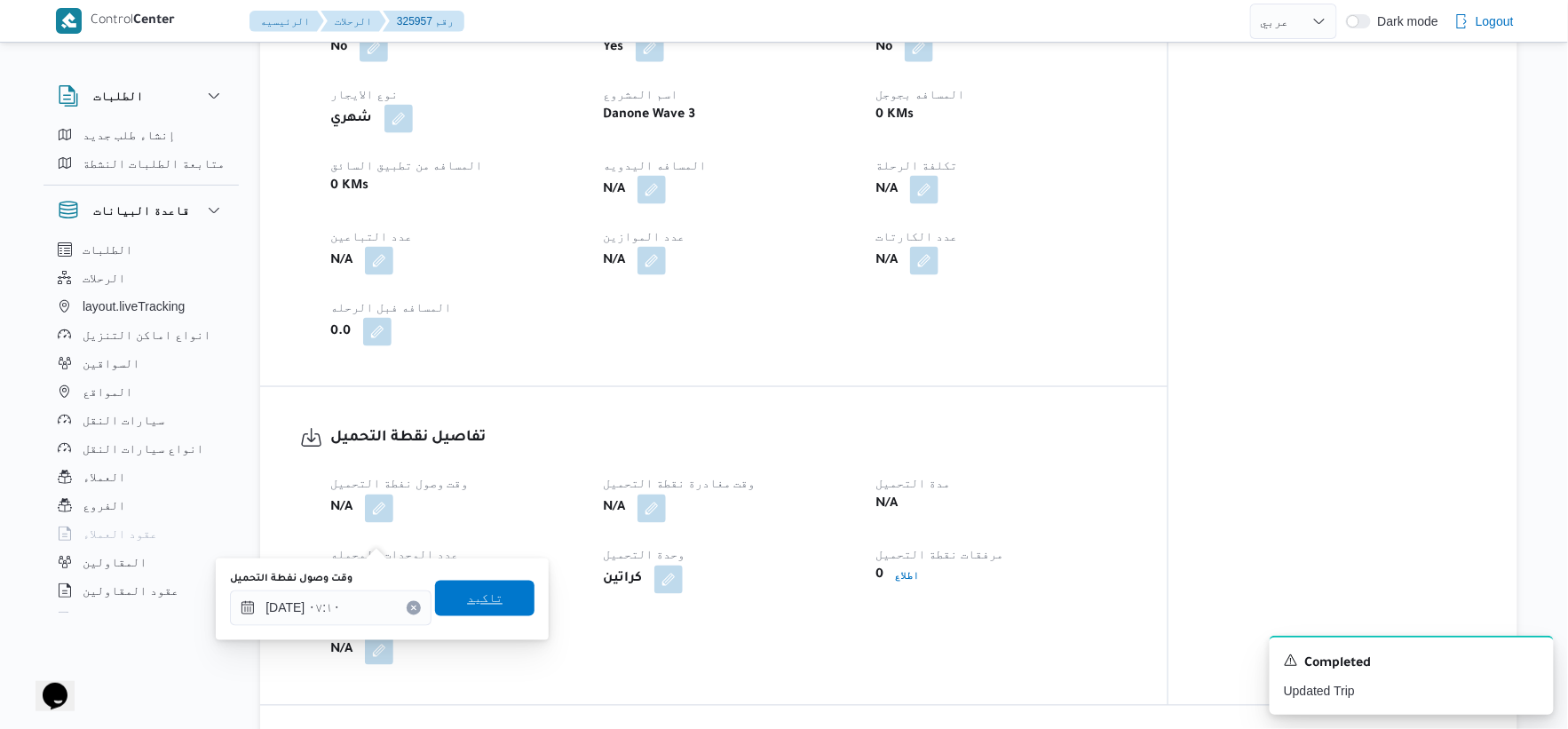 click on "تاكيد" at bounding box center [485, 598] 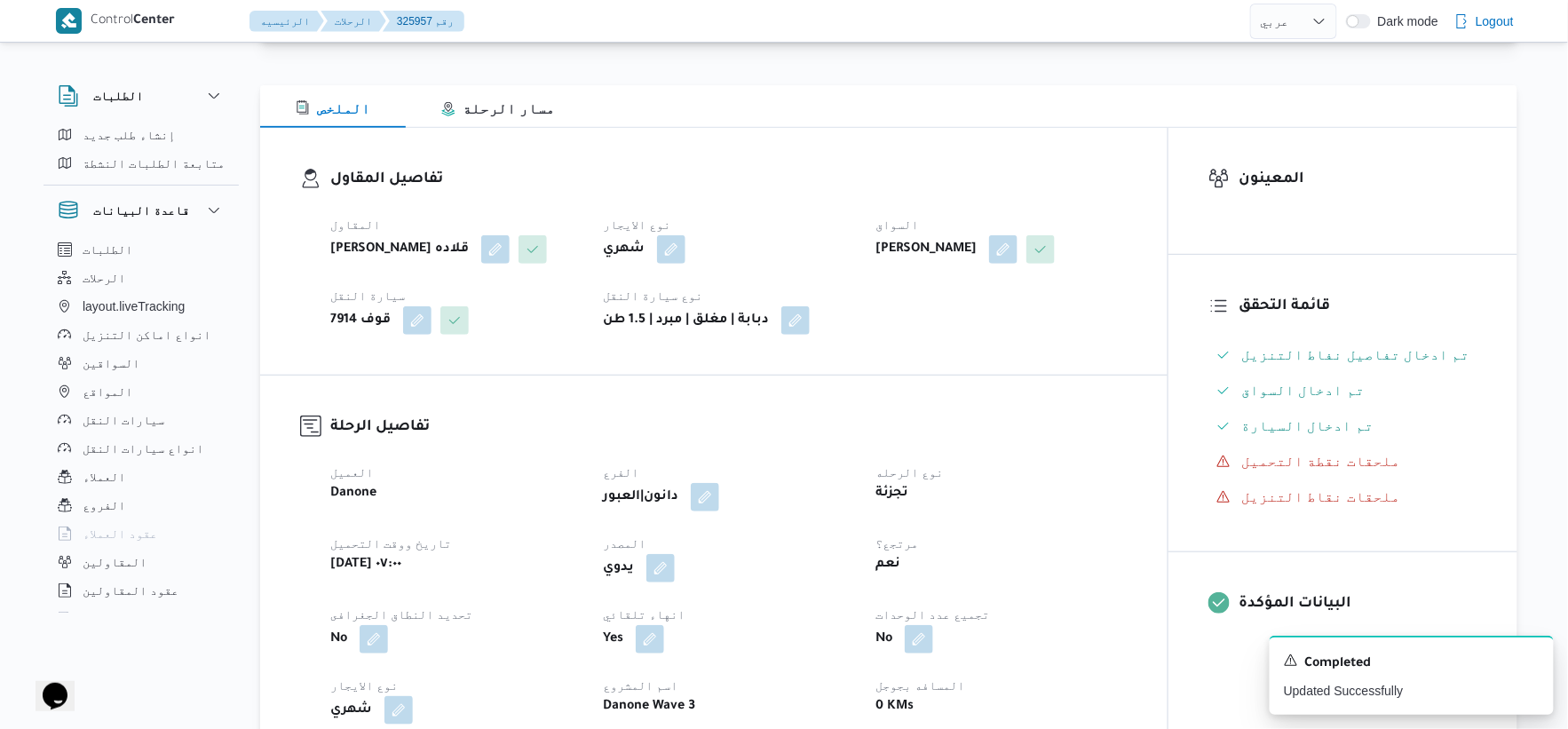 scroll, scrollTop: 0, scrollLeft: 0, axis: both 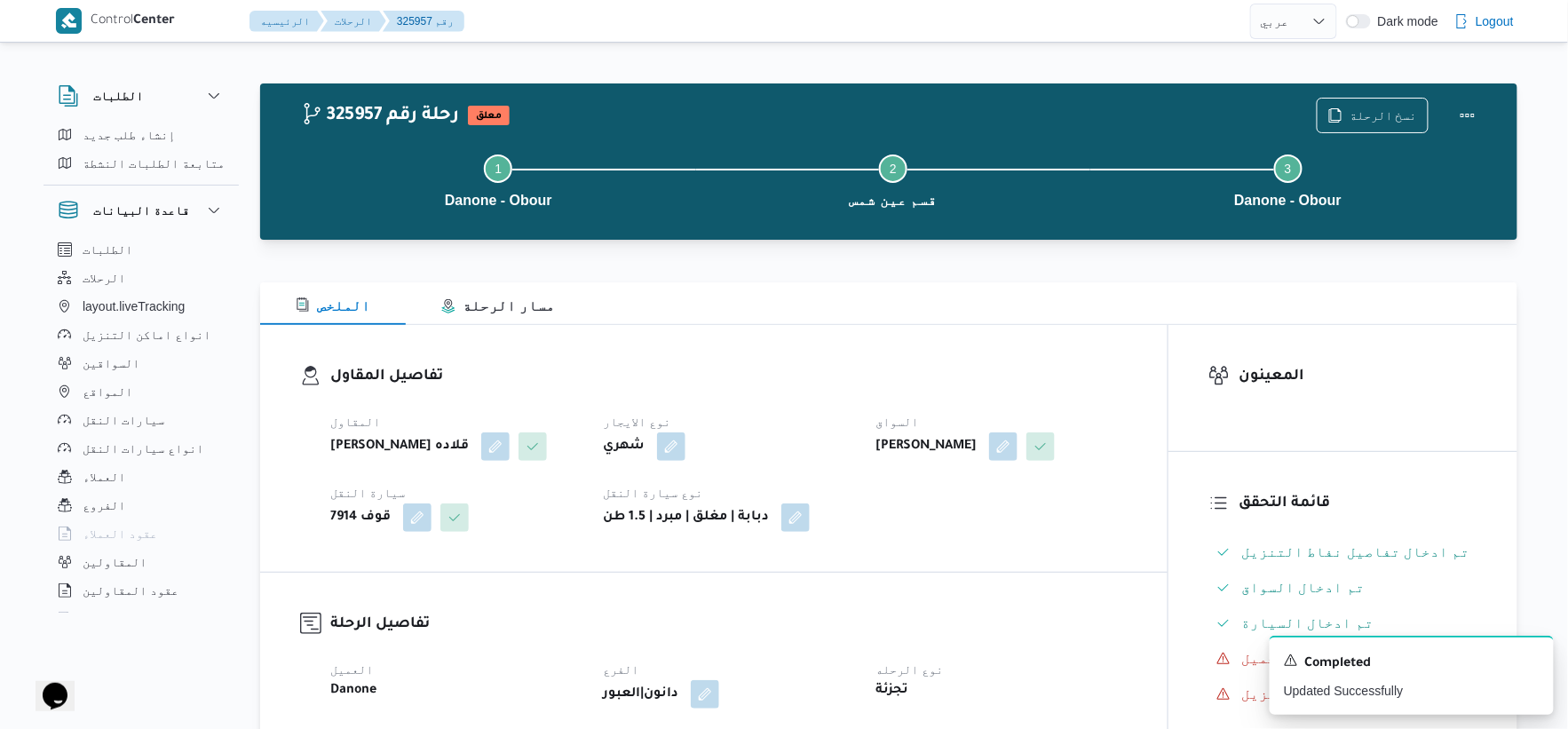 select on "ar" 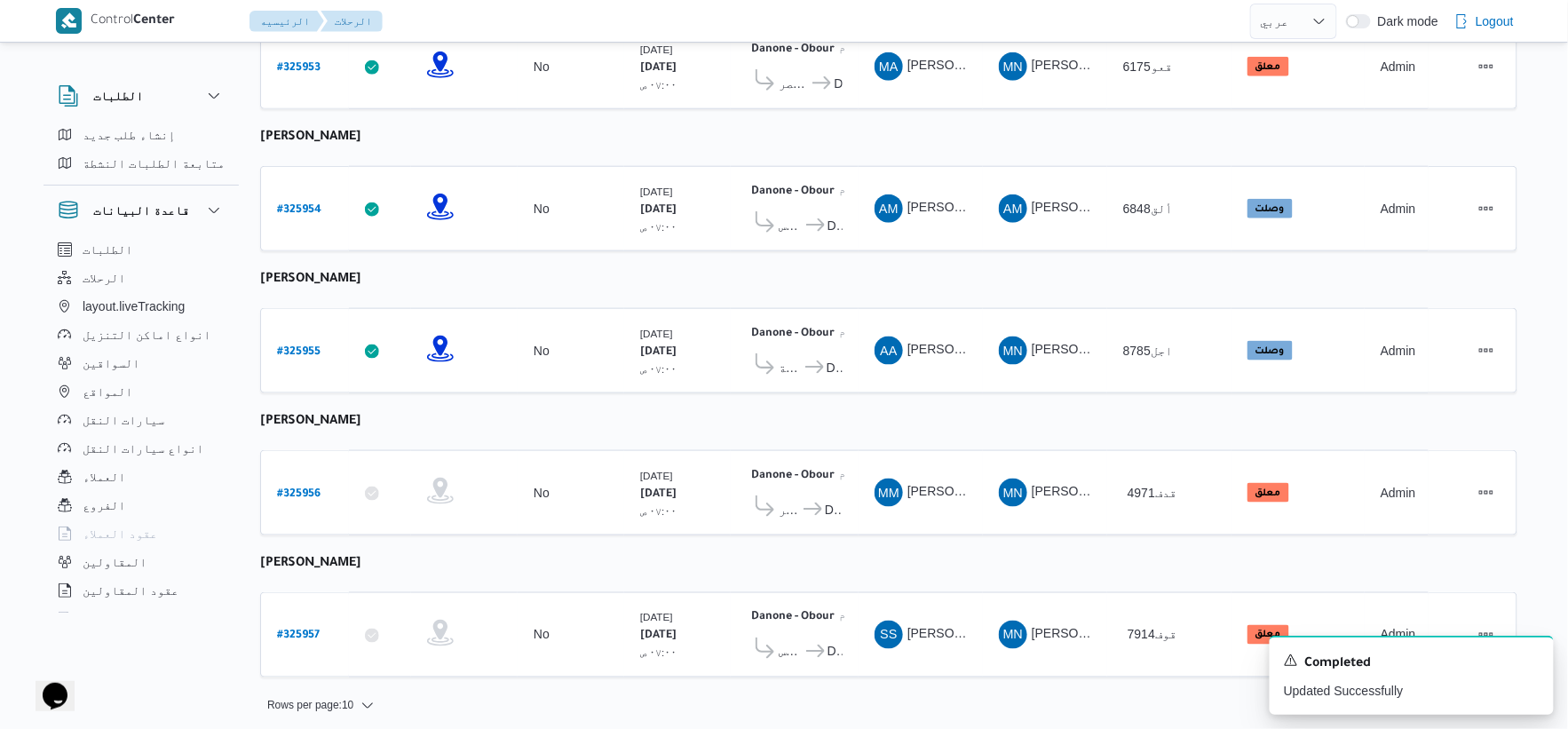 scroll, scrollTop: 581, scrollLeft: 0, axis: vertical 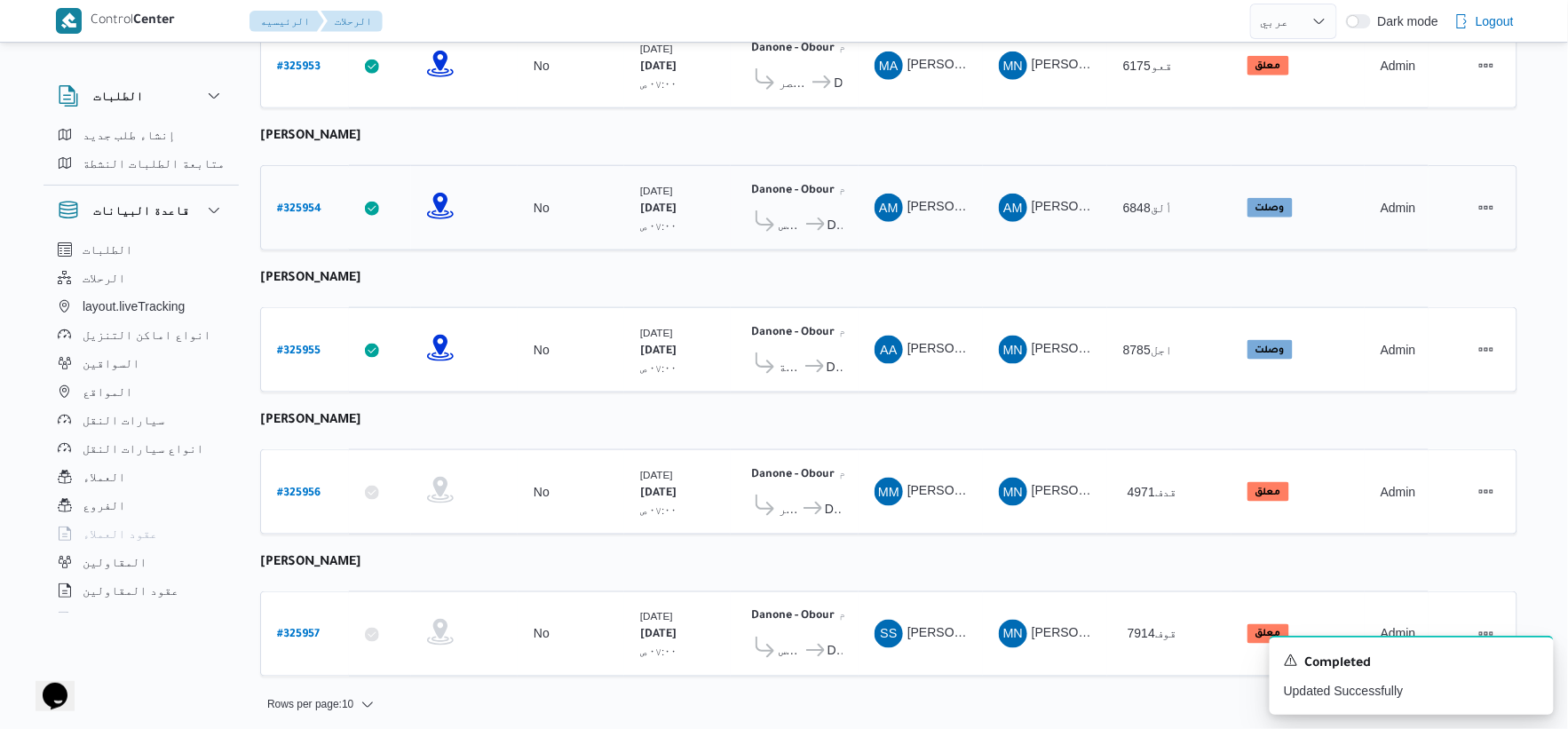 click on "# 325954" at bounding box center [299, 210] 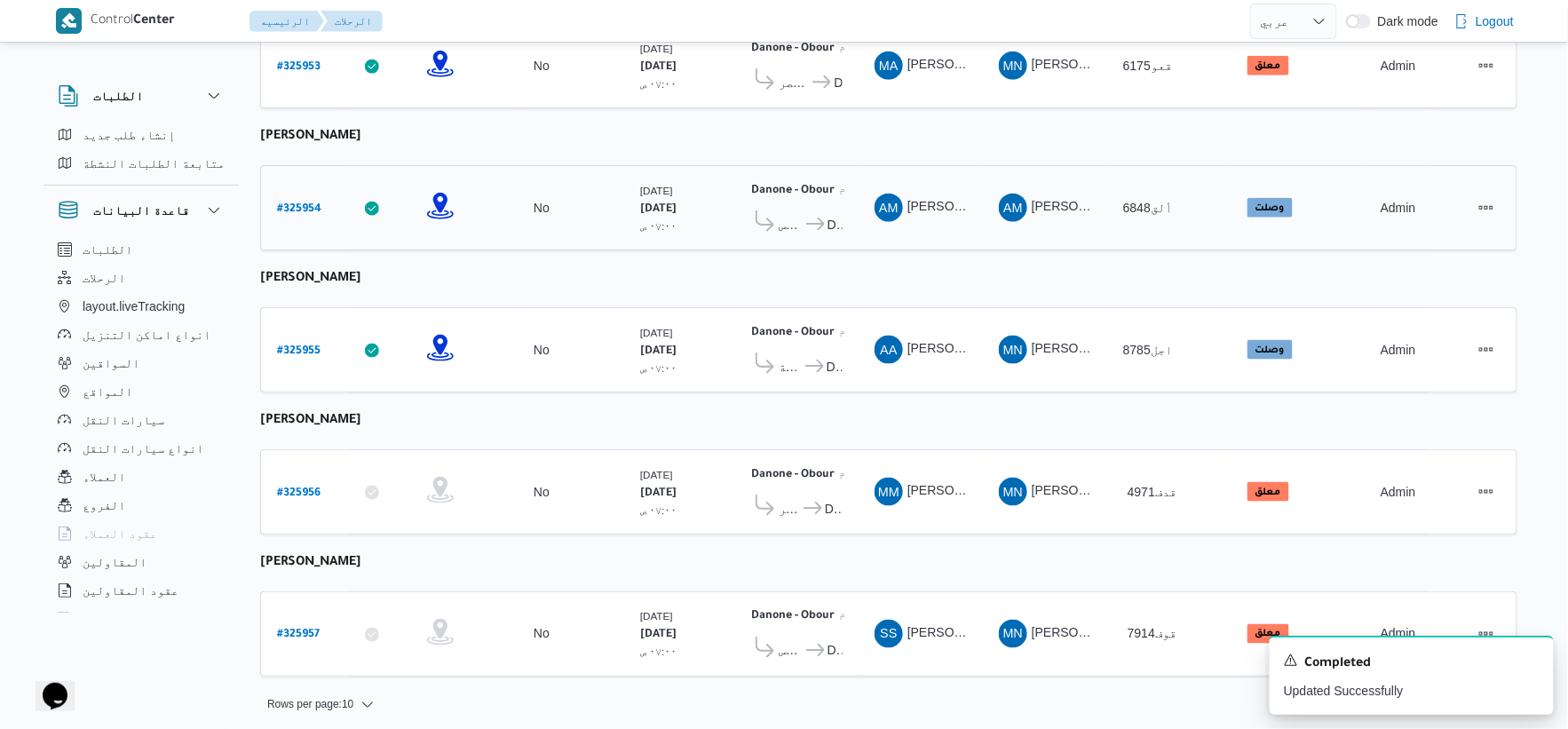 select on "ar" 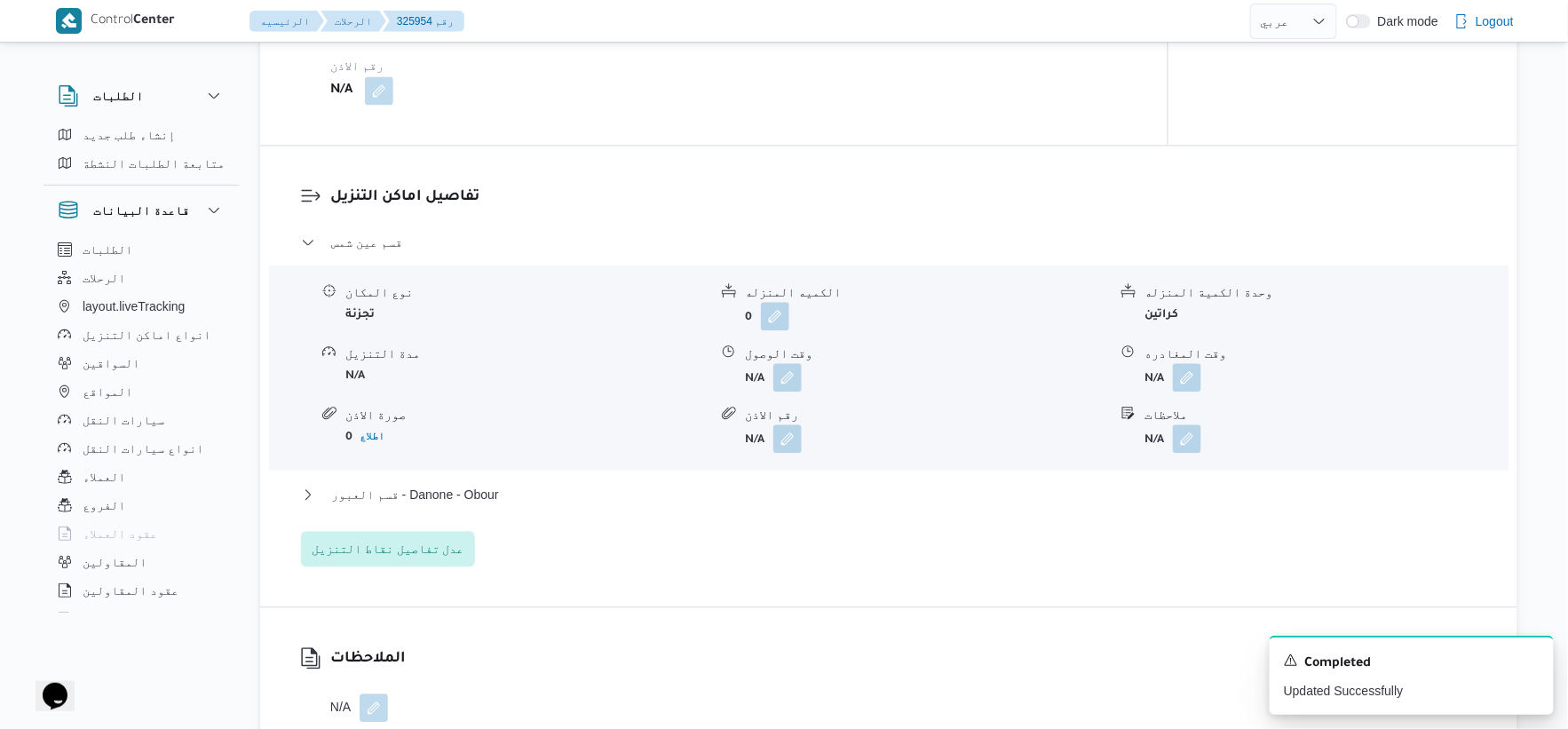 scroll, scrollTop: 1381, scrollLeft: 0, axis: vertical 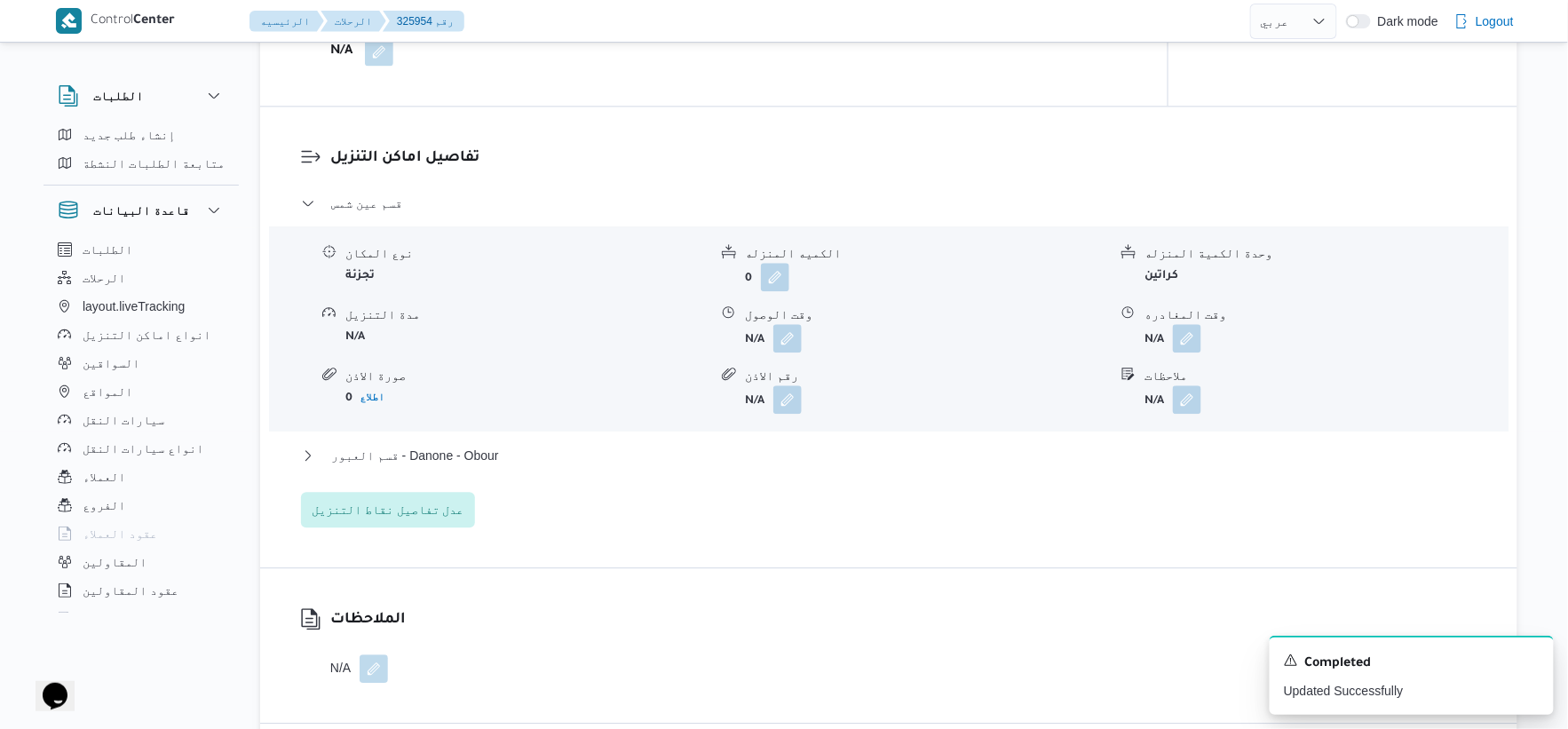 select on "ar" 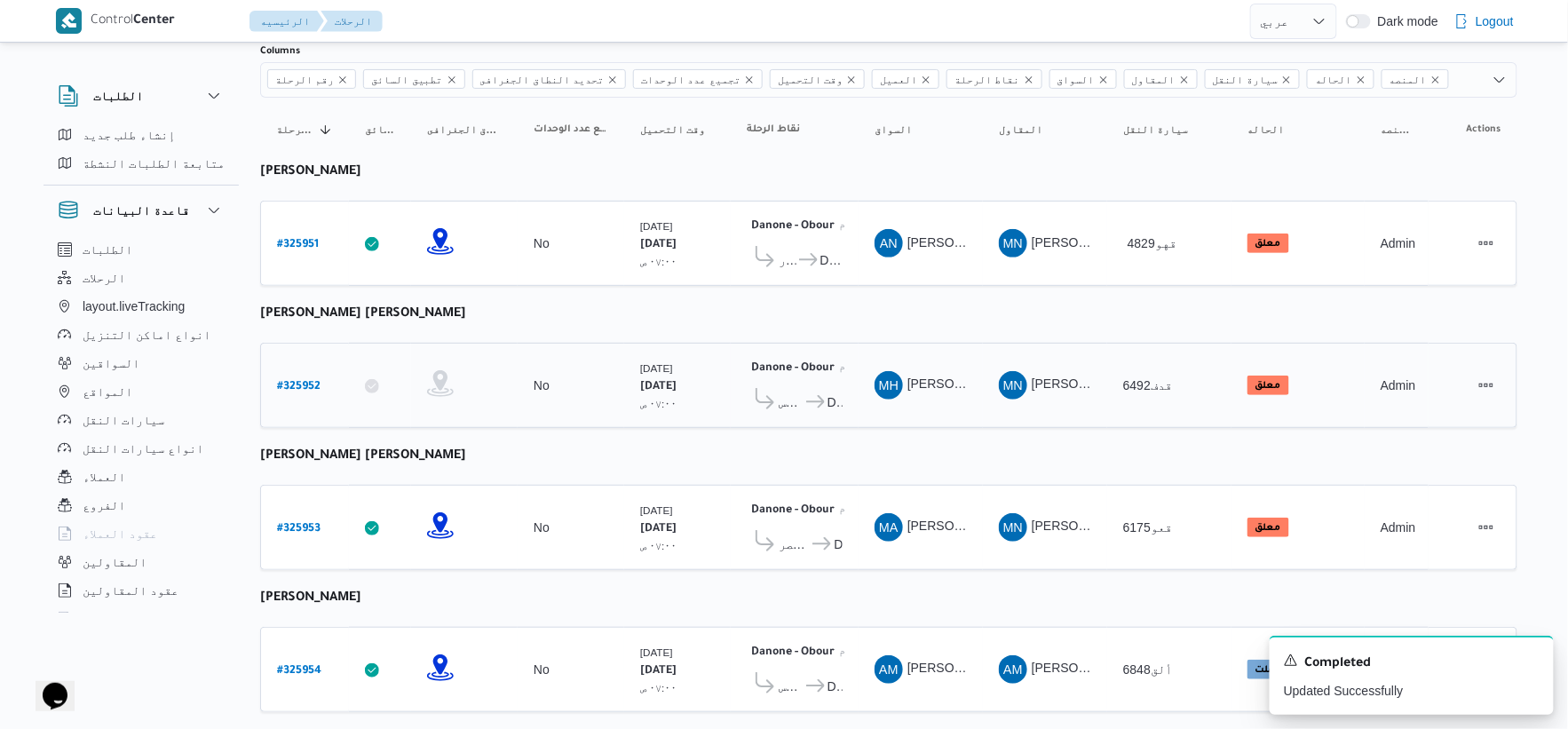 scroll, scrollTop: 87, scrollLeft: 0, axis: vertical 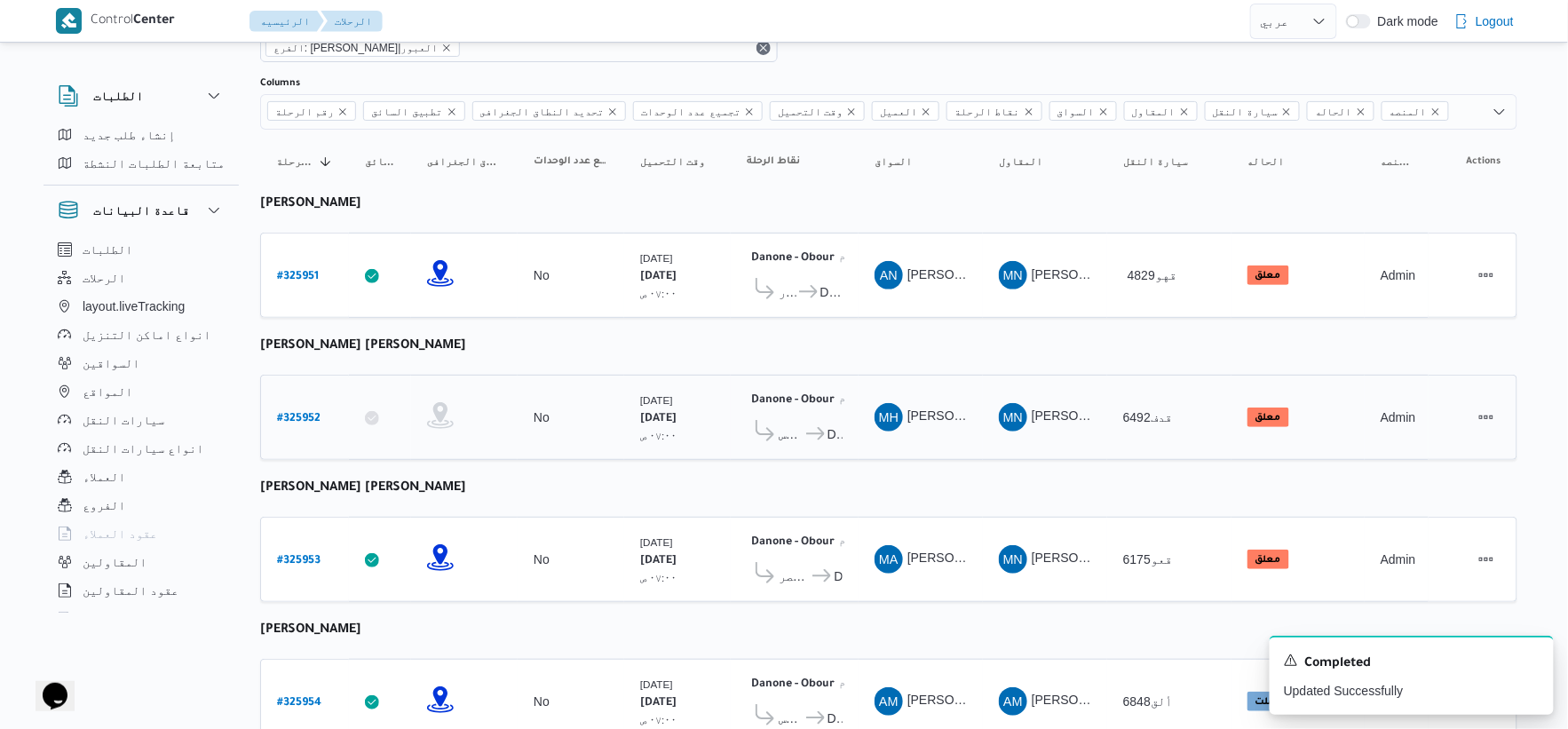 click on "# 325952" at bounding box center (298, 419) 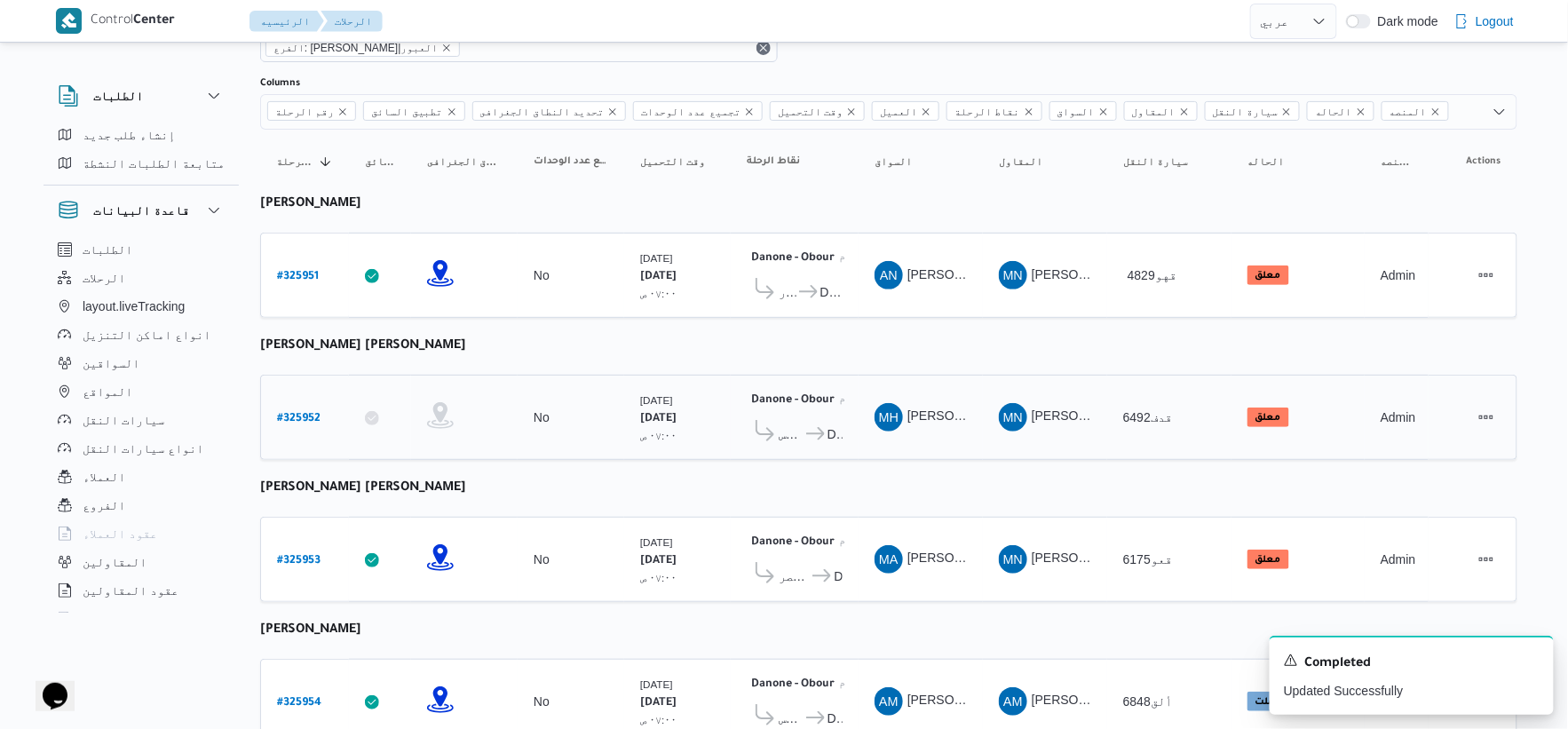 select on "ar" 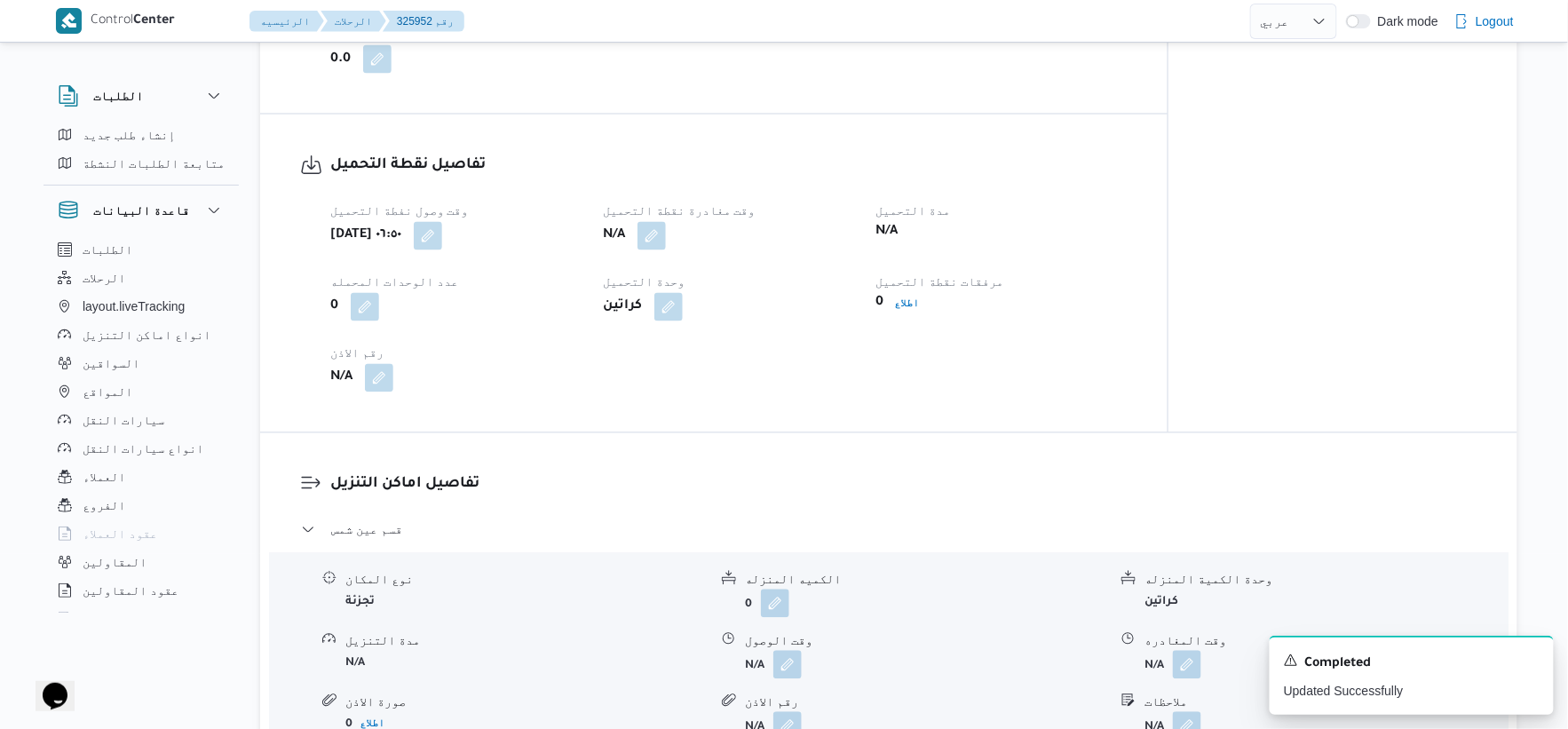 scroll, scrollTop: 1173, scrollLeft: 0, axis: vertical 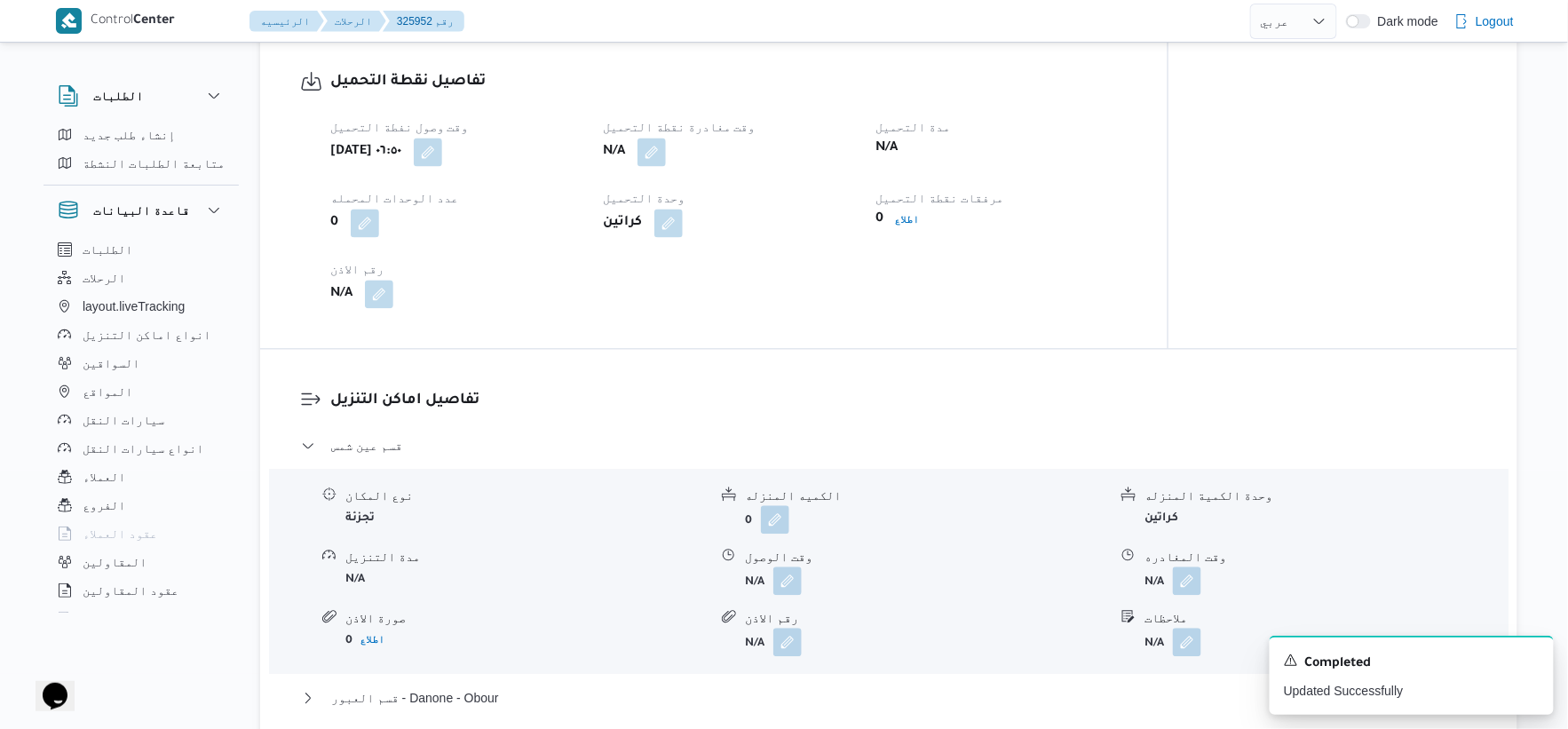 select on "ar" 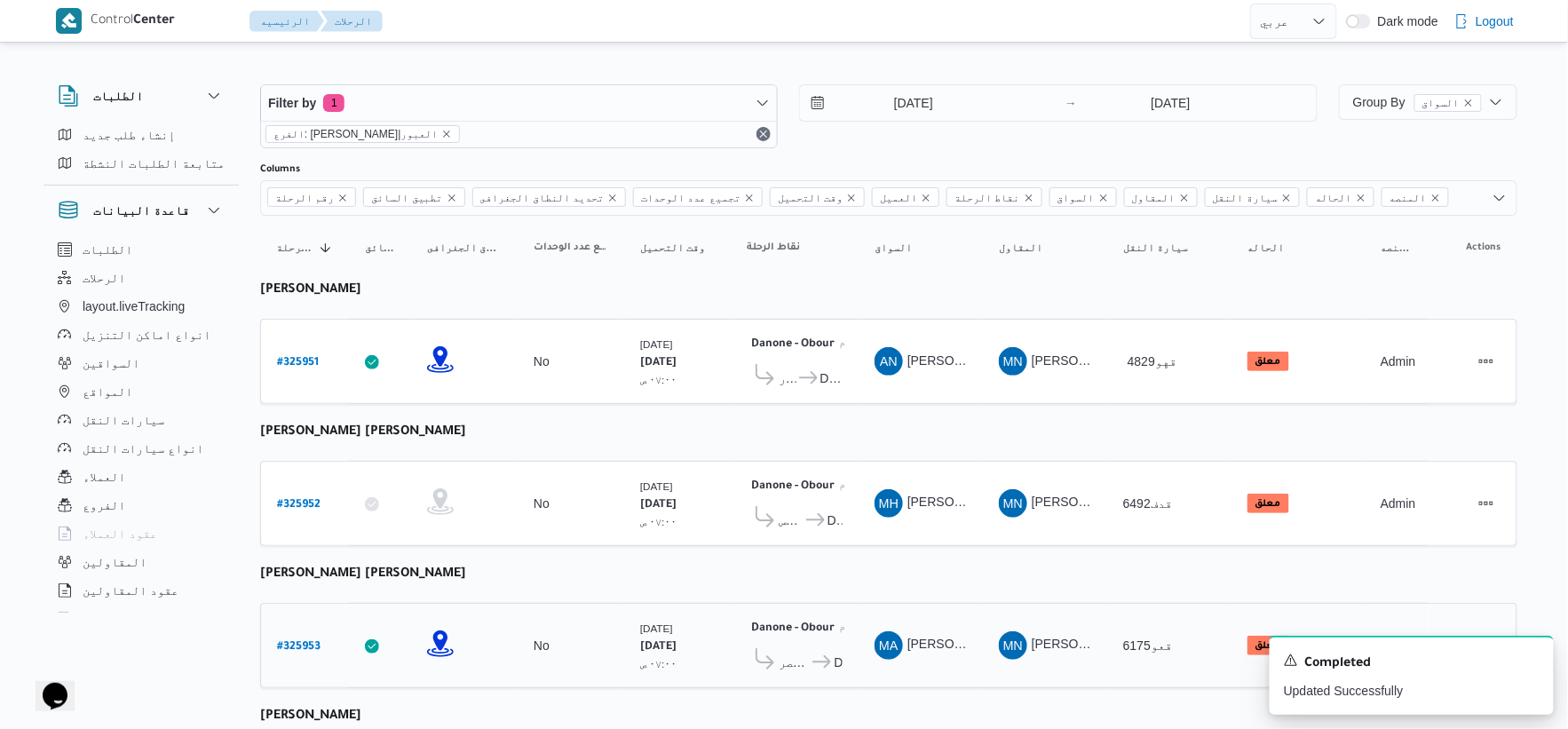 scroll, scrollTop: 0, scrollLeft: 0, axis: both 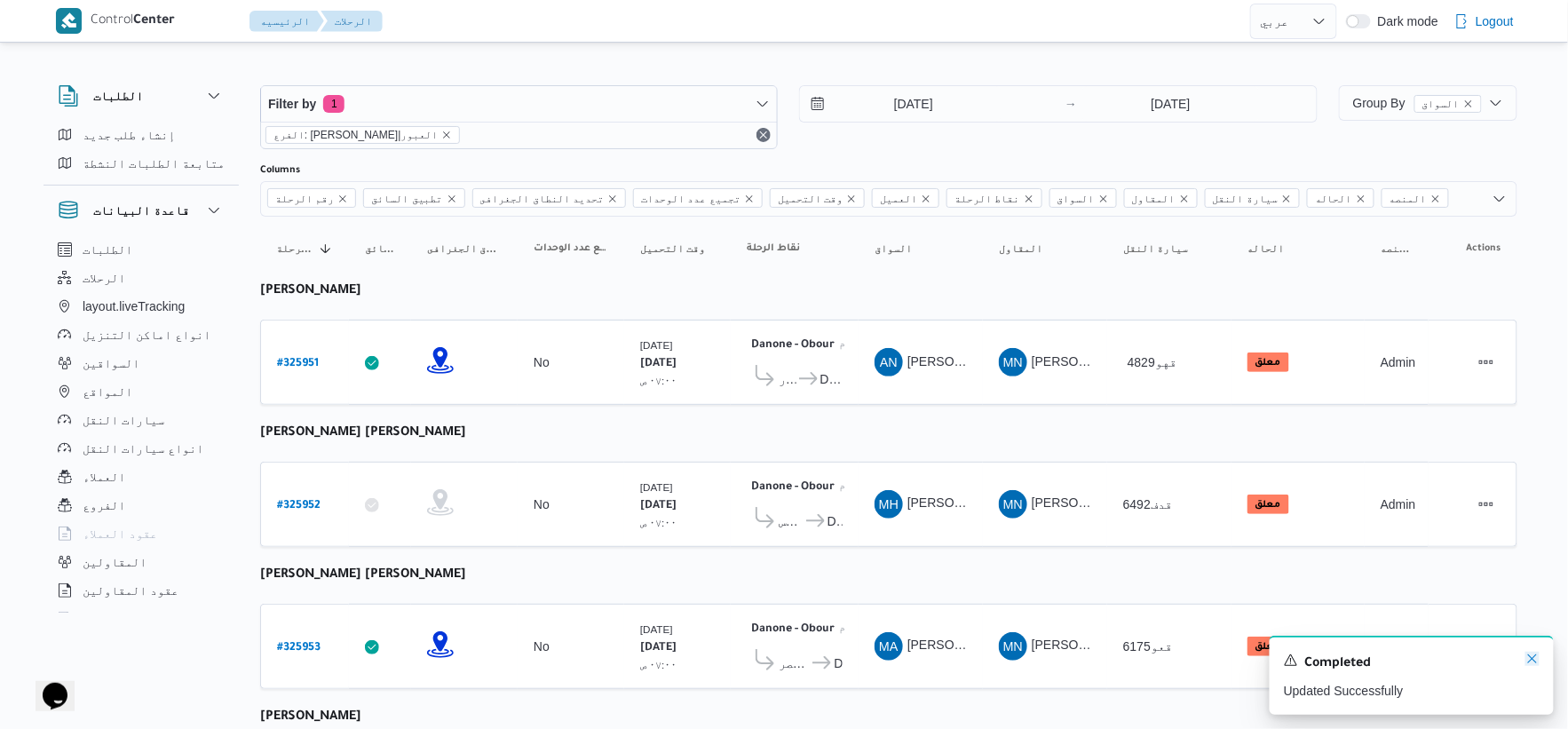 click 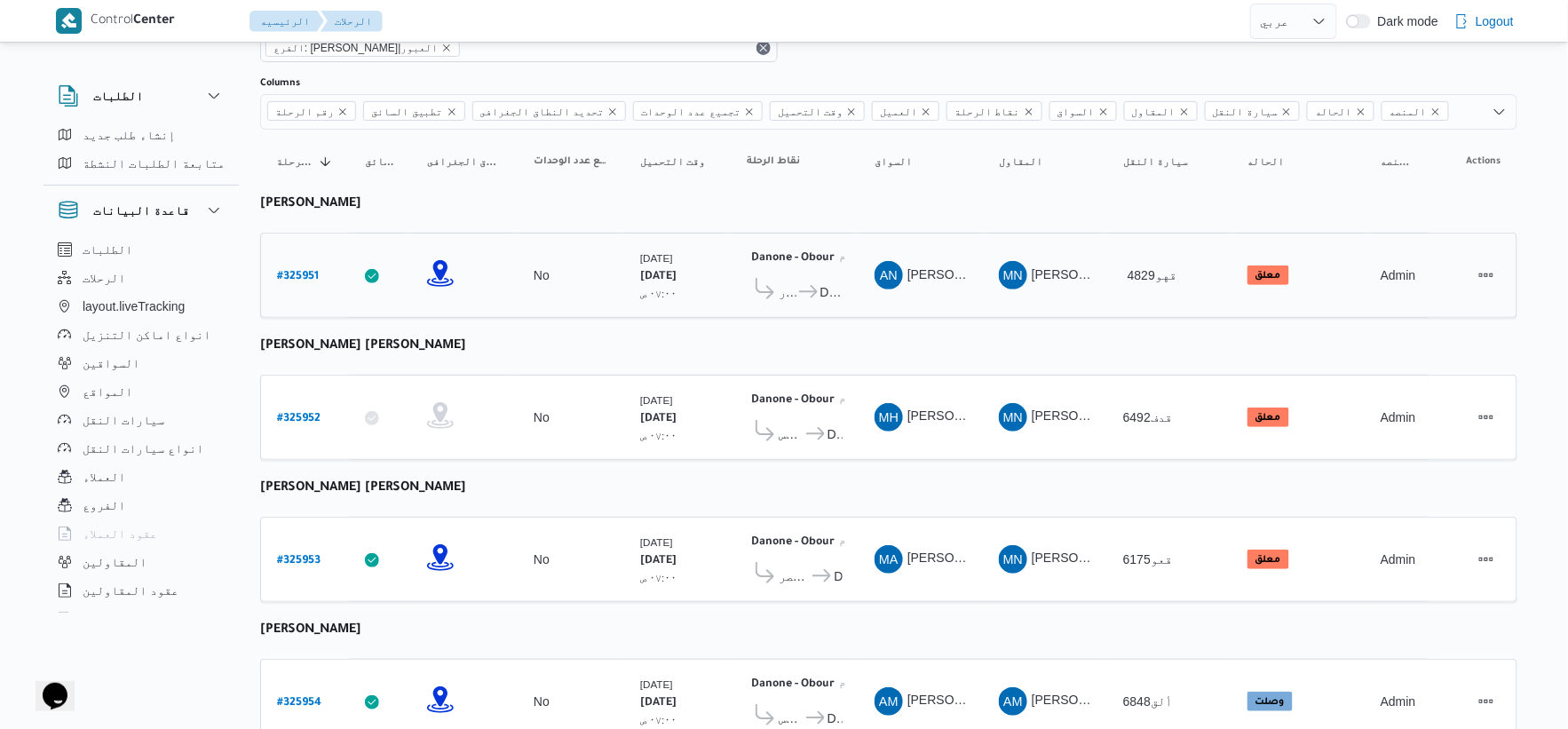 scroll, scrollTop: 0, scrollLeft: 0, axis: both 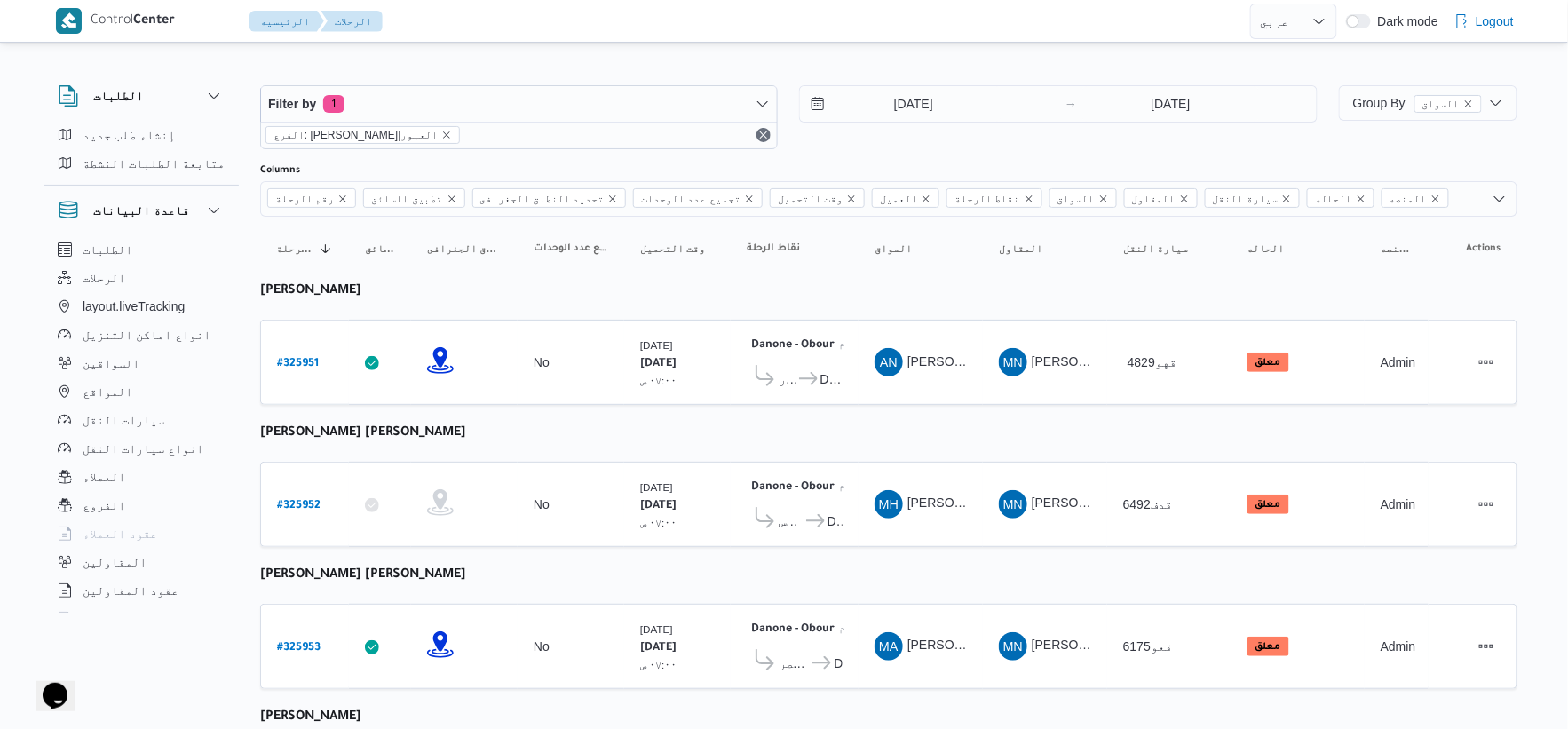 click on "رقم الرحلة Click to sort in ascending order تطبيق السائق Click to sort in ascending order تحديد النطاق الجغرافى Click to sort in ascending order تجميع عدد الوحدات وقت التحميل Click to sort in ascending order العميل Click to sort in ascending order نقاط الرحلة السواق Click to sort in ascending order المقاول Click to sort in ascending order سيارة النقل Click to sort in ascending order الحاله Click to sort in ascending order المنصه Click to sort in ascending order Actions عماد نجيب عبدالظاهر جاويش رقم الرحلة # 325951 تطبيق السائق تحديد النطاق الجغرافى تجميع عدد الوحدات No وقت التحميل الأحد ٢٠/٧/٢٠٢٥ ٠٧:٠٠ ص   العميل Danone نقاط الرحلة Danone - Obour ٠٧:٤٨ م العبور Danone - Obour السواق AN عماد نجيب عبدالظاهر جاويش المقاول MN 4829قهو #" at bounding box center [889, 746] 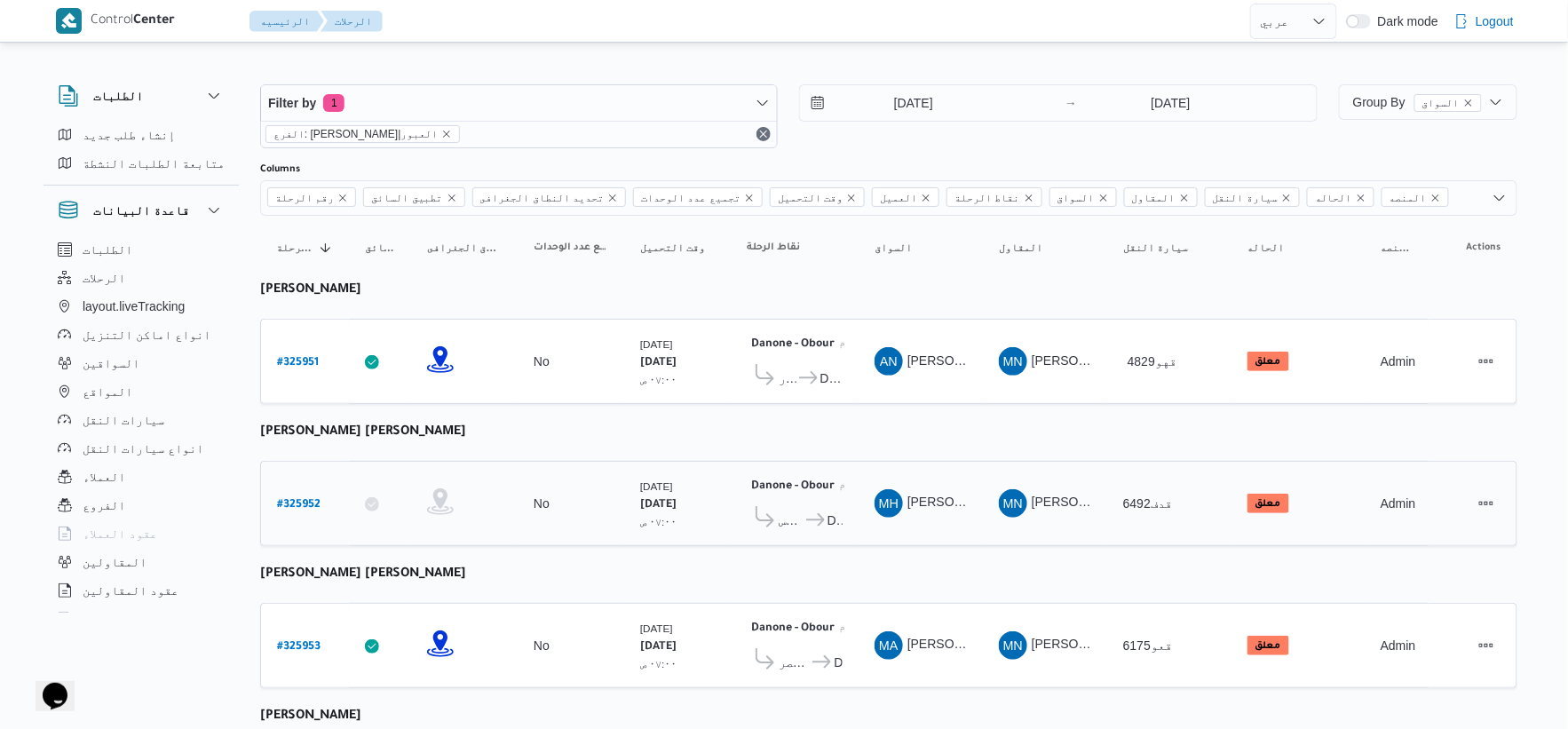 scroll, scrollTop: 0, scrollLeft: 0, axis: both 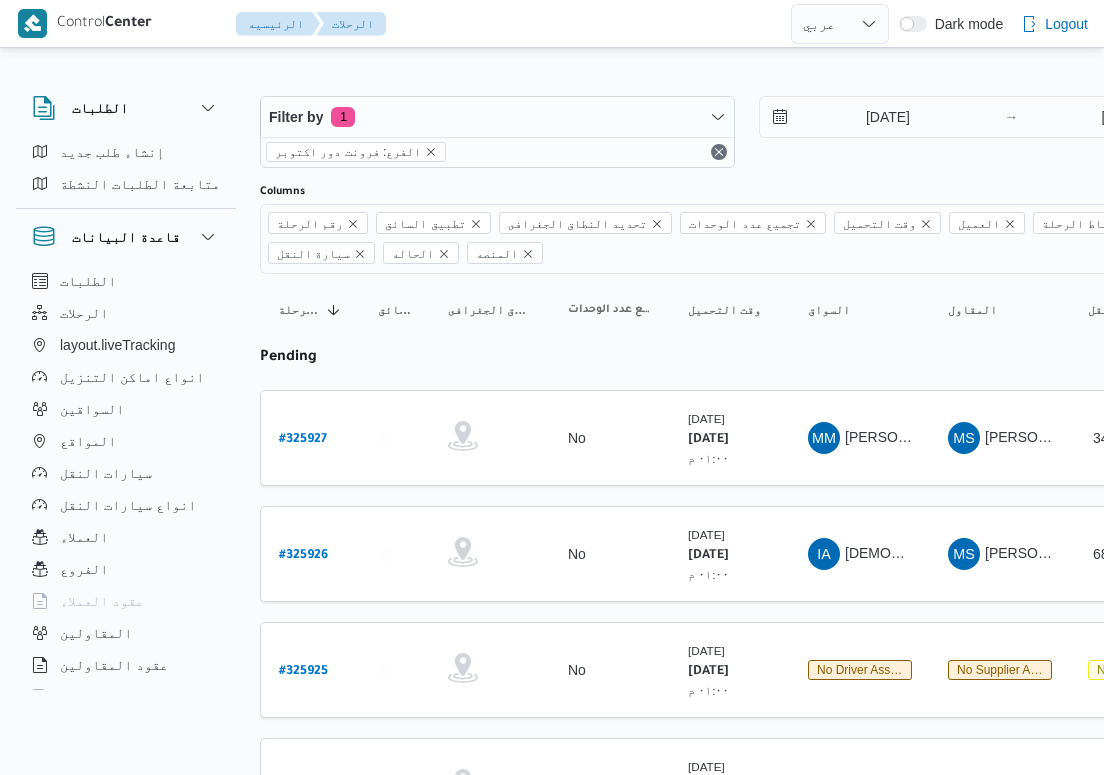 select on "ar" 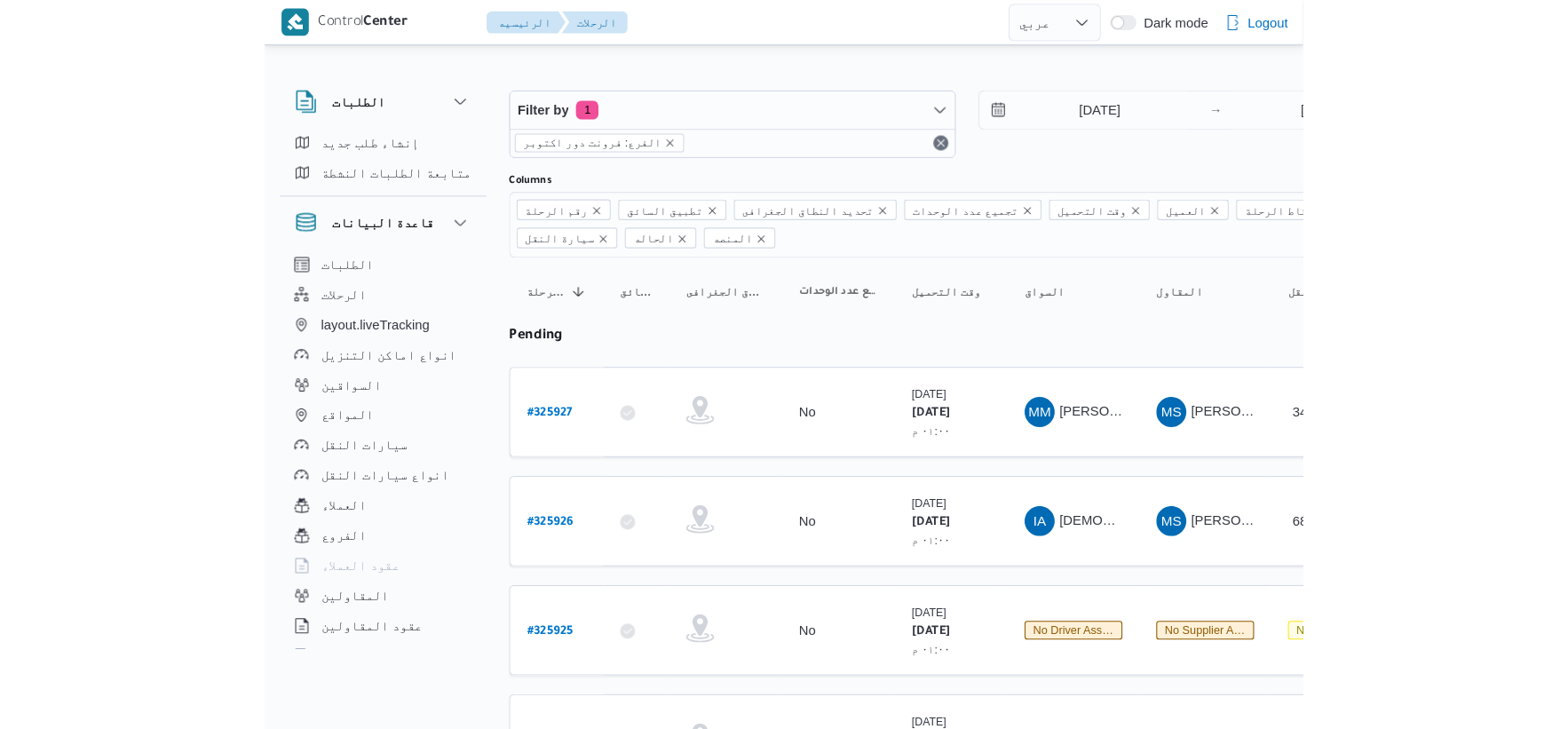 scroll, scrollTop: 0, scrollLeft: 0, axis: both 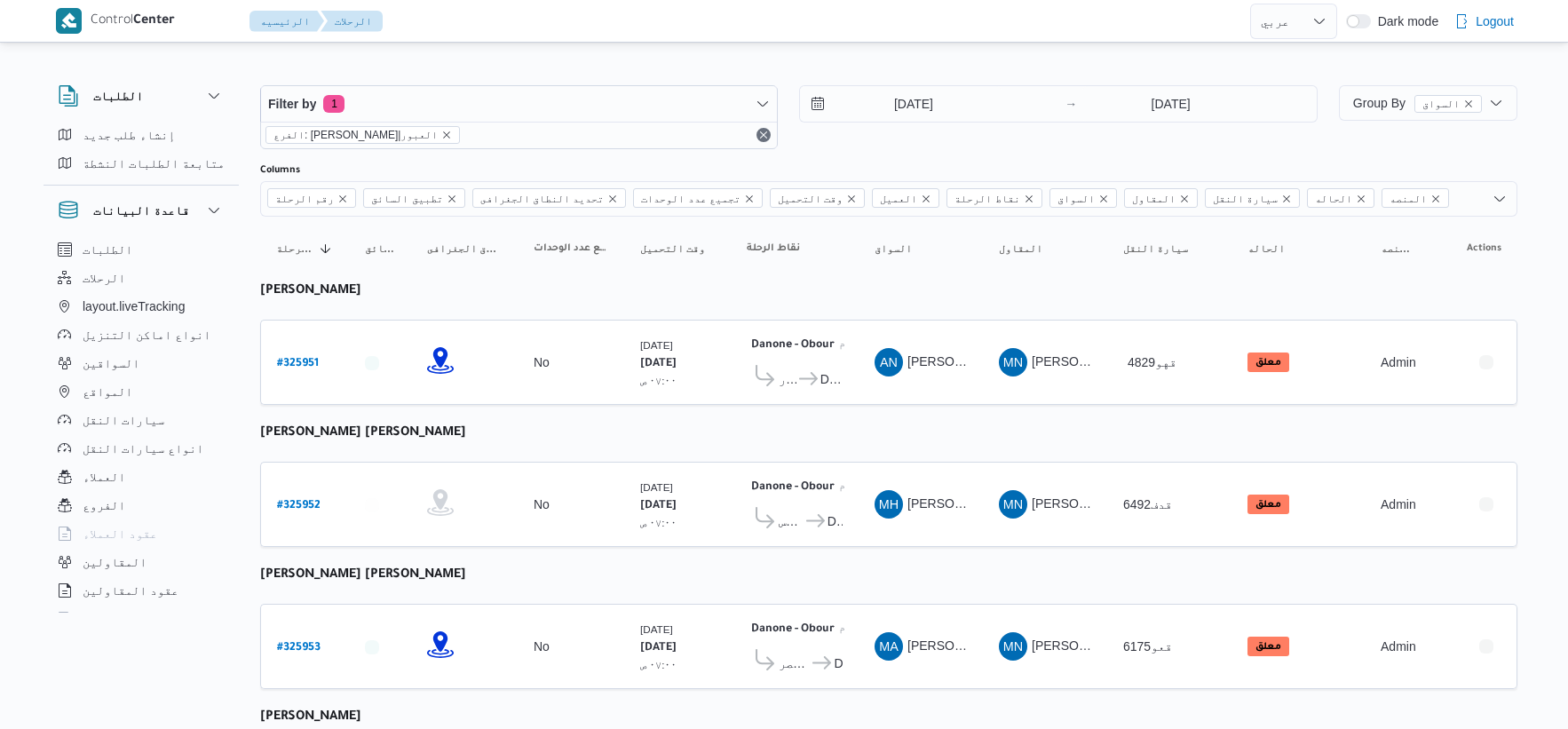 select on "ar" 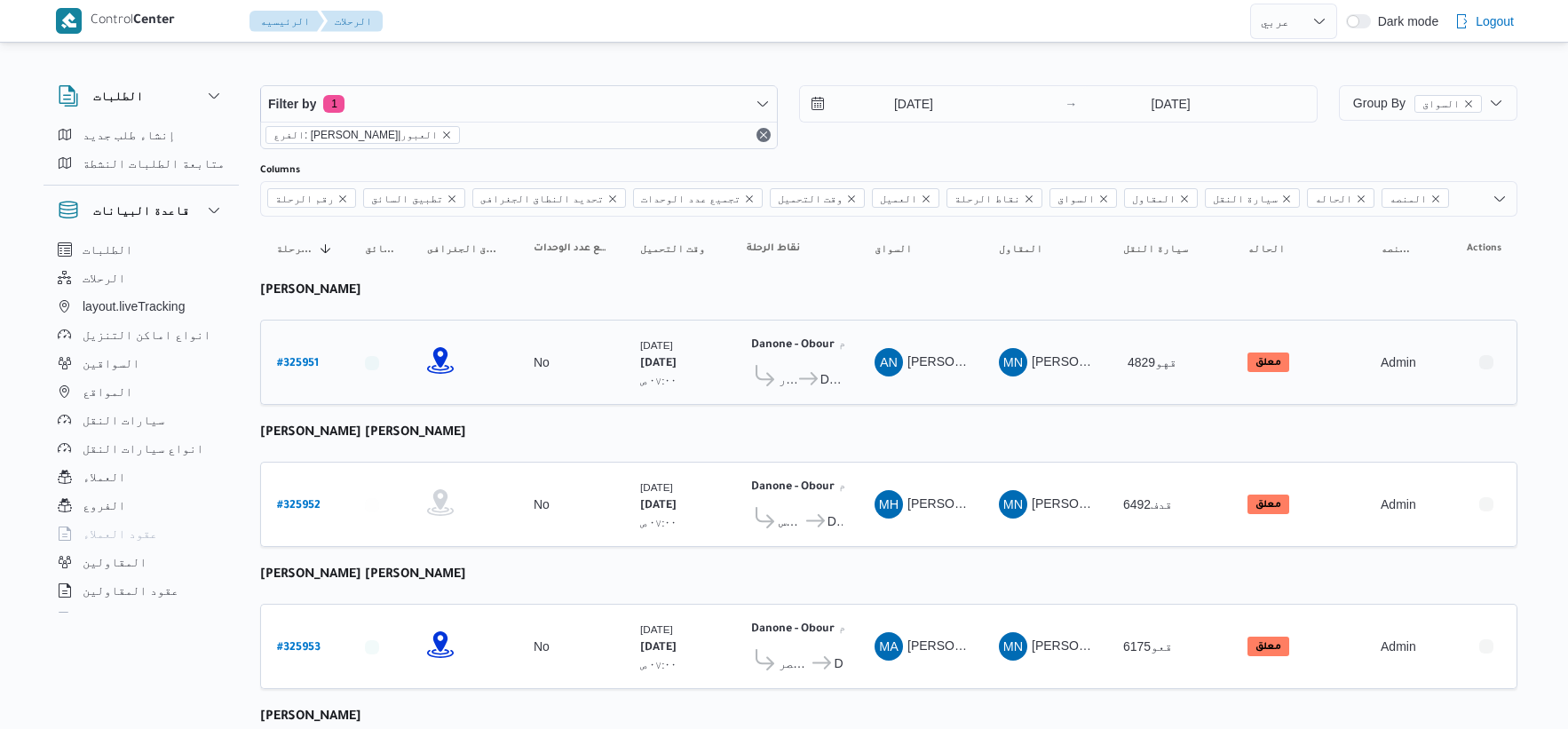 scroll, scrollTop: 0, scrollLeft: 0, axis: both 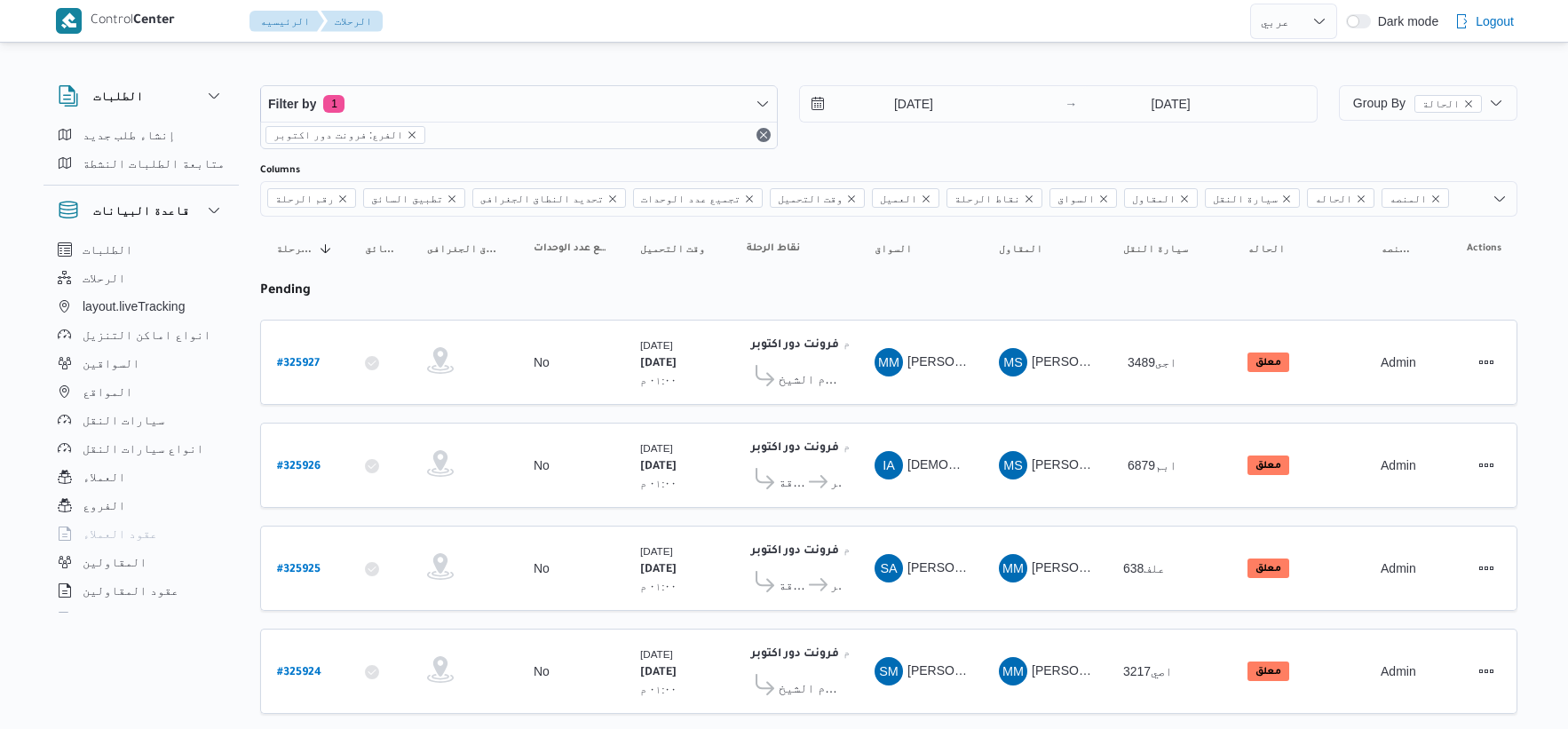 select on "ar" 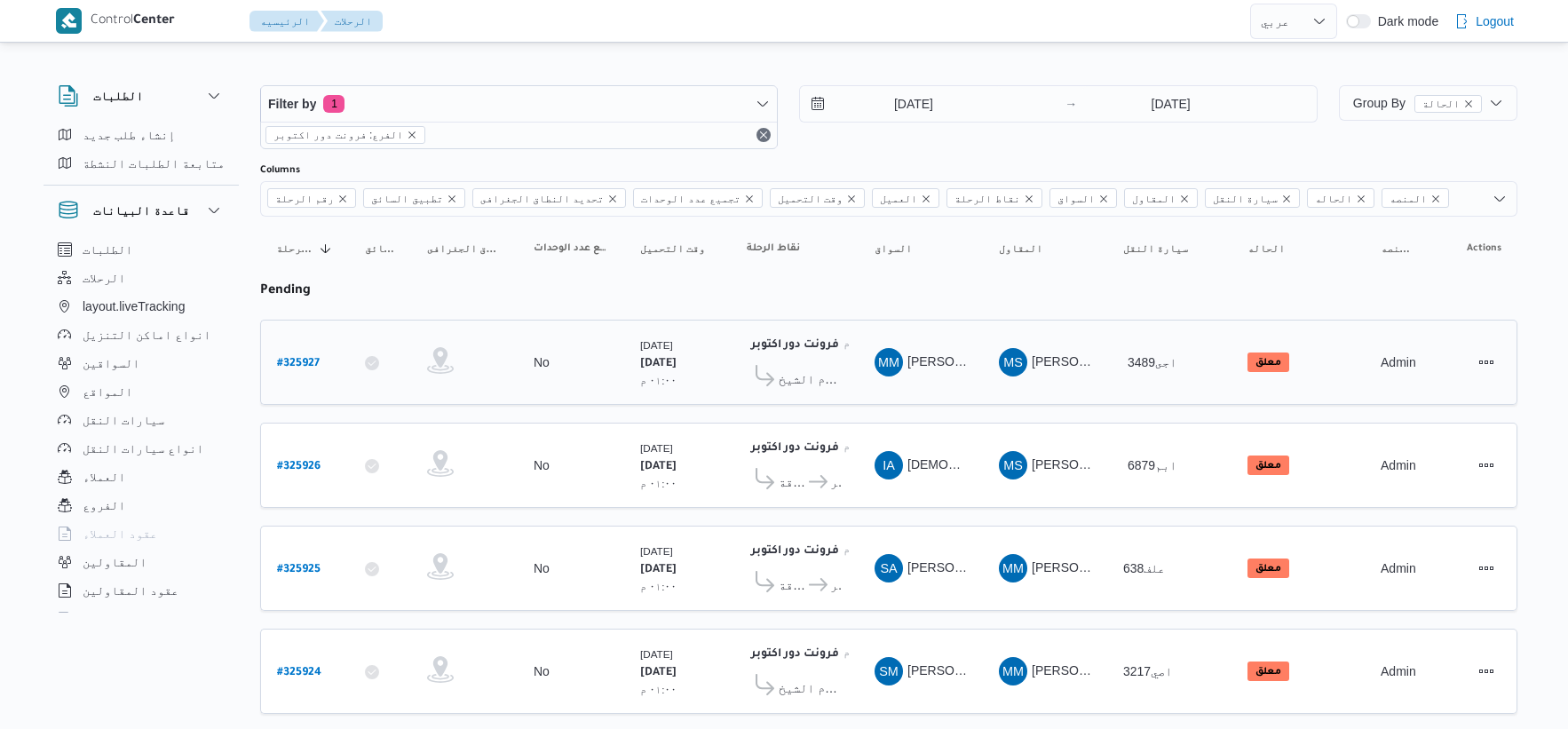 scroll, scrollTop: 0, scrollLeft: 0, axis: both 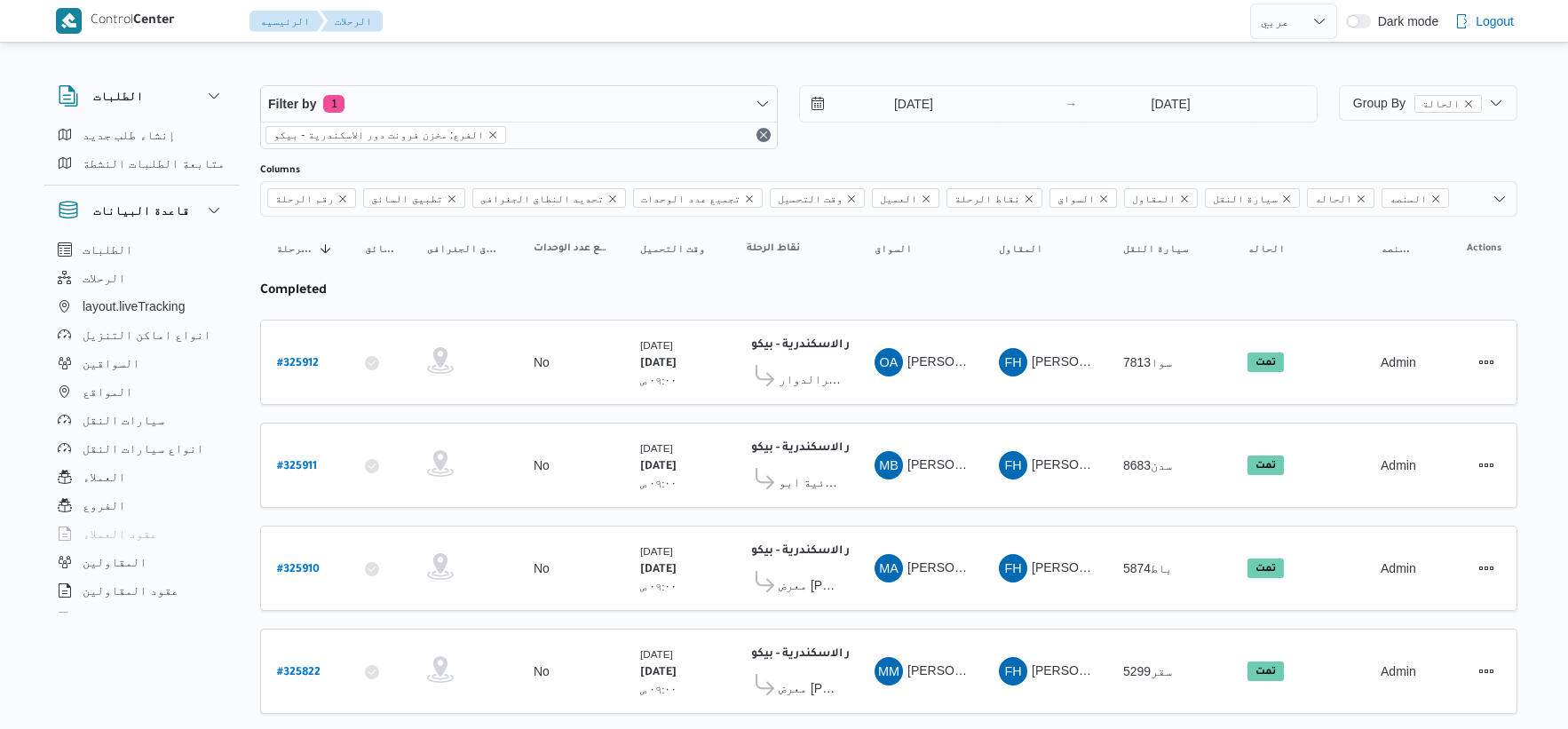 select on "ar" 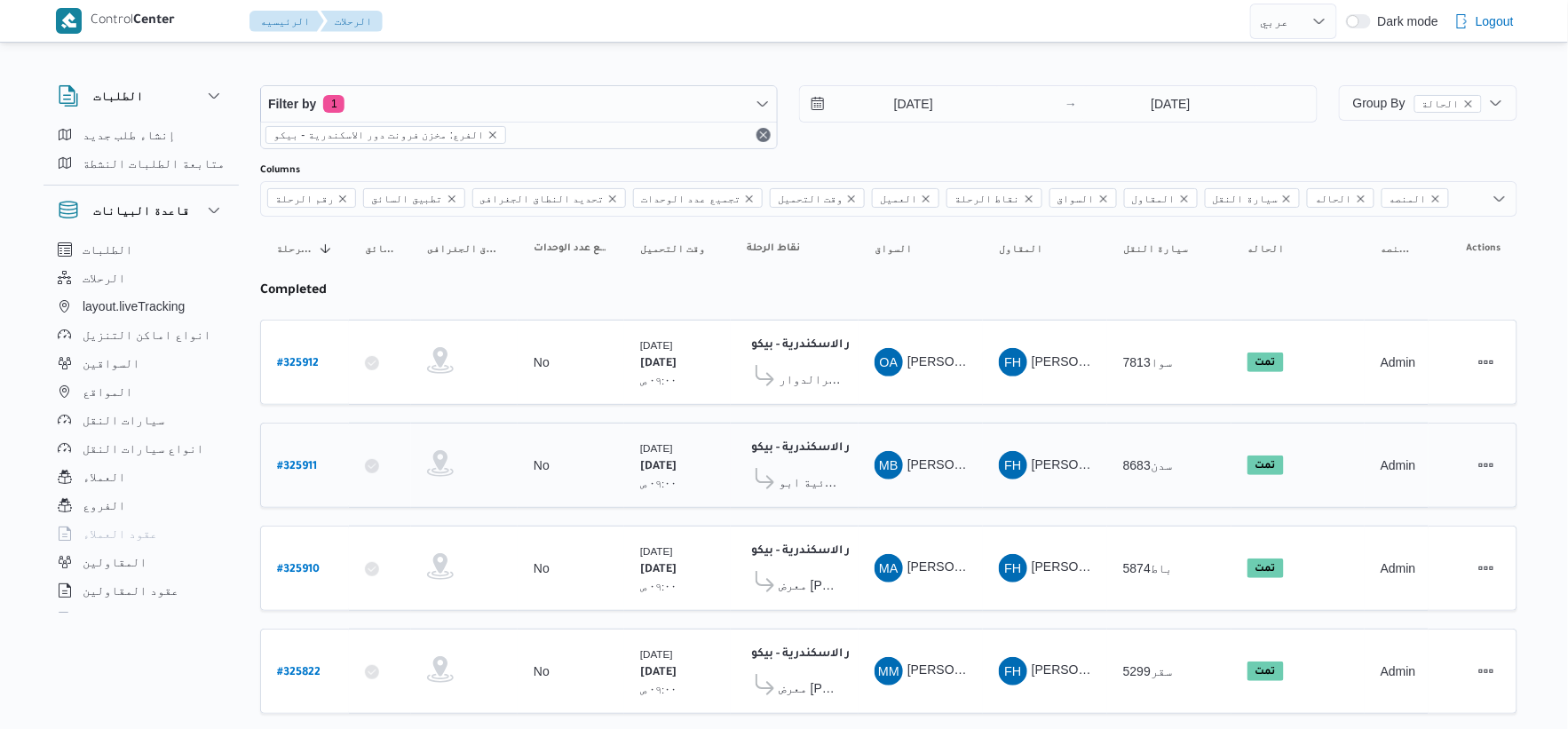 scroll, scrollTop: 493, scrollLeft: 0, axis: vertical 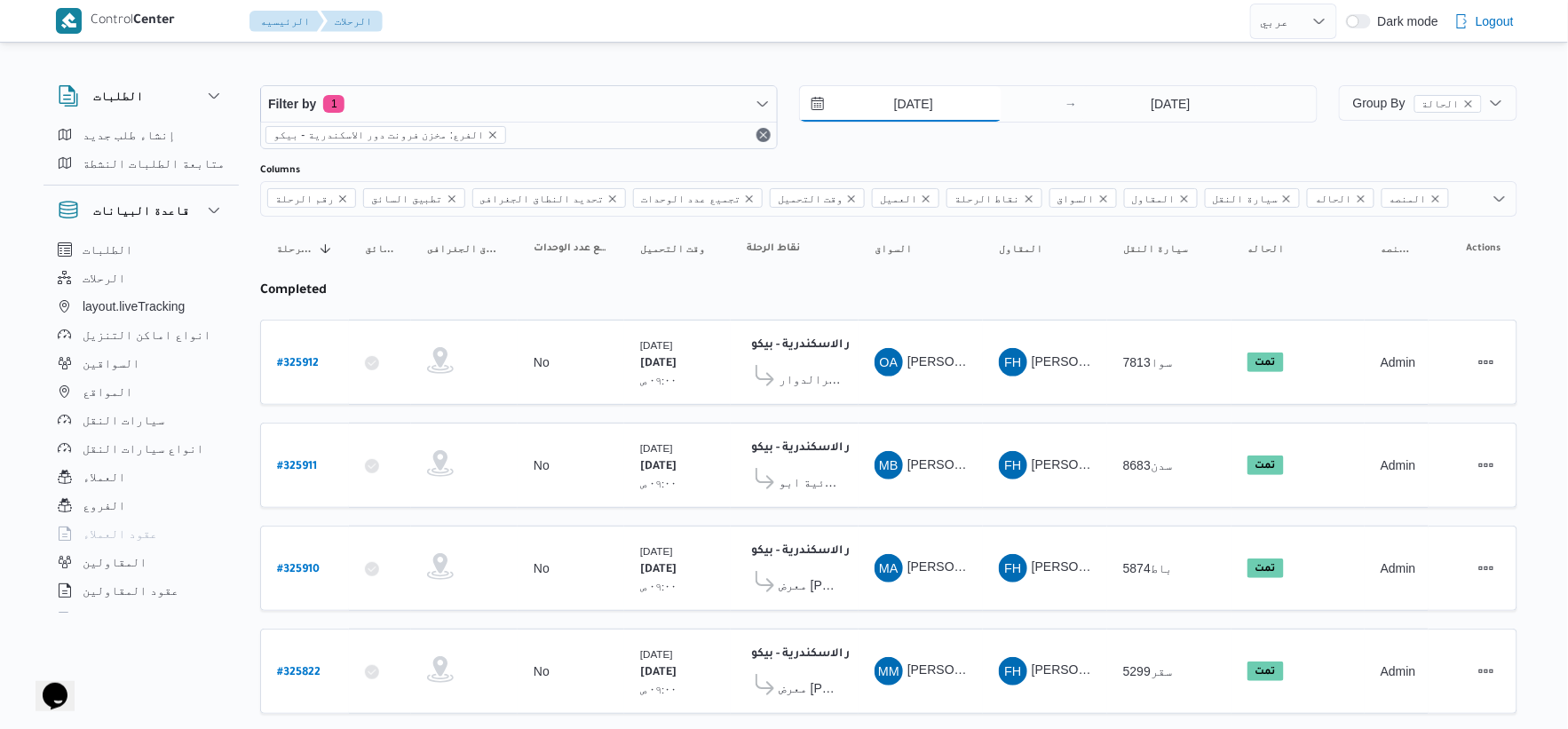 click on "19/7/2025" at bounding box center [900, 104] 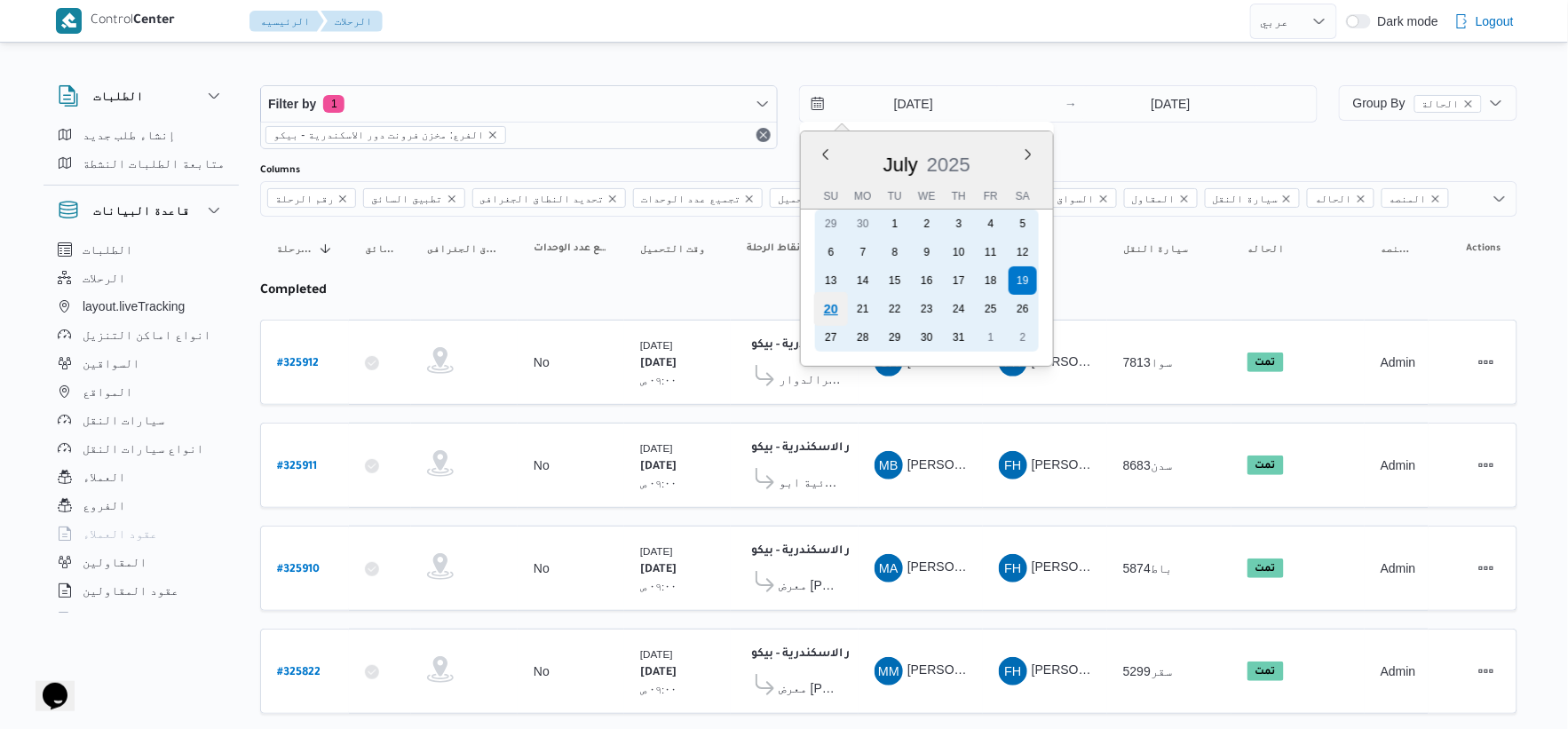 click on "20" at bounding box center (831, 309) 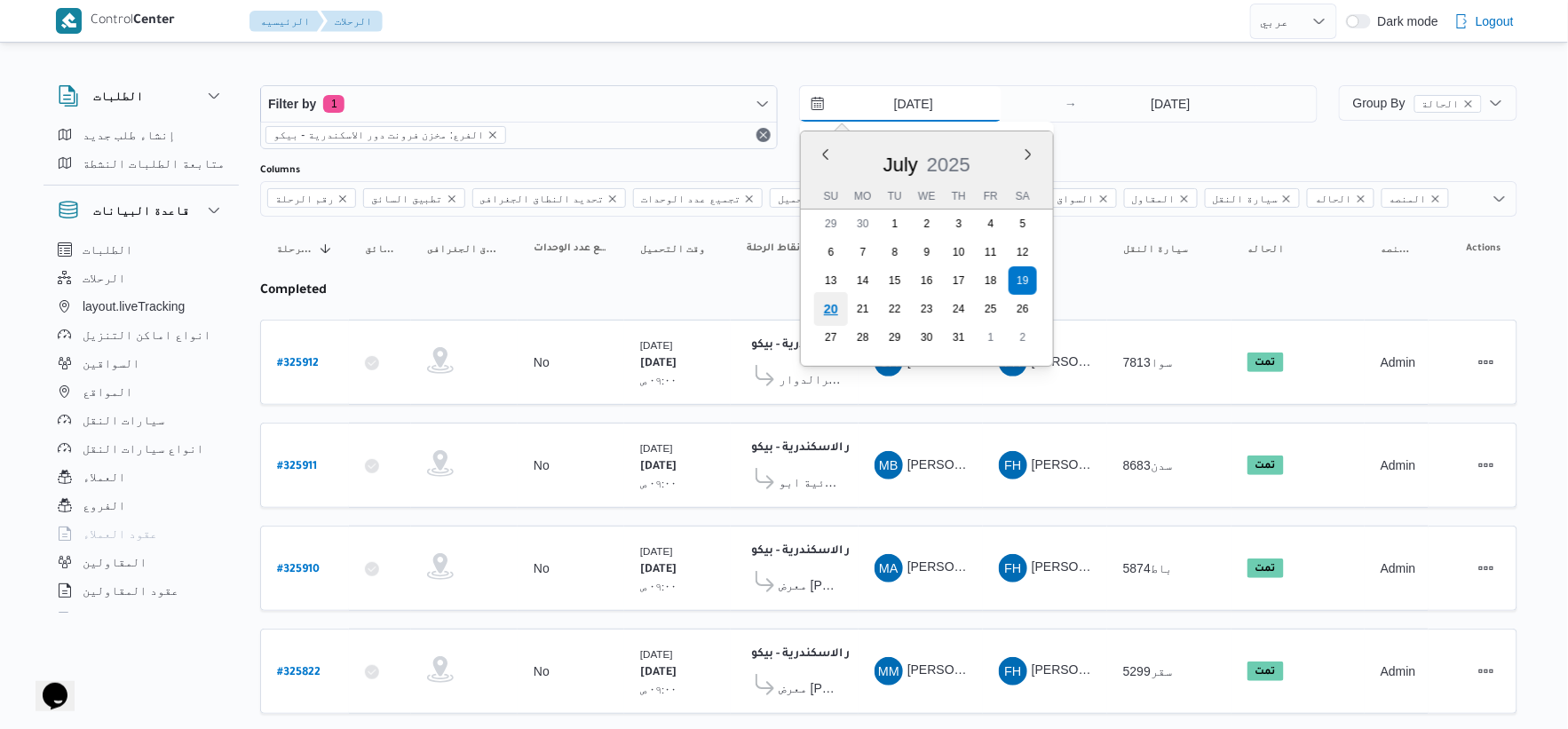 type on "[DATE]" 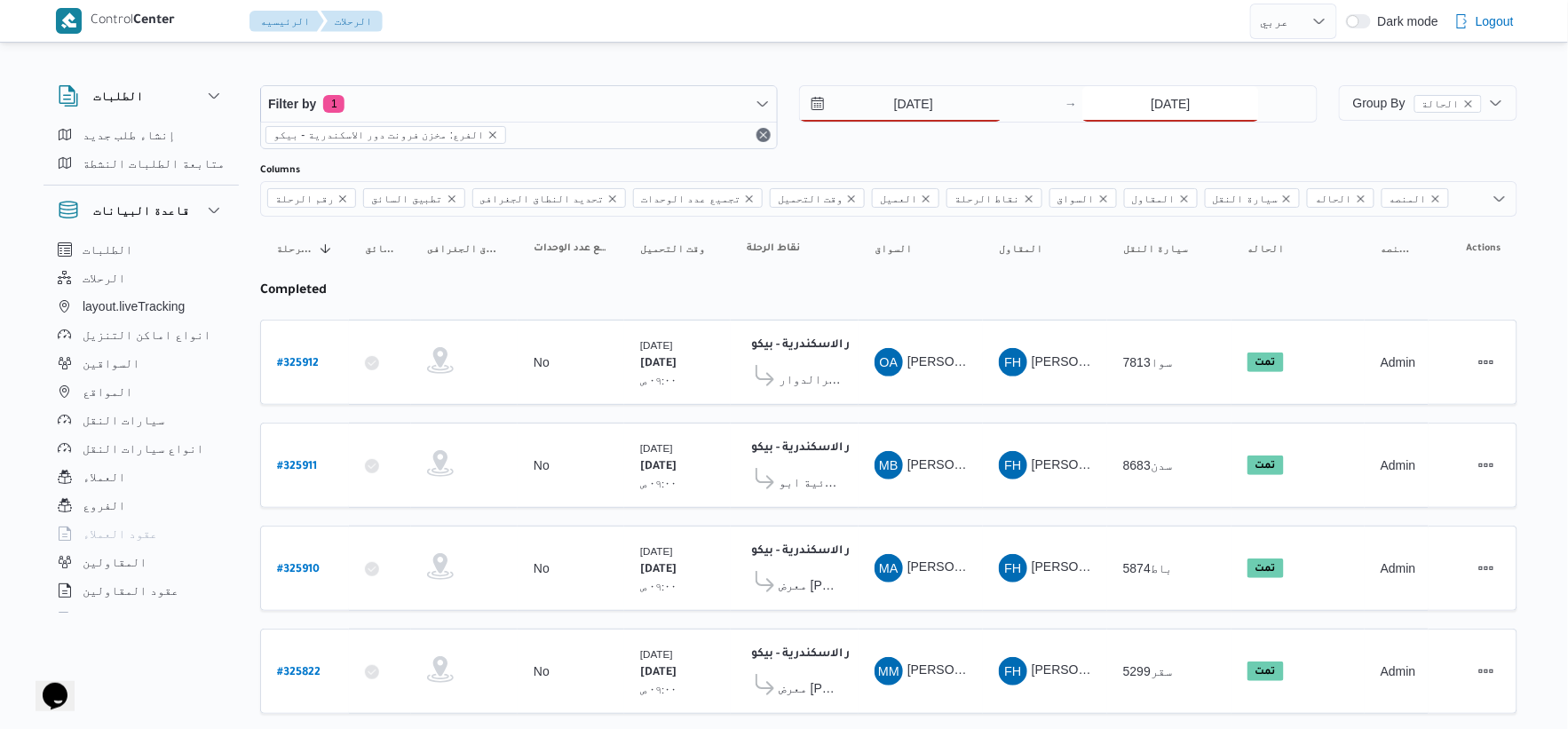 click on "19/7/2025" at bounding box center [1170, 104] 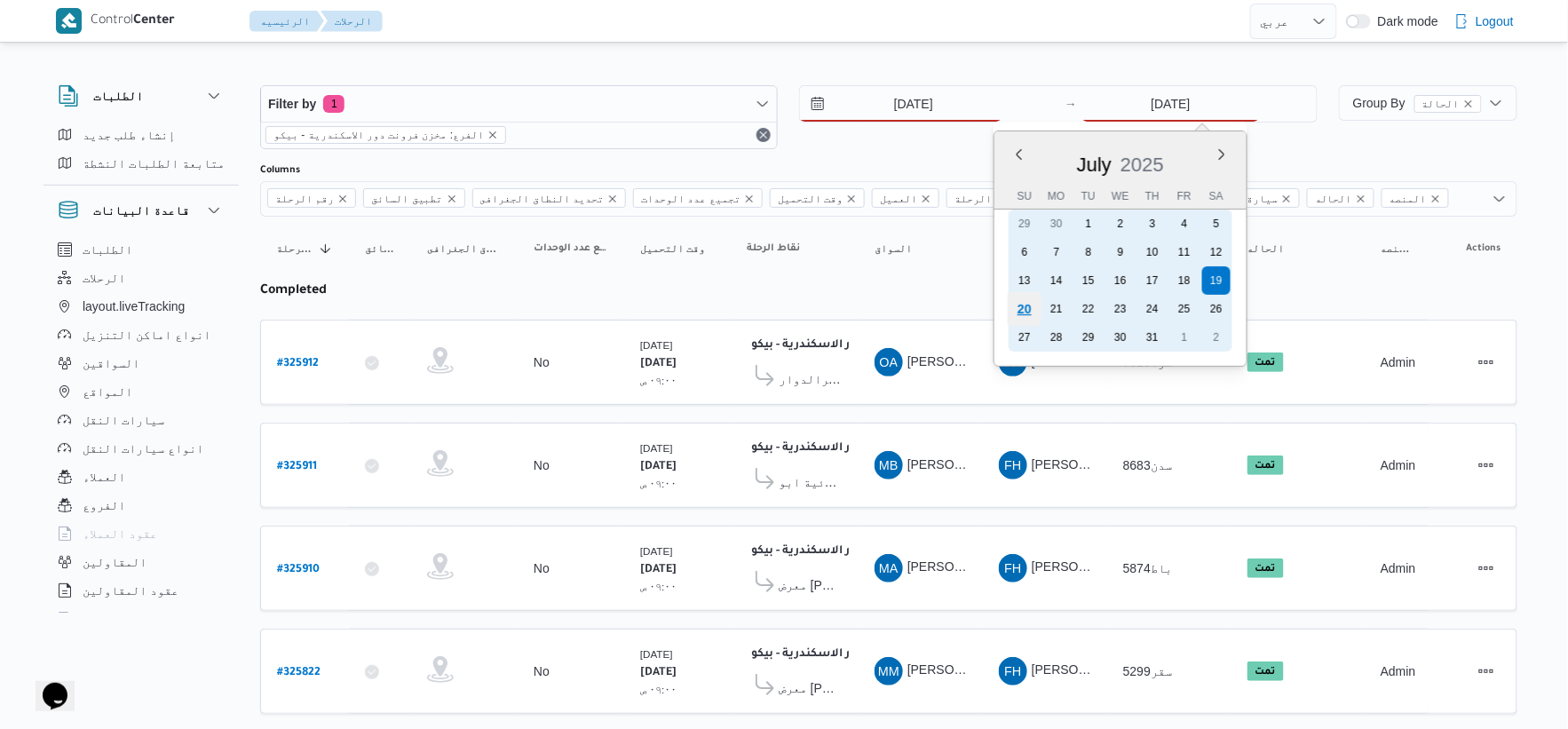 click on "20" at bounding box center (1025, 309) 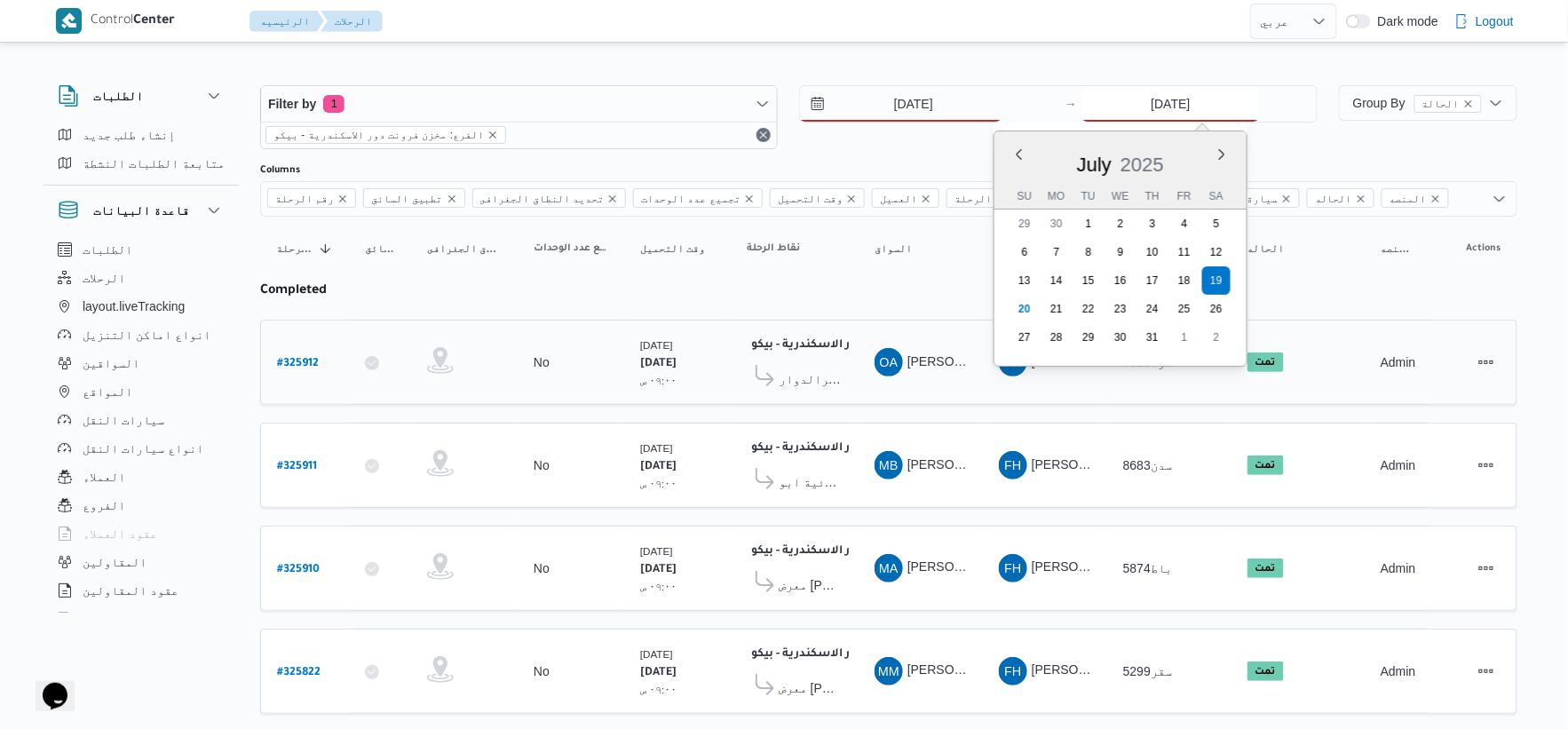 type on "[DATE]" 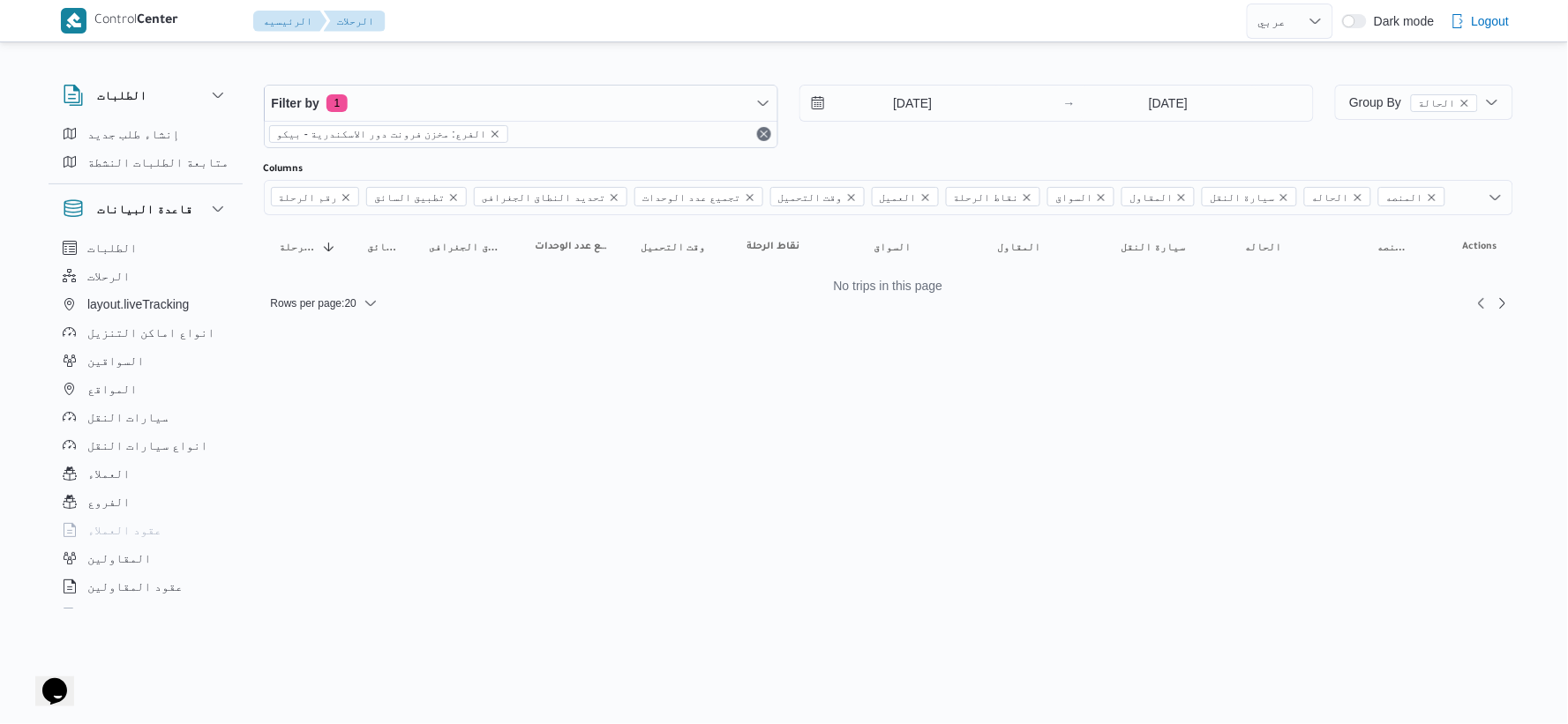 click on "Control  Center الرئيسيه الرحلات English عربي Dark mode Logout الطلبات إنشاء طلب جديد متابعة الطلبات النشطة قاعدة البيانات الطلبات الرحلات layout.liveTracking انواع اماكن التنزيل السواقين المواقع سيارات النقل انواع سيارات النقل العملاء الفروع عقود العملاء المقاولين عقود المقاولين اجهزة التليفون مستخدمين العملاء المشاريع SP Projects المشرفين المشرفين Tags Filter by 1 الفرع: مخزن فرونت دور الاسكندرية - بيكو 20/7/2025 → 20/7/2025 Group By الحالة Columns رقم الرحلة تطبيق السائق تحديد النطاق الجغرافى تجميع عدد الوحدات وقت التحميل العميل نقاط الرحلة السواق المقاول سيارة النقل الحاله المنصه Sorting رقم الرحلة Actions :" at bounding box center [784, 362] 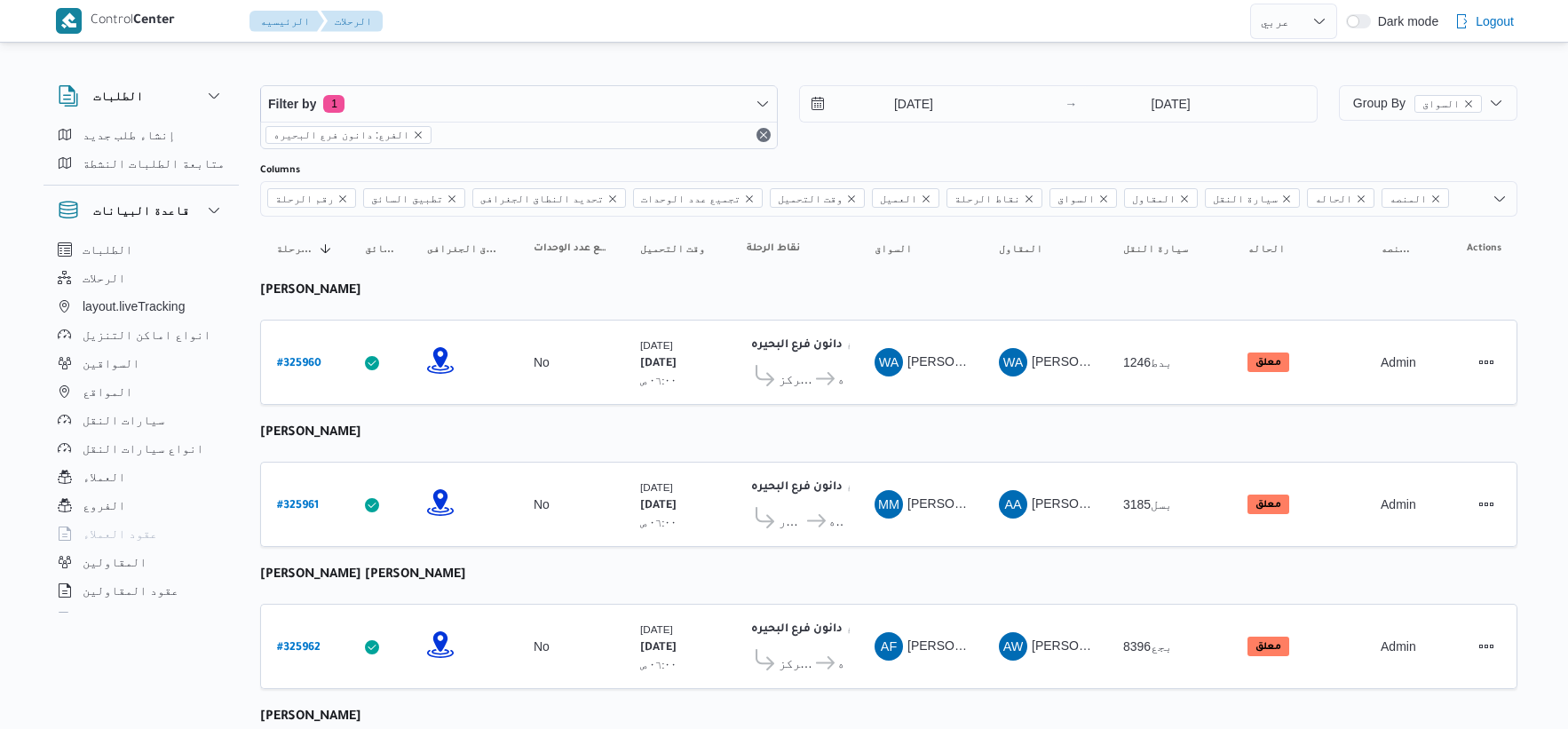 select on "ar" 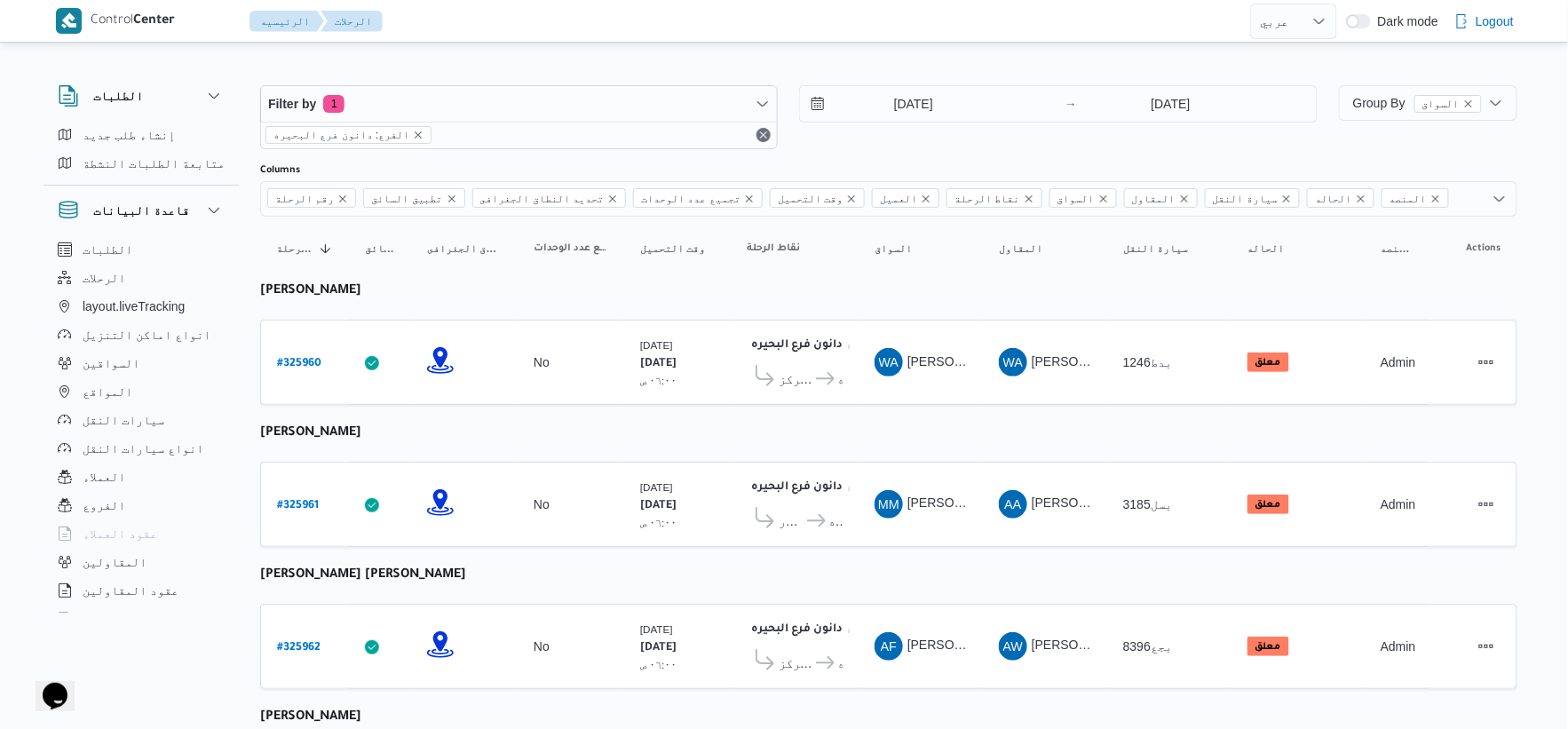 scroll, scrollTop: 0, scrollLeft: 0, axis: both 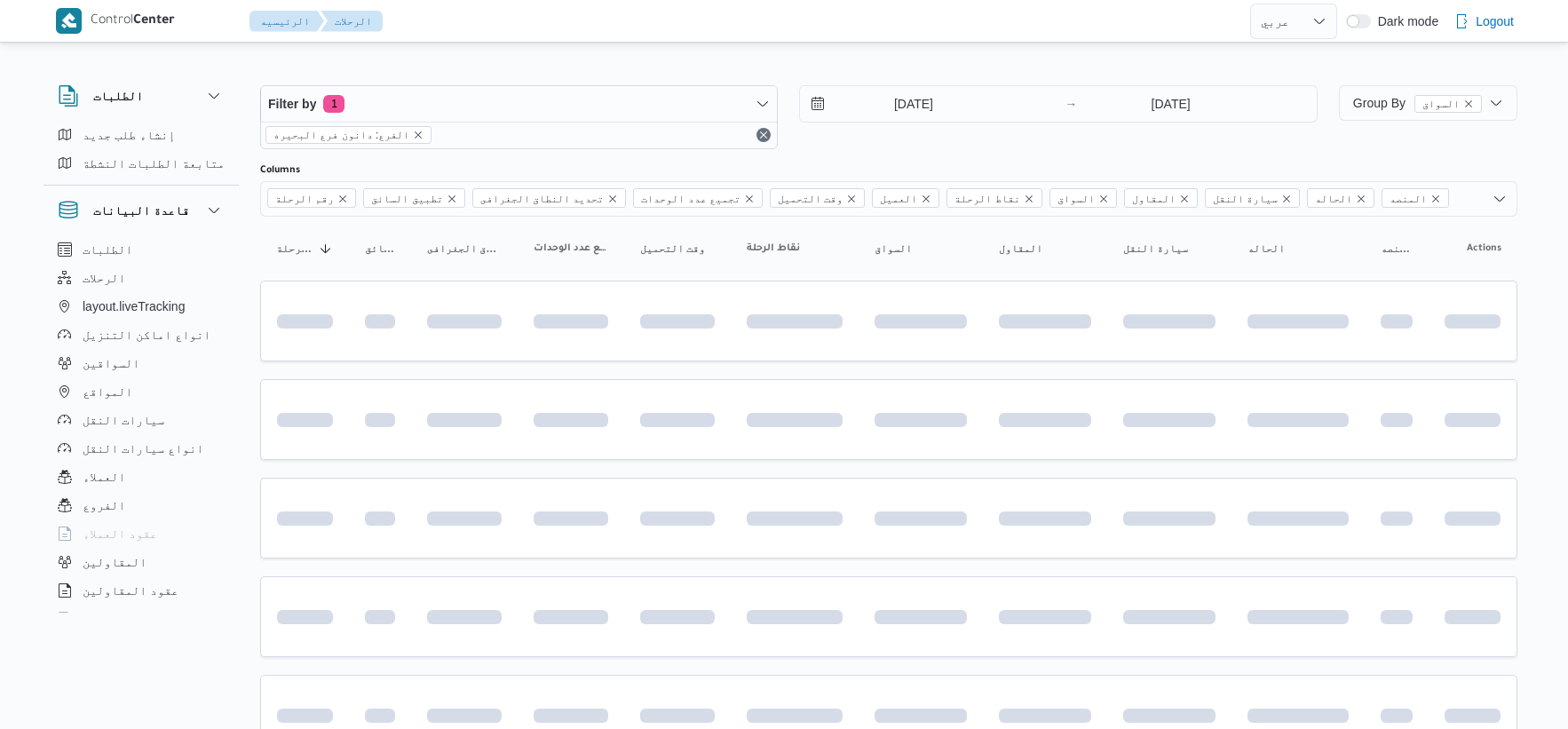 select on "ar" 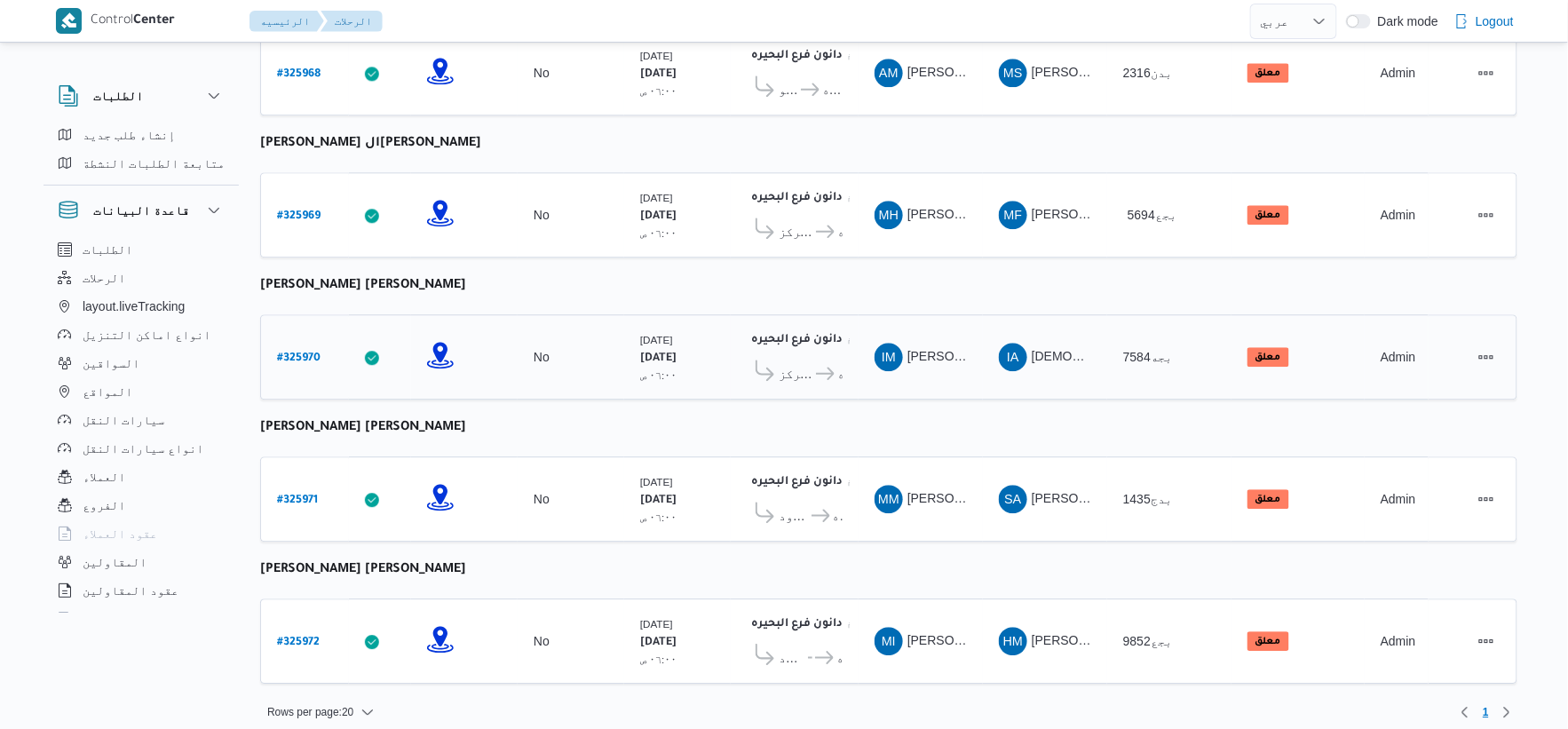 scroll, scrollTop: 1426, scrollLeft: 0, axis: vertical 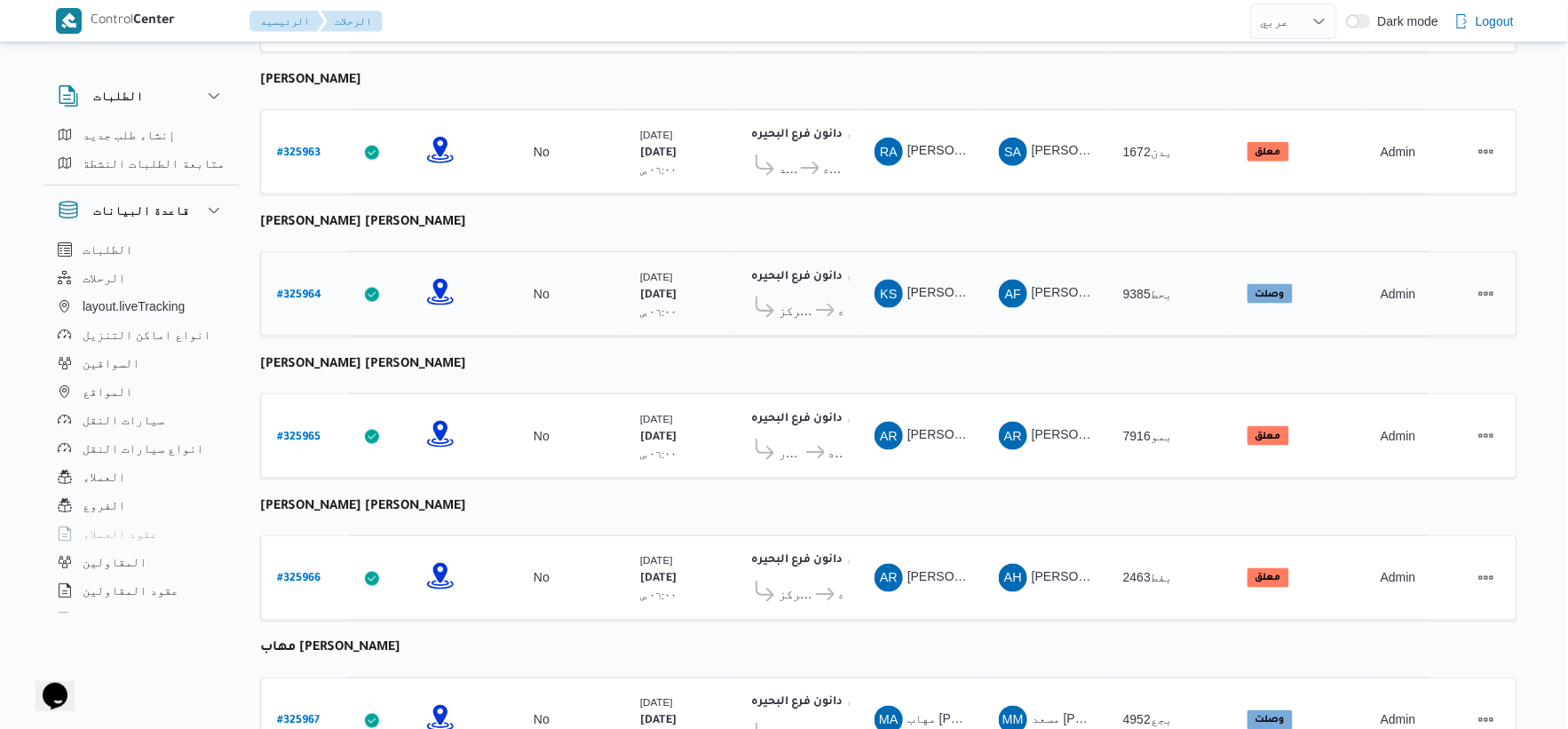 click on "# 325964" at bounding box center (299, 296) 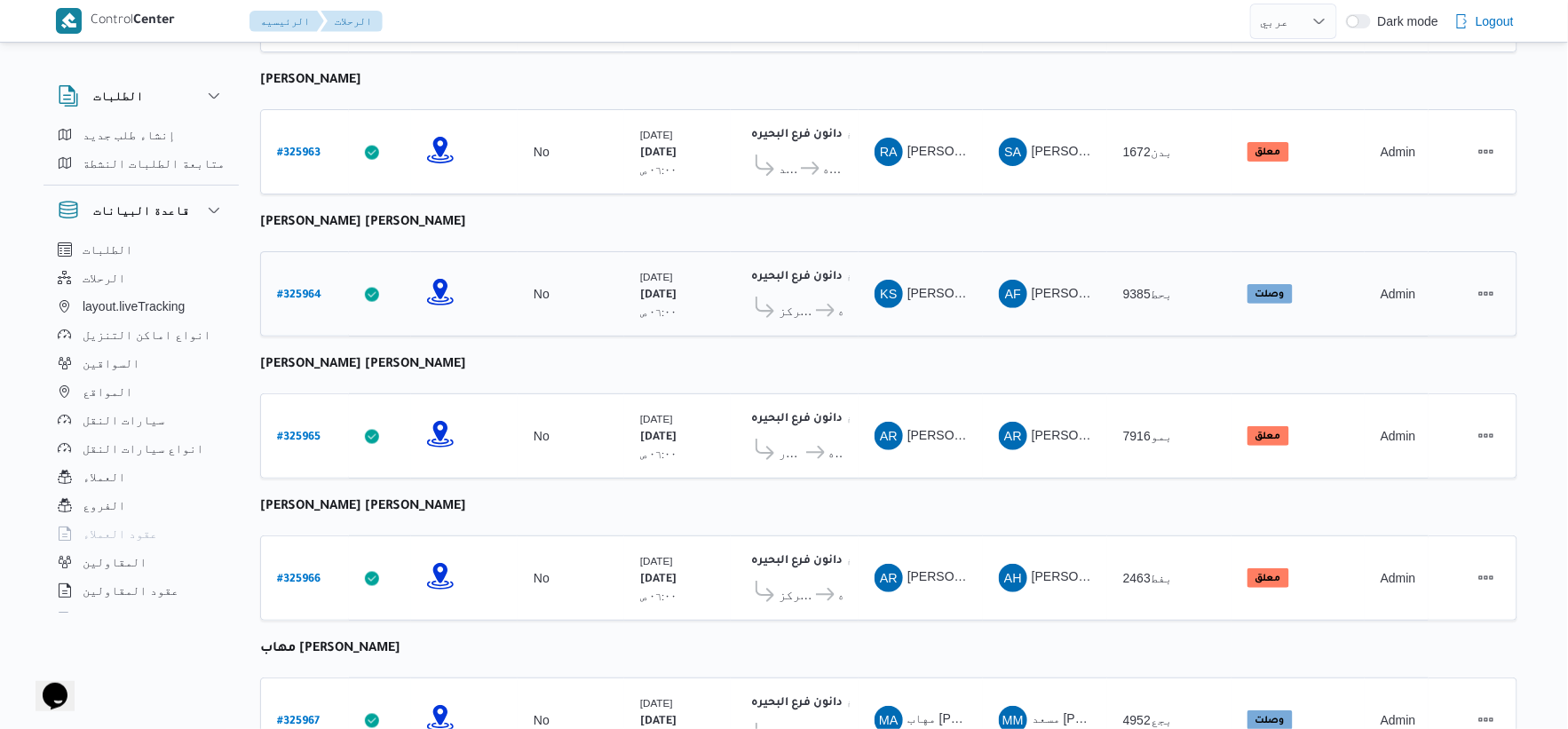 select on "ar" 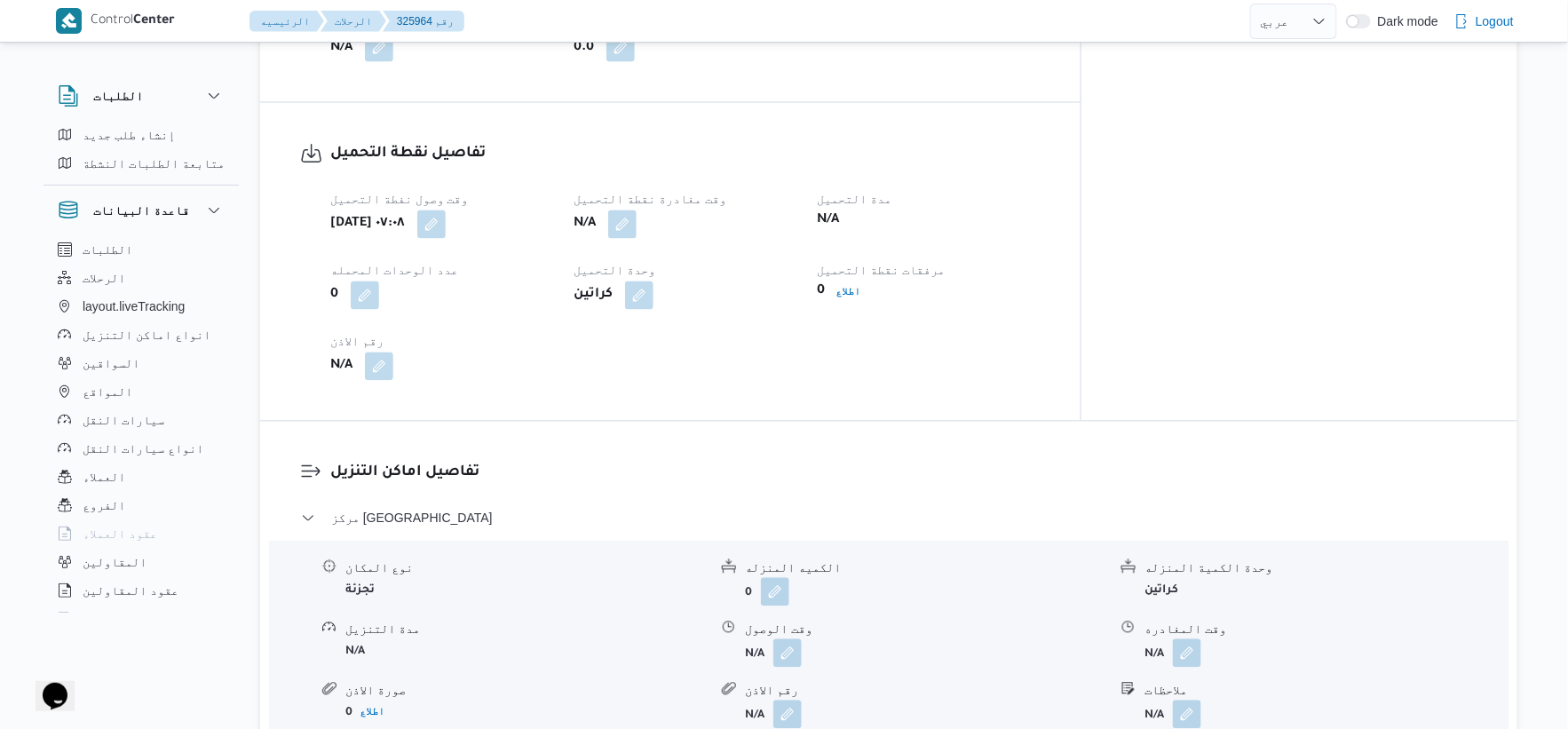 scroll, scrollTop: 1327, scrollLeft: 0, axis: vertical 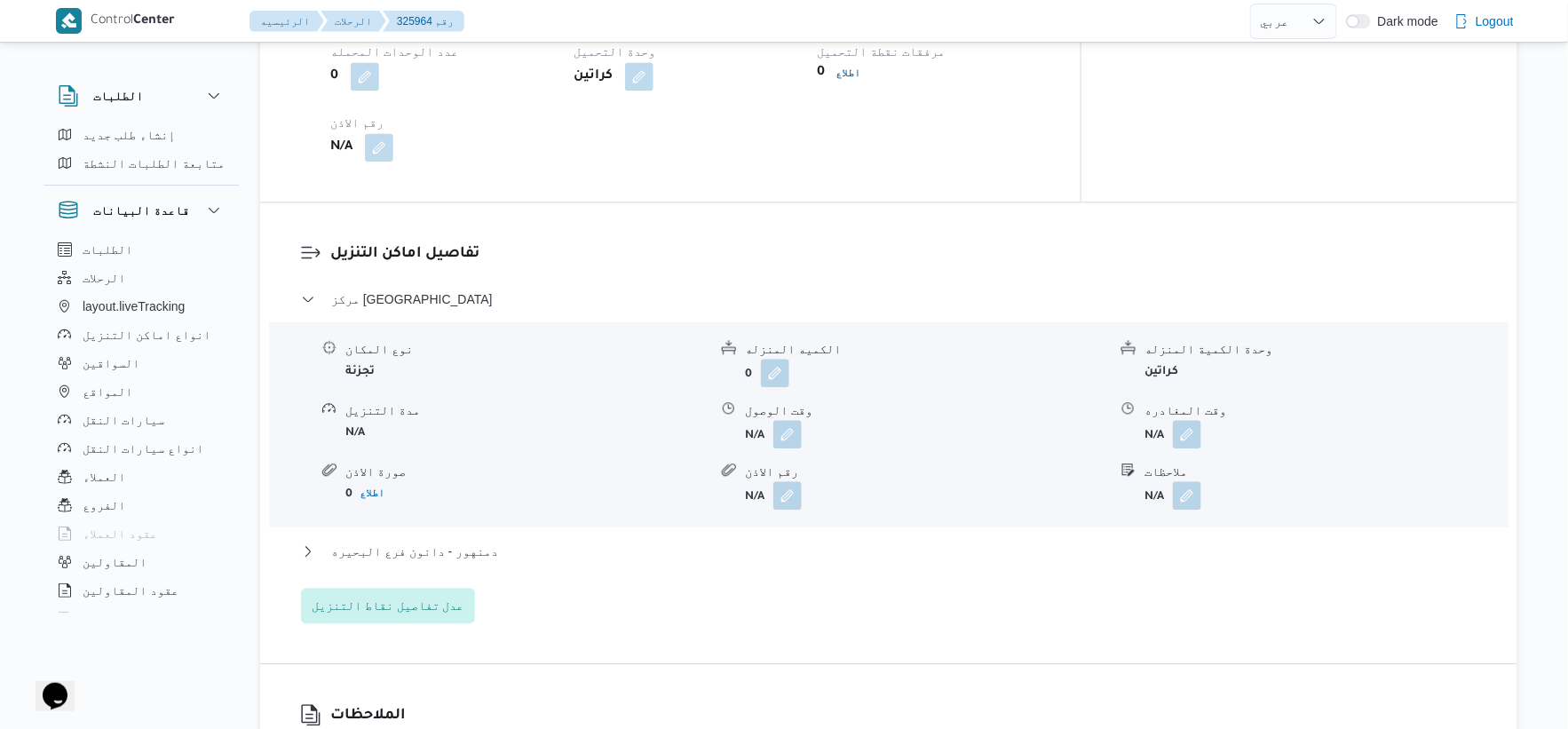select on "ar" 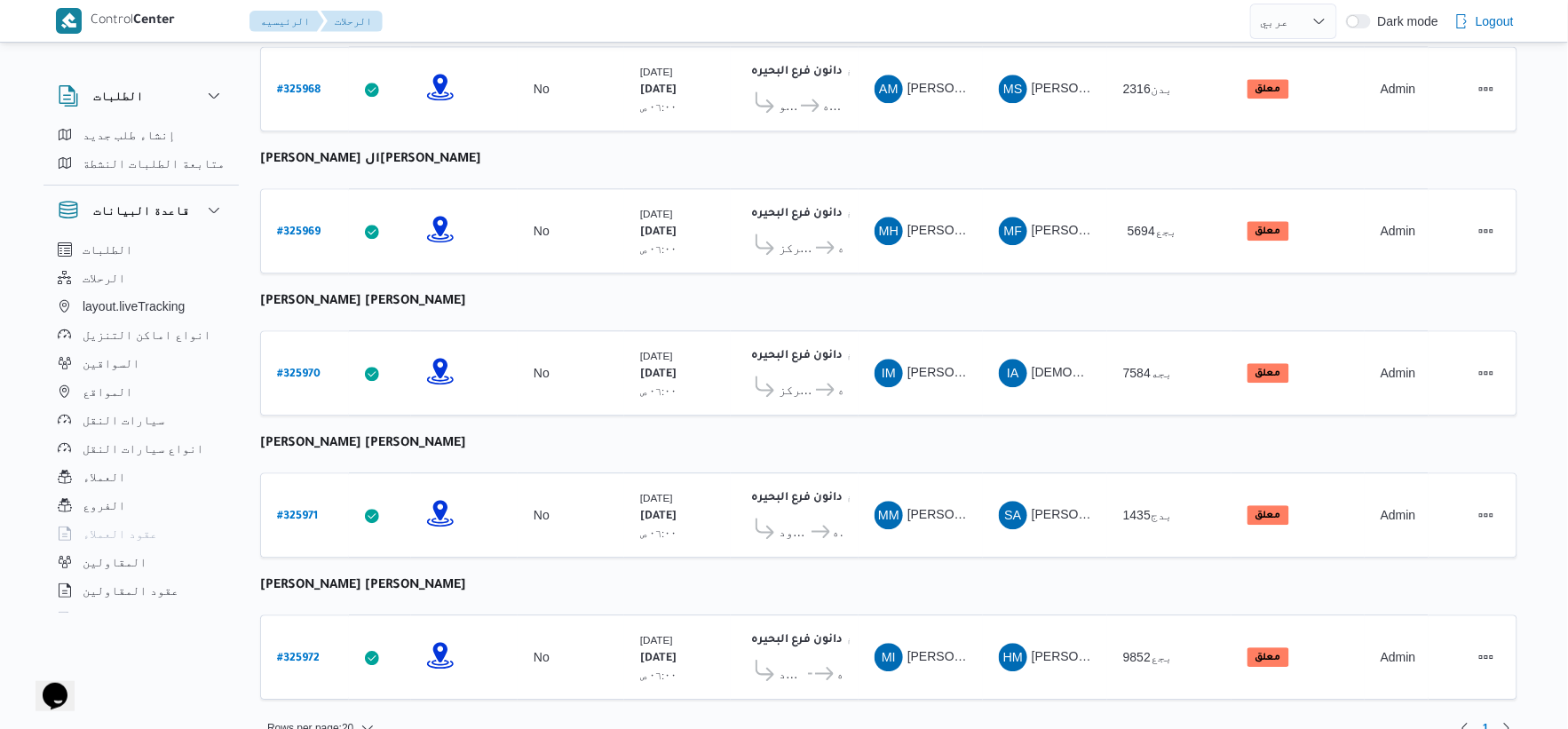scroll, scrollTop: 1426, scrollLeft: 0, axis: vertical 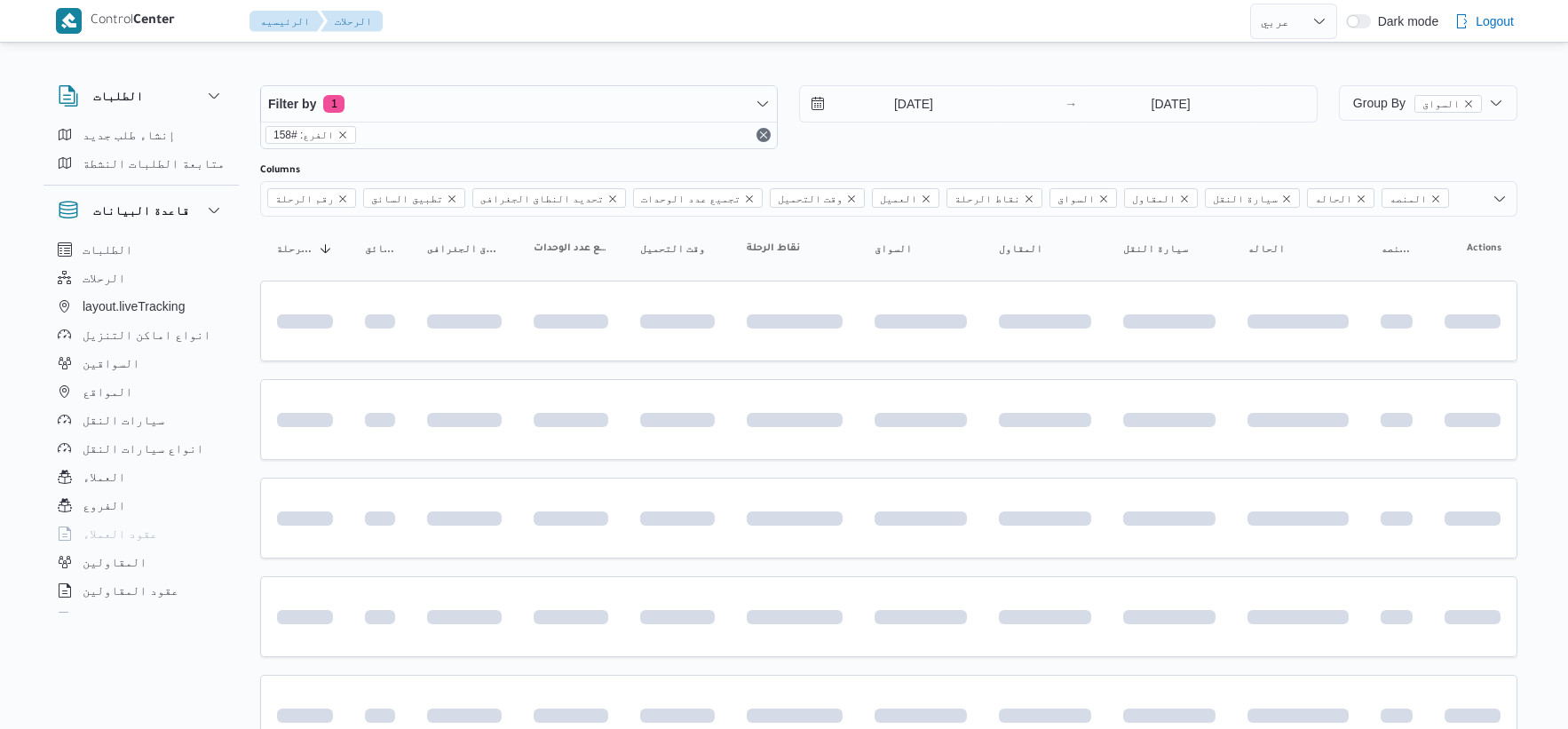 select on "ar" 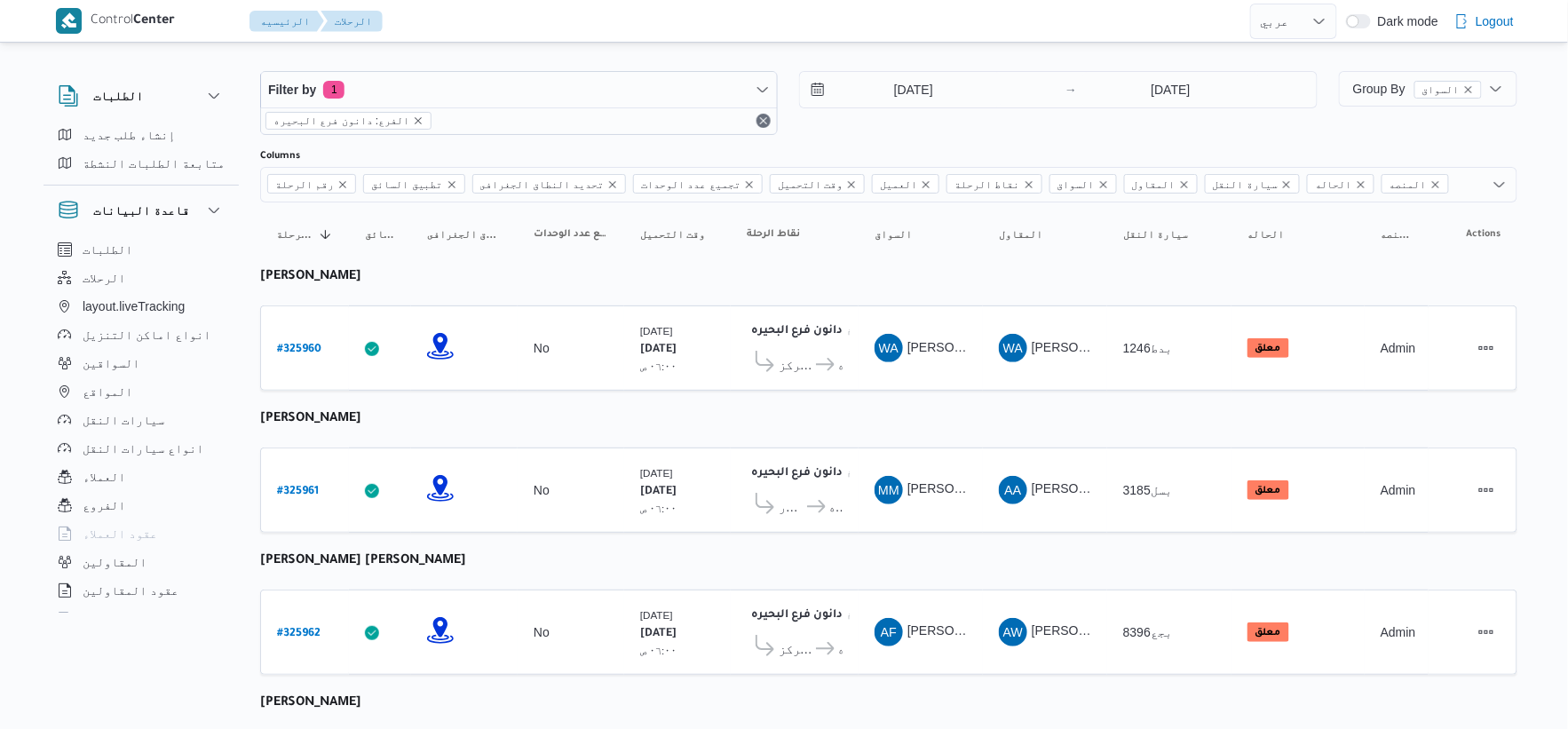 scroll, scrollTop: 0, scrollLeft: 0, axis: both 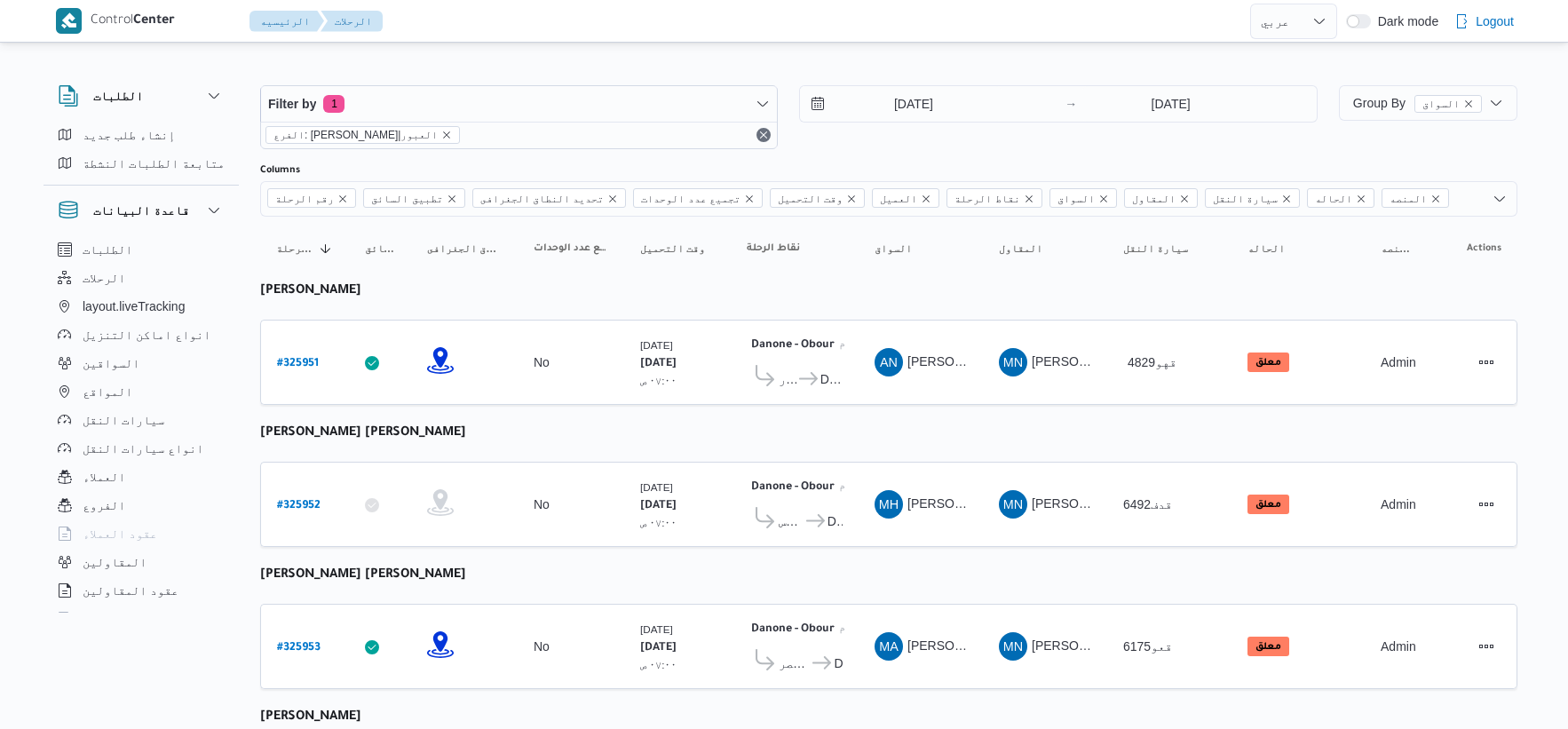 select on "ar" 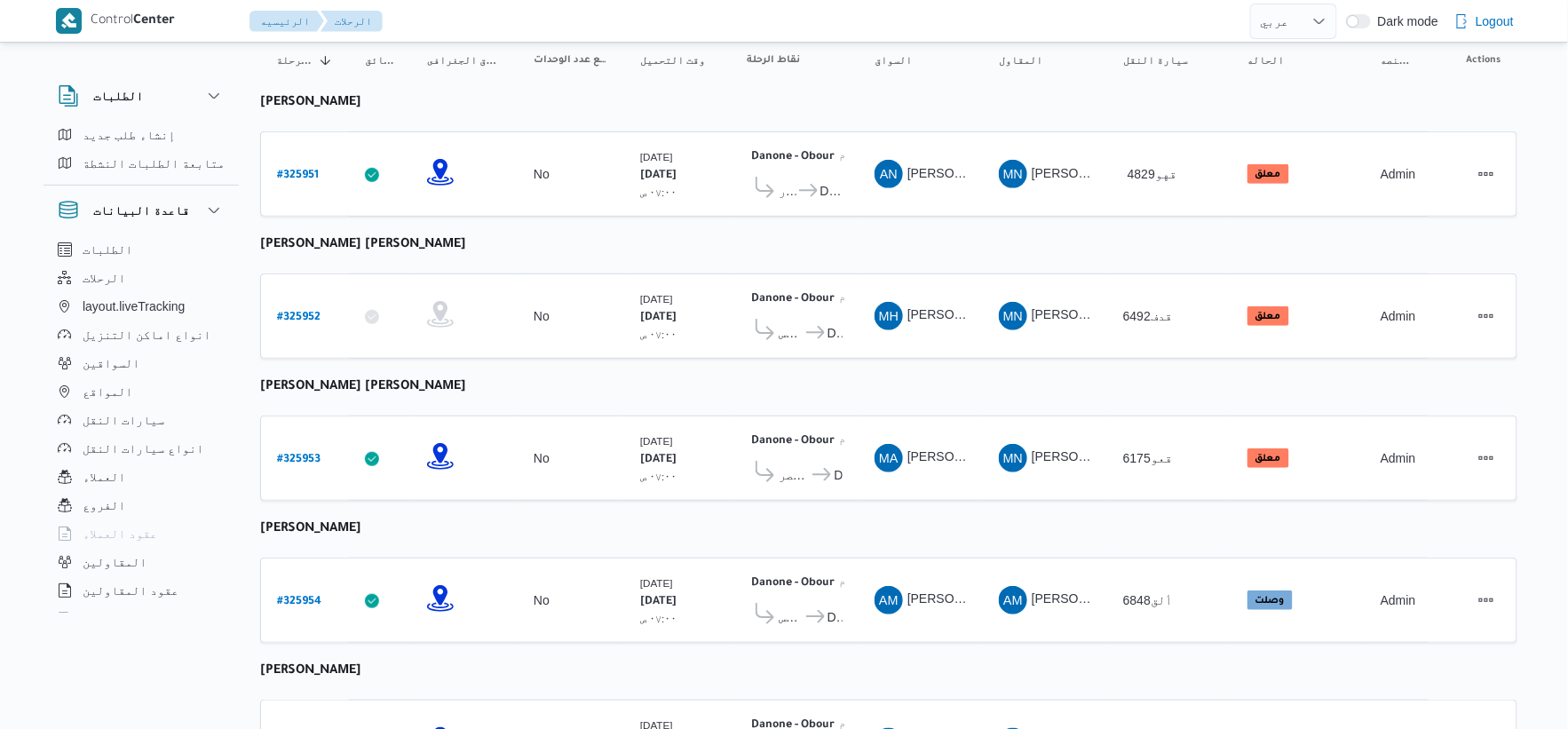 scroll, scrollTop: 186, scrollLeft: 0, axis: vertical 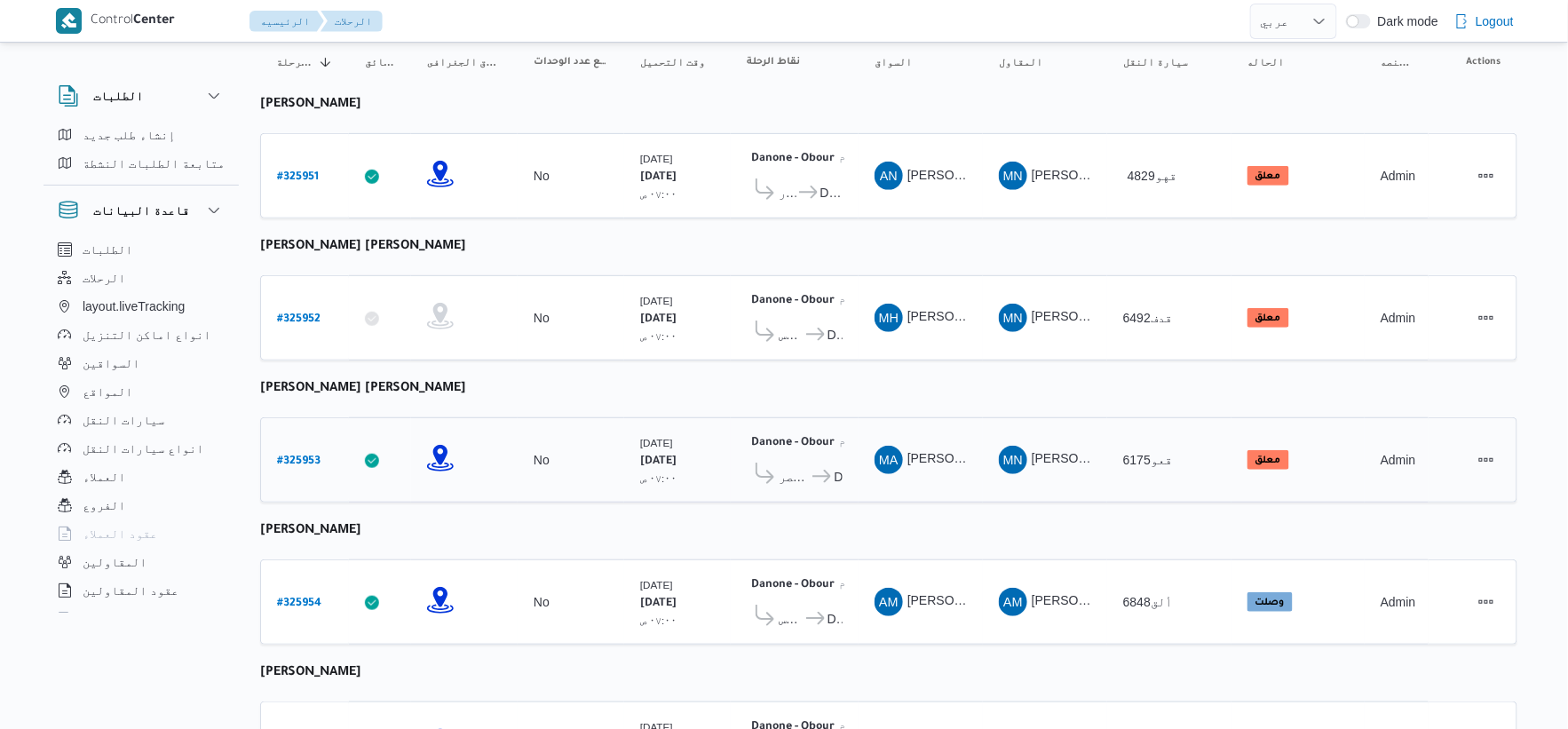 click on "# 325953" at bounding box center [298, 462] 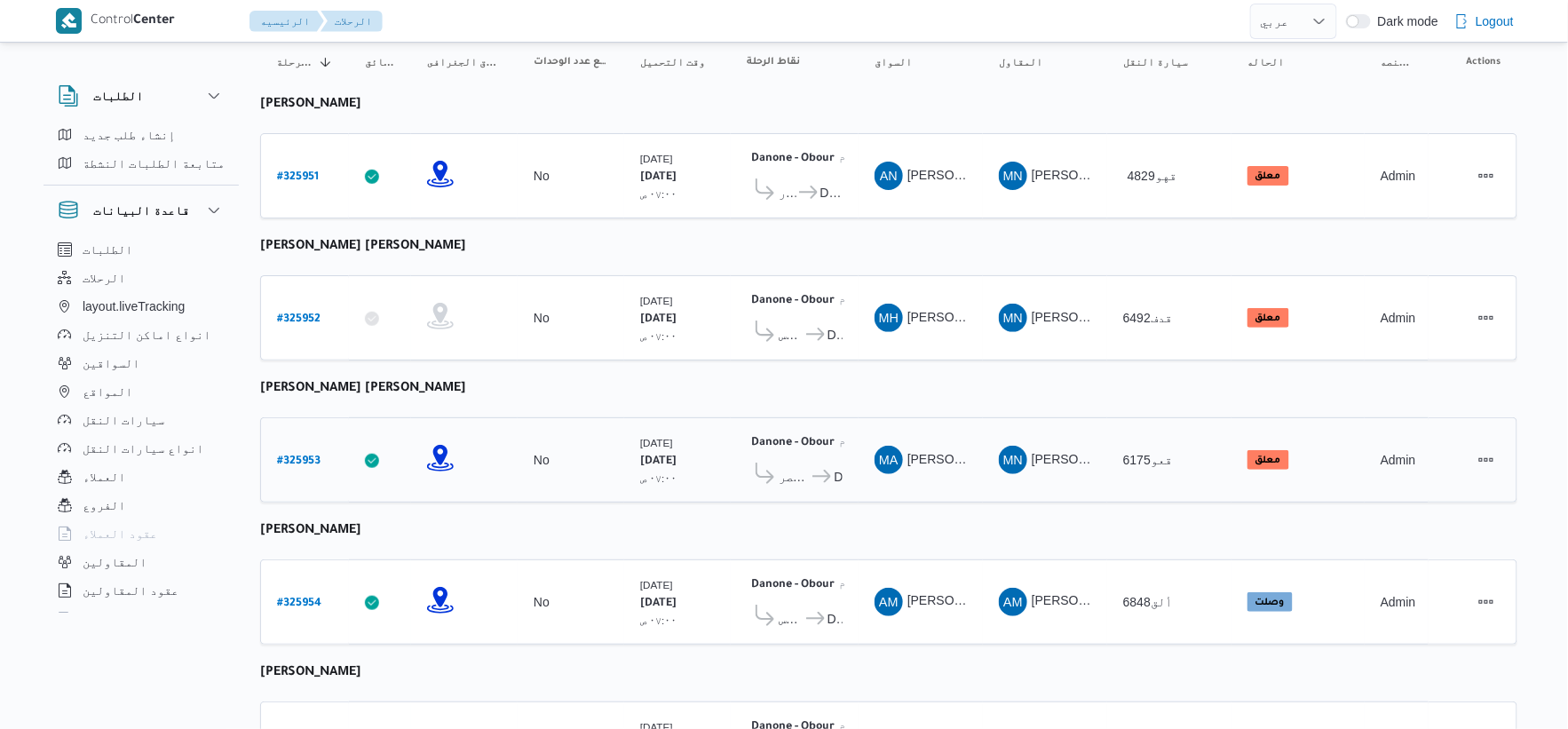 select on "ar" 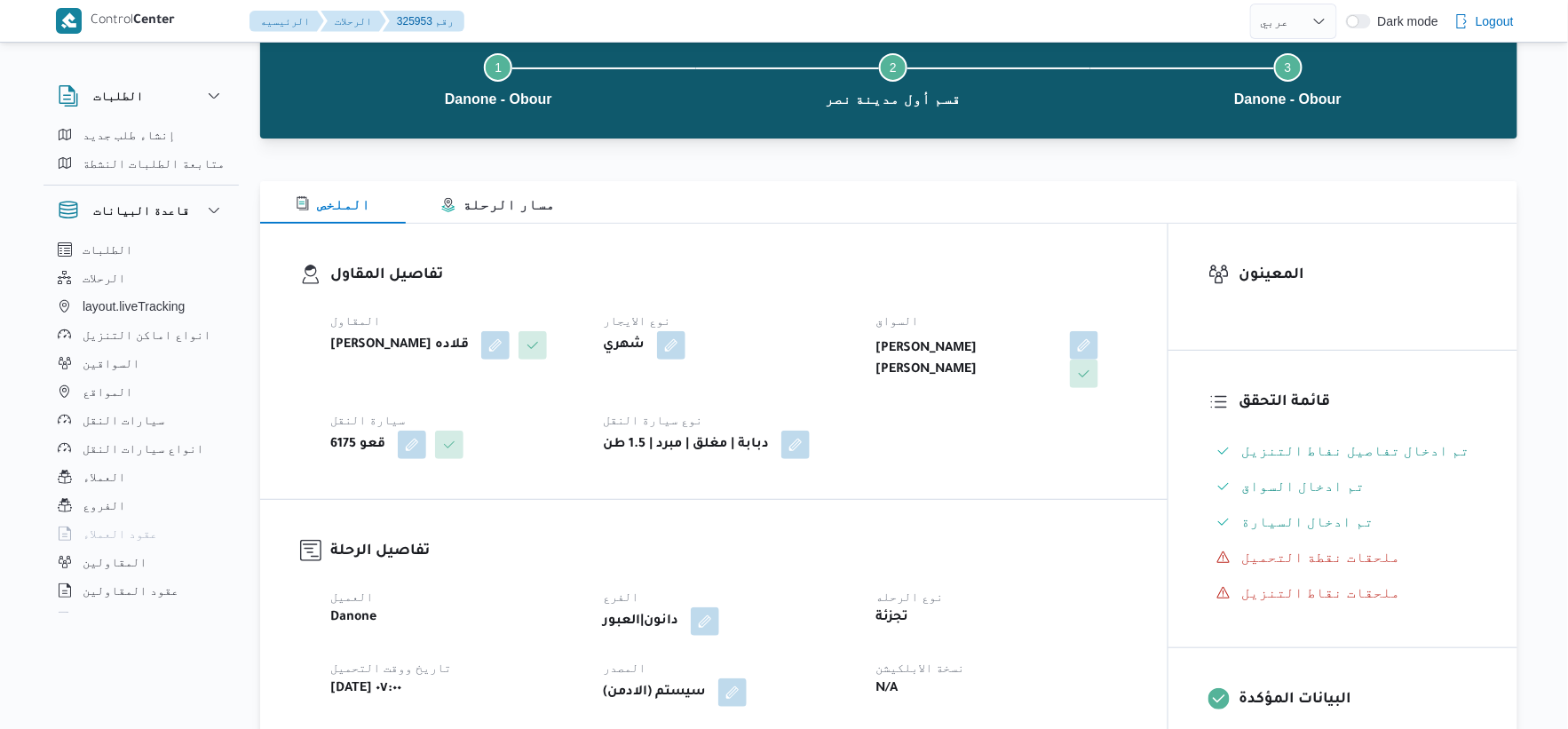 scroll, scrollTop: 0, scrollLeft: 0, axis: both 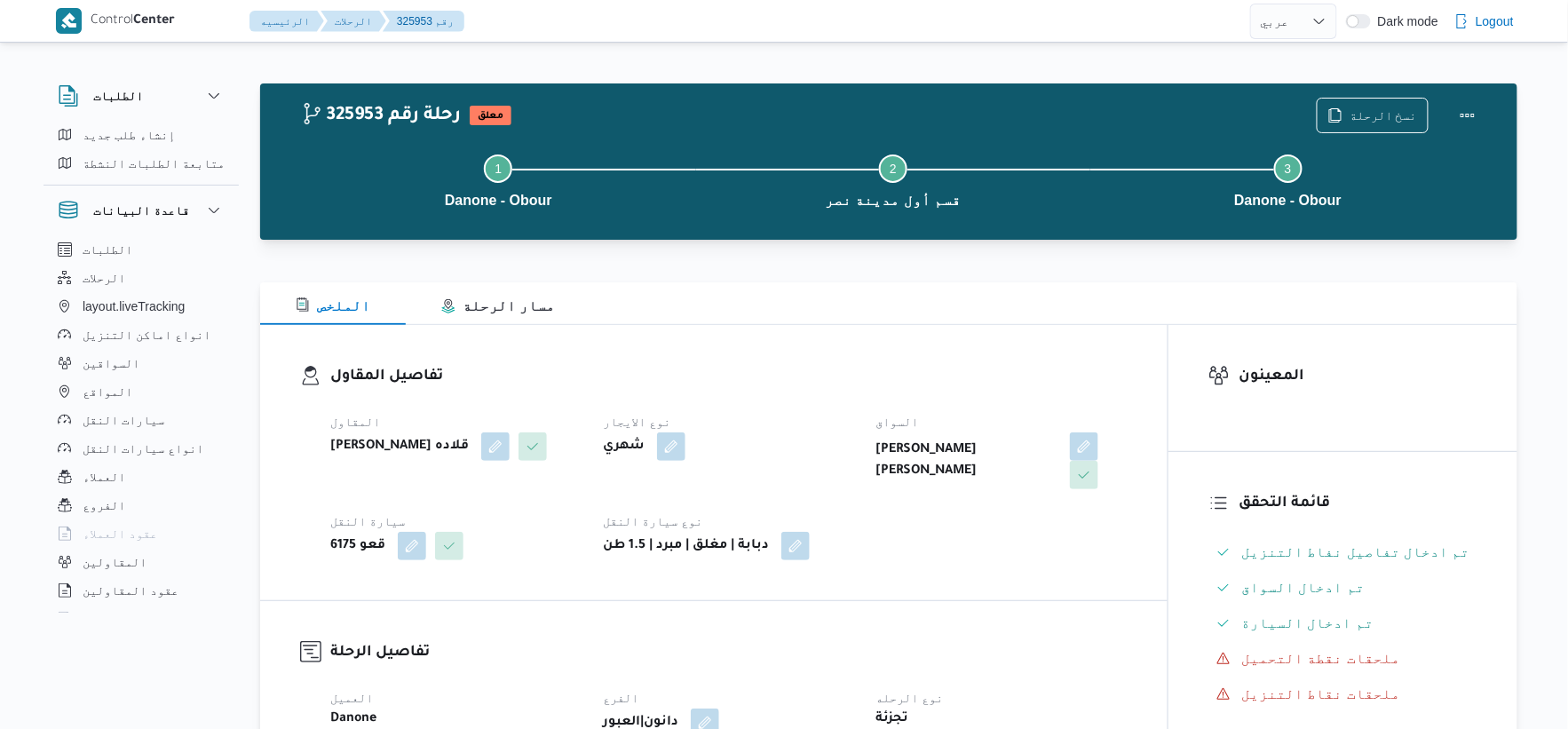 select on "ar" 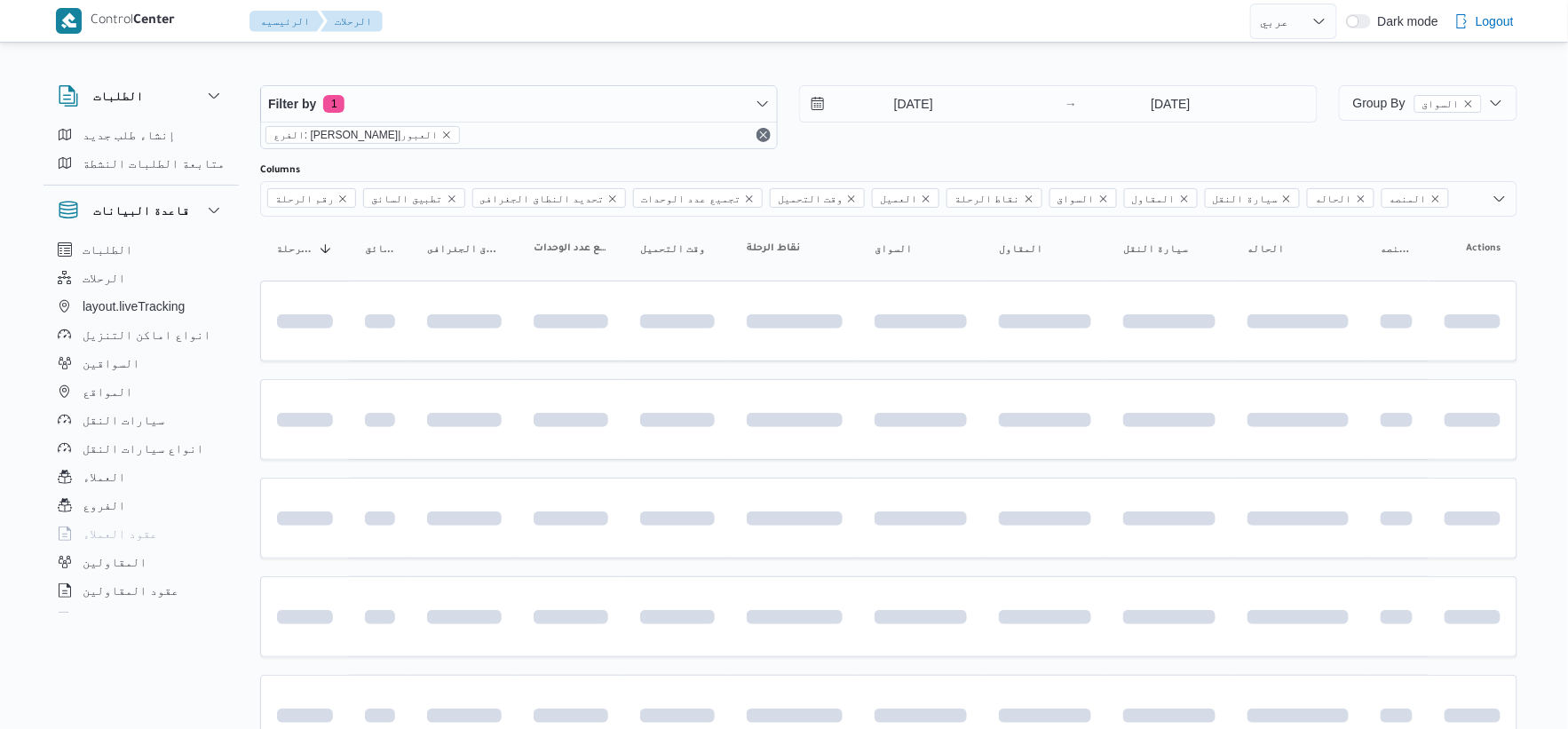 scroll, scrollTop: 186, scrollLeft: 0, axis: vertical 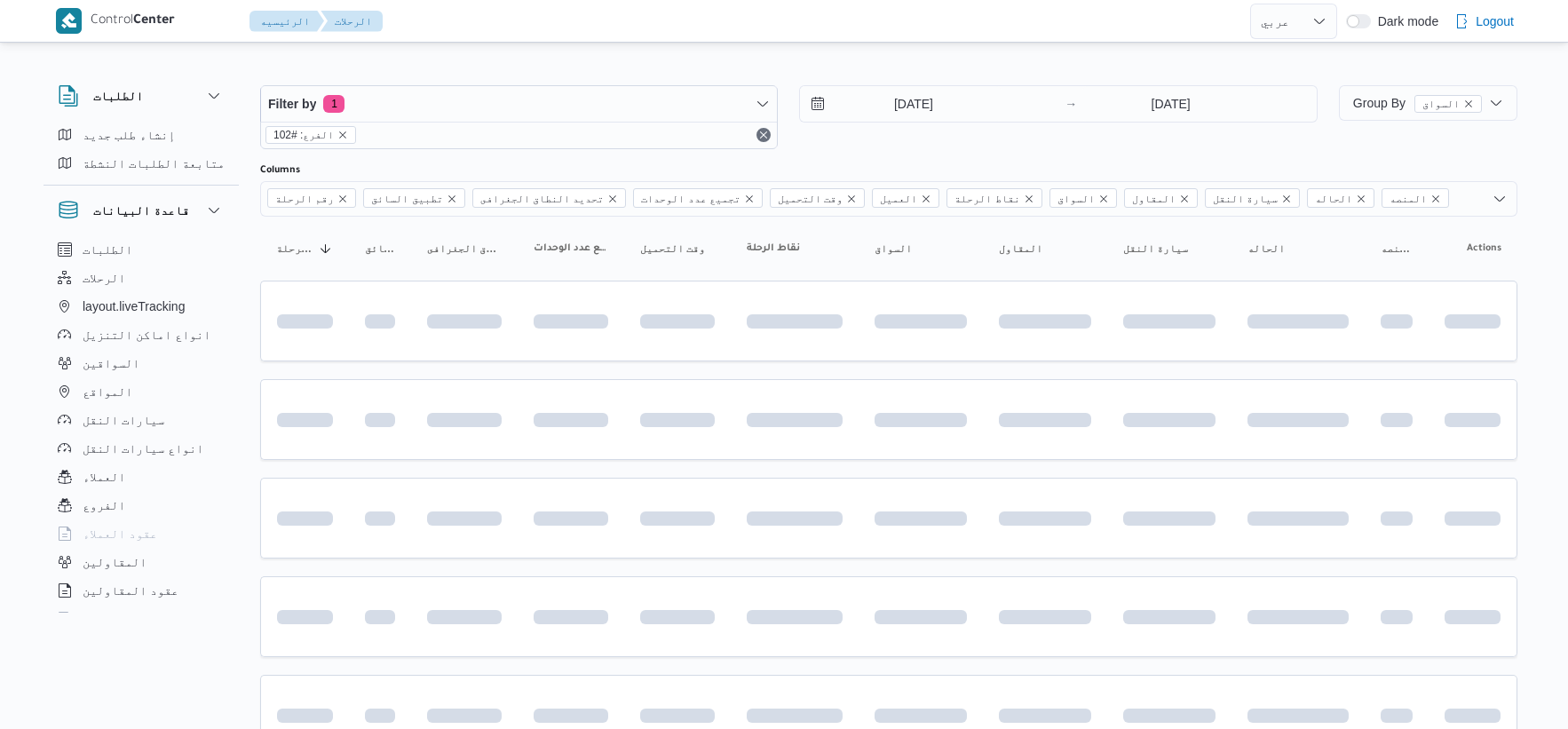 select on "ar" 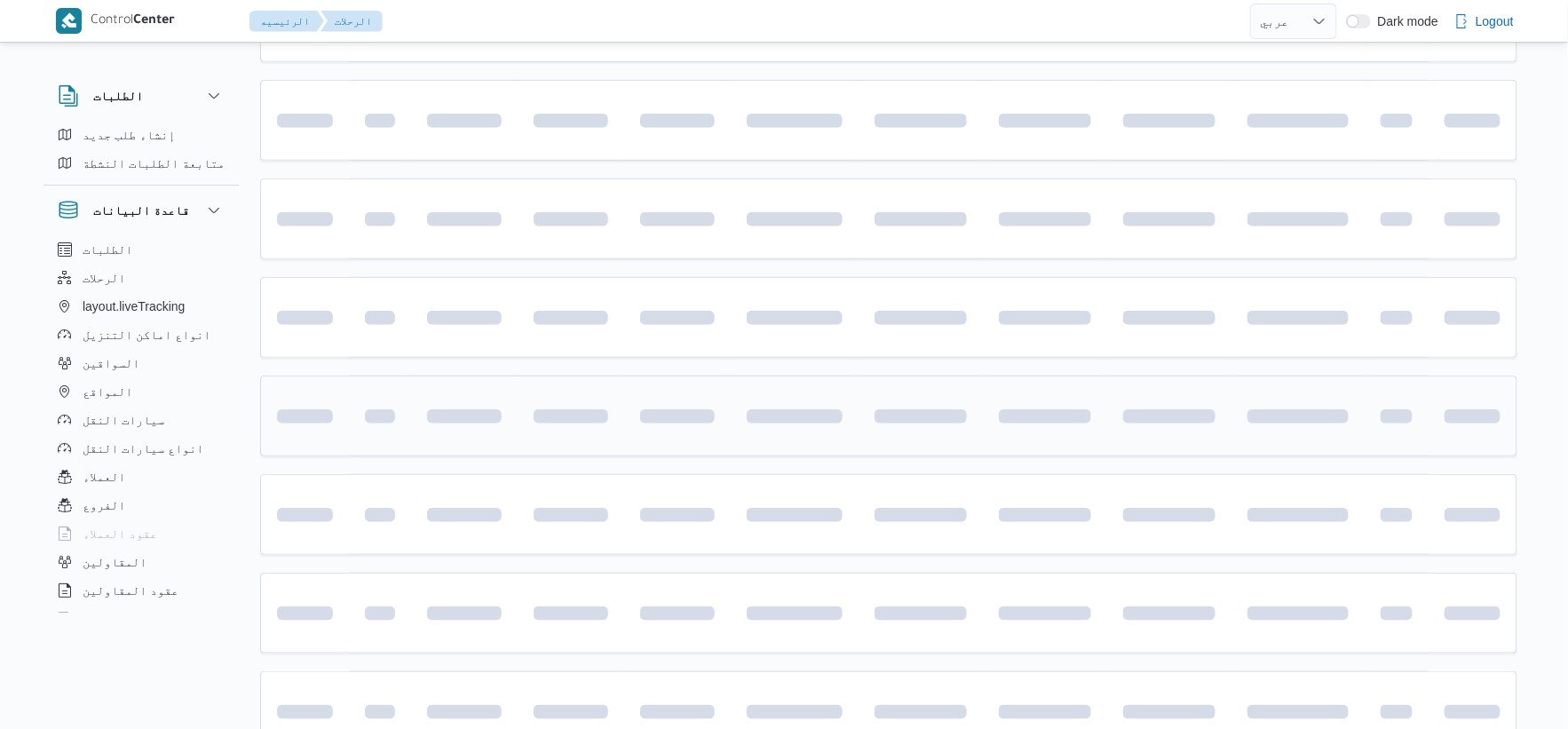 scroll, scrollTop: 186, scrollLeft: 0, axis: vertical 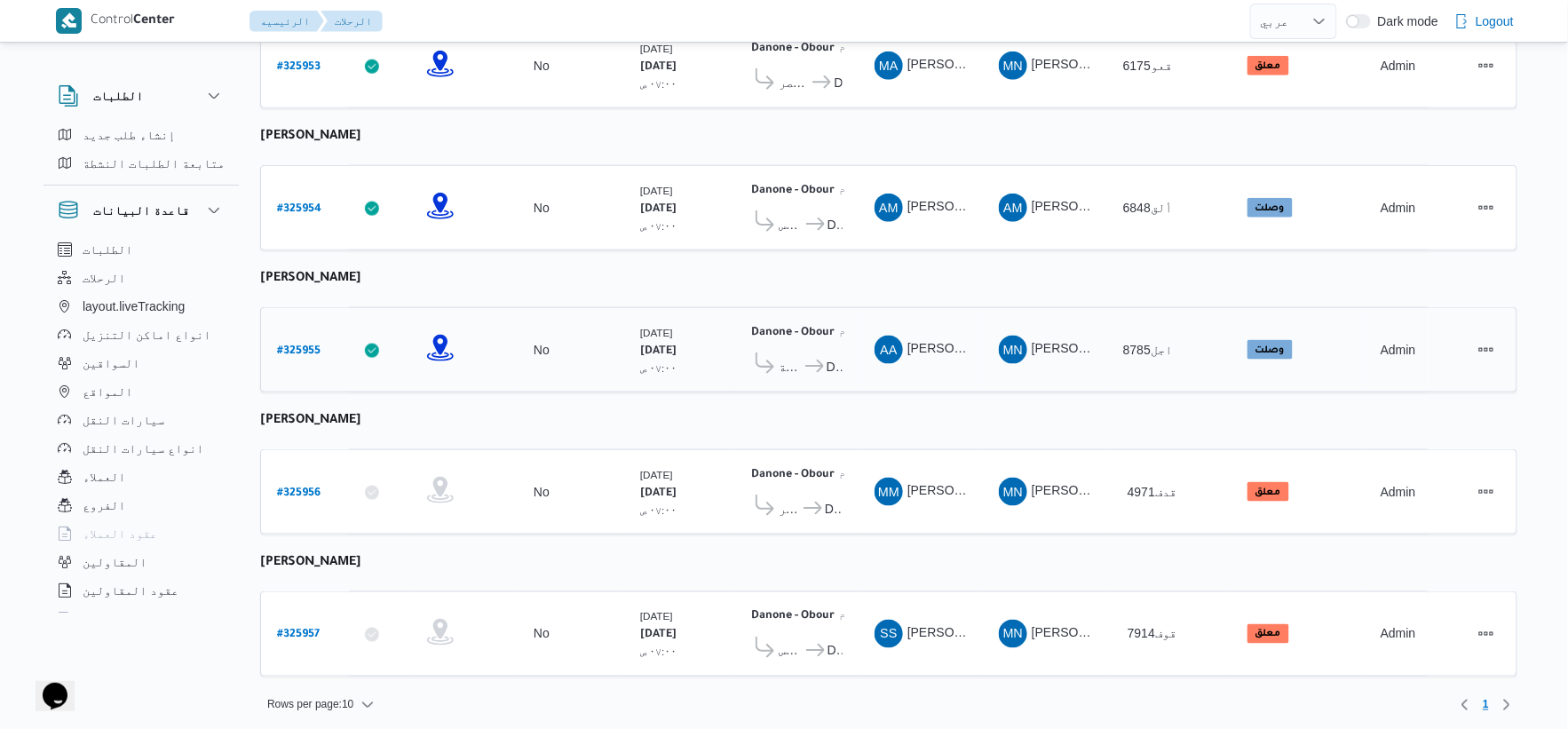 click on "الأحد ٢٠/٧/٢٠٢٥ ٠٧:٠٠ ص" at bounding box center [677, 350] 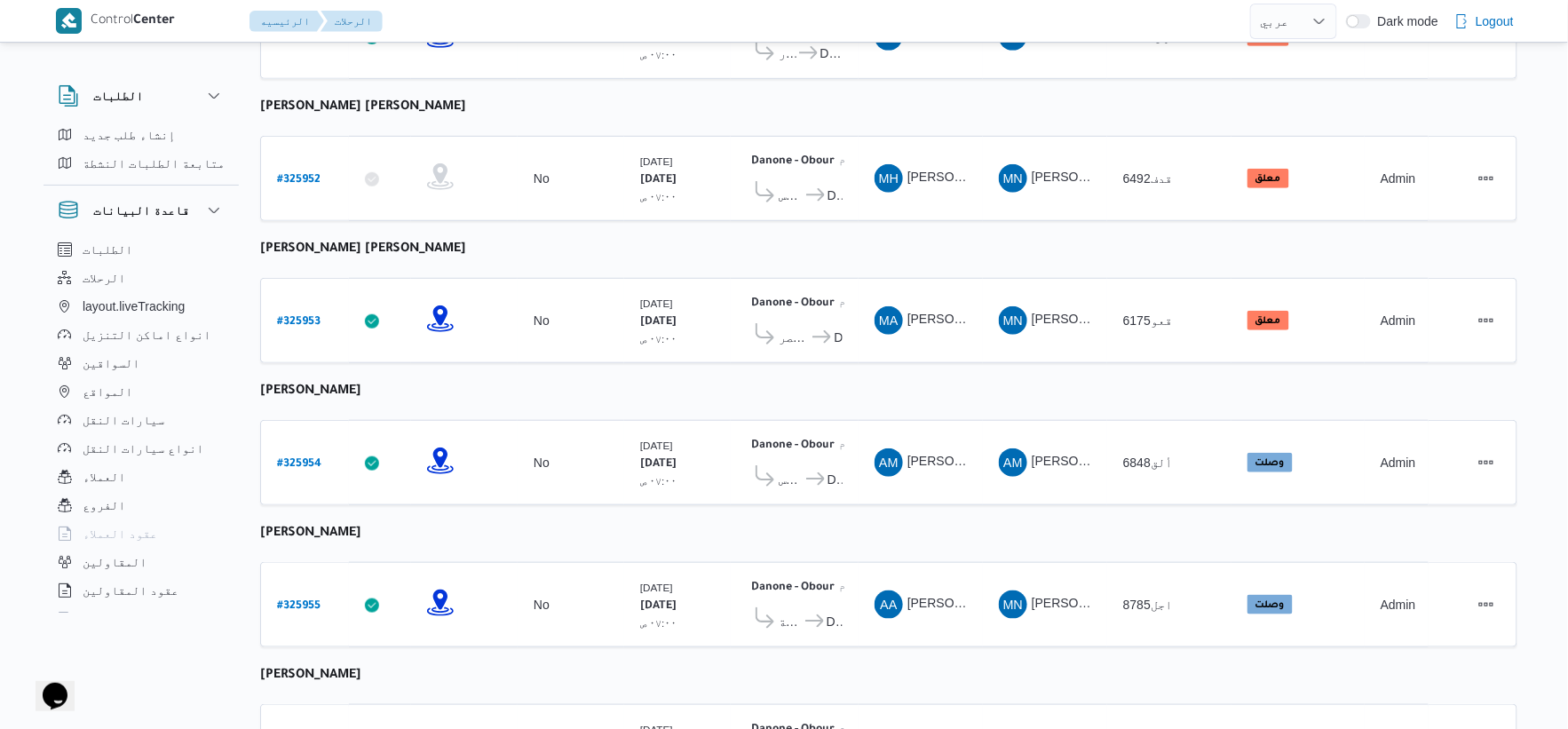 scroll, scrollTop: 87, scrollLeft: 0, axis: vertical 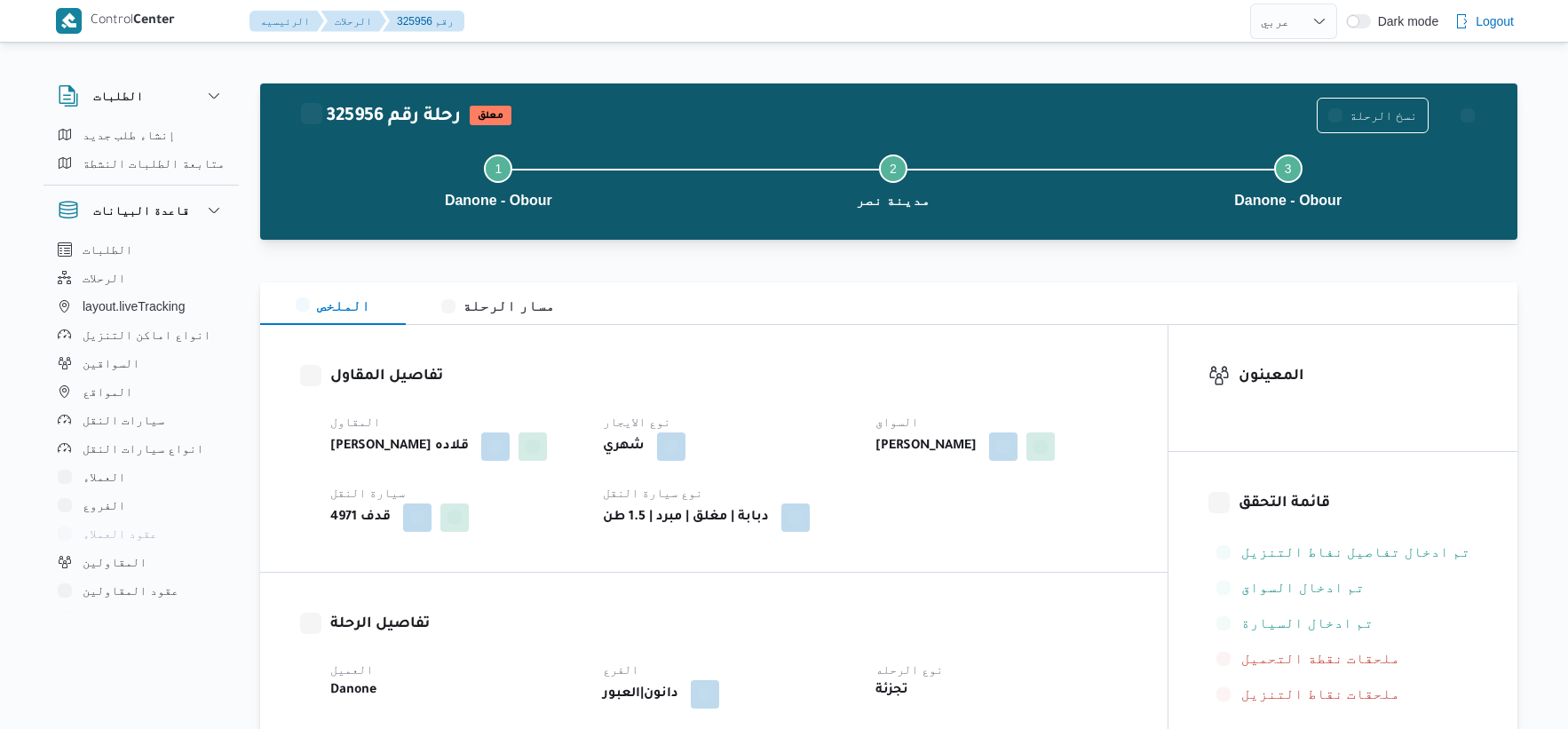 select on "ar" 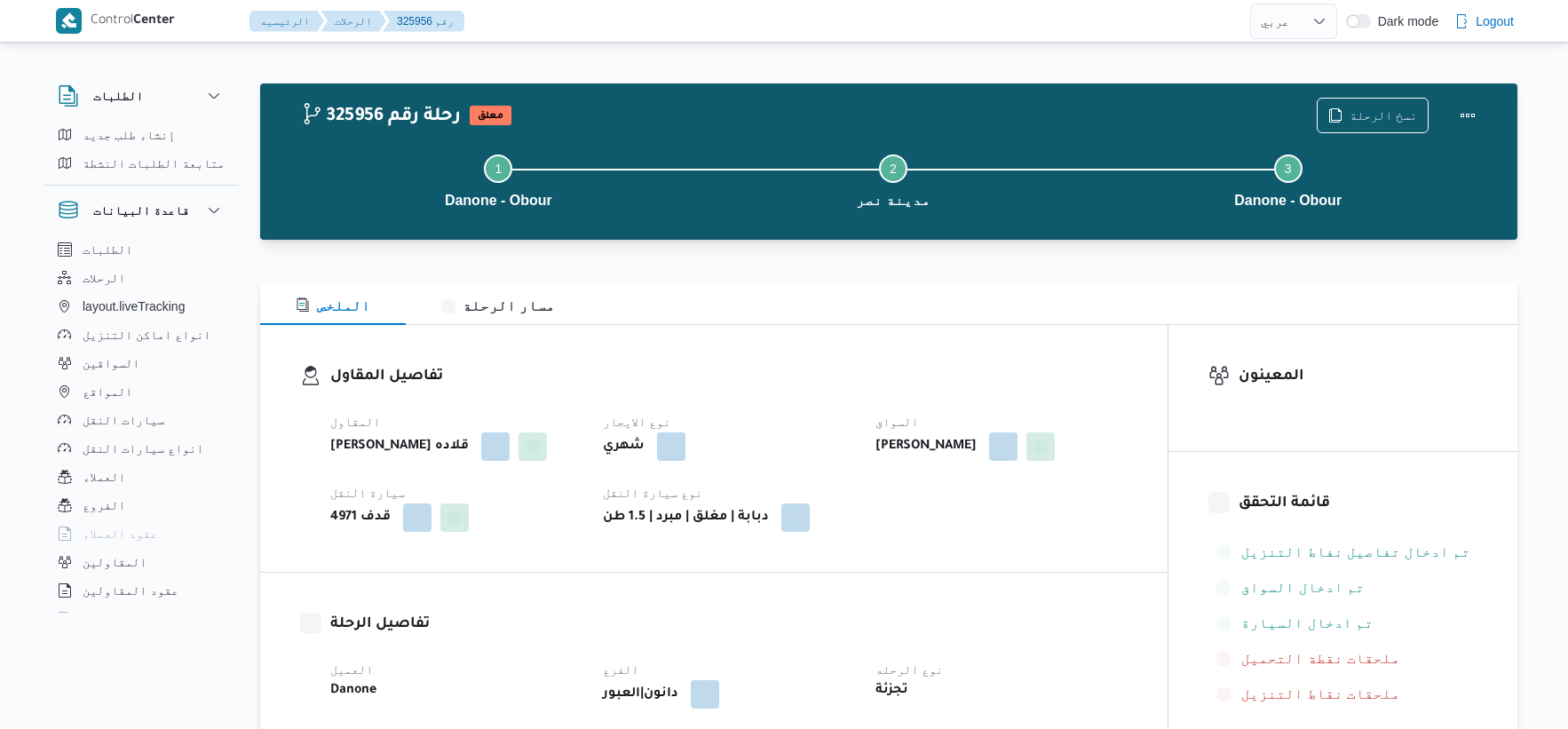 scroll, scrollTop: 0, scrollLeft: 0, axis: both 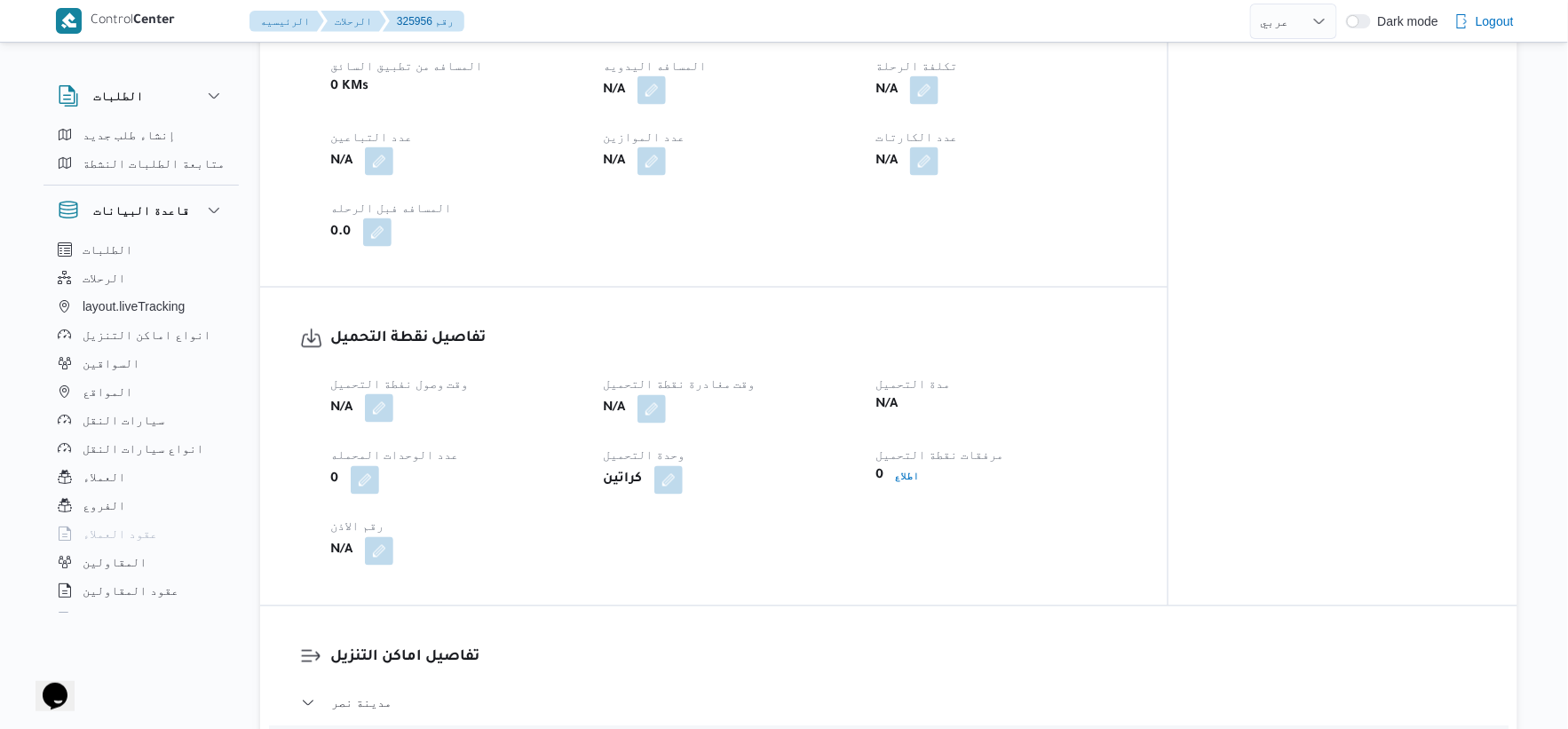 click at bounding box center (379, 408) 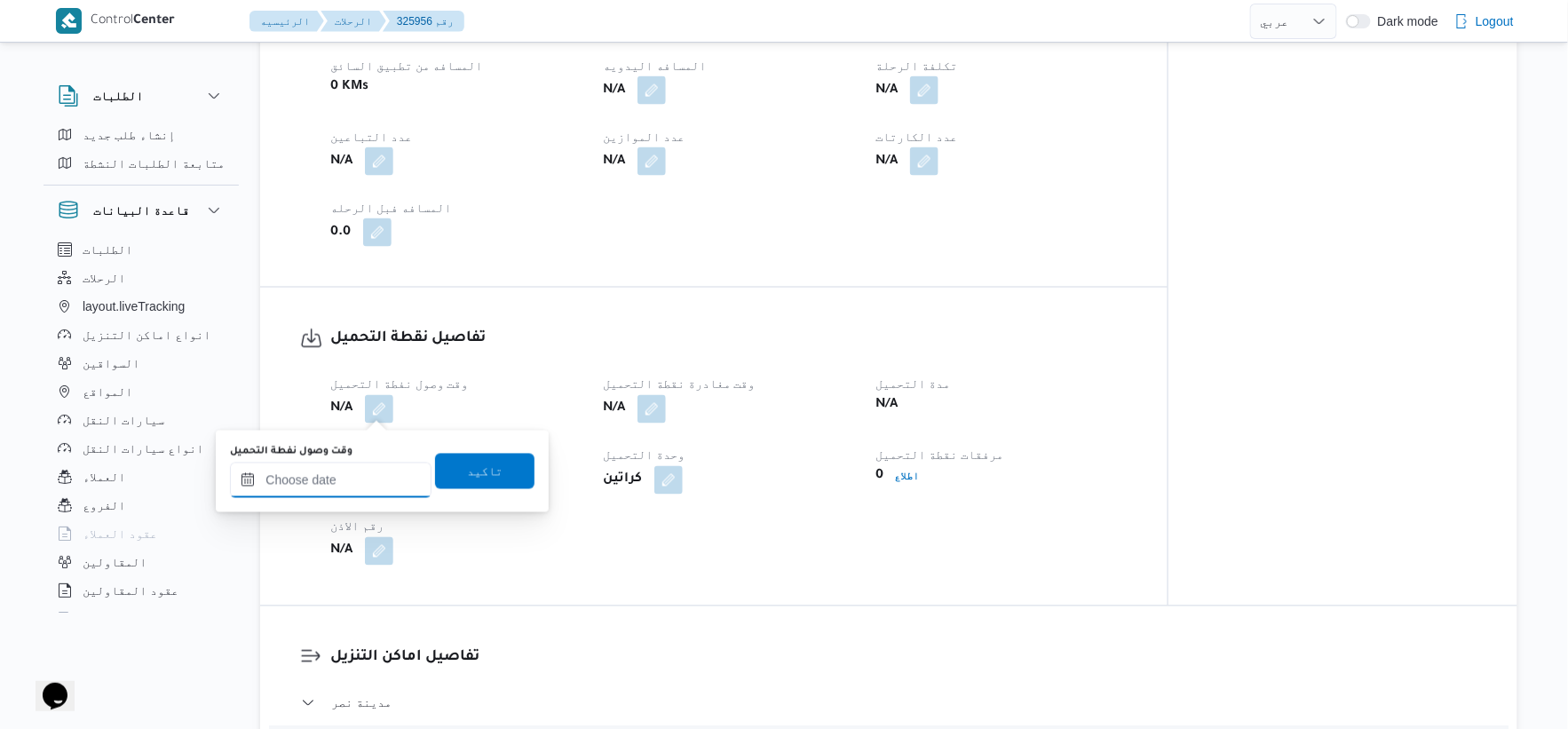 click on "وقت وصول نفطة التحميل" at bounding box center (330, 480) 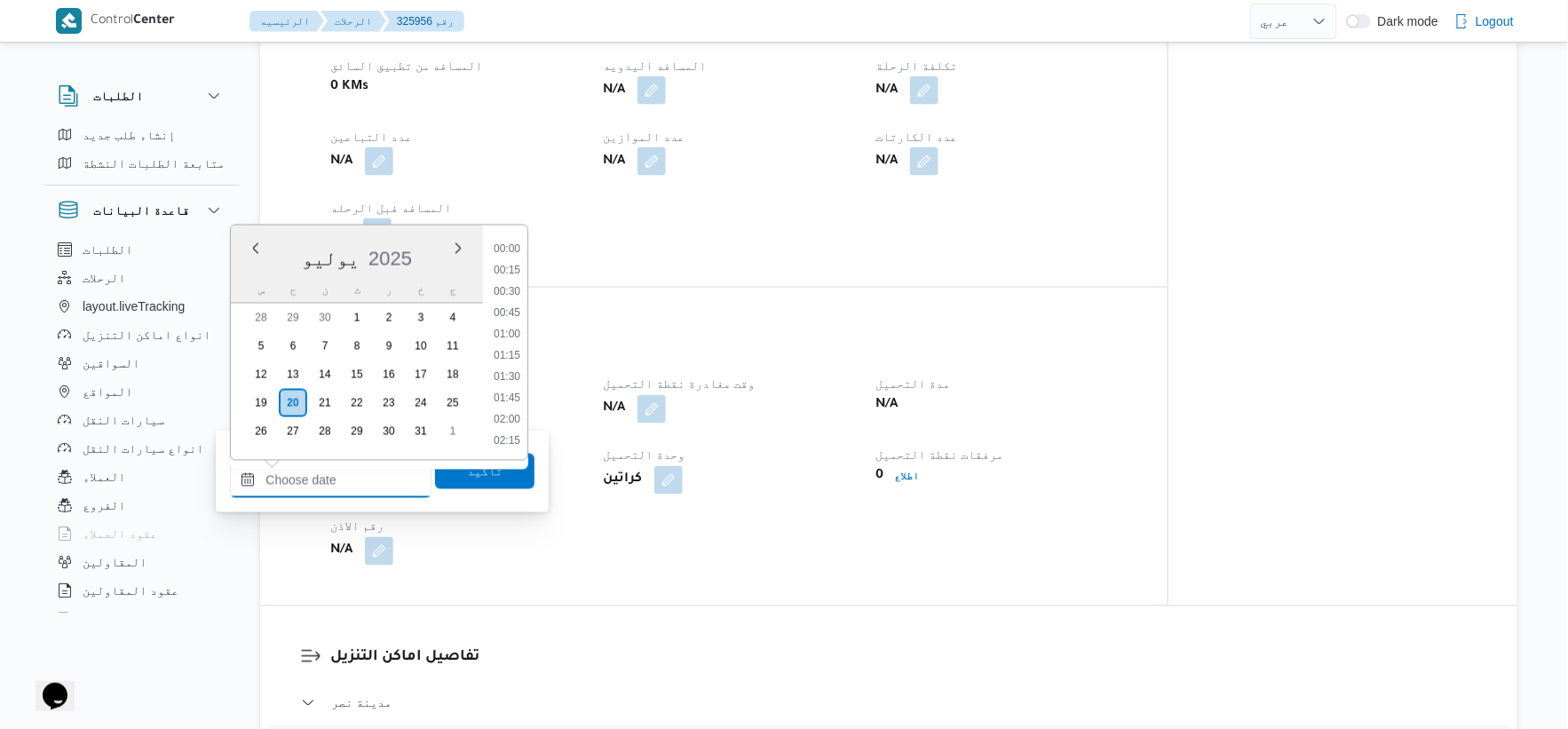 scroll, scrollTop: 511, scrollLeft: 0, axis: vertical 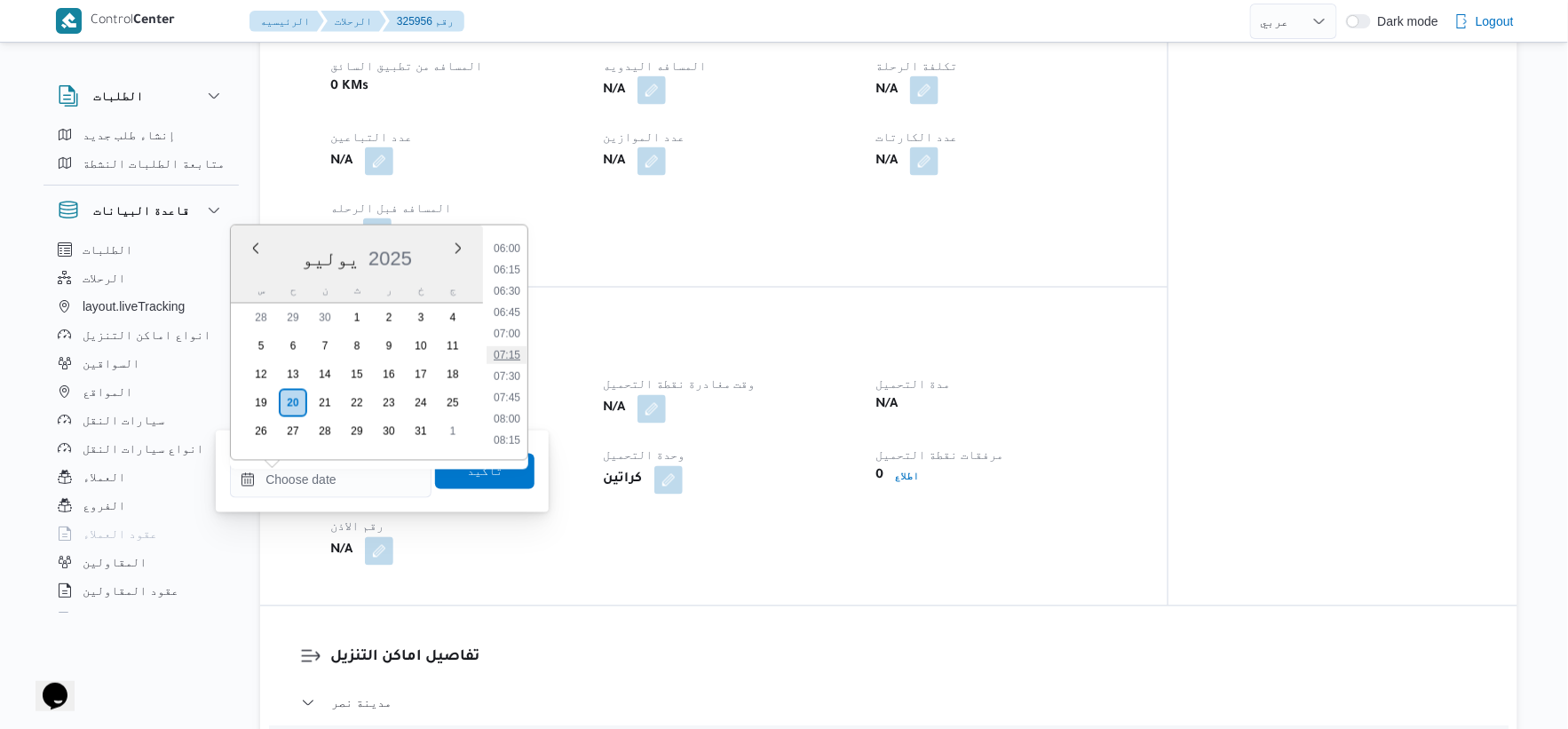 click on "07:15" at bounding box center (507, 355) 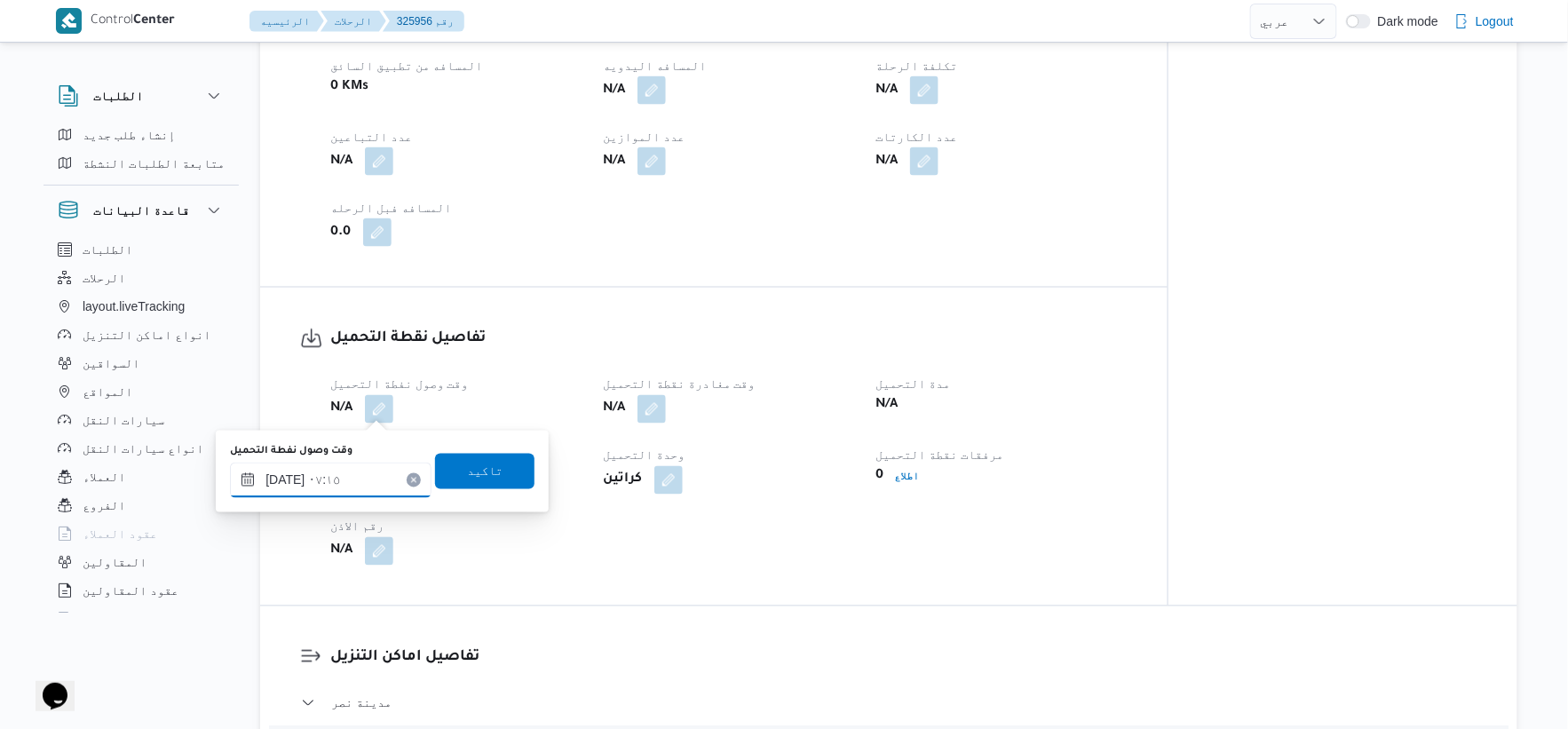 click on "٢٠/٠٧/٢٠٢٥ ٠٧:١٥" at bounding box center (330, 480) 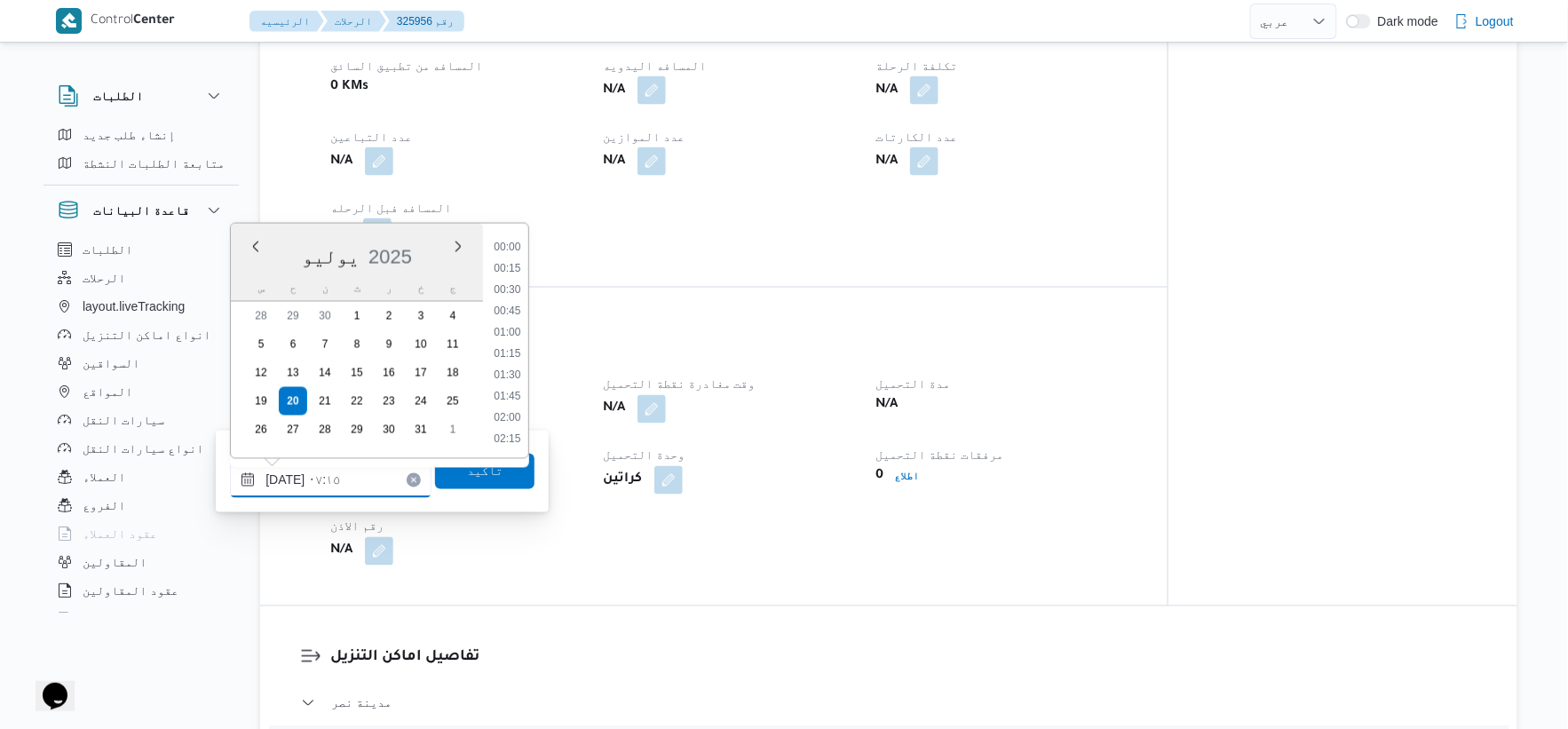 click on "٢٠/٠٧/٢٠٢٥ ٠٧:١٥" at bounding box center [330, 480] 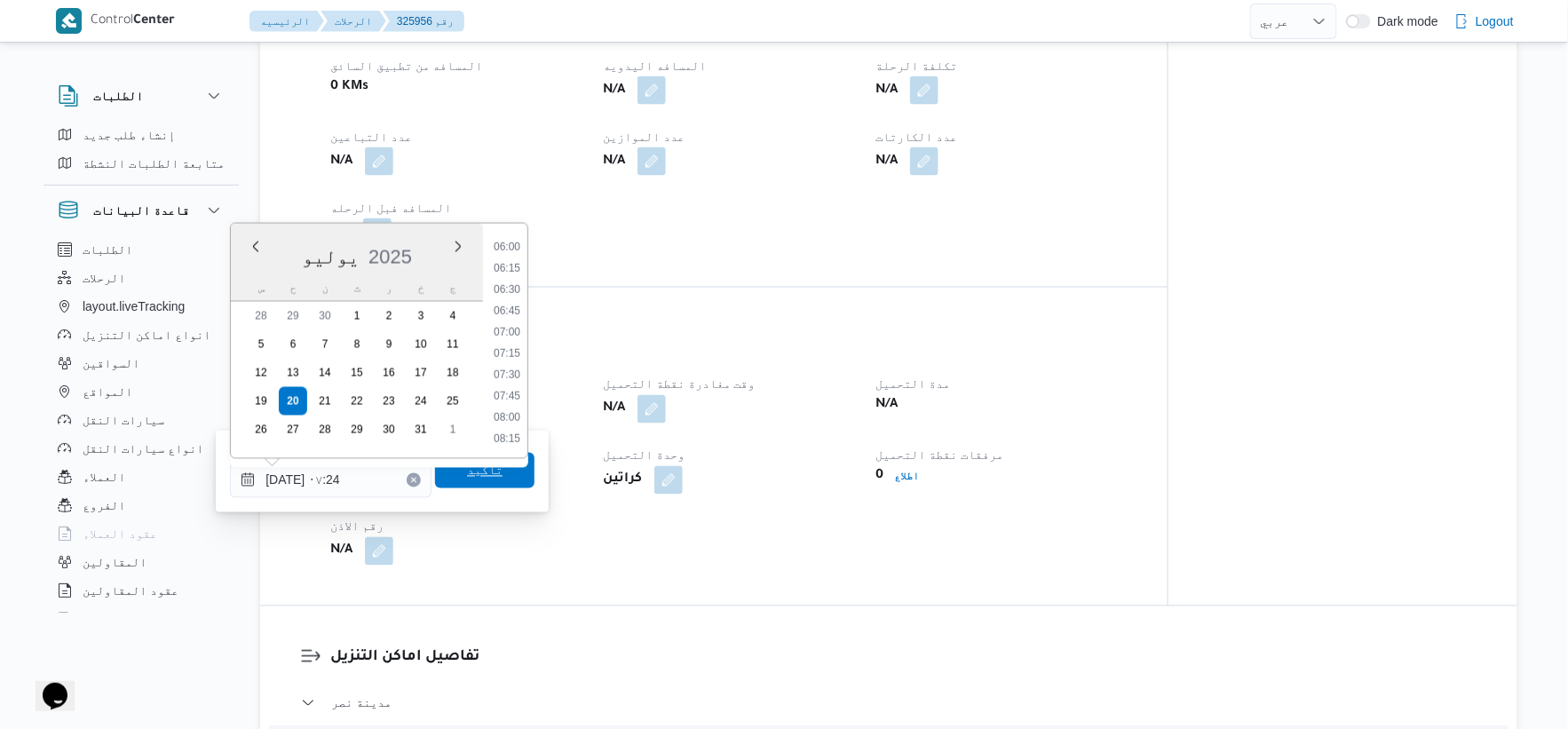 type on "٢٠/٠٧/٢٠٢٥ ٠٧:٢٤" 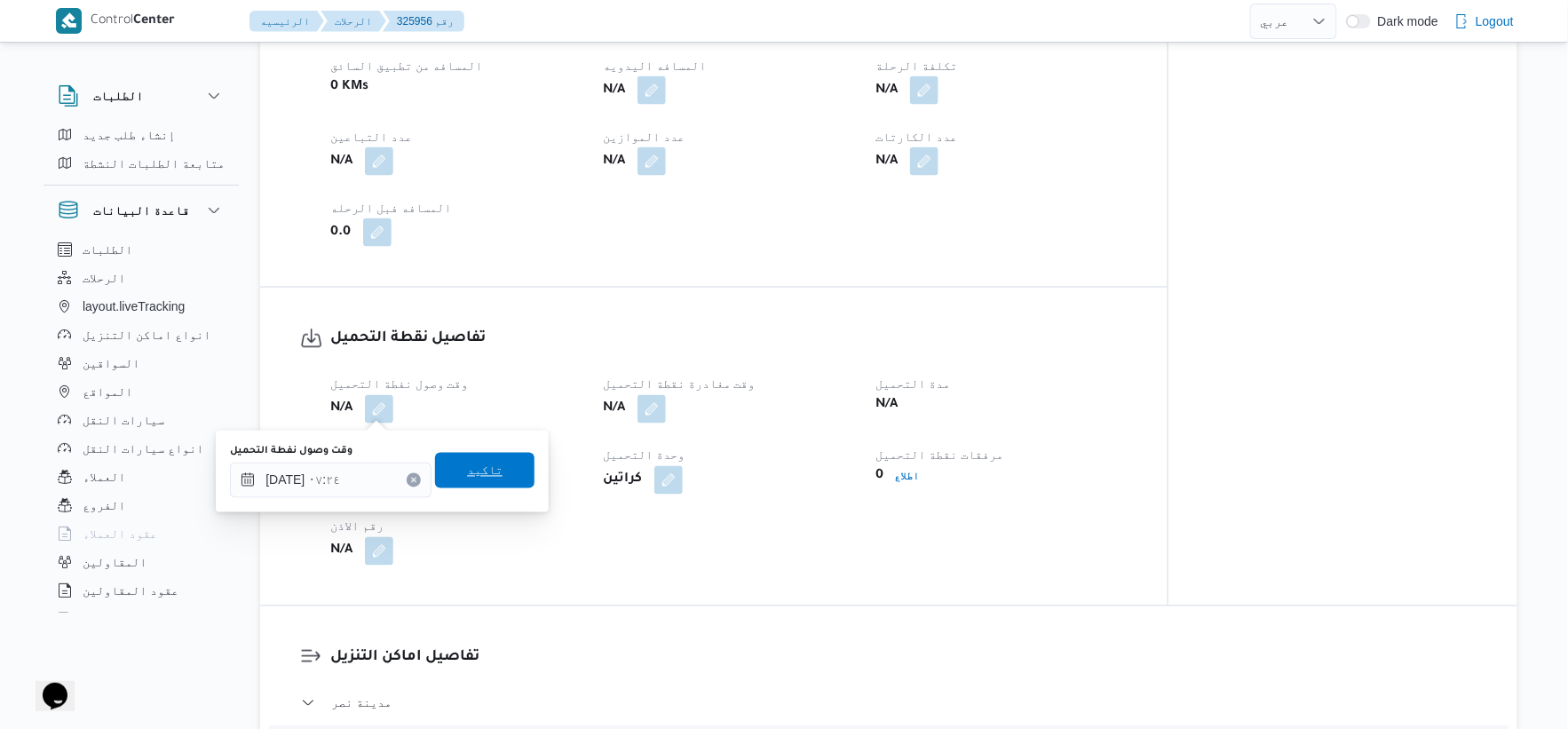 click on "تاكيد" at bounding box center (485, 471) 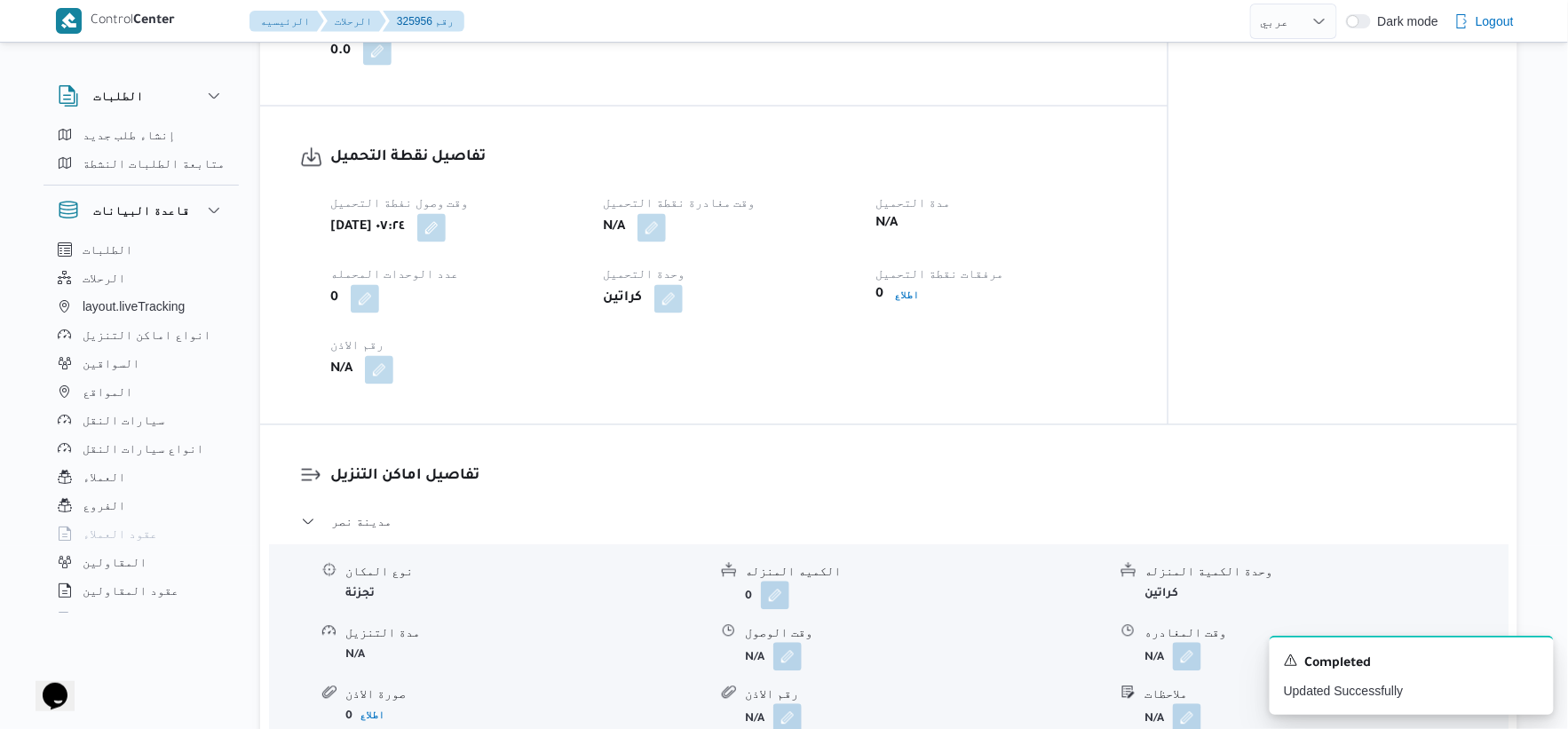 scroll, scrollTop: 1085, scrollLeft: 0, axis: vertical 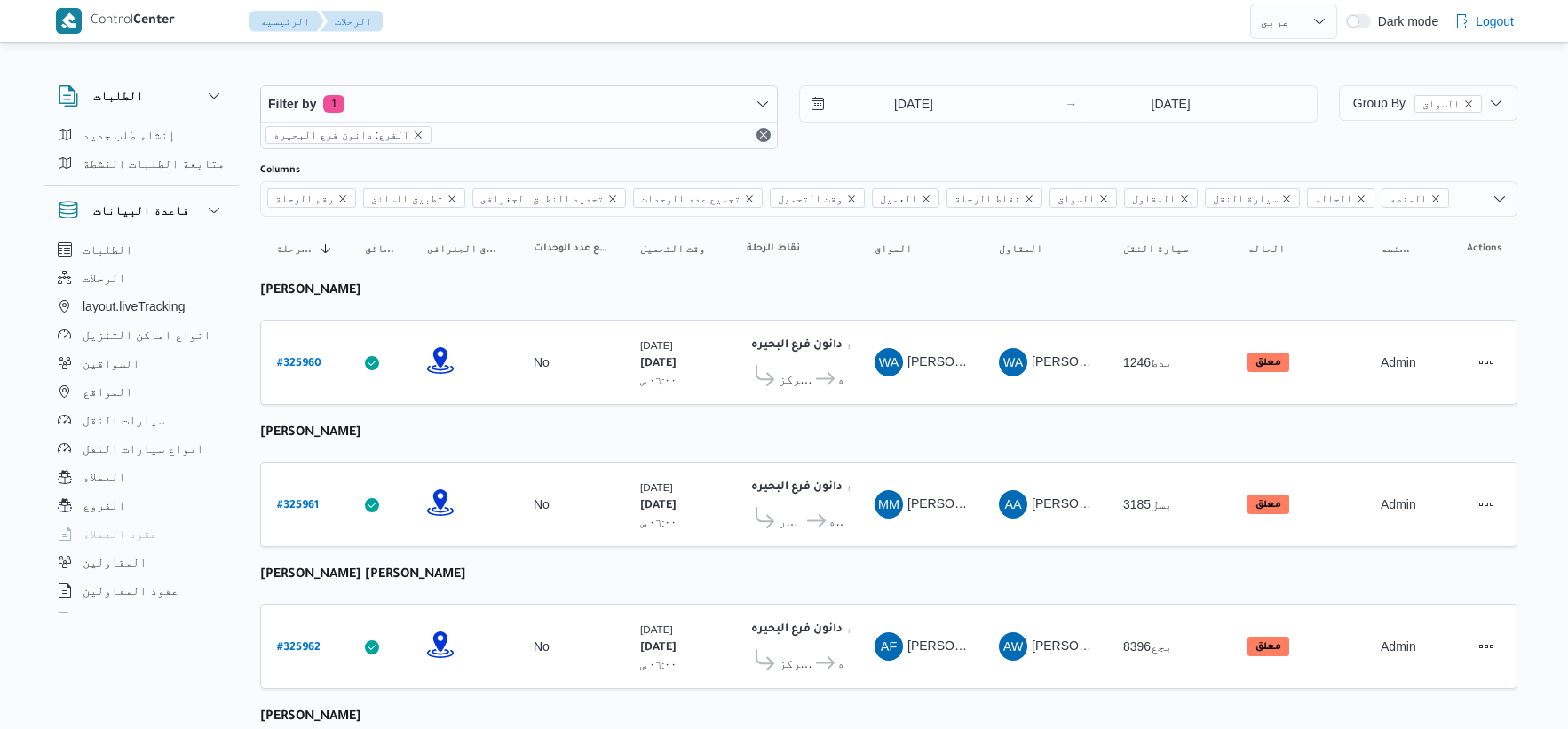 select on "ar" 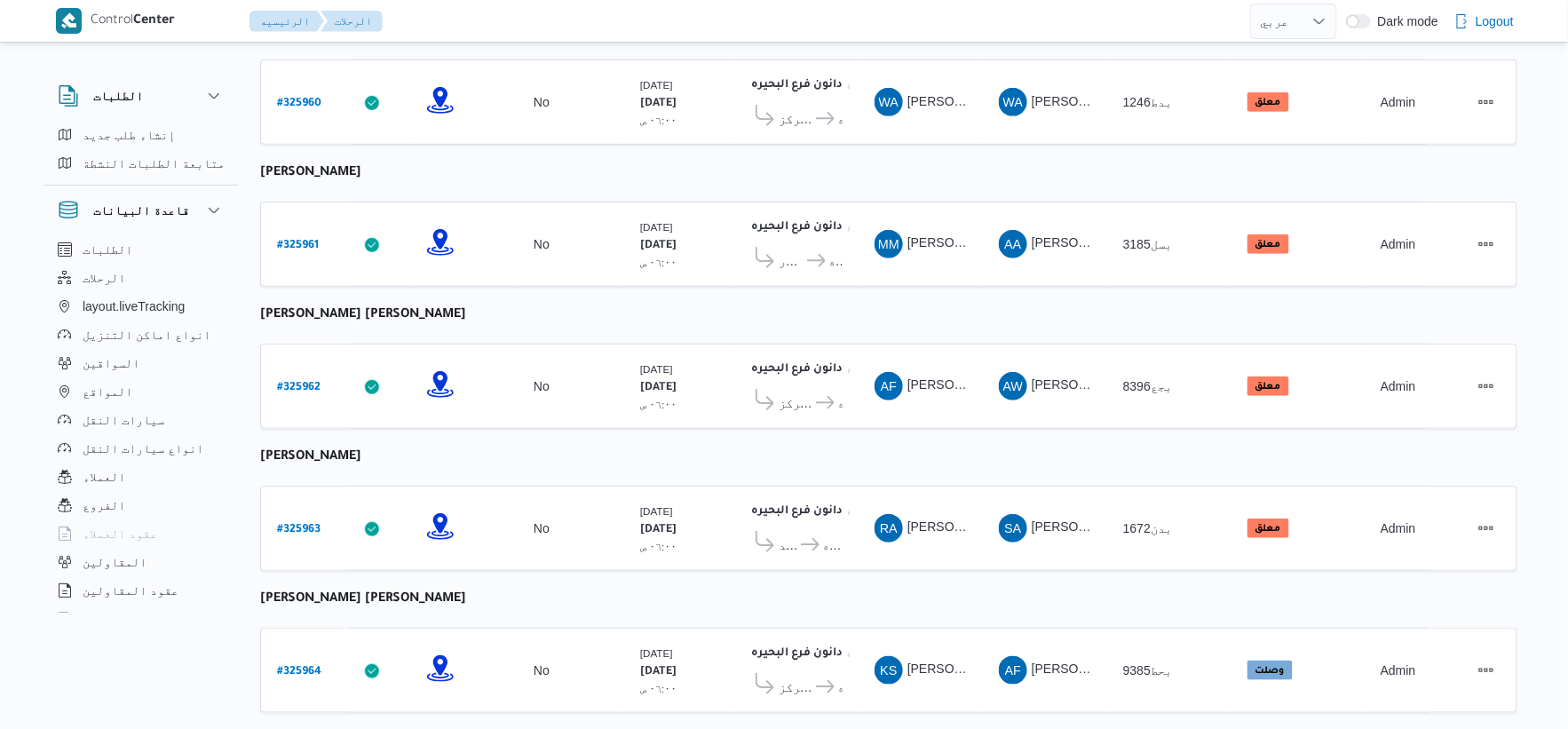 scroll, scrollTop: 493, scrollLeft: 0, axis: vertical 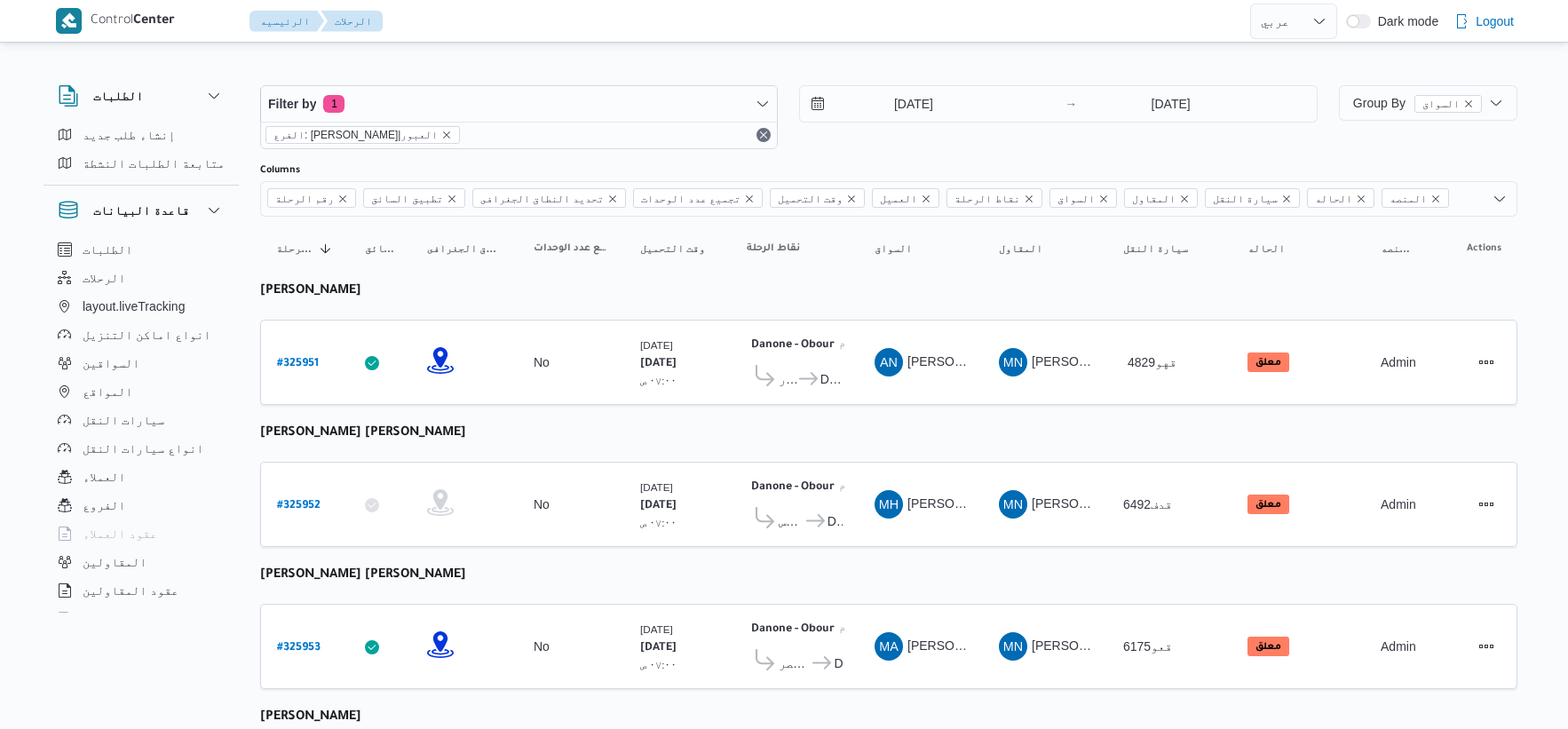 select on "ar" 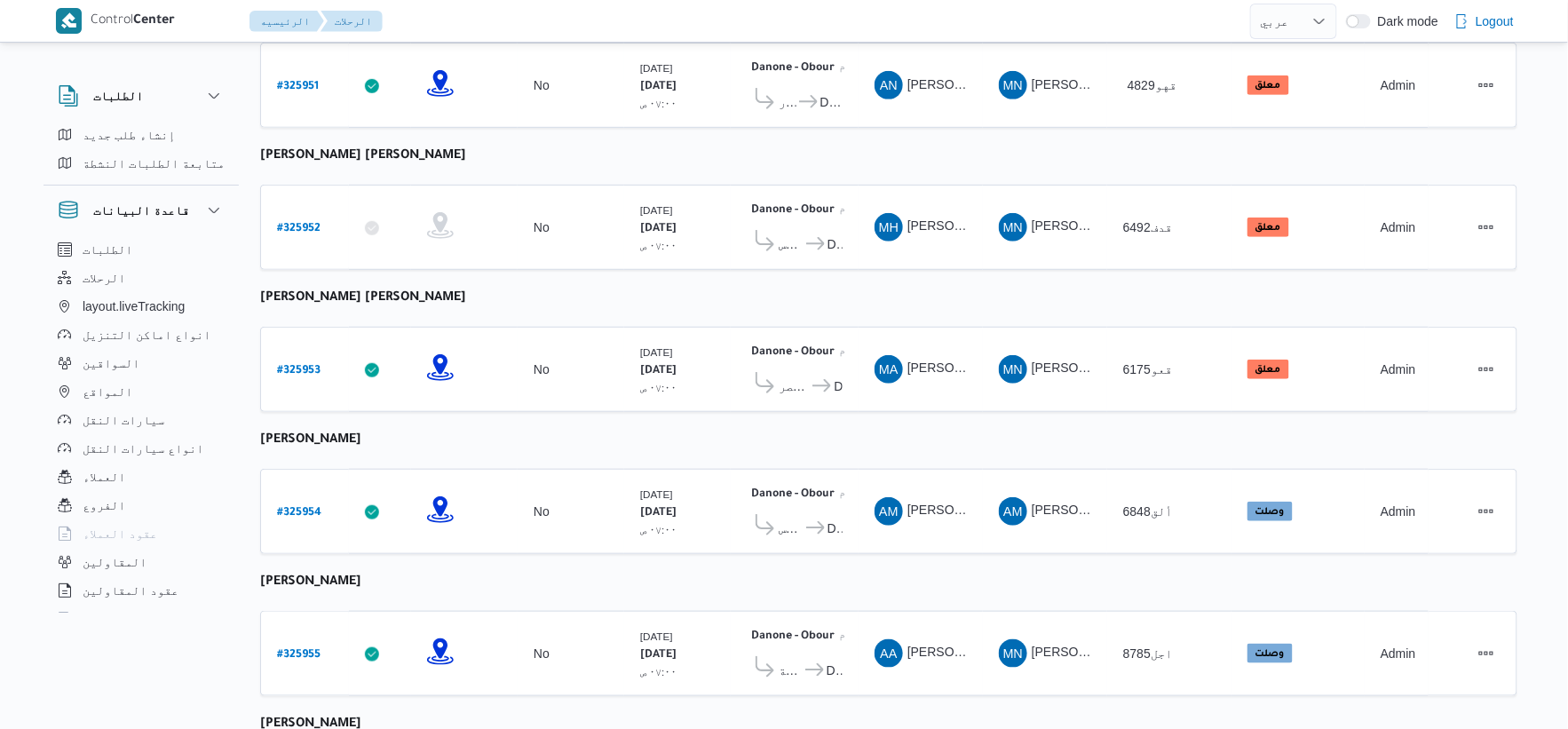 scroll, scrollTop: 384, scrollLeft: 0, axis: vertical 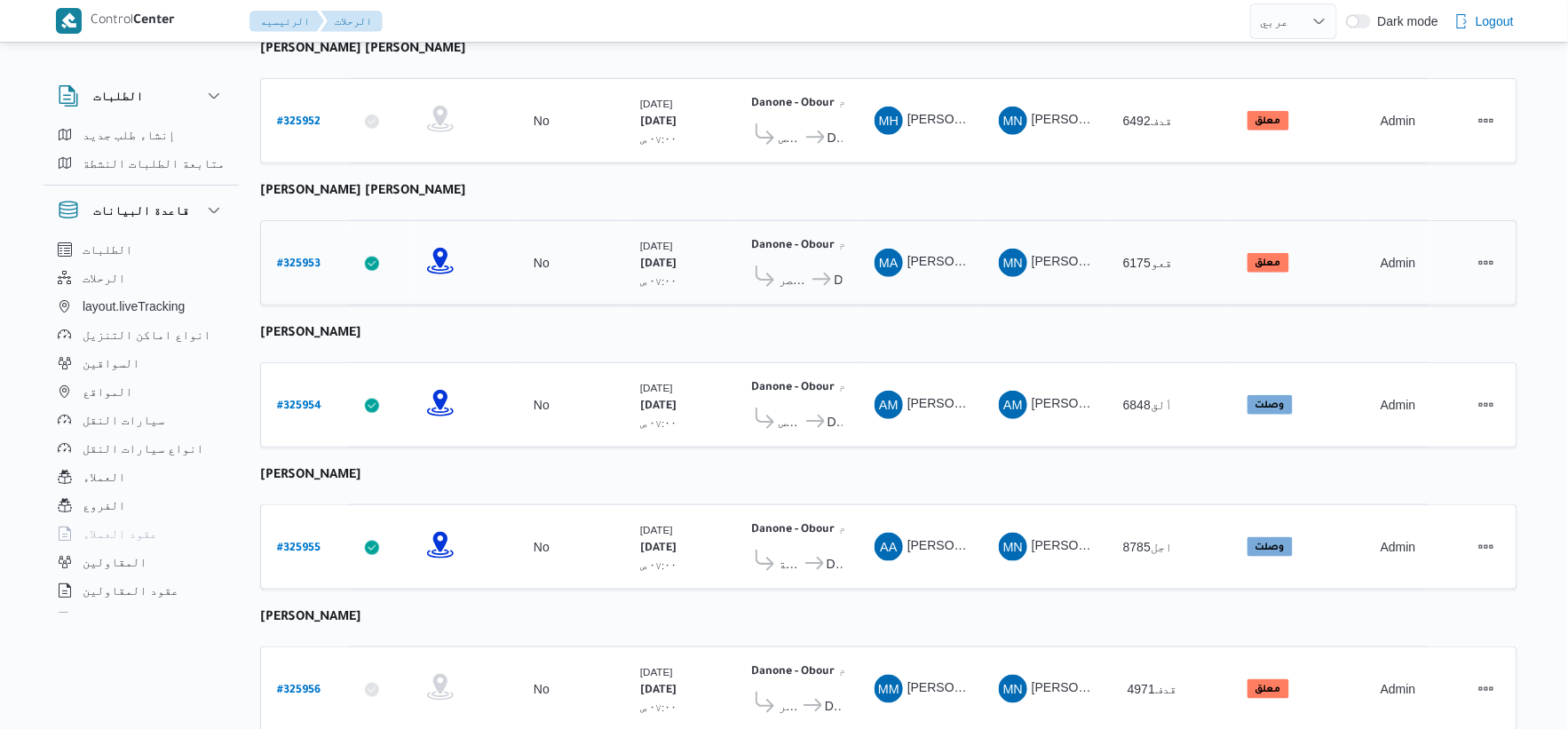 click on "# 325953" at bounding box center [298, 265] 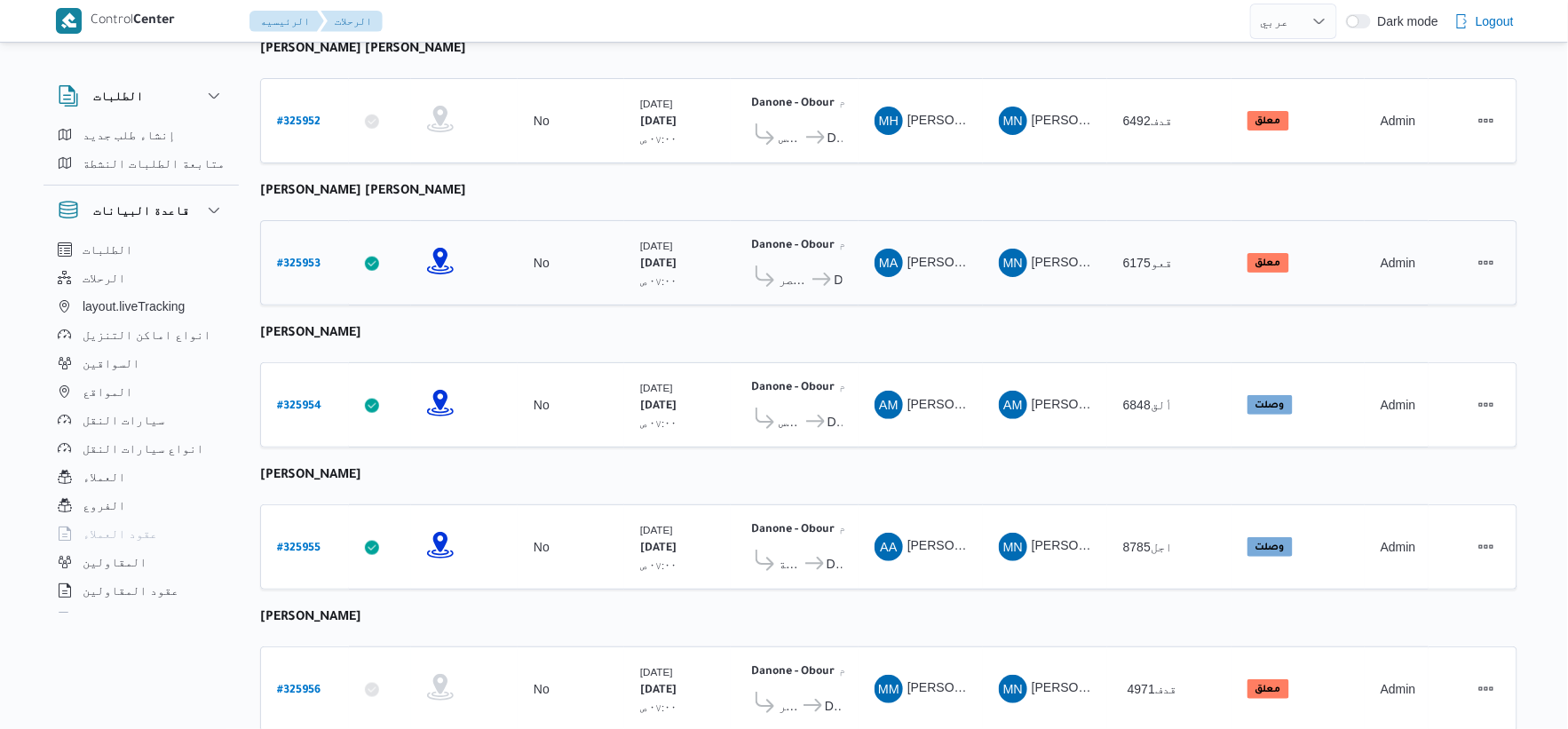 select on "ar" 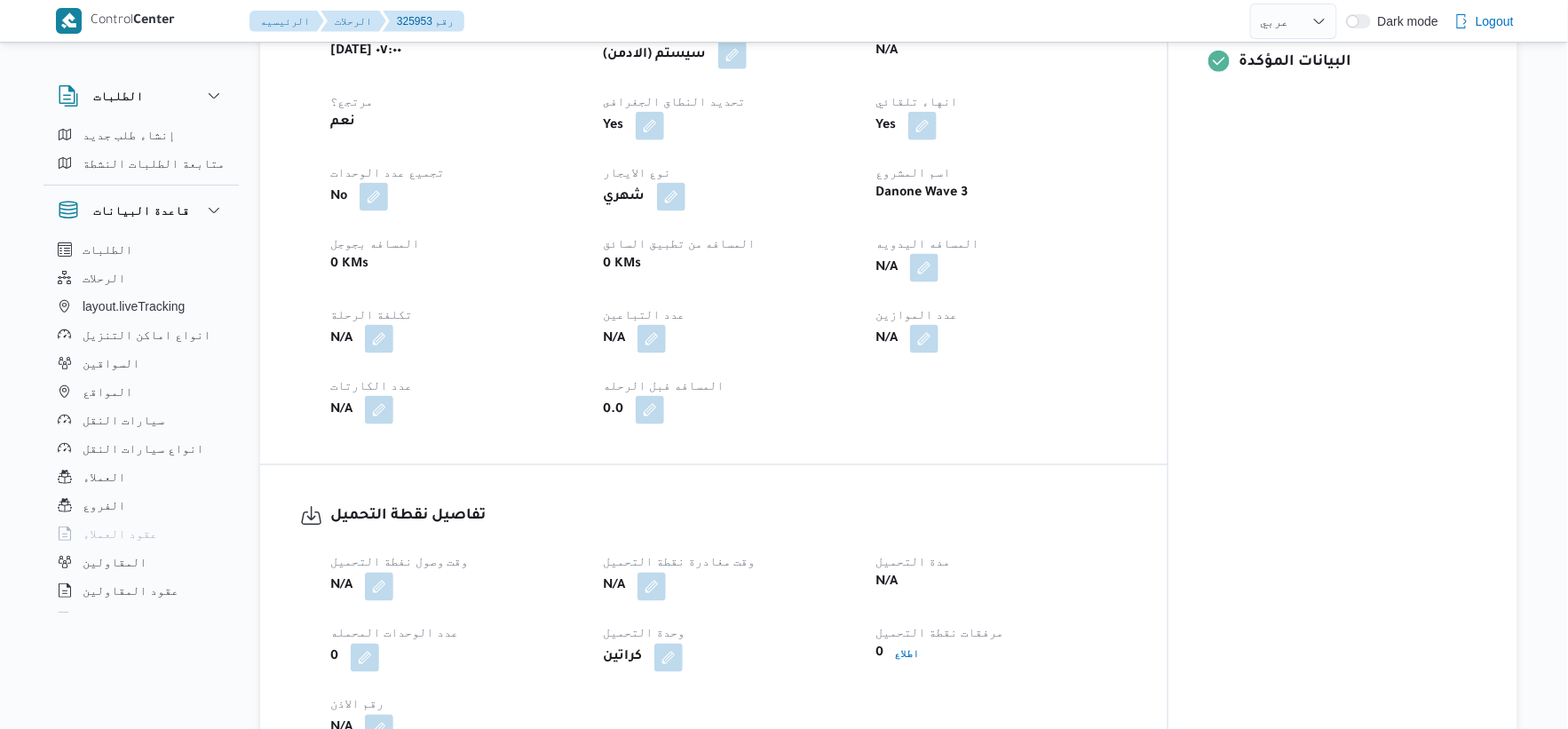 scroll, scrollTop: 1085, scrollLeft: 0, axis: vertical 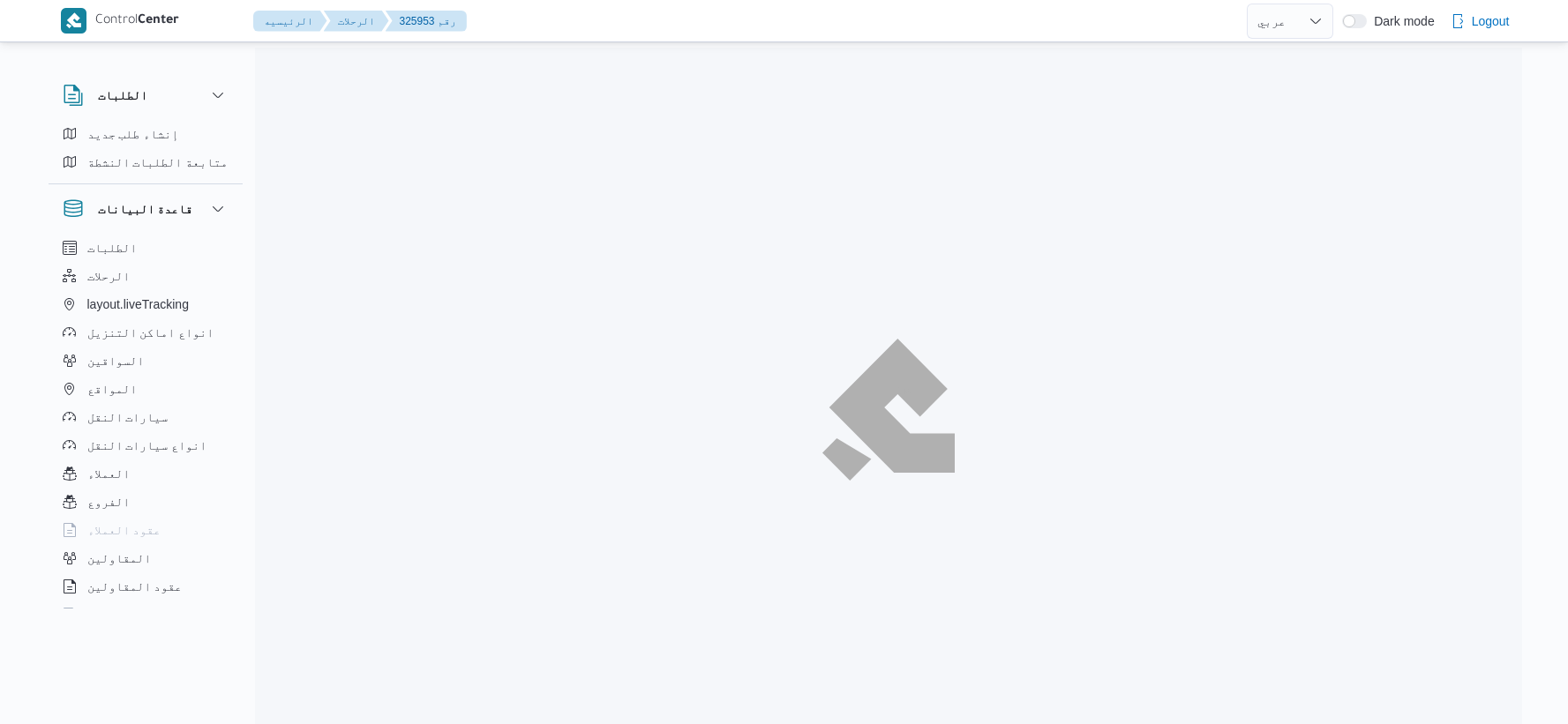select on "ar" 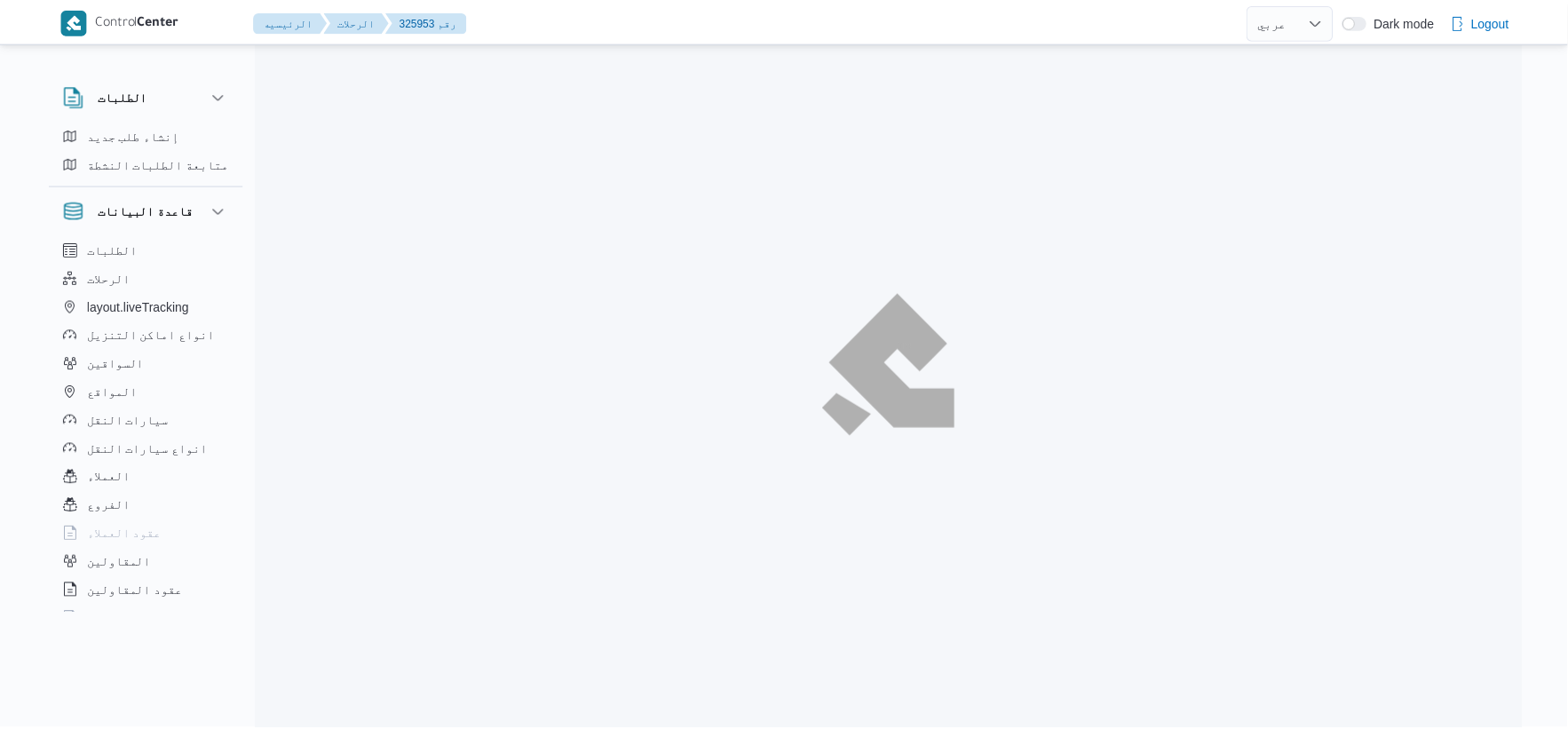 scroll, scrollTop: 48, scrollLeft: 0, axis: vertical 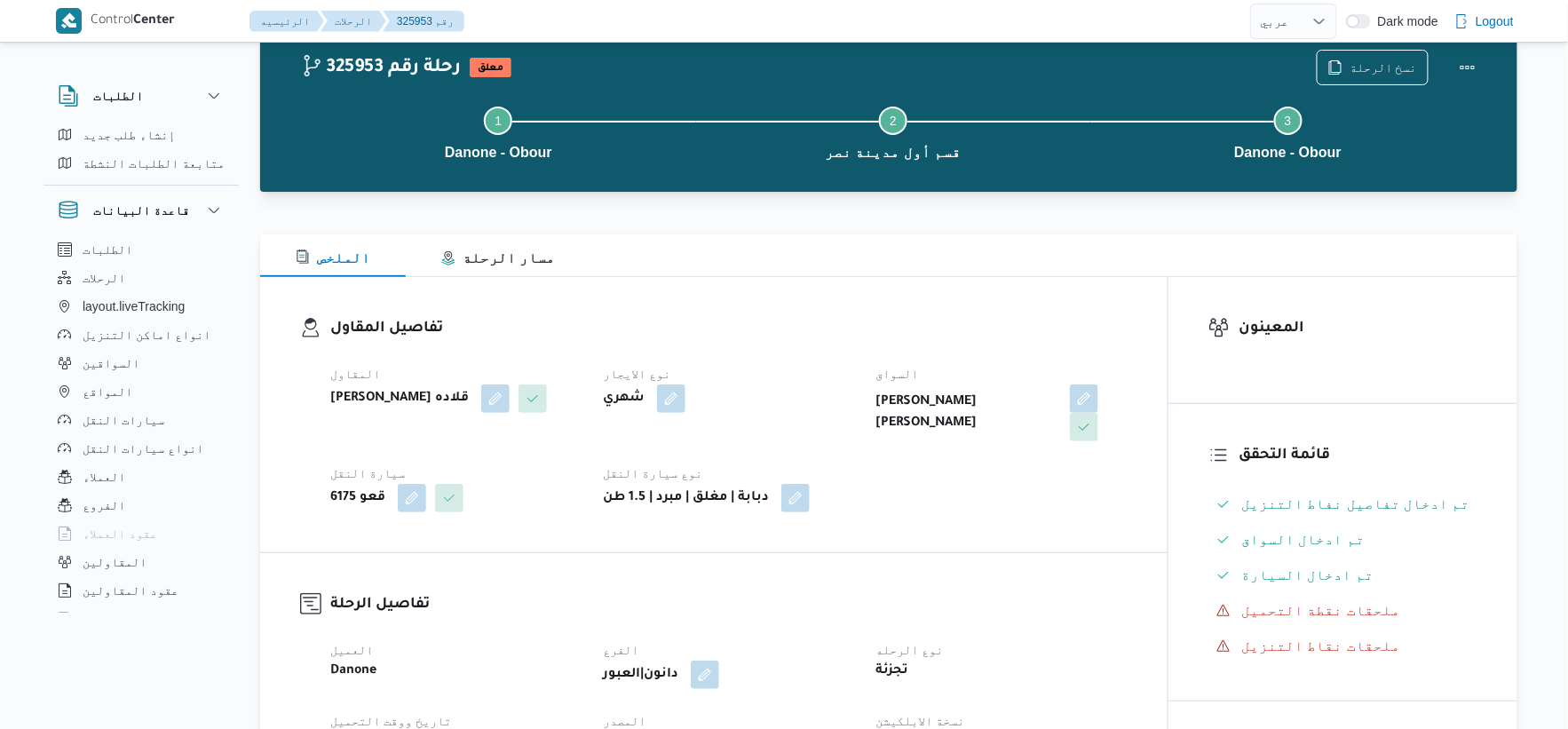 select on "ar" 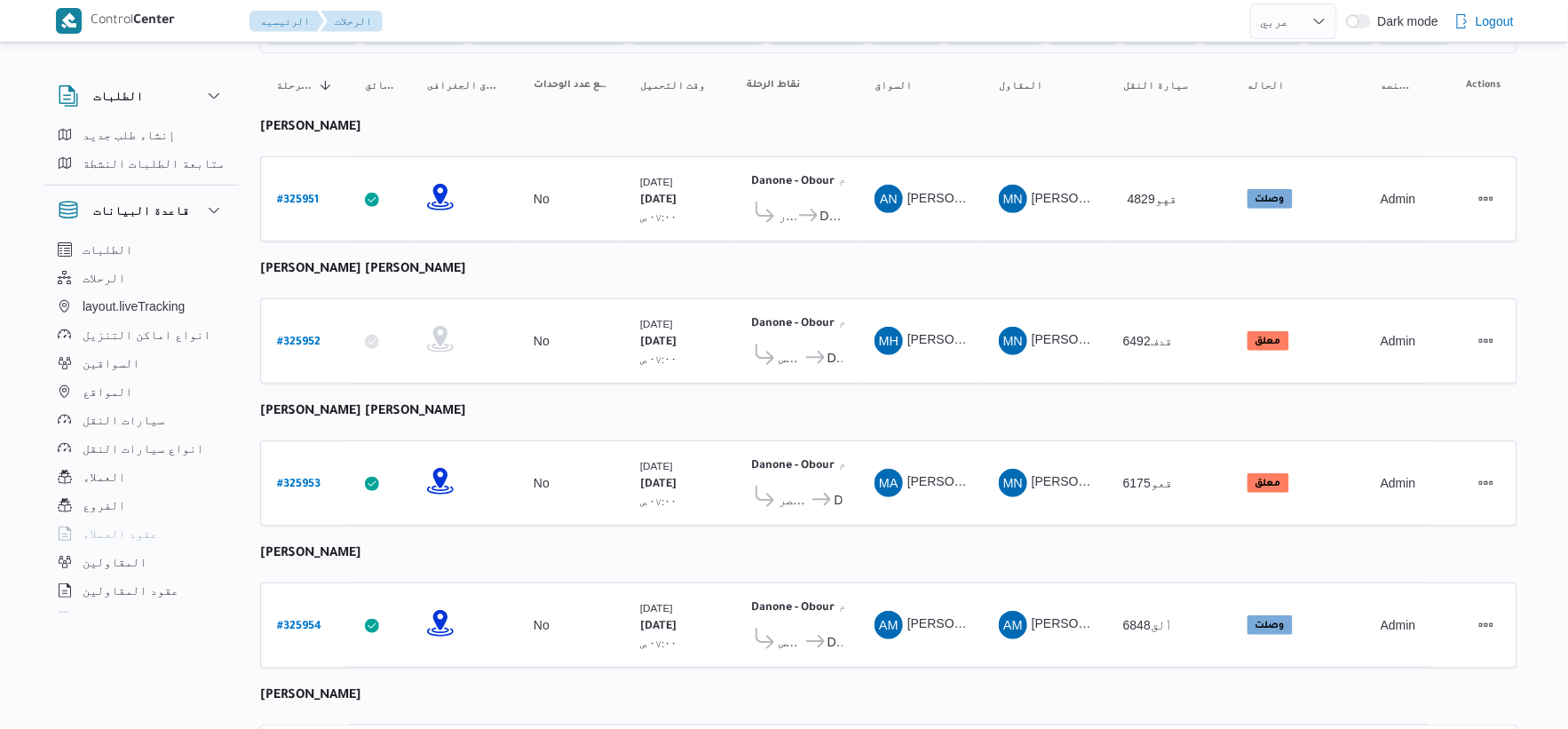 scroll, scrollTop: 197, scrollLeft: 0, axis: vertical 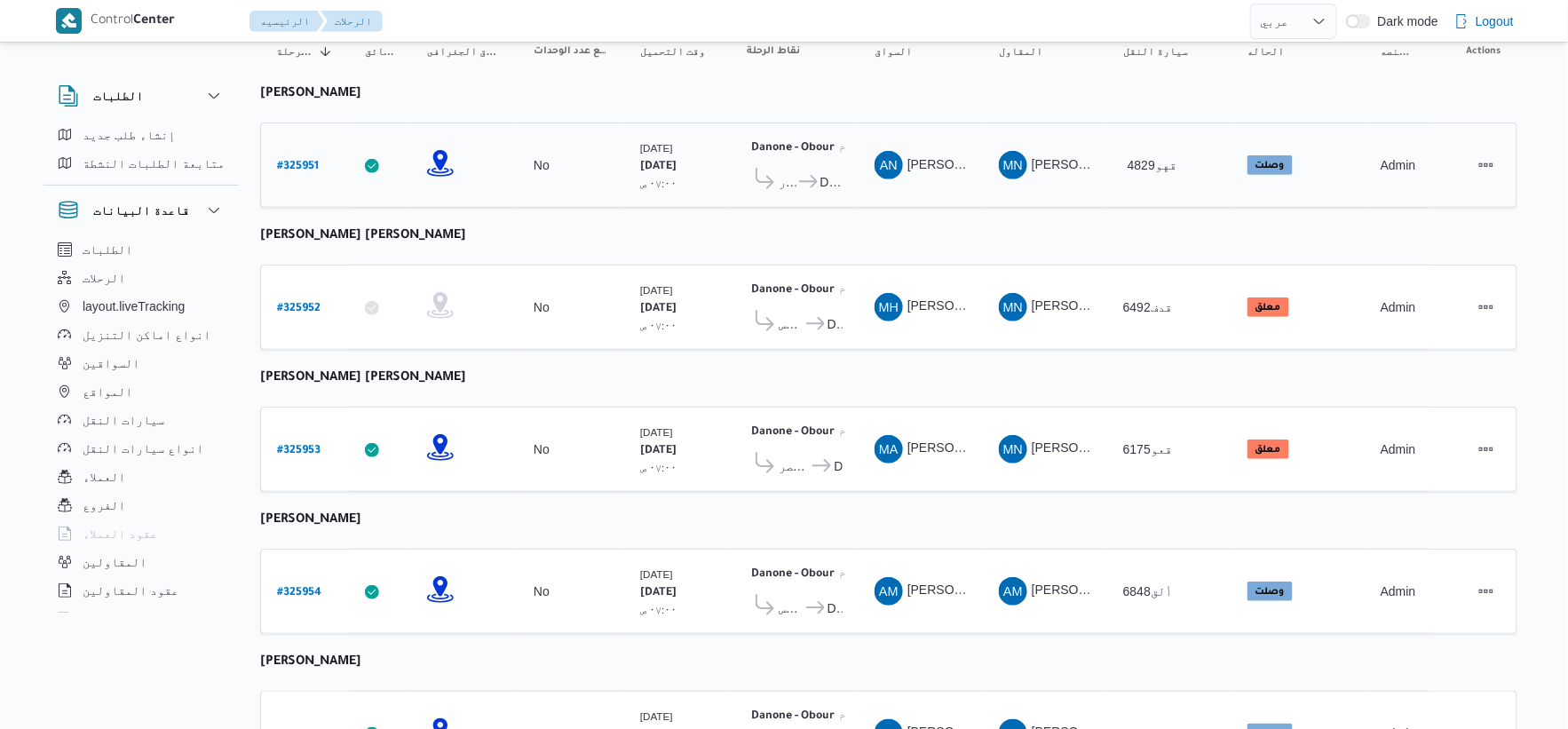 click on "# 325951" at bounding box center (297, 167) 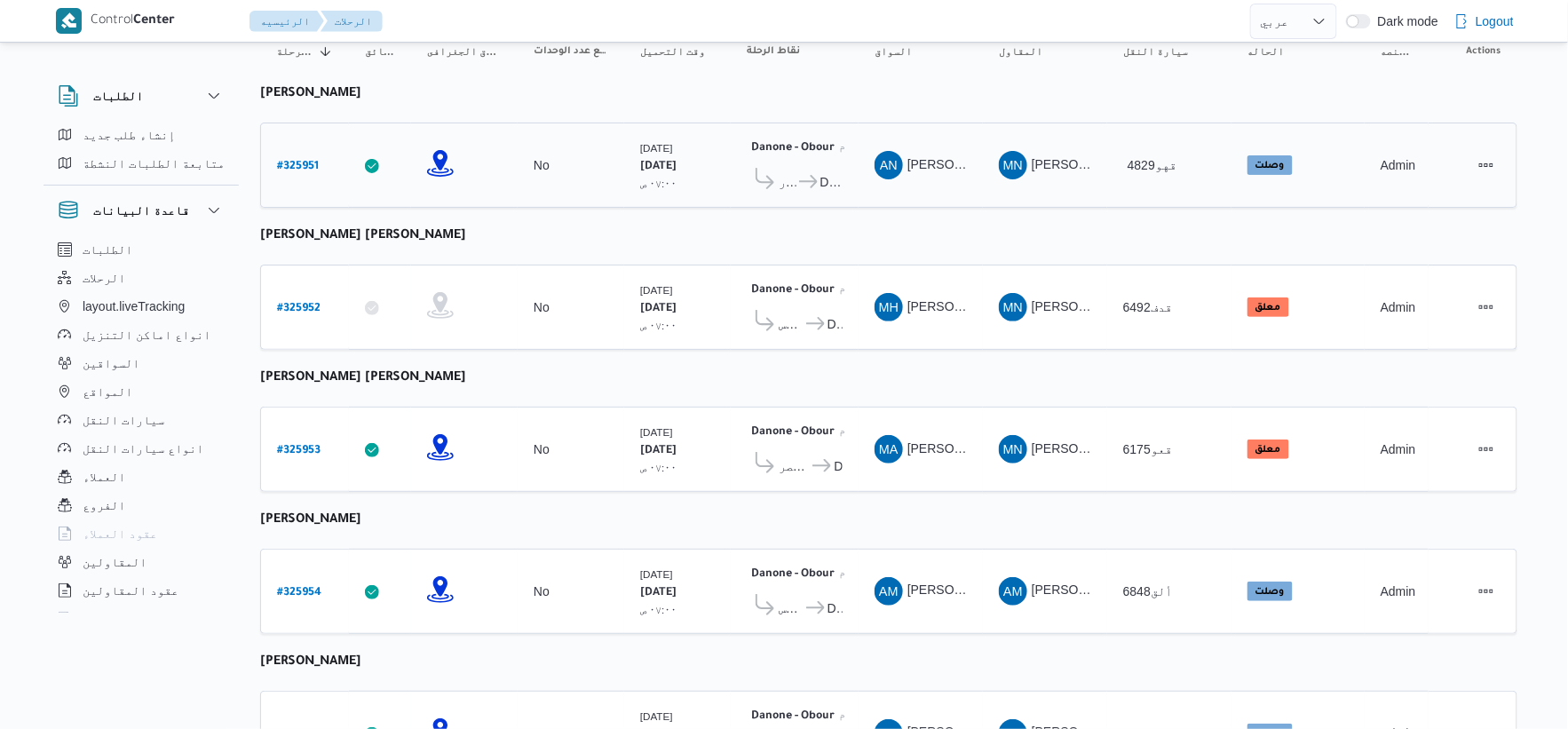select on "ar" 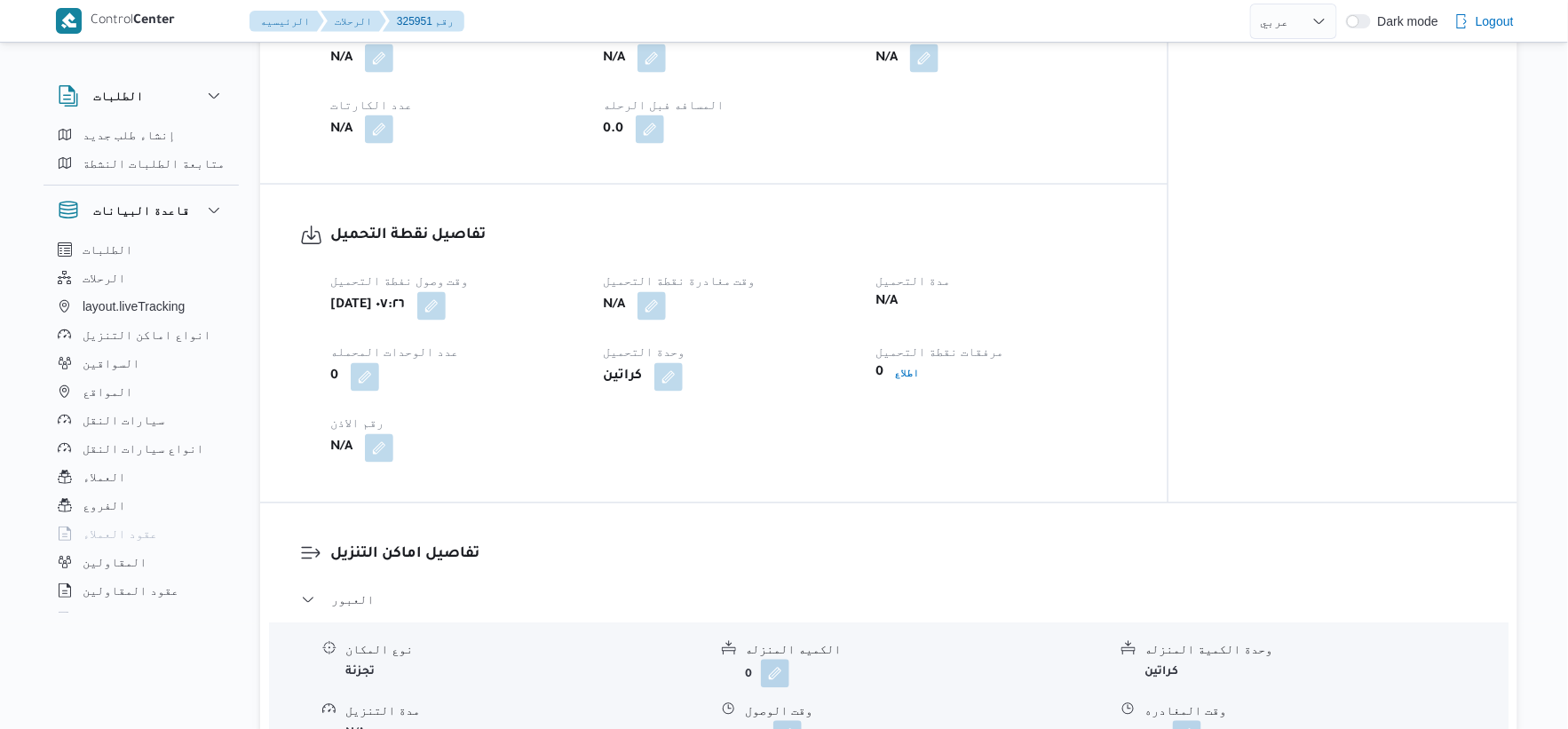 scroll, scrollTop: 987, scrollLeft: 0, axis: vertical 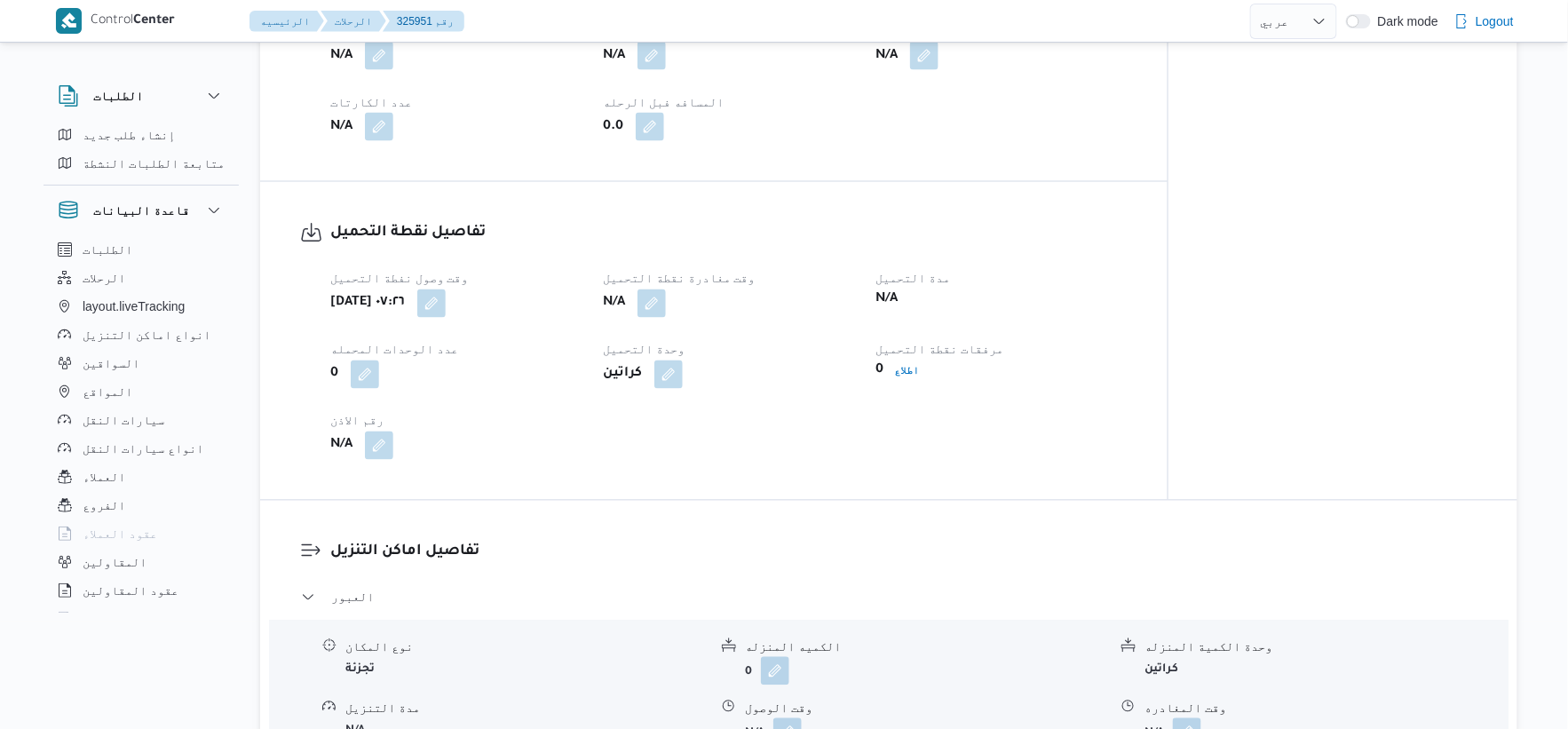 select on "ar" 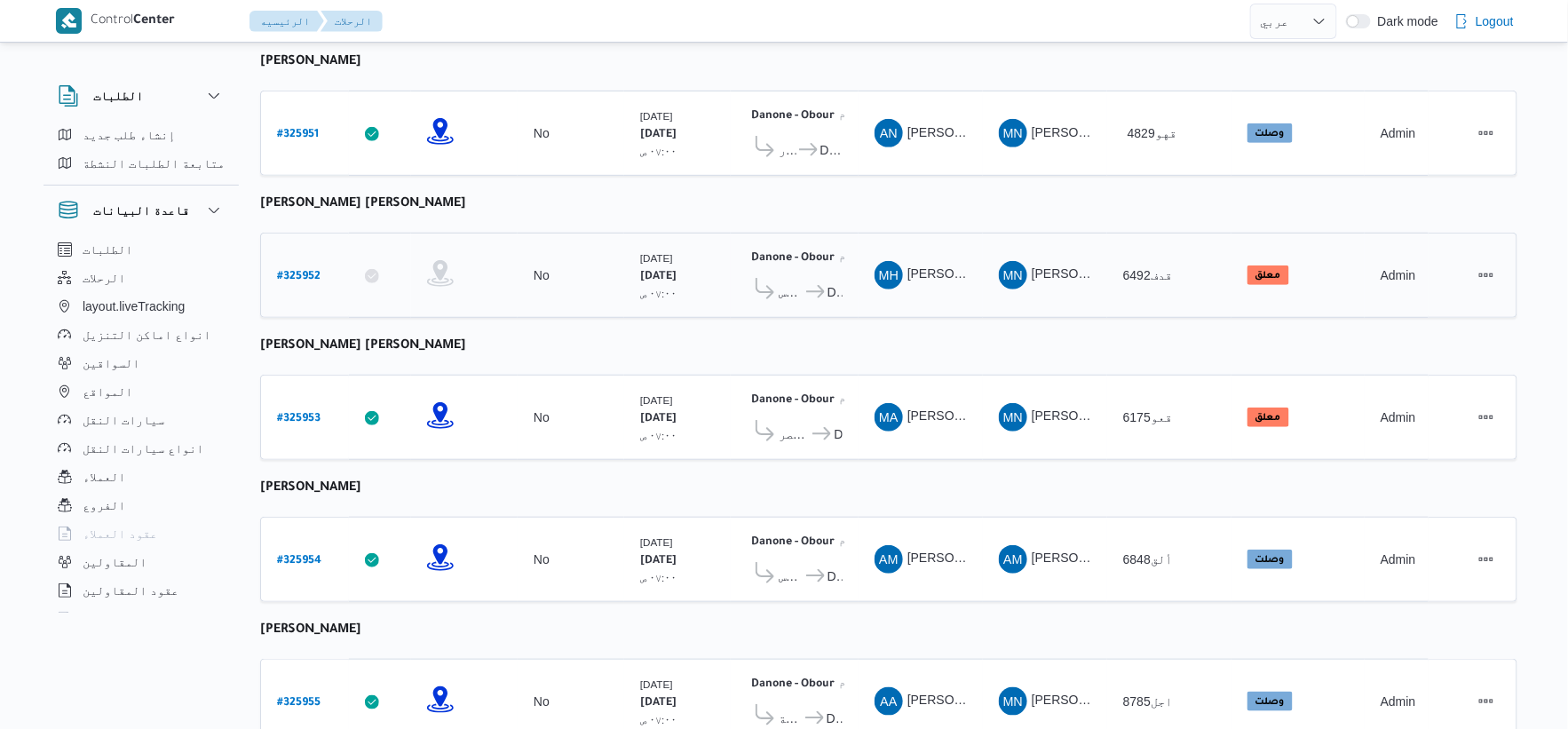 scroll, scrollTop: 296, scrollLeft: 0, axis: vertical 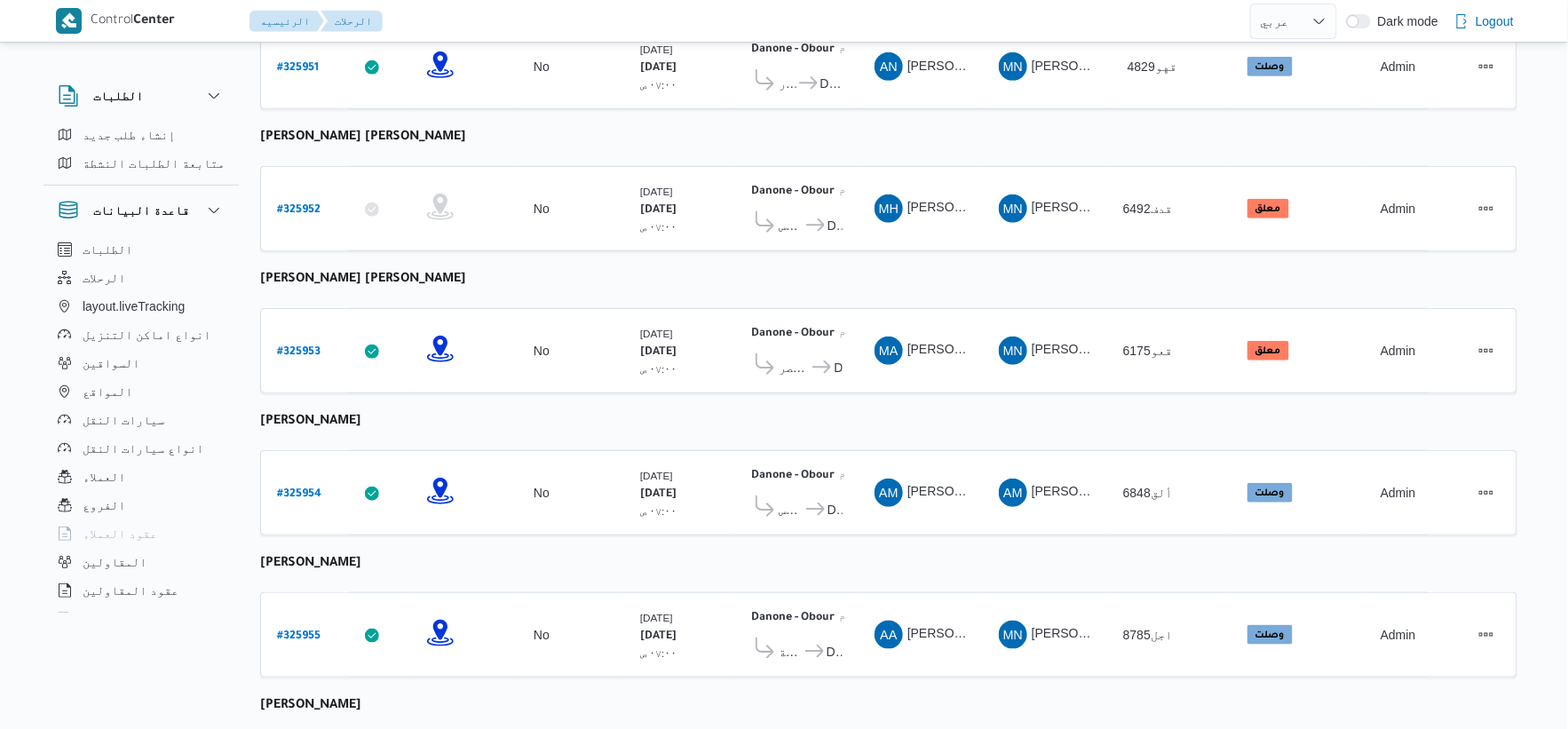 click on "رقم الرحلة Click to sort in ascending order تطبيق السائق Click to sort in ascending order تحديد النطاق الجغرافى Click to sort in ascending order تجميع عدد الوحدات وقت التحميل Click to sort in ascending order العميل Click to sort in ascending order نقاط الرحلة السواق Click to sort in ascending order المقاول Click to sort in ascending order سيارة النقل Click to sort in ascending order الحاله Click to sort in ascending order المنصه Click to sort in ascending order Actions عماد نجيب عبدالظاهر جاويش رقم الرحلة # 325951 تطبيق السائق تحديد النطاق الجغرافى تجميع عدد الوحدات No وقت التحميل الأحد ٢٠/٧/٢٠٢٥ ٠٧:٠٠ ص   العميل Danone نقاط الرحلة Danone - Obour ٠٧:٤٨ م العبور Danone - Obour السواق AN عماد نجيب عبدالظاهر جاويش المقاول MN 4829قهو #" at bounding box center (889, 450) 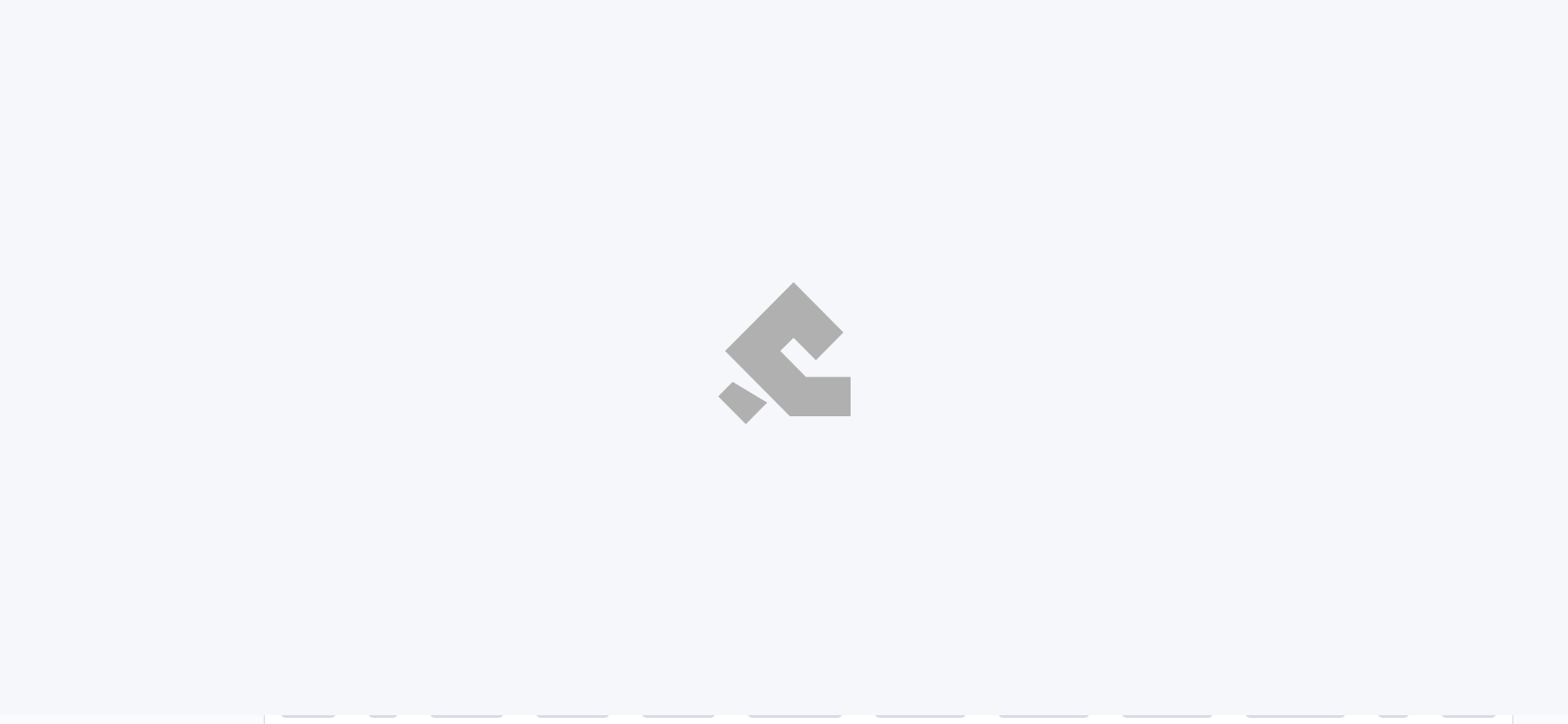 select on "ar" 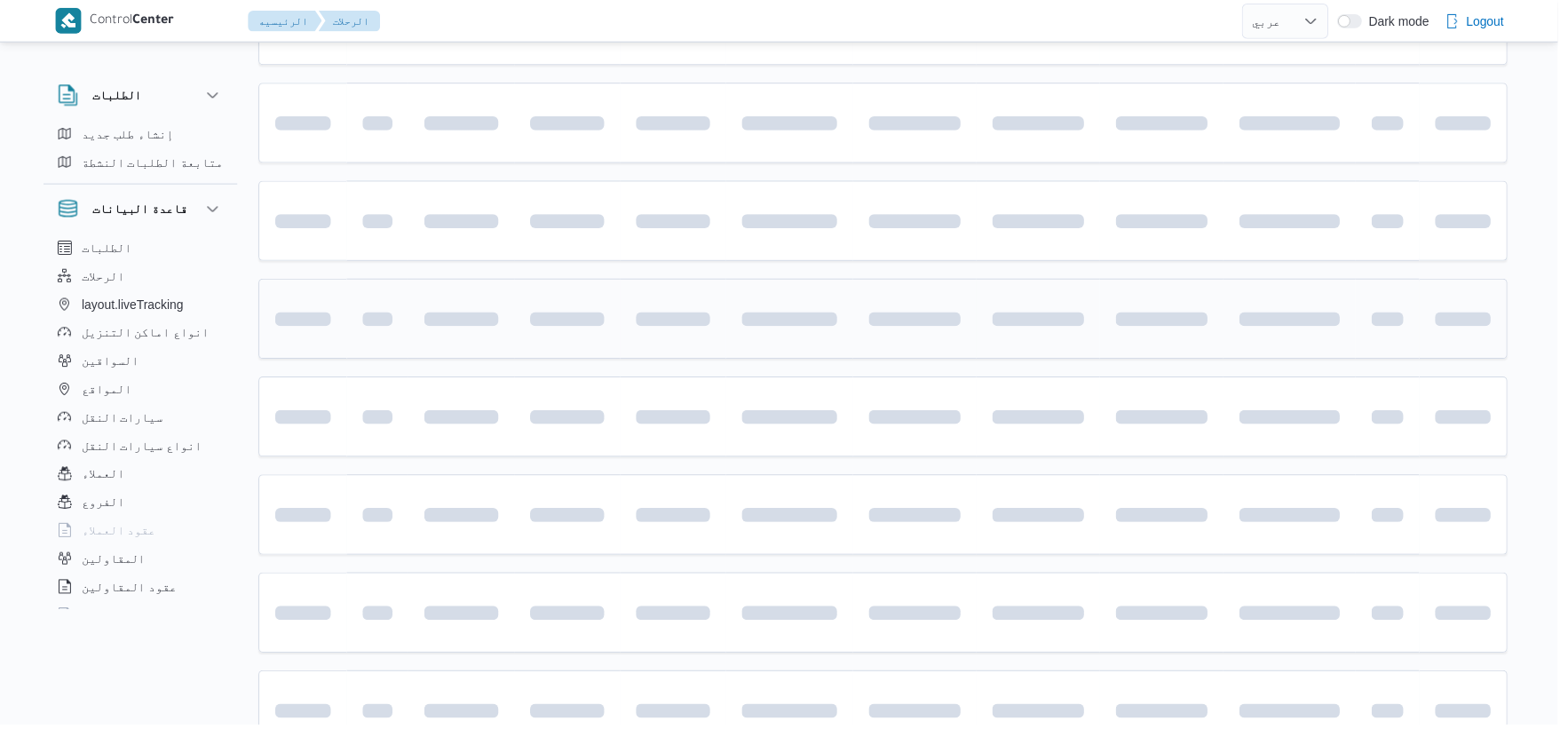 scroll, scrollTop: 296, scrollLeft: 0, axis: vertical 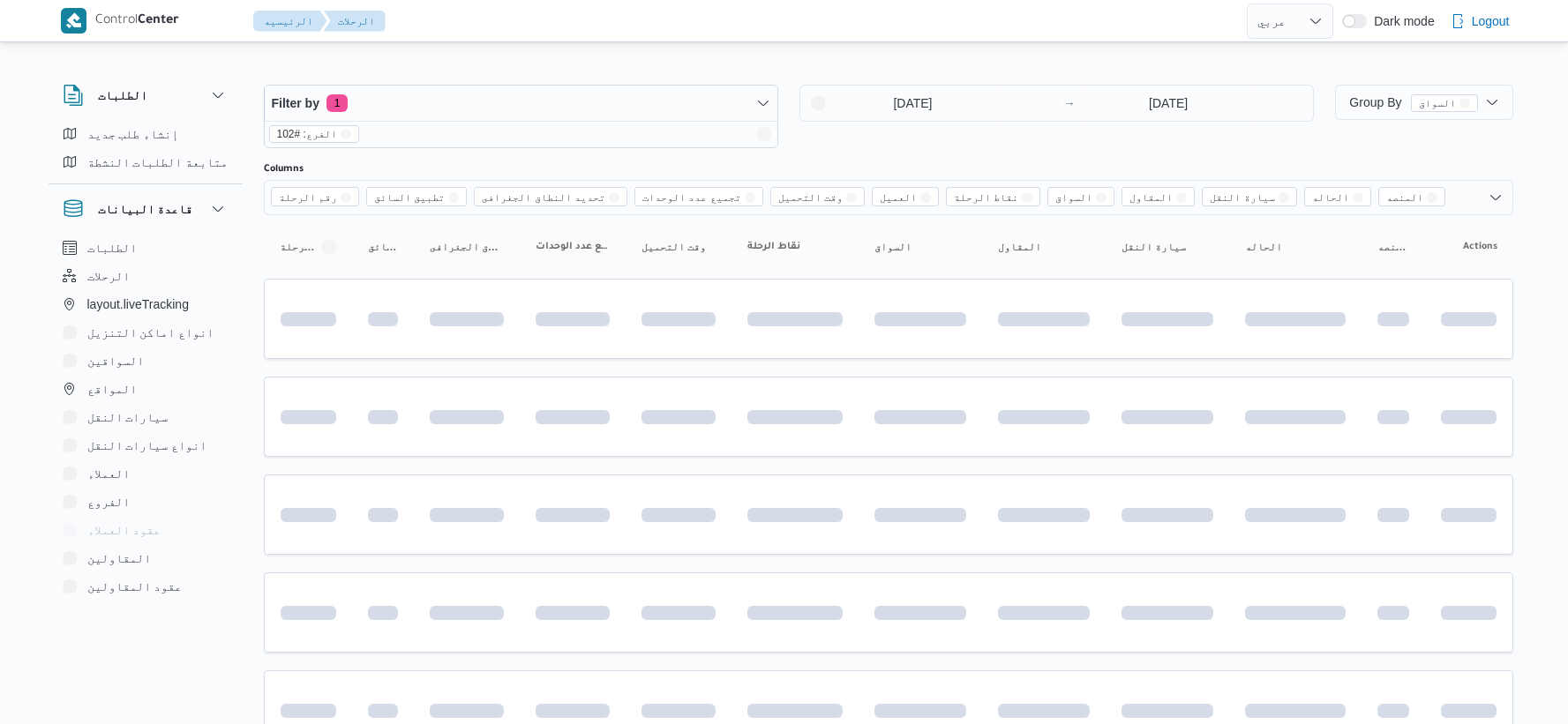 select on "ar" 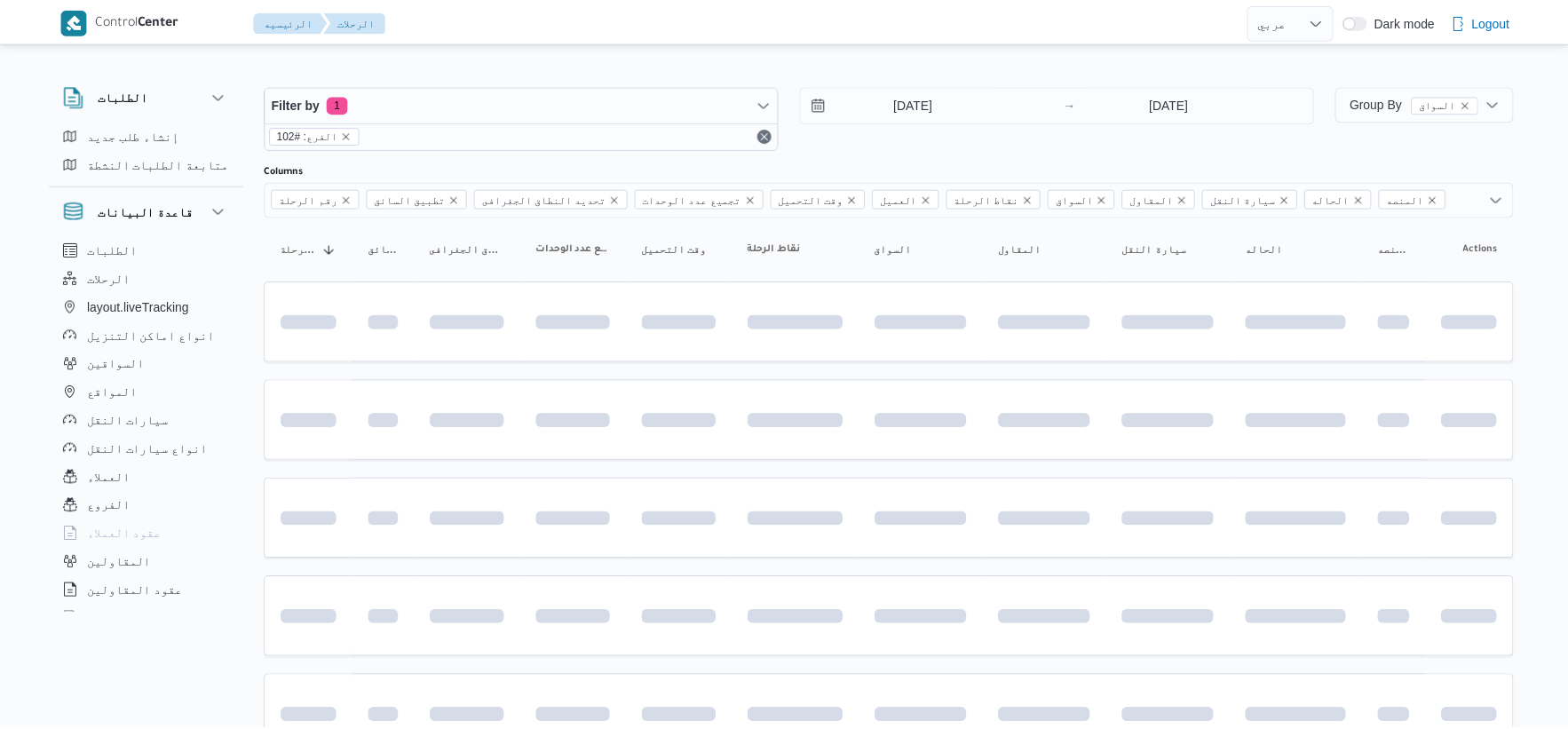 scroll, scrollTop: 296, scrollLeft: 0, axis: vertical 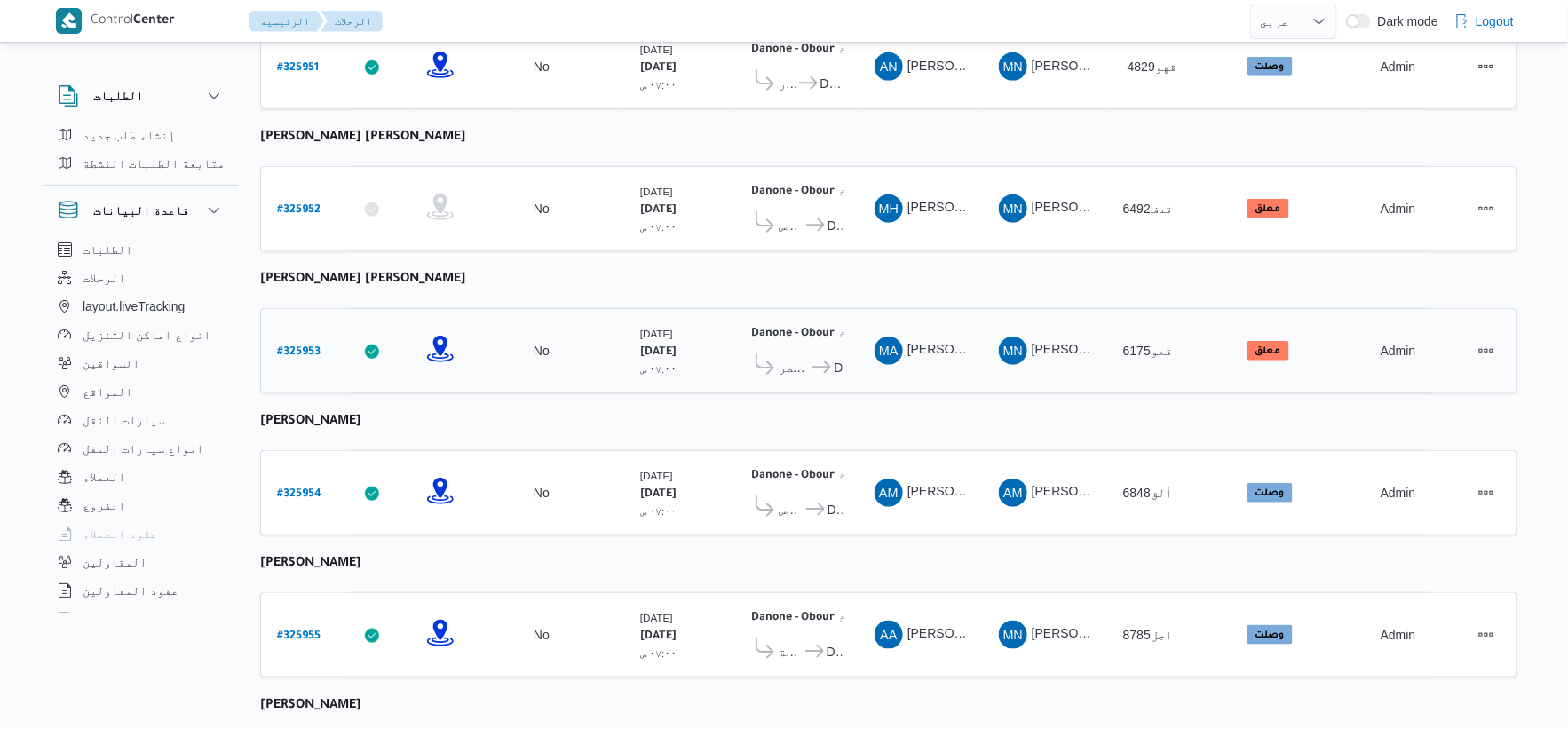 click on "# 325953" at bounding box center (298, 353) 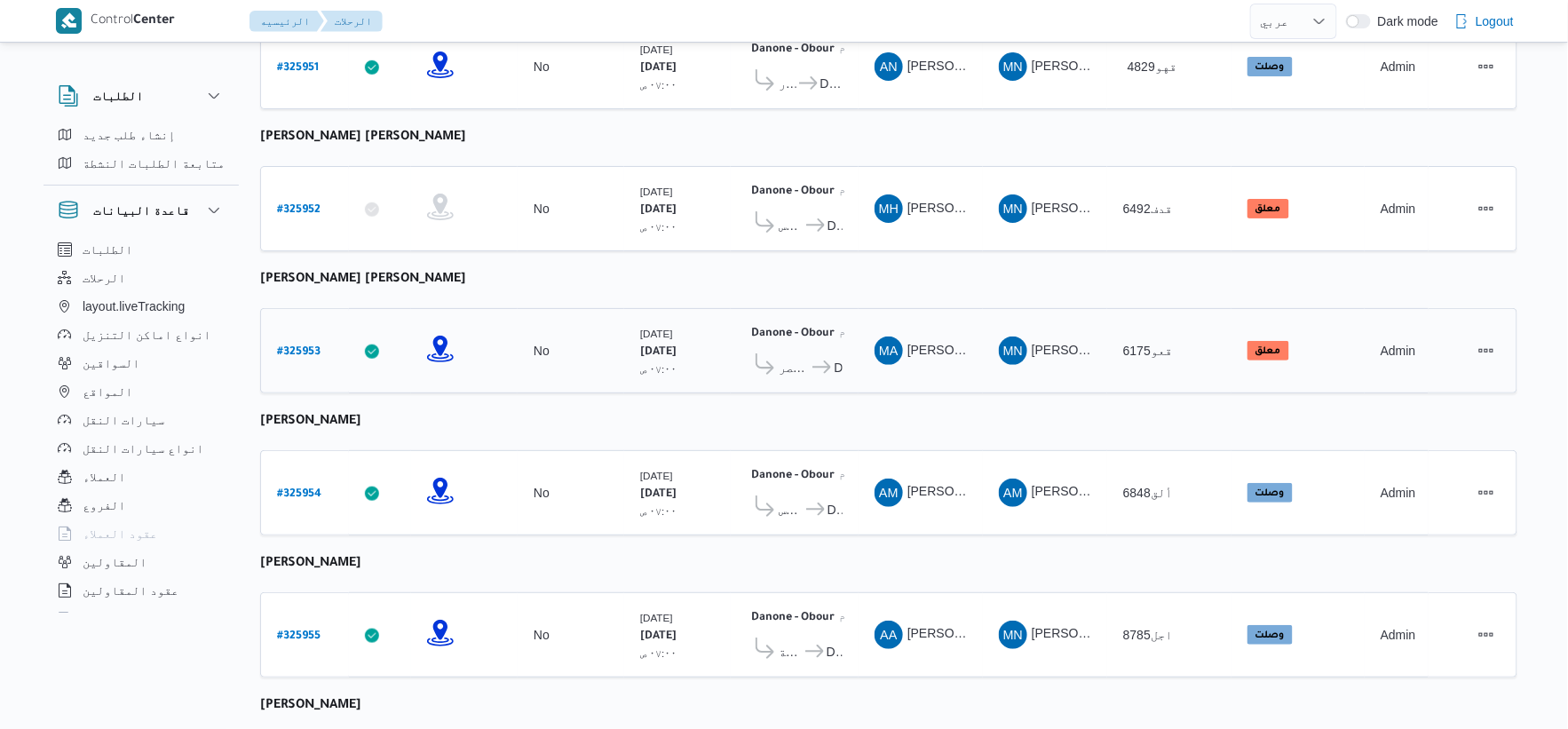 select on "ar" 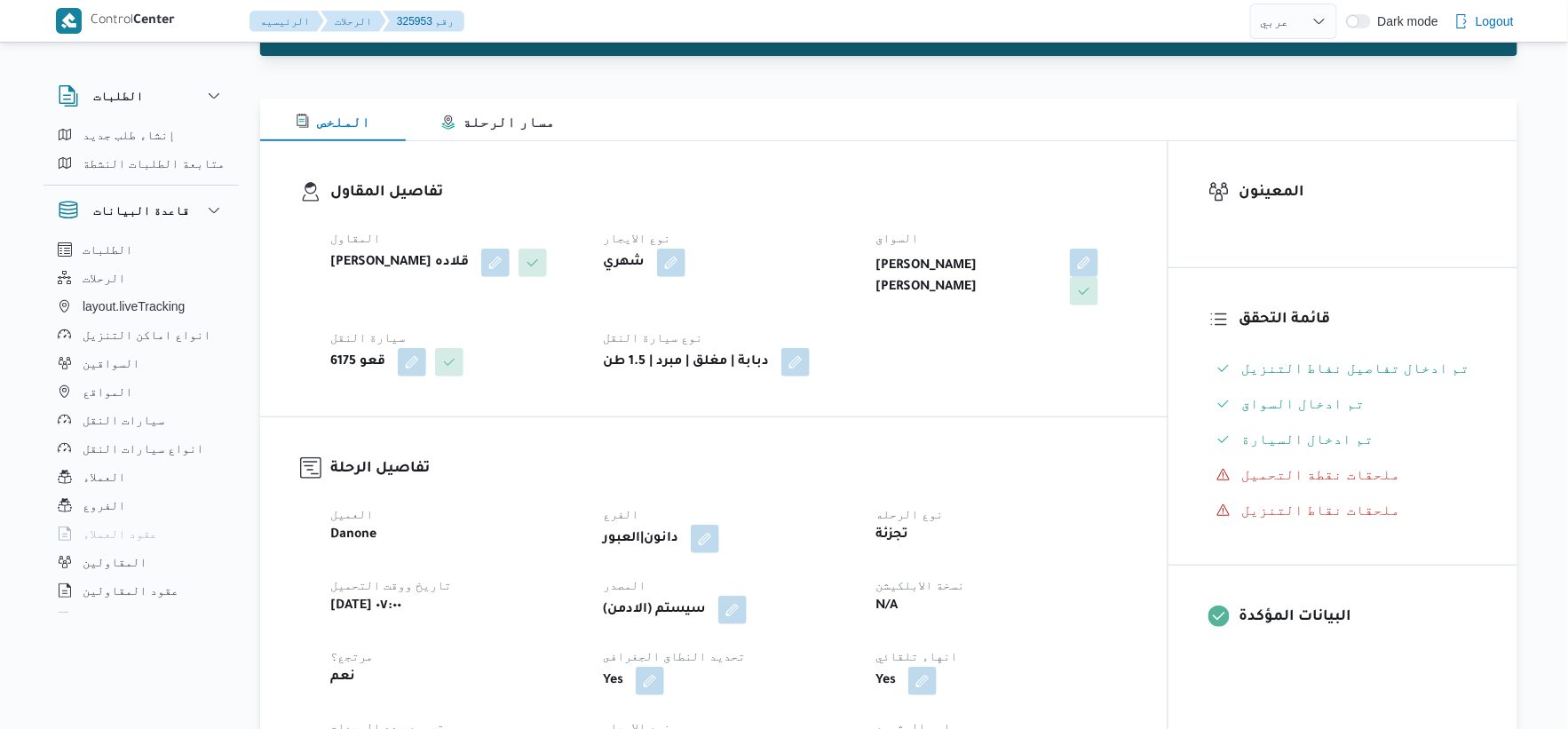 scroll, scrollTop: 0, scrollLeft: 0, axis: both 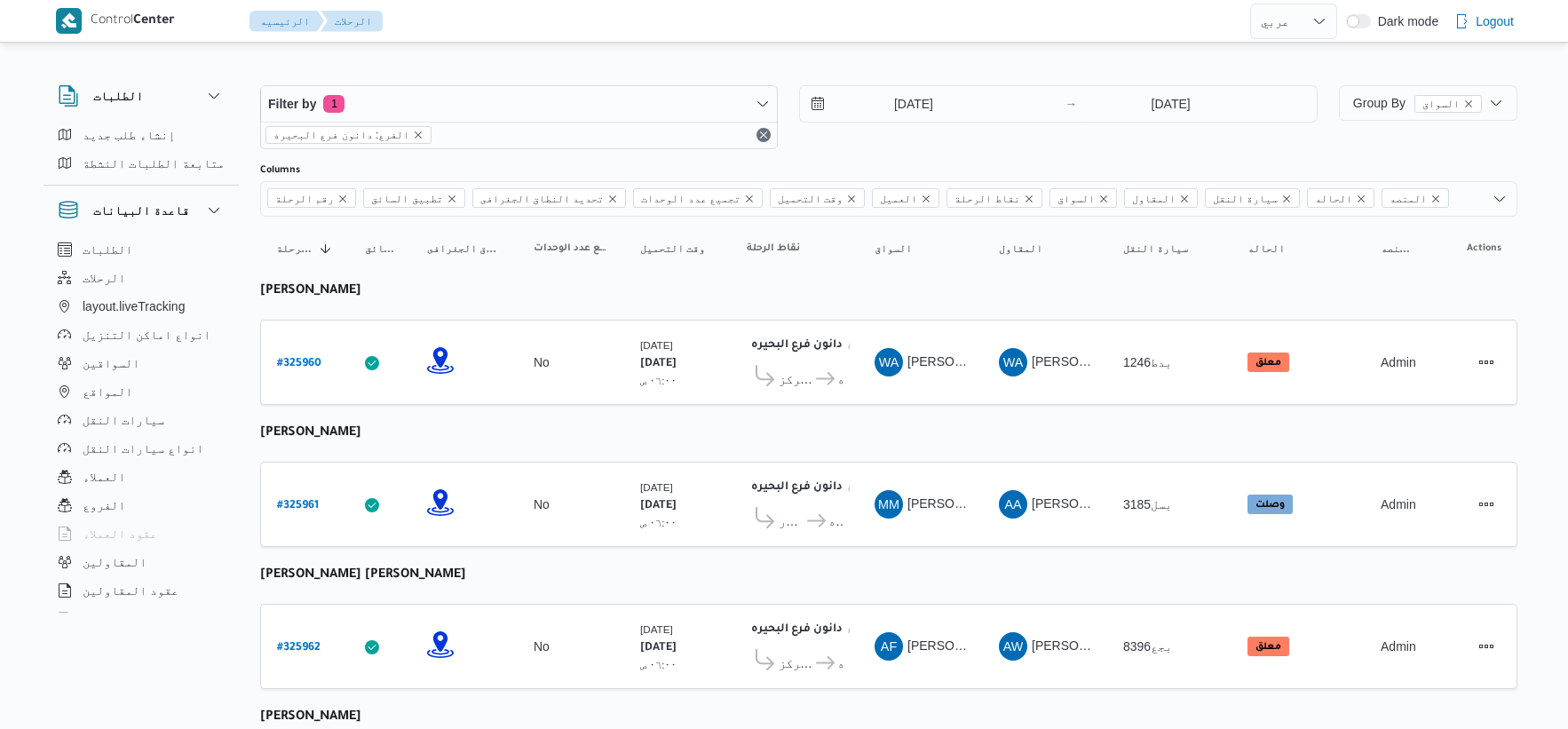 select on "ar" 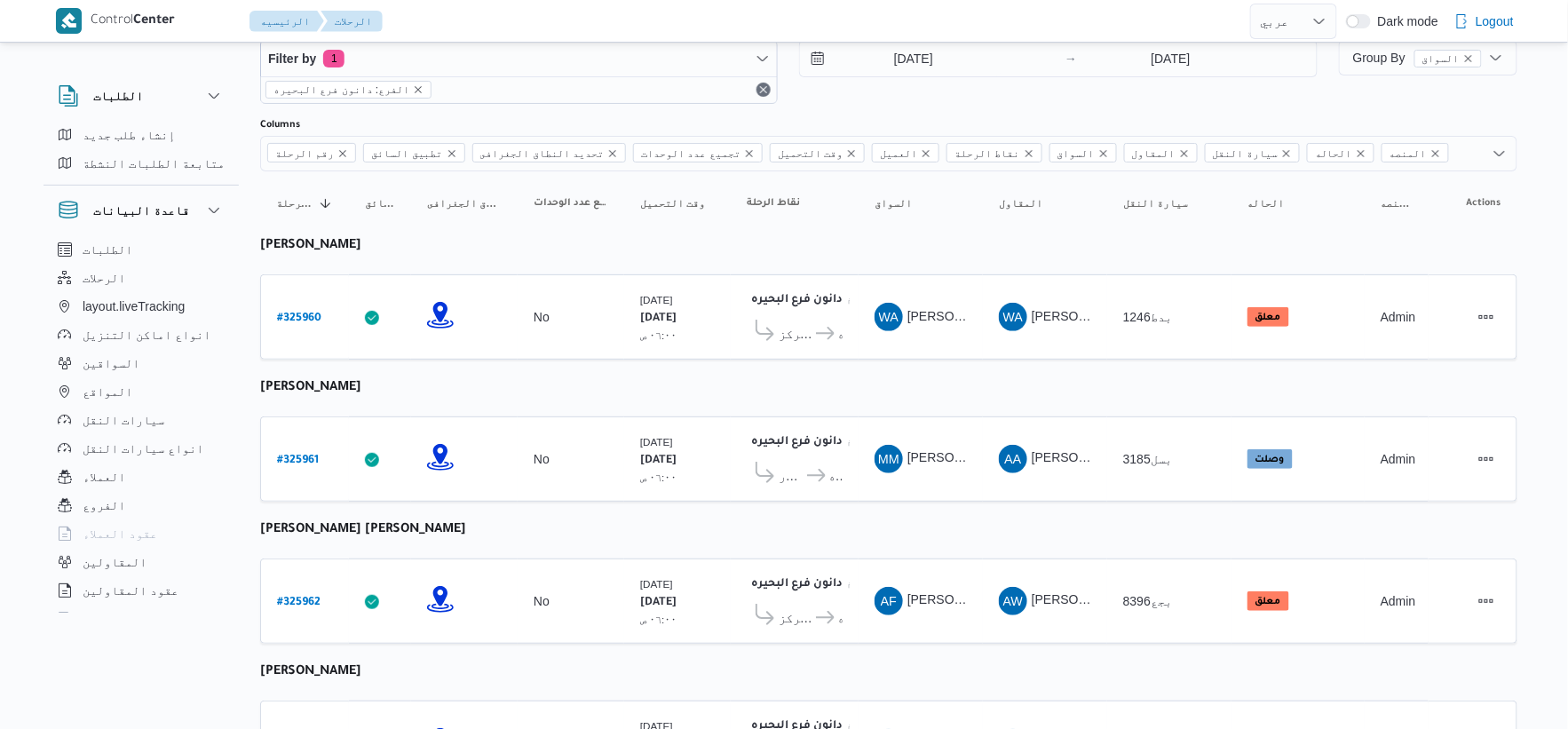 scroll, scrollTop: 45, scrollLeft: 0, axis: vertical 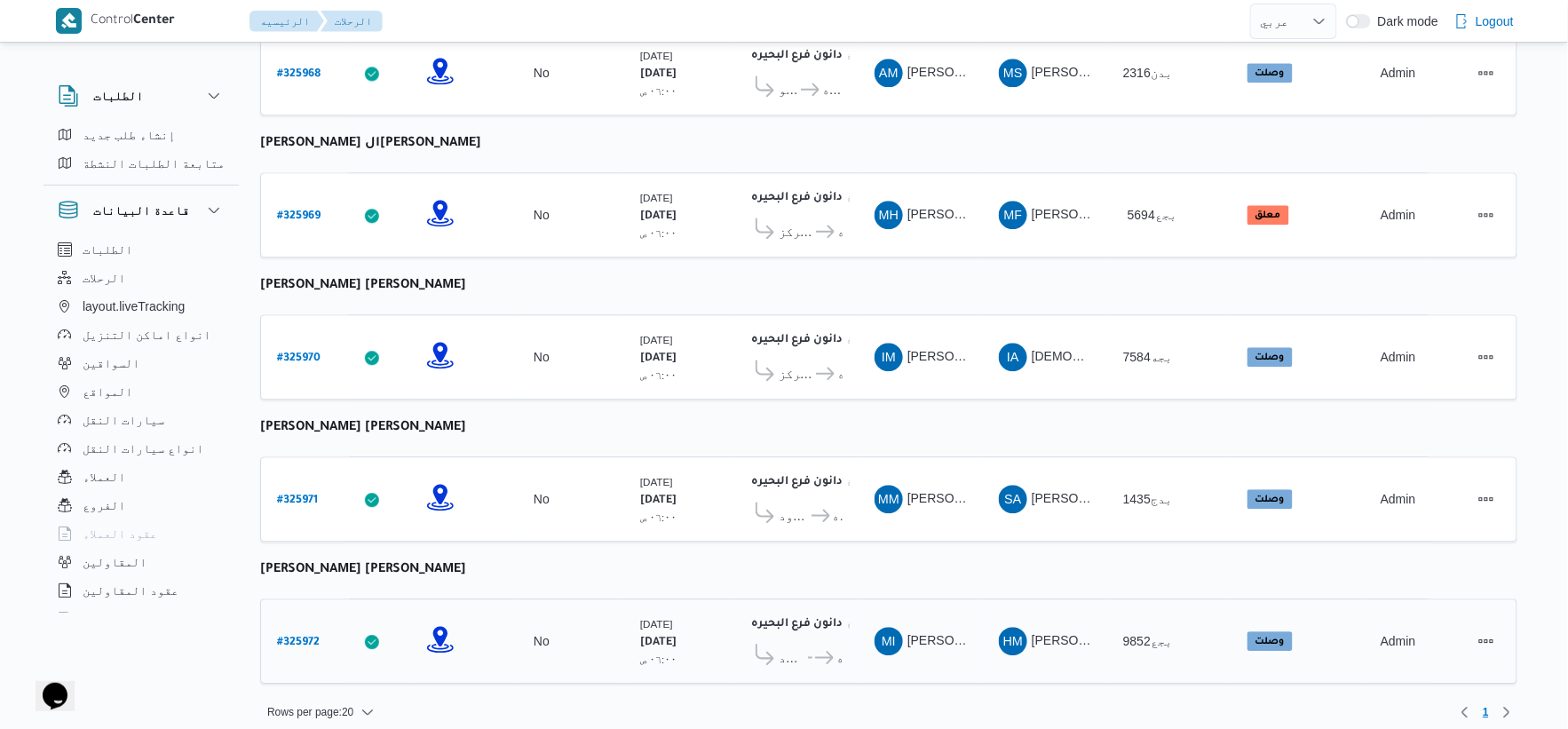 click on "# 325972" at bounding box center (298, 643) 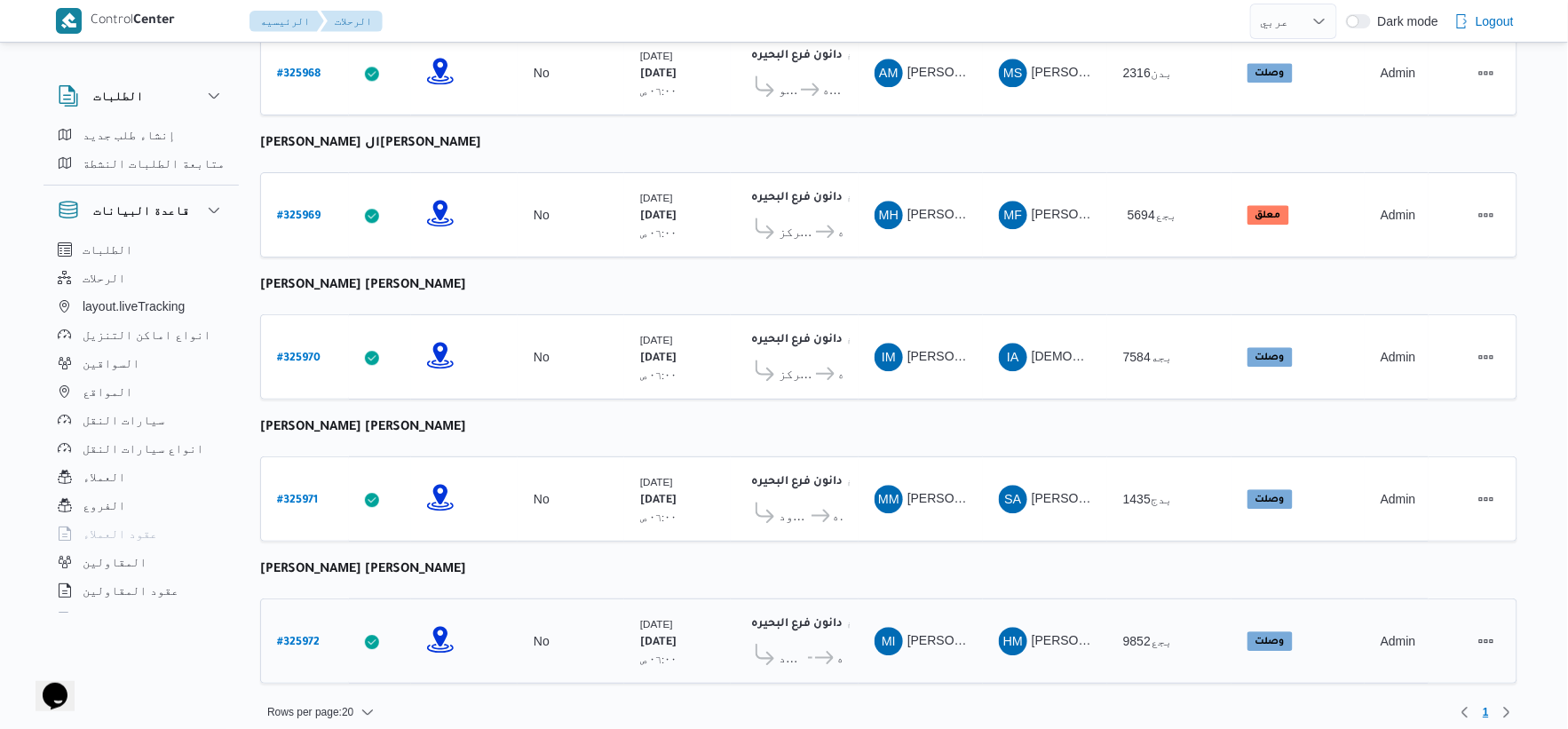 select on "ar" 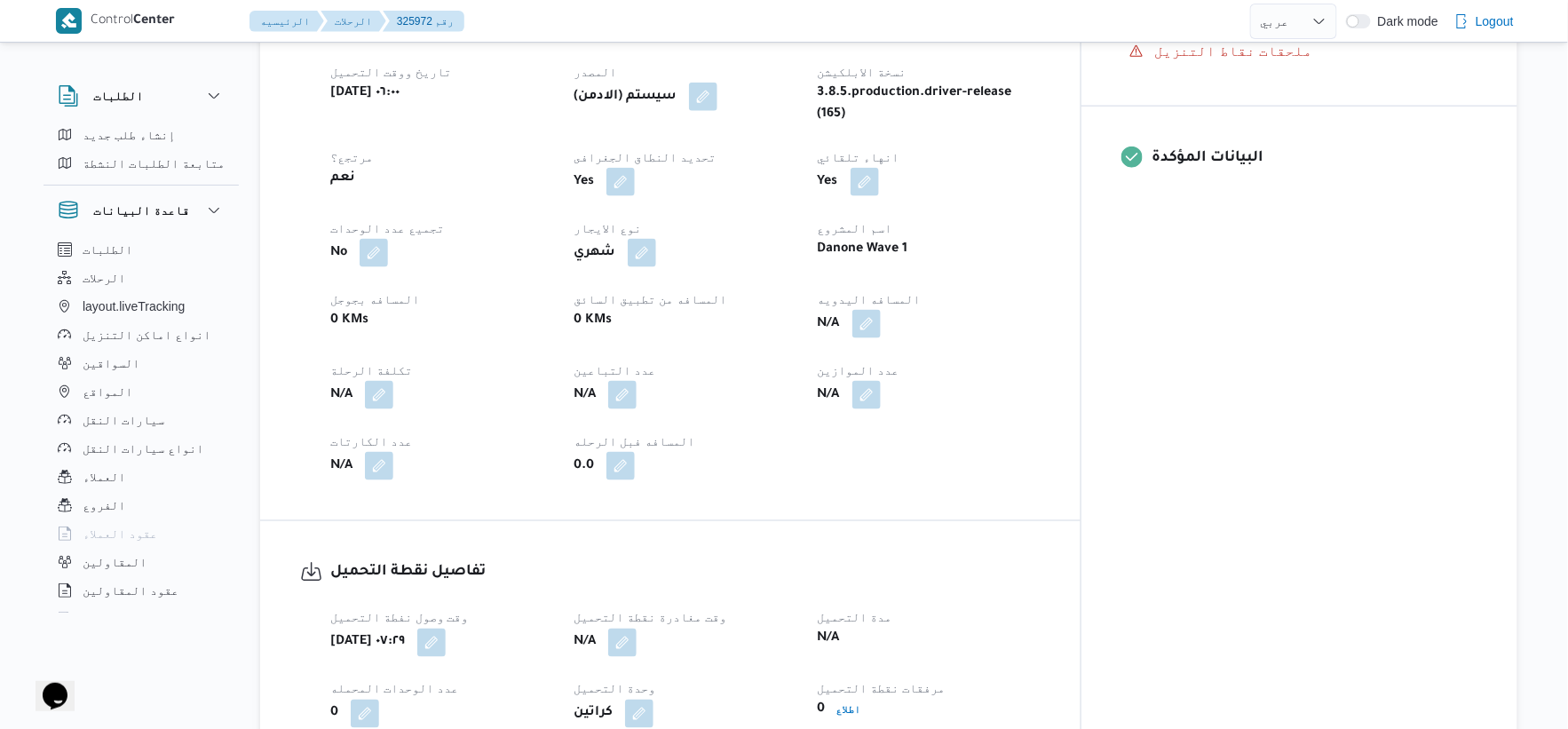 scroll, scrollTop: 1085, scrollLeft: 0, axis: vertical 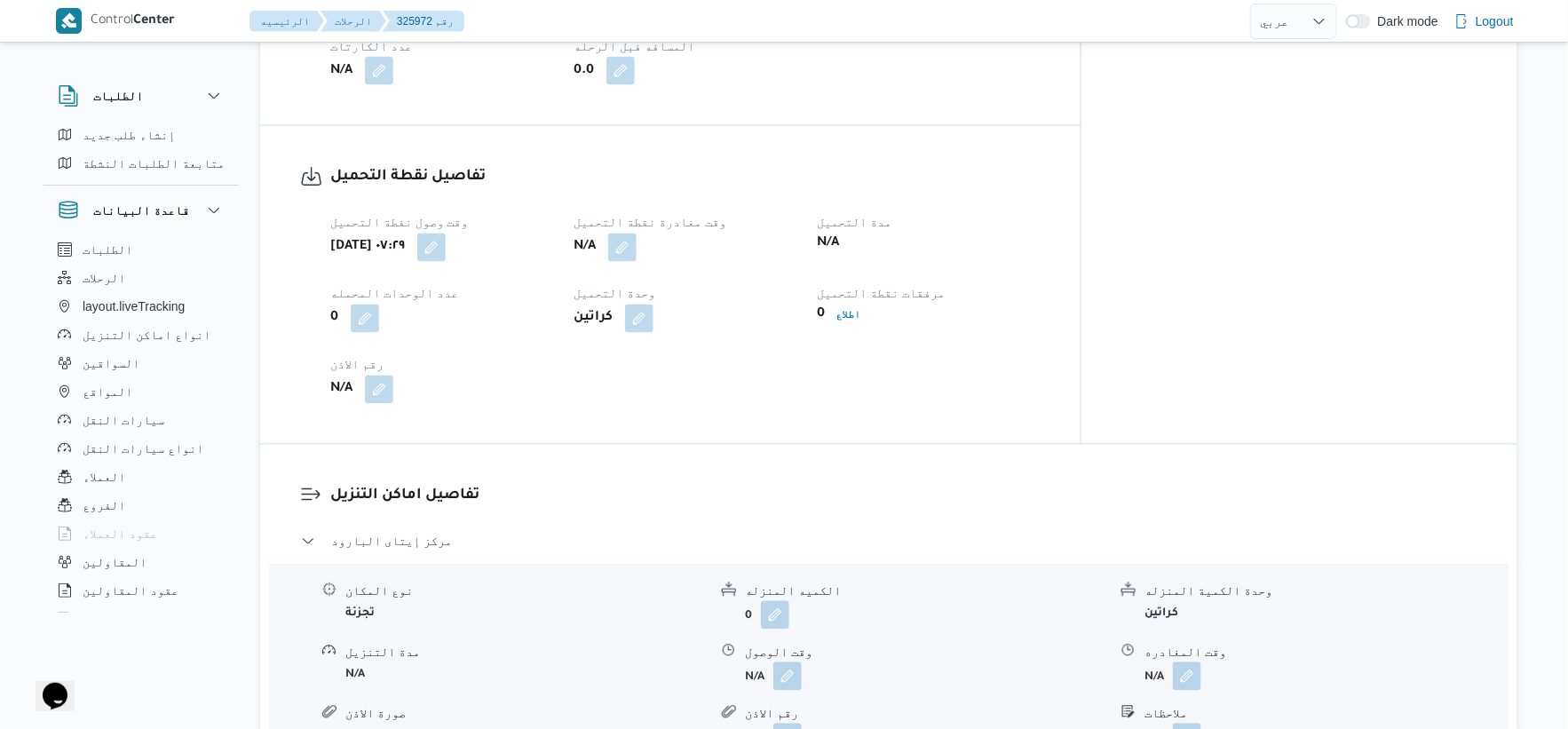 select on "ar" 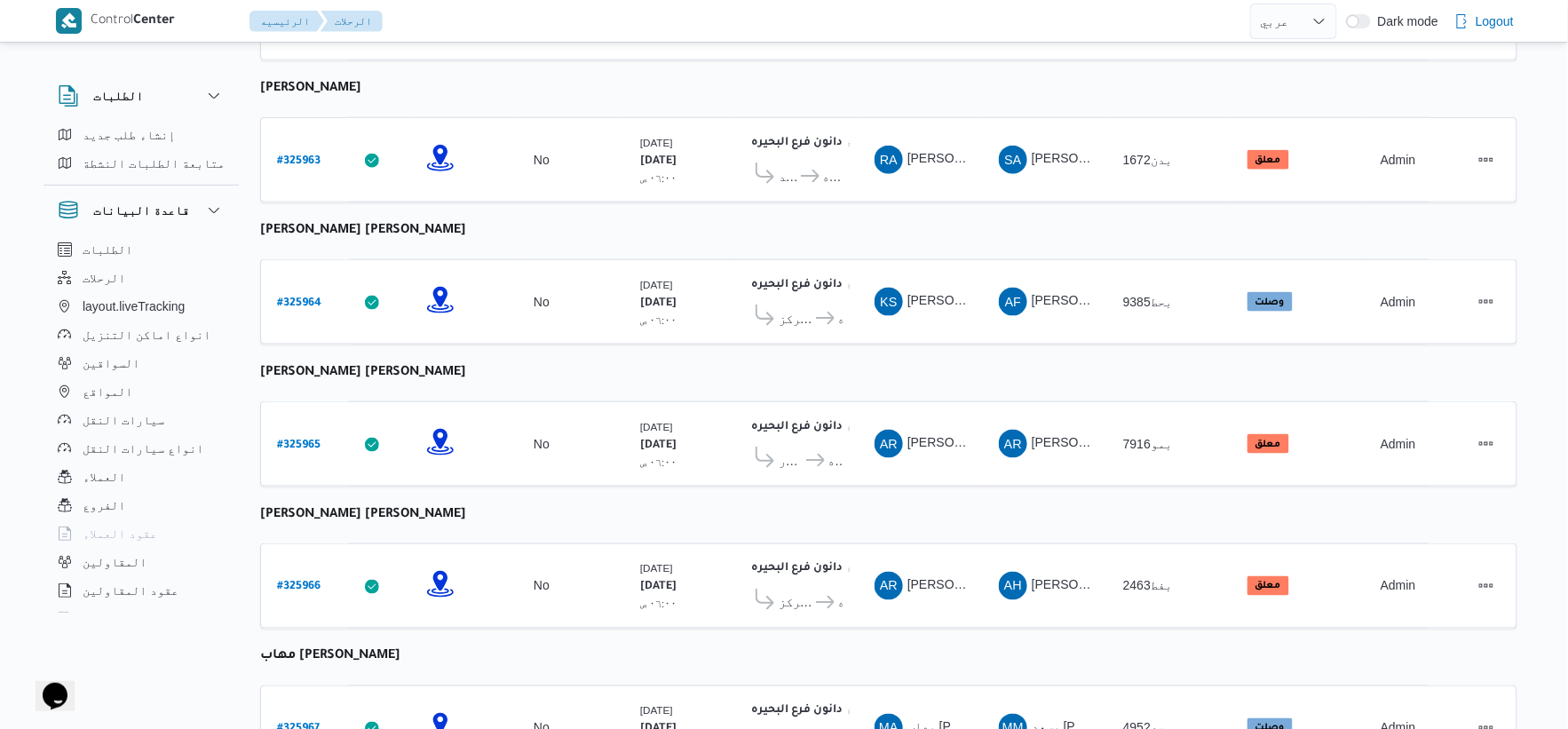 scroll, scrollTop: 690, scrollLeft: 0, axis: vertical 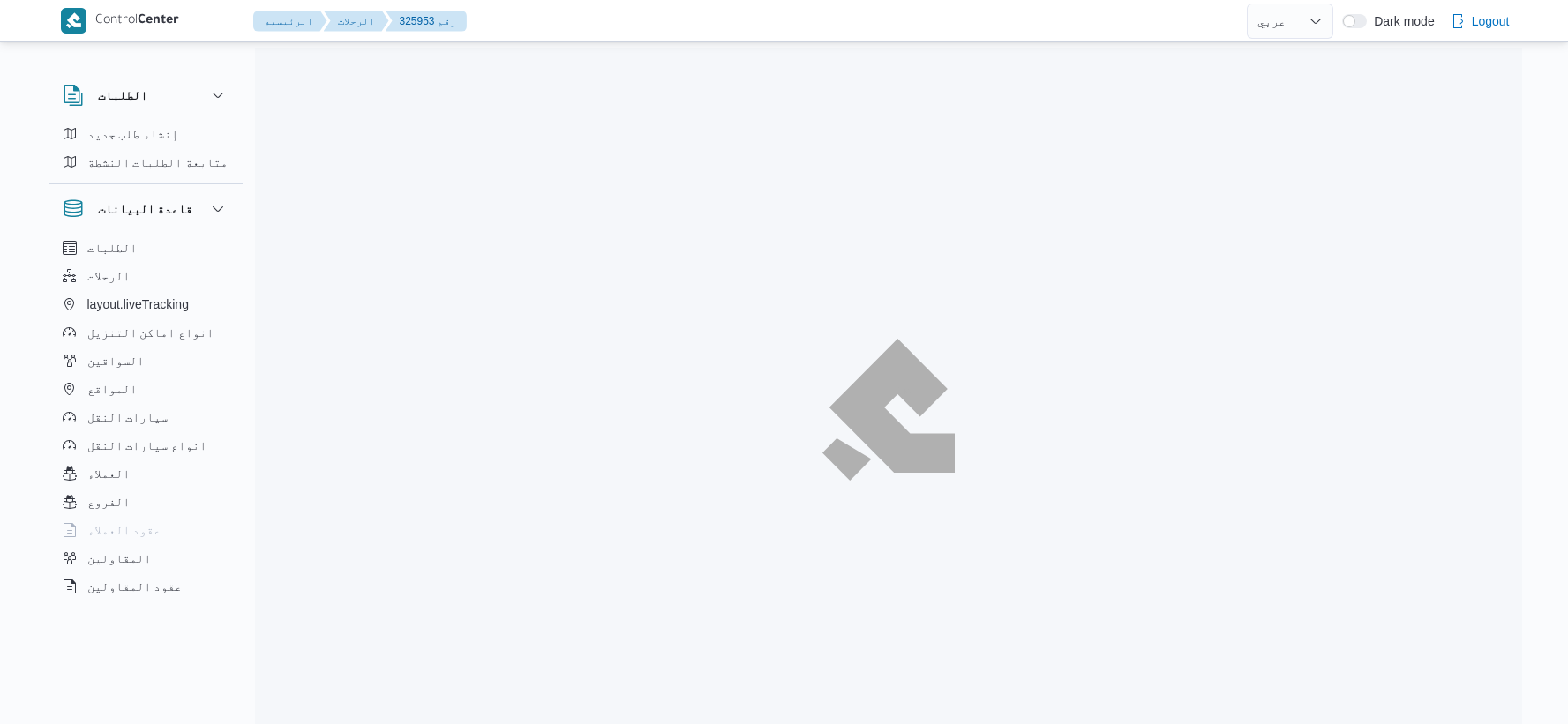 select on "ar" 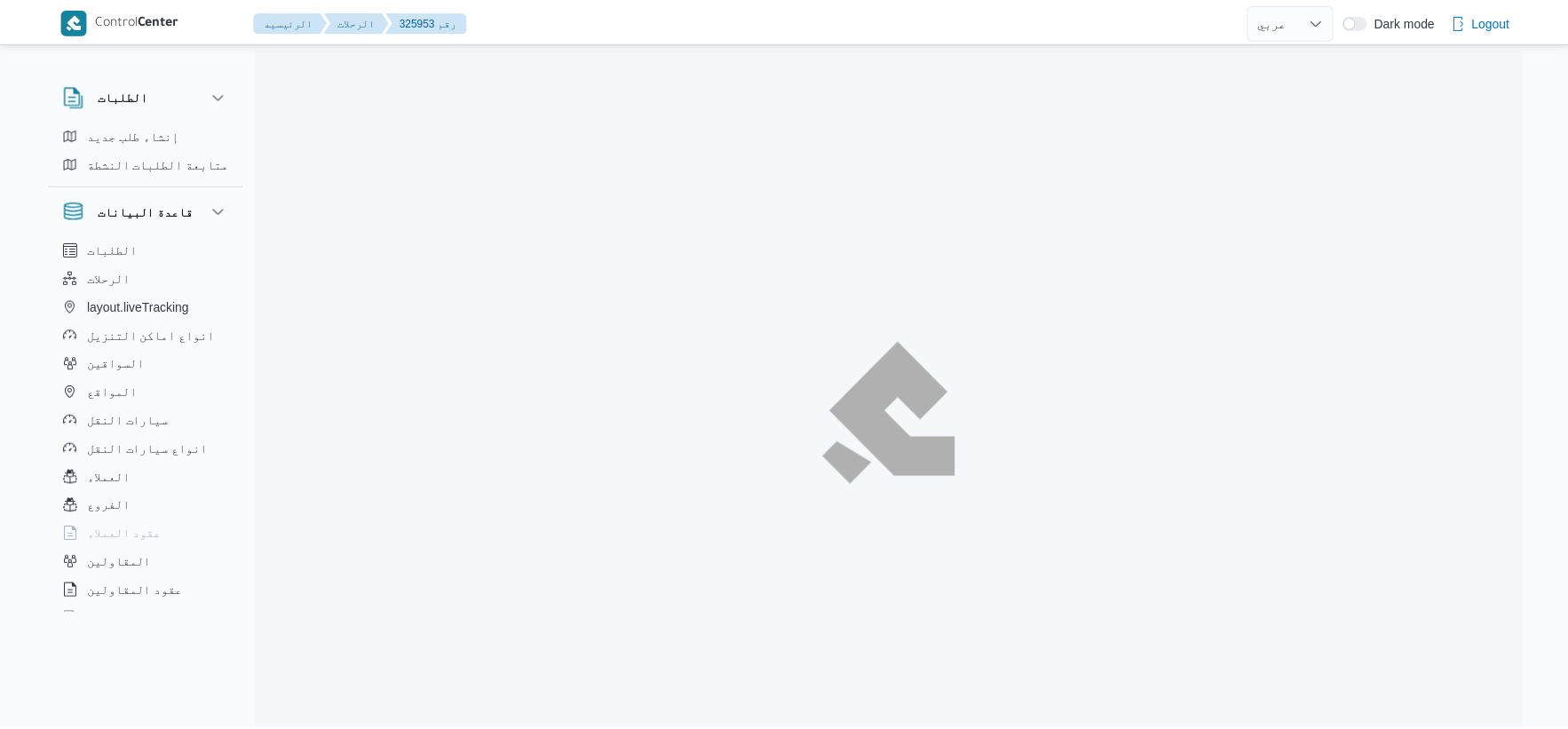 scroll, scrollTop: 0, scrollLeft: 0, axis: both 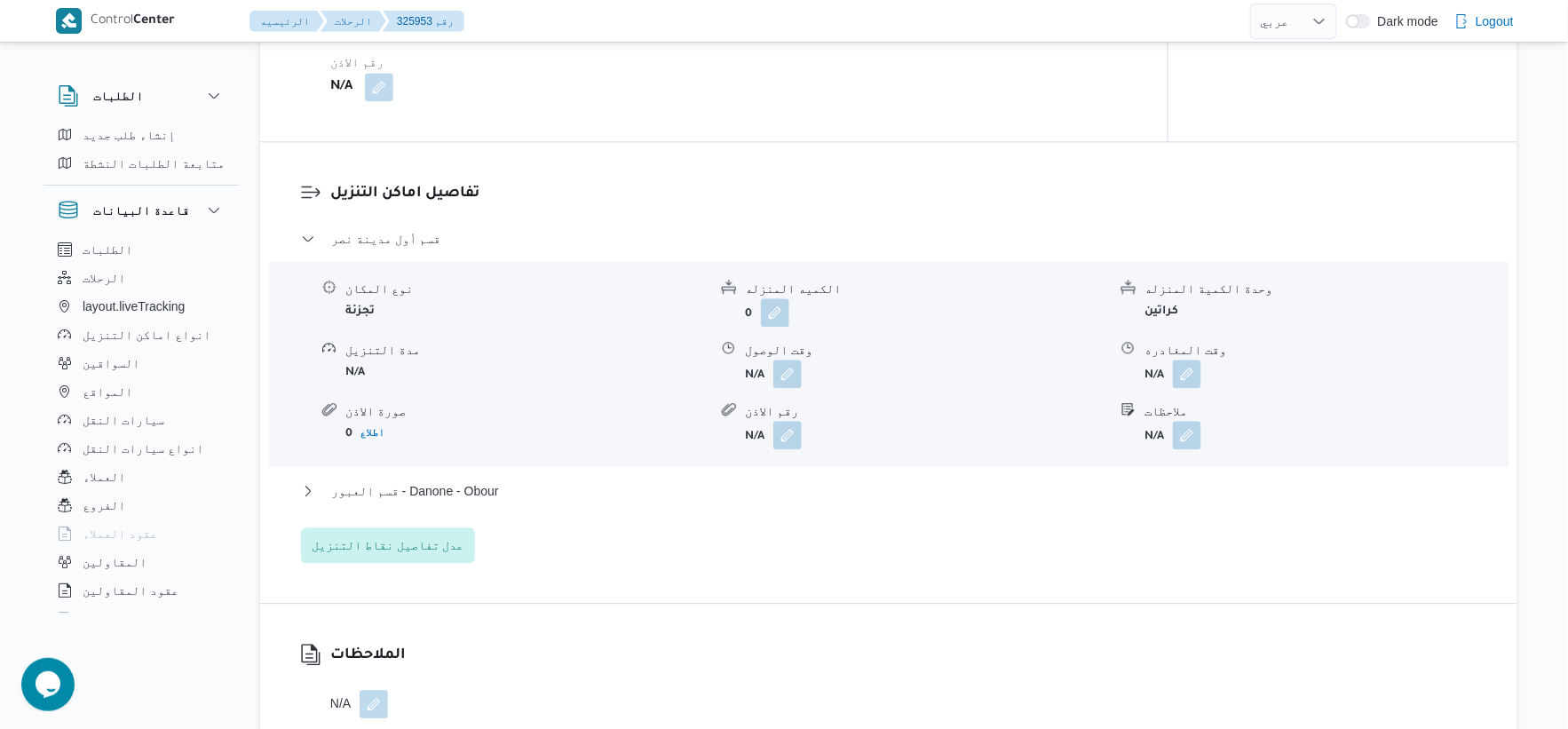 select on "ar" 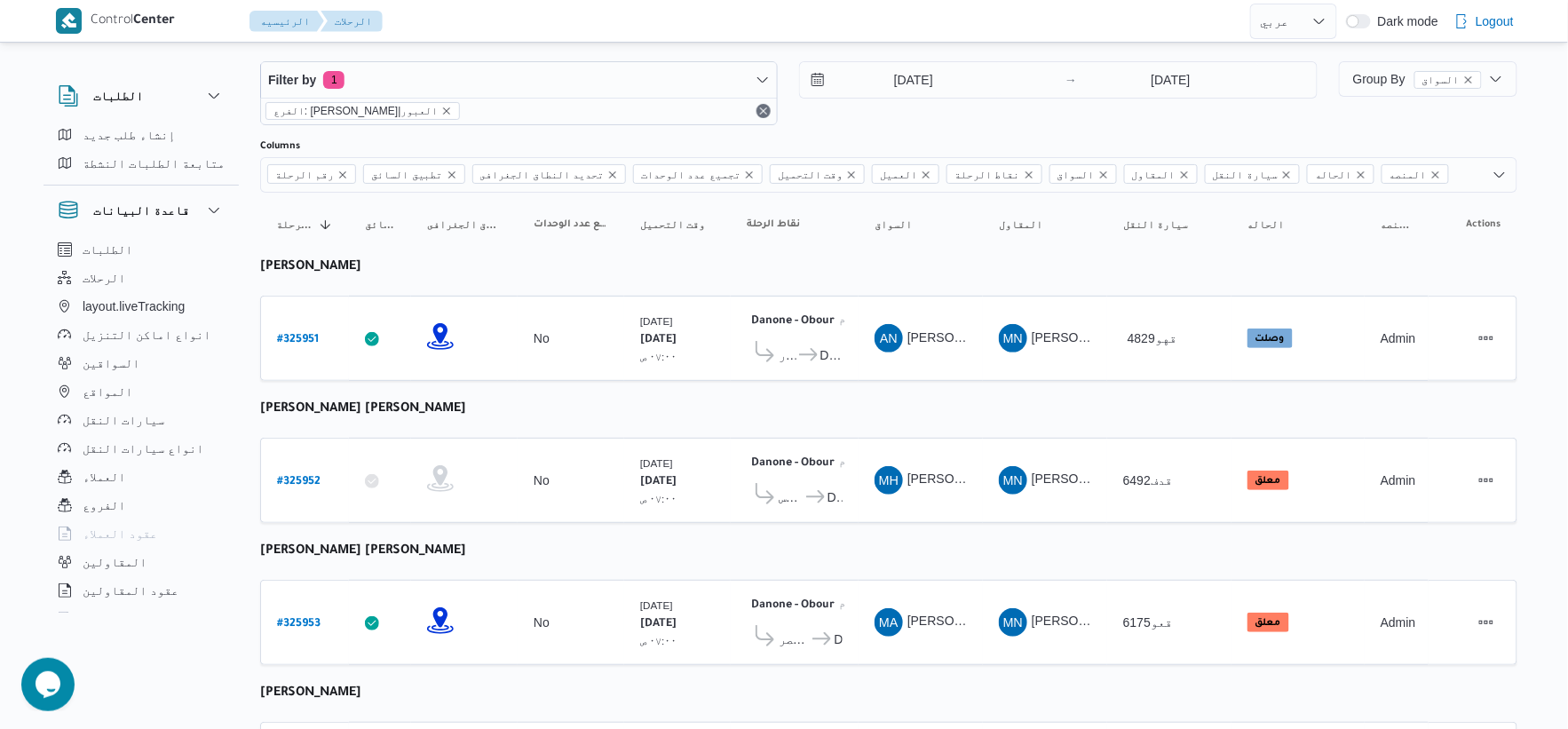 scroll, scrollTop: 0, scrollLeft: 0, axis: both 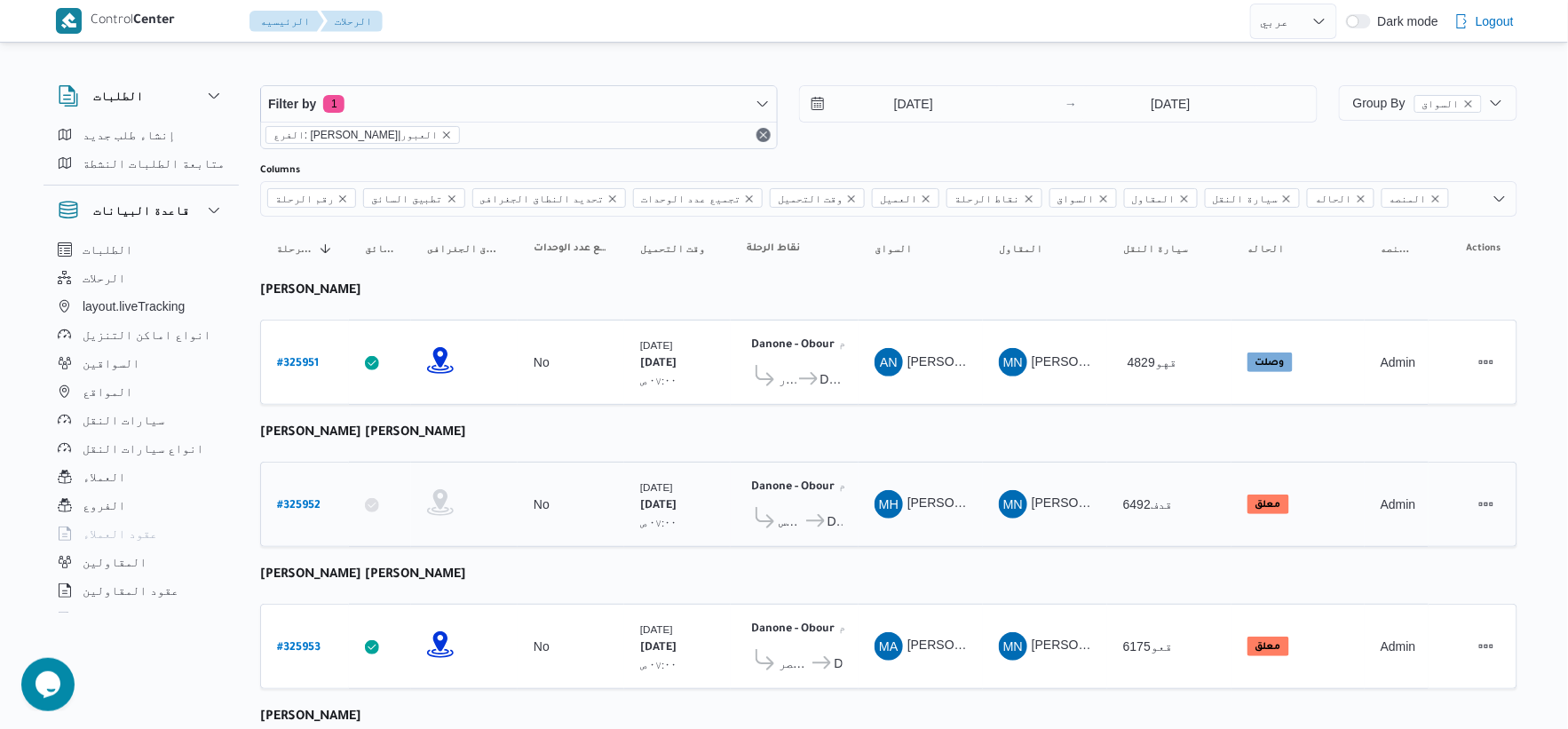 click on "# 325952" at bounding box center [298, 506] 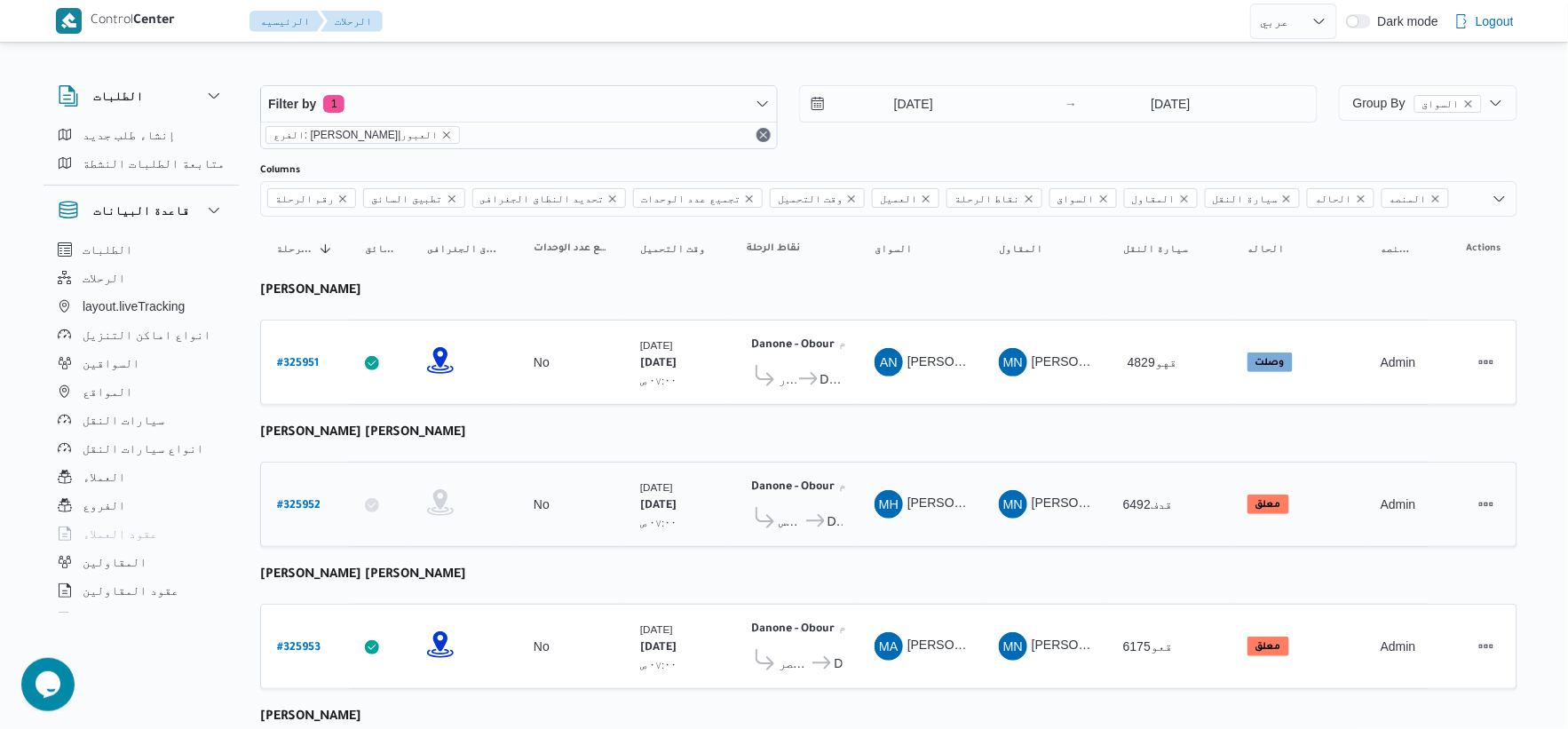 select on "ar" 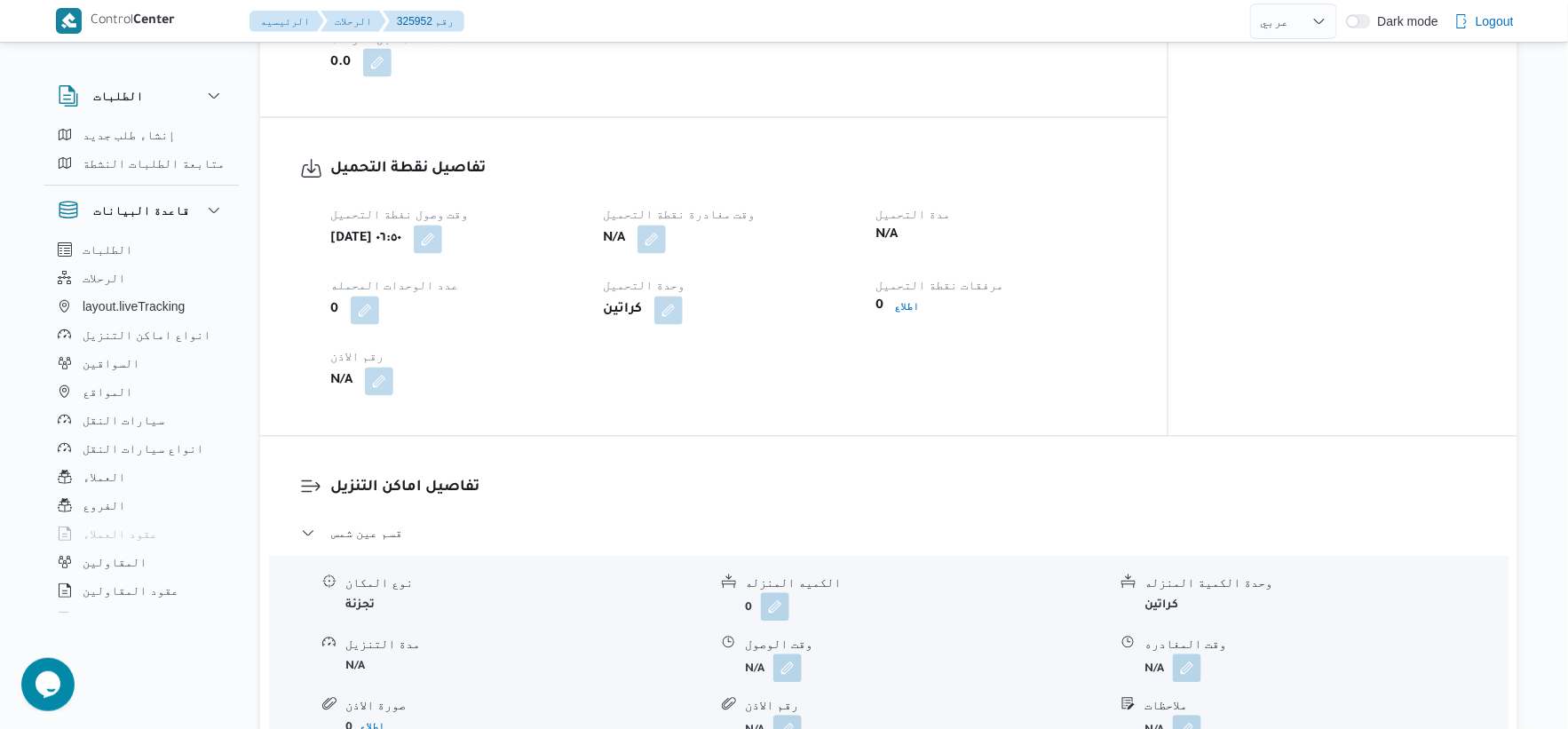 scroll, scrollTop: 1085, scrollLeft: 0, axis: vertical 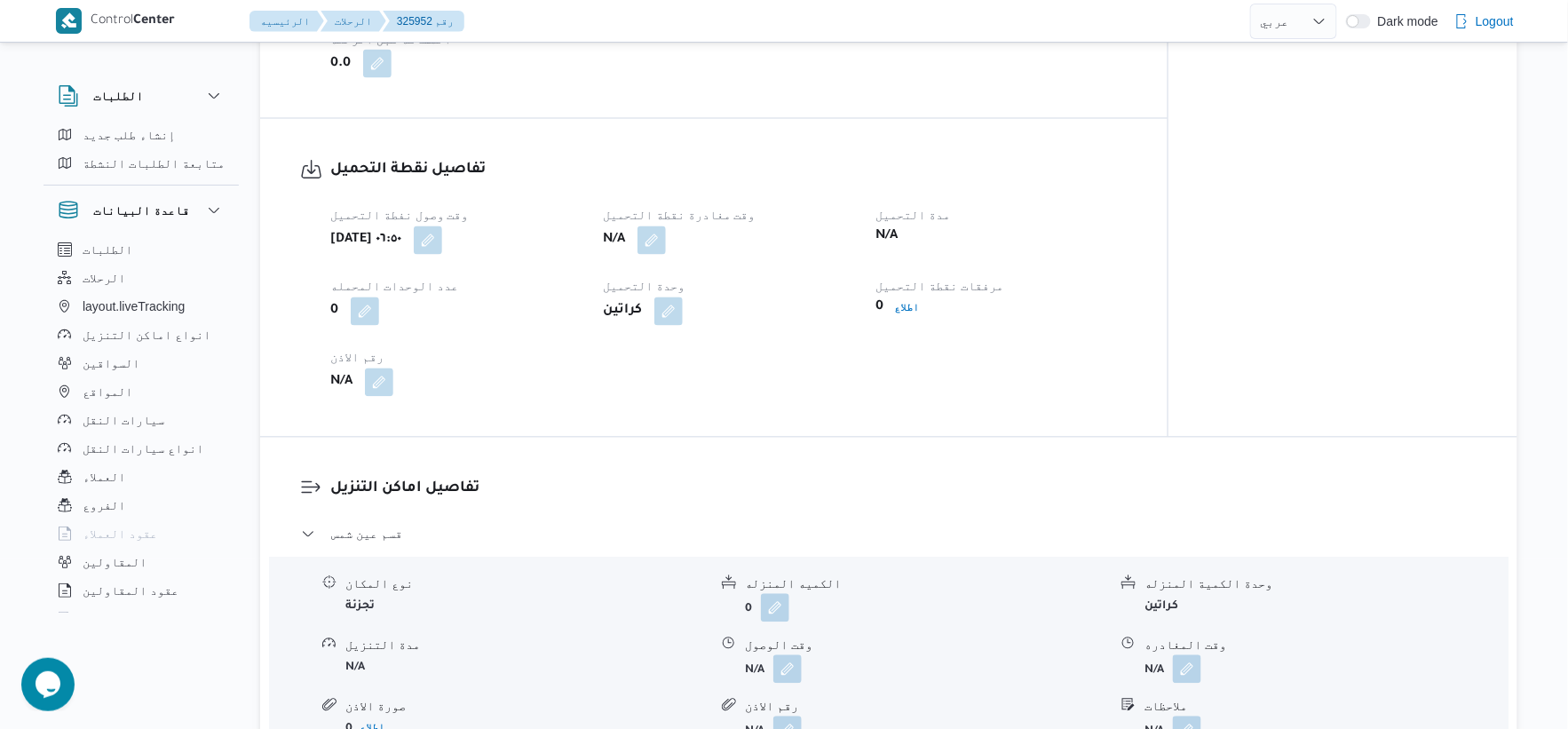 select on "ar" 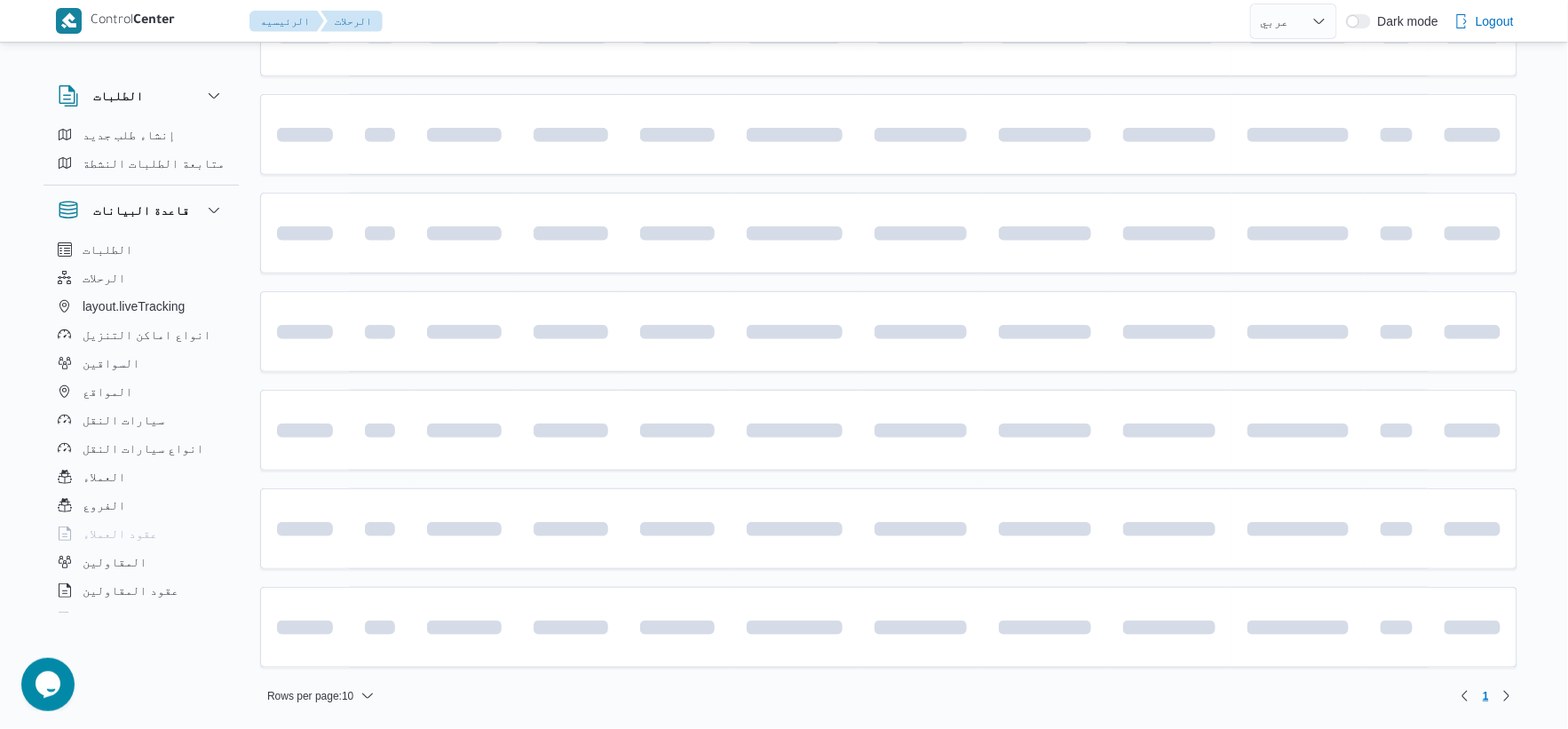 scroll, scrollTop: 0, scrollLeft: 0, axis: both 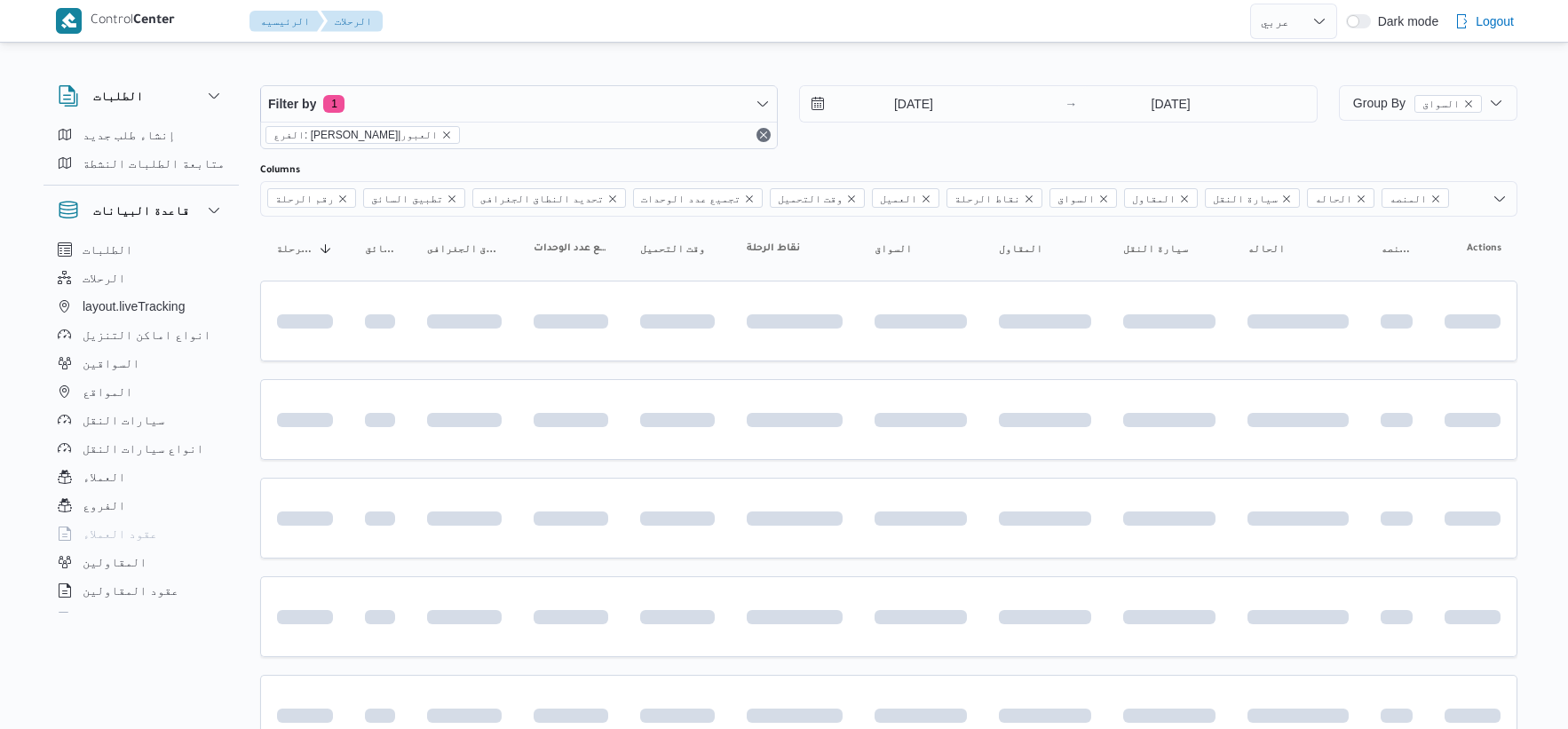 select on "ar" 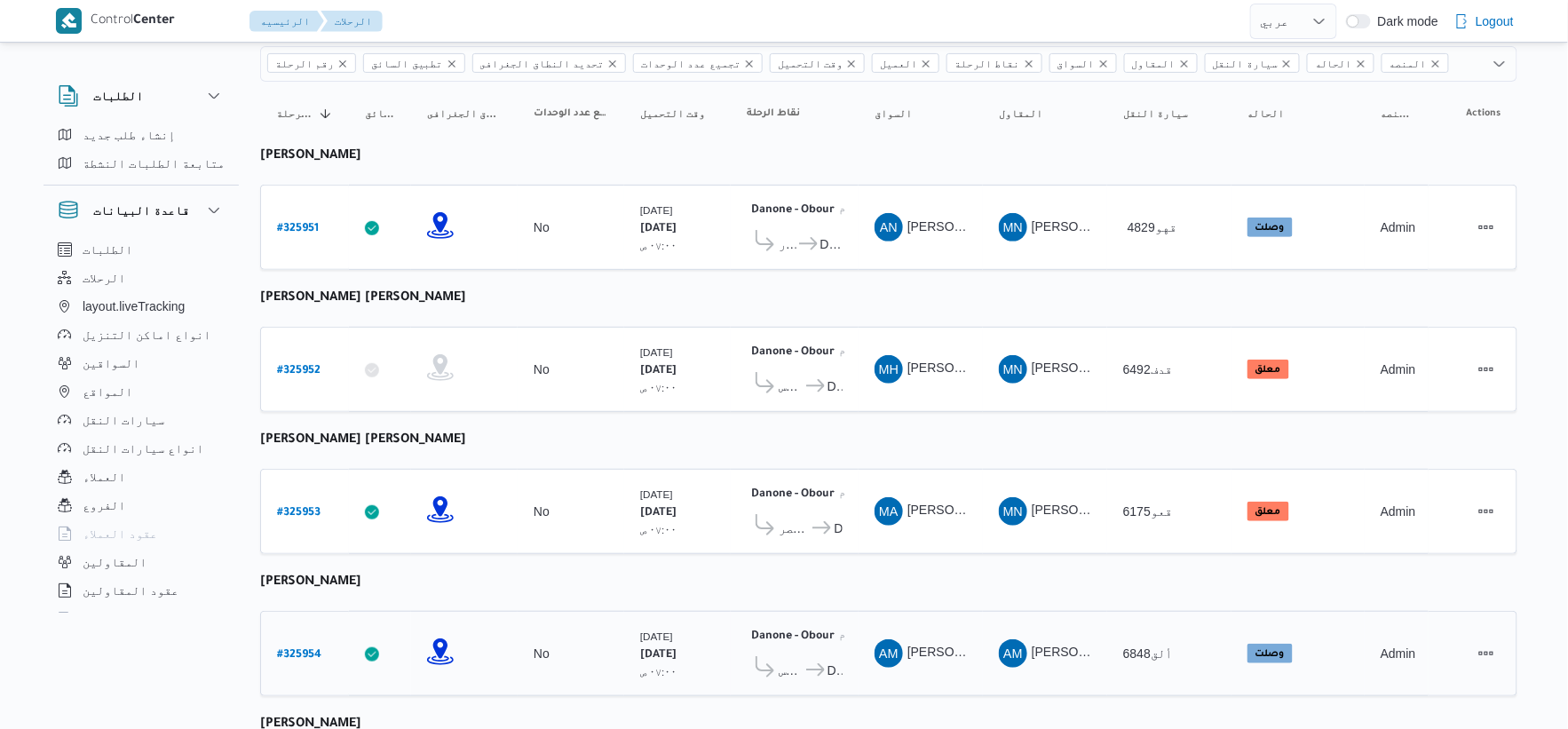 scroll, scrollTop: 0, scrollLeft: 0, axis: both 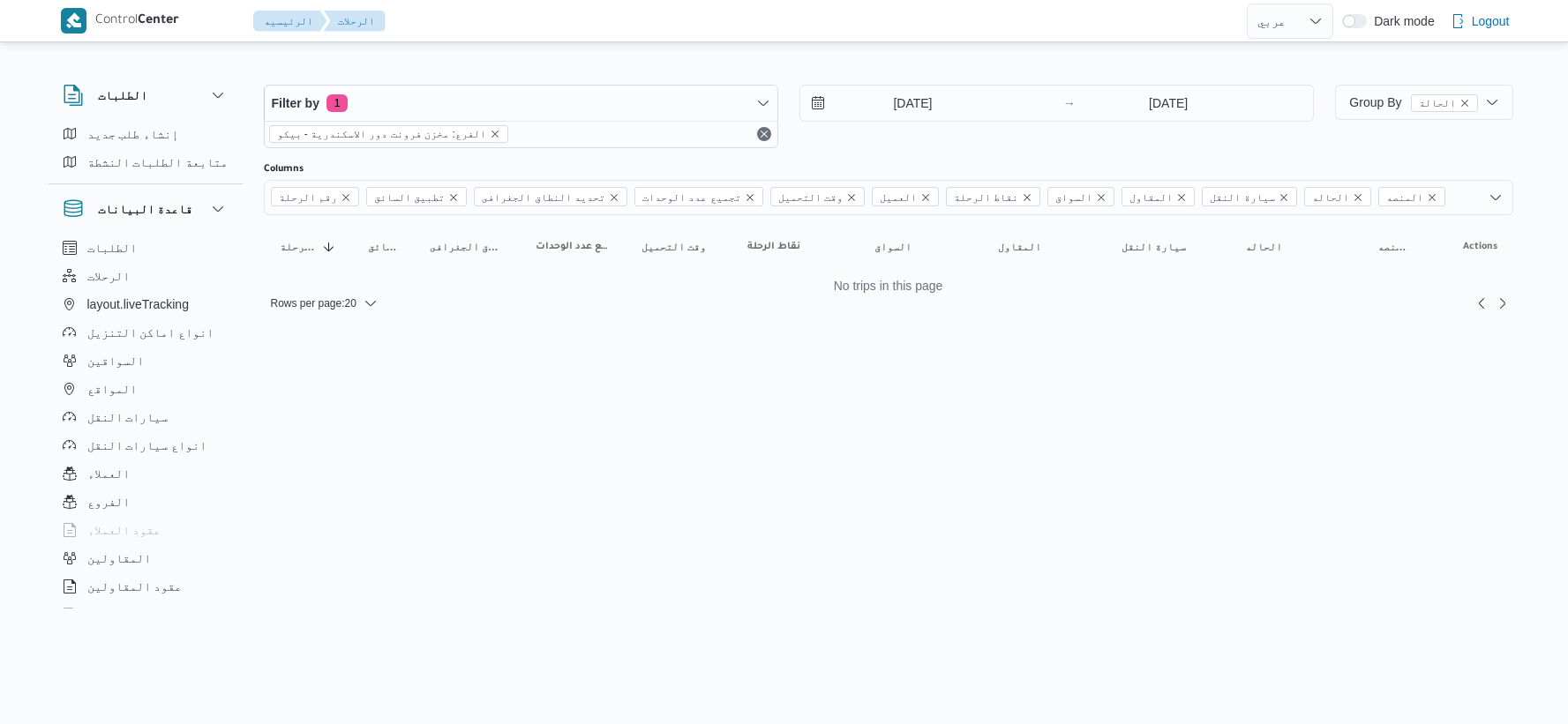 select on "ar" 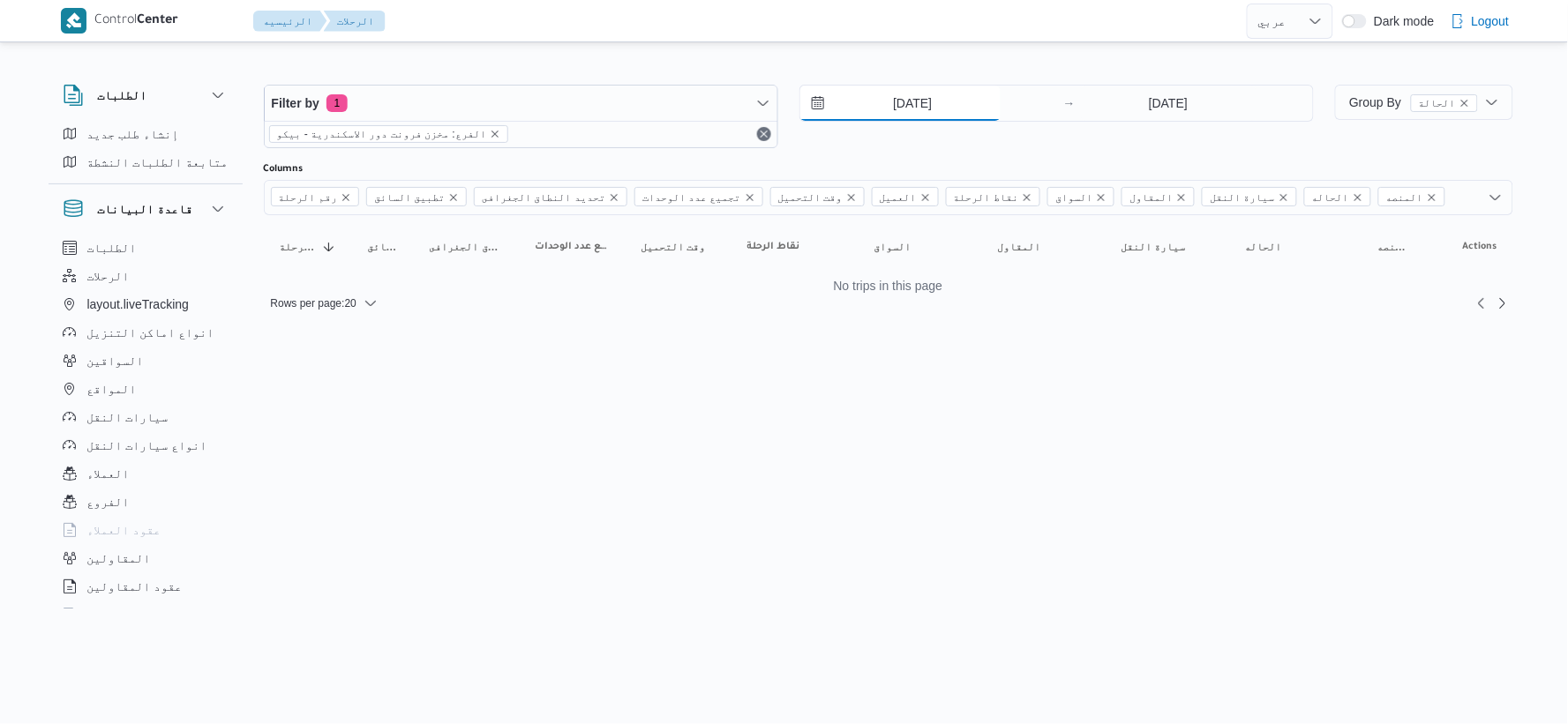 click on "[DATE]" at bounding box center [900, 103] 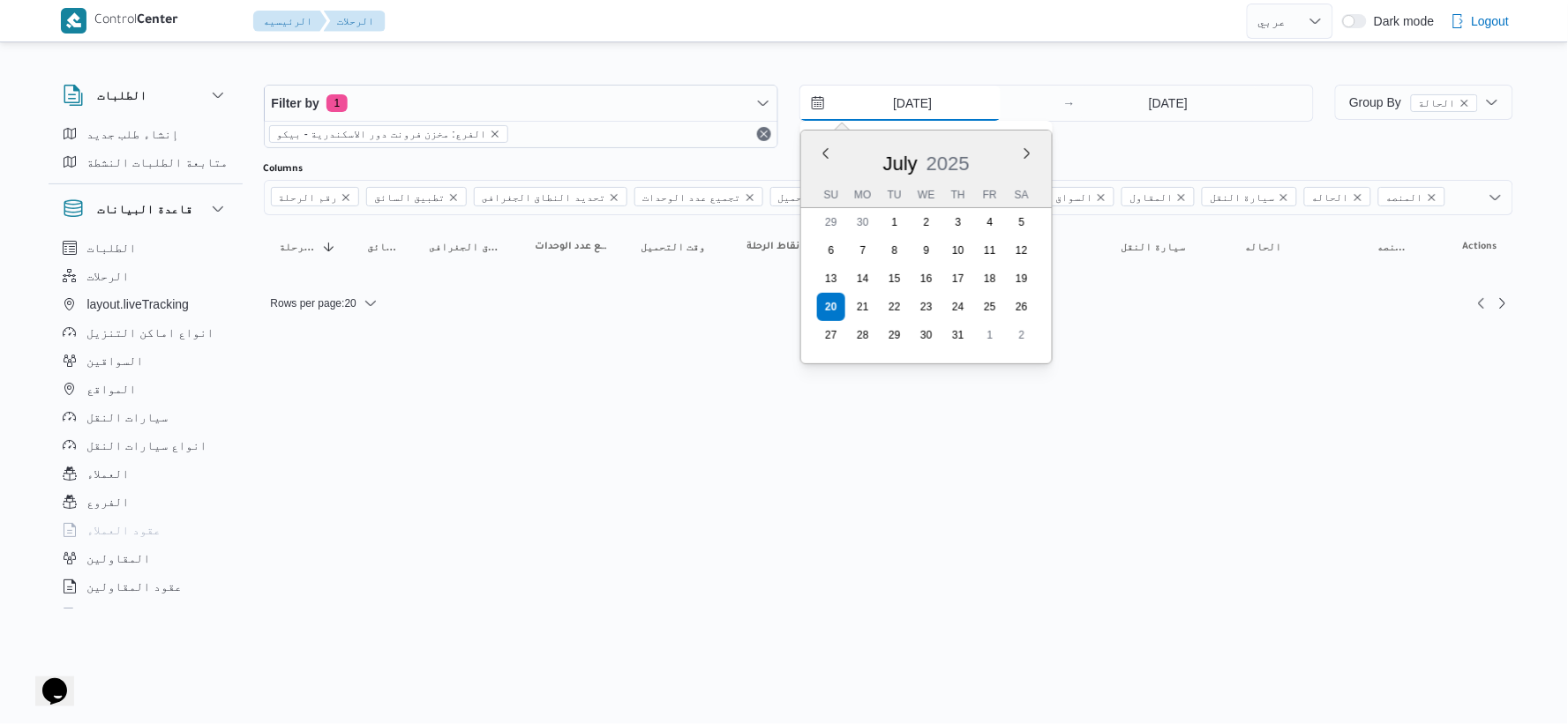 scroll, scrollTop: 0, scrollLeft: 0, axis: both 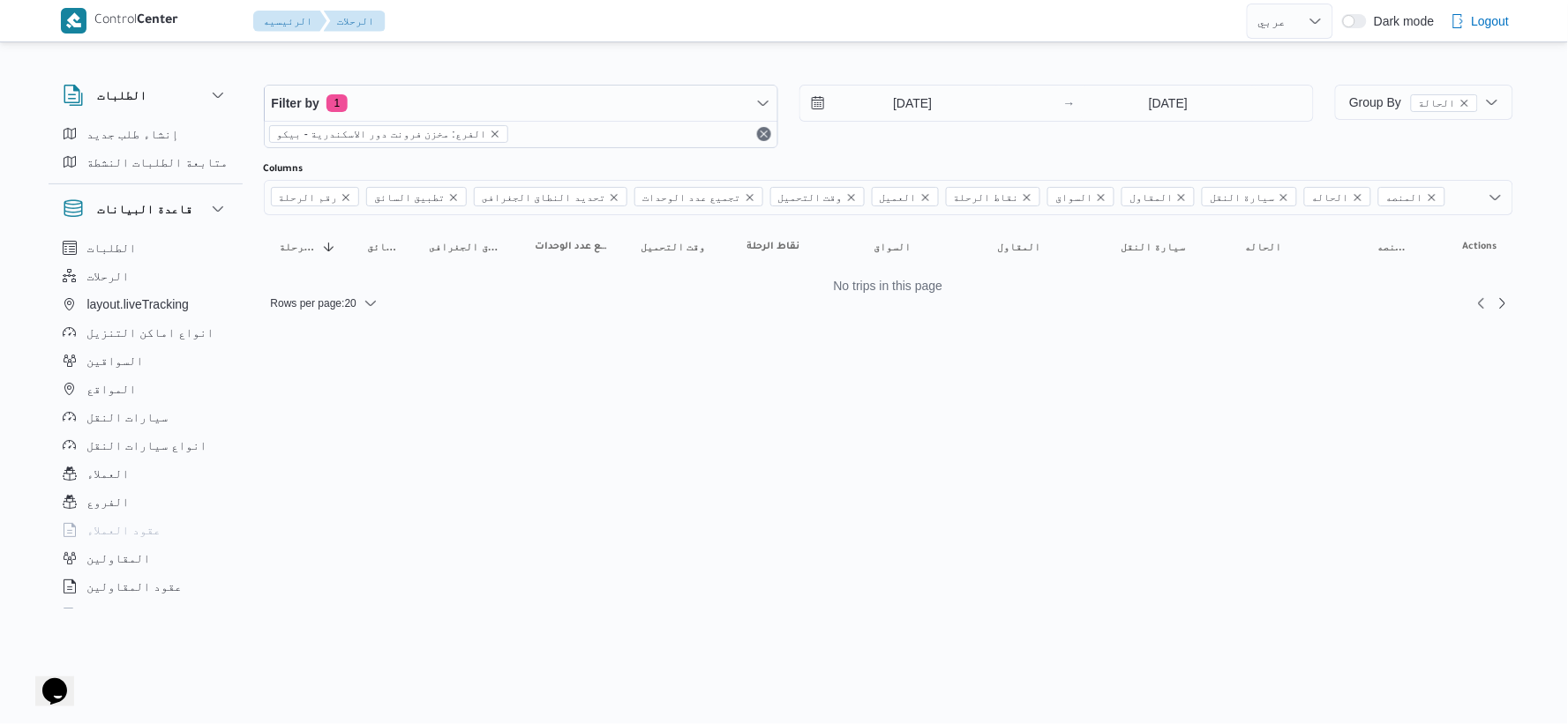 click on "Control  Center الرئيسيه الرحلات English عربي Dark mode Logout الطلبات إنشاء طلب جديد متابعة الطلبات النشطة قاعدة البيانات الطلبات الرحلات layout.liveTracking انواع اماكن التنزيل السواقين المواقع سيارات النقل انواع سيارات النقل العملاء الفروع عقود العملاء المقاولين عقود المقاولين اجهزة التليفون مستخدمين العملاء المشاريع SP Projects المشرفين المشرفين Tags Filter by 1 الفرع: مخزن فرونت دور الاسكندرية - بيكو [DATE] → [DATE] Group By الحالة Columns رقم الرحلة تطبيق السائق تحديد النطاق الجغرافى تجميع عدد الوحدات وقت التحميل العميل نقاط الرحلة السواق المقاول سيارة النقل الحاله المنصه Sorting رقم الرحلة Actions :" at bounding box center [784, 362] 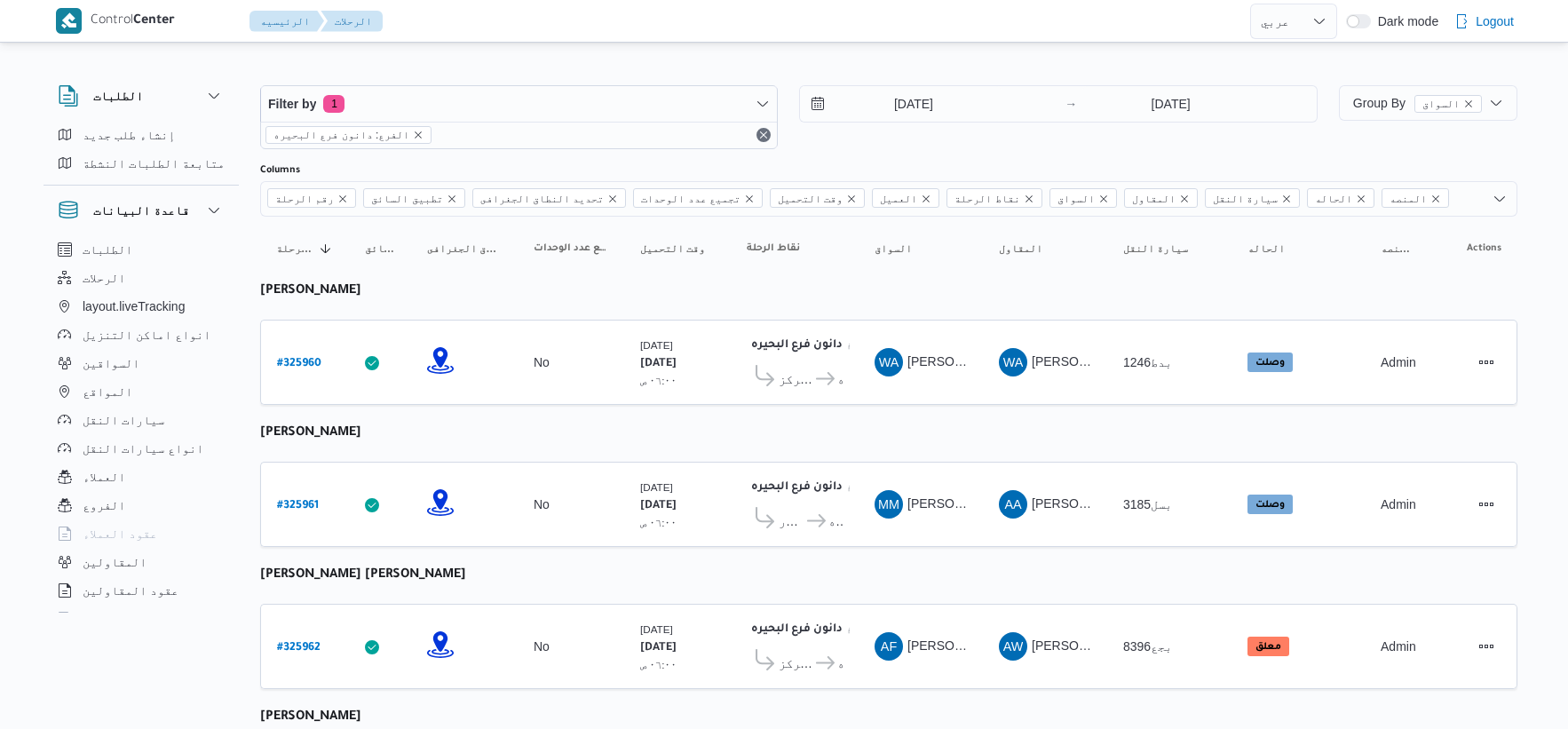 select on "ar" 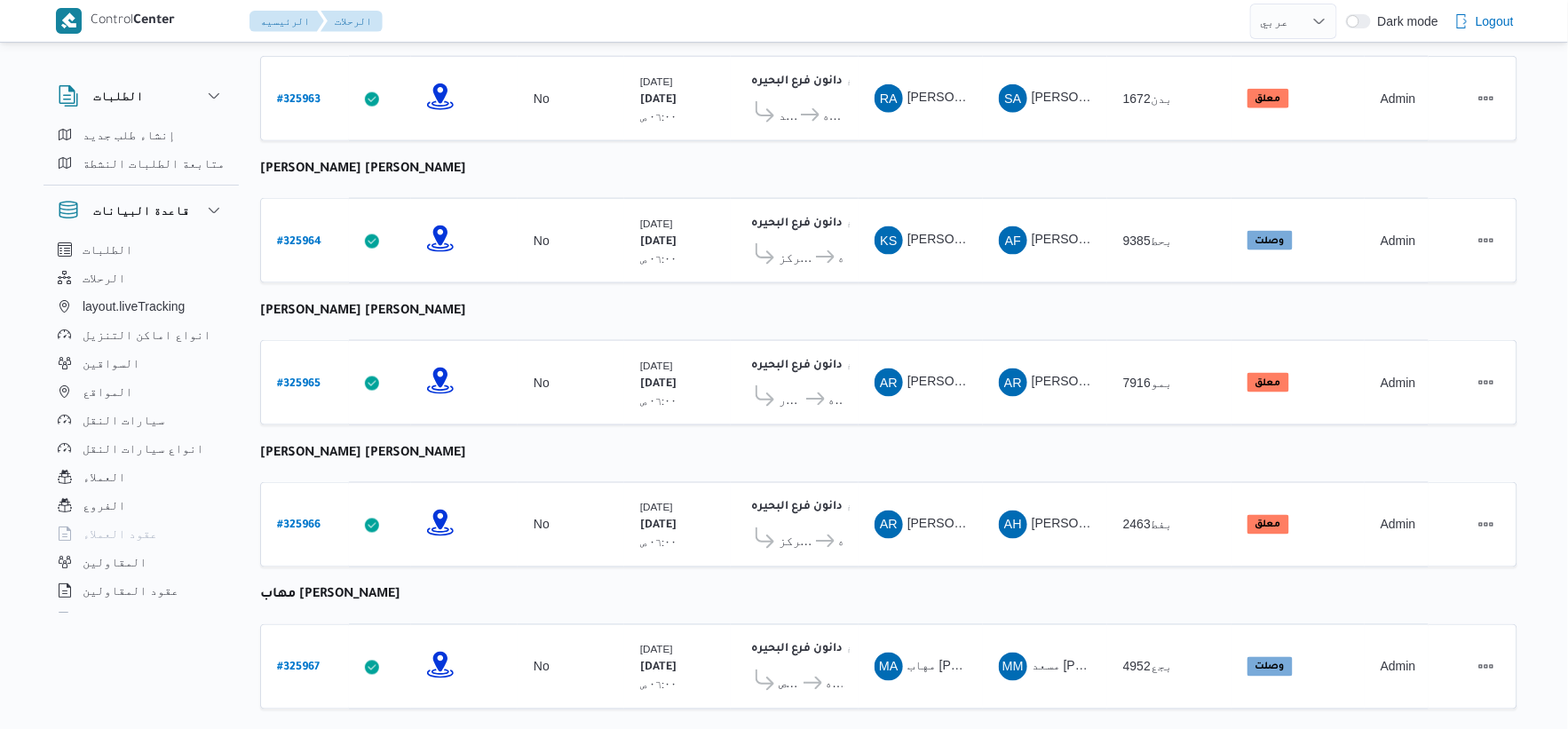 scroll, scrollTop: 690, scrollLeft: 0, axis: vertical 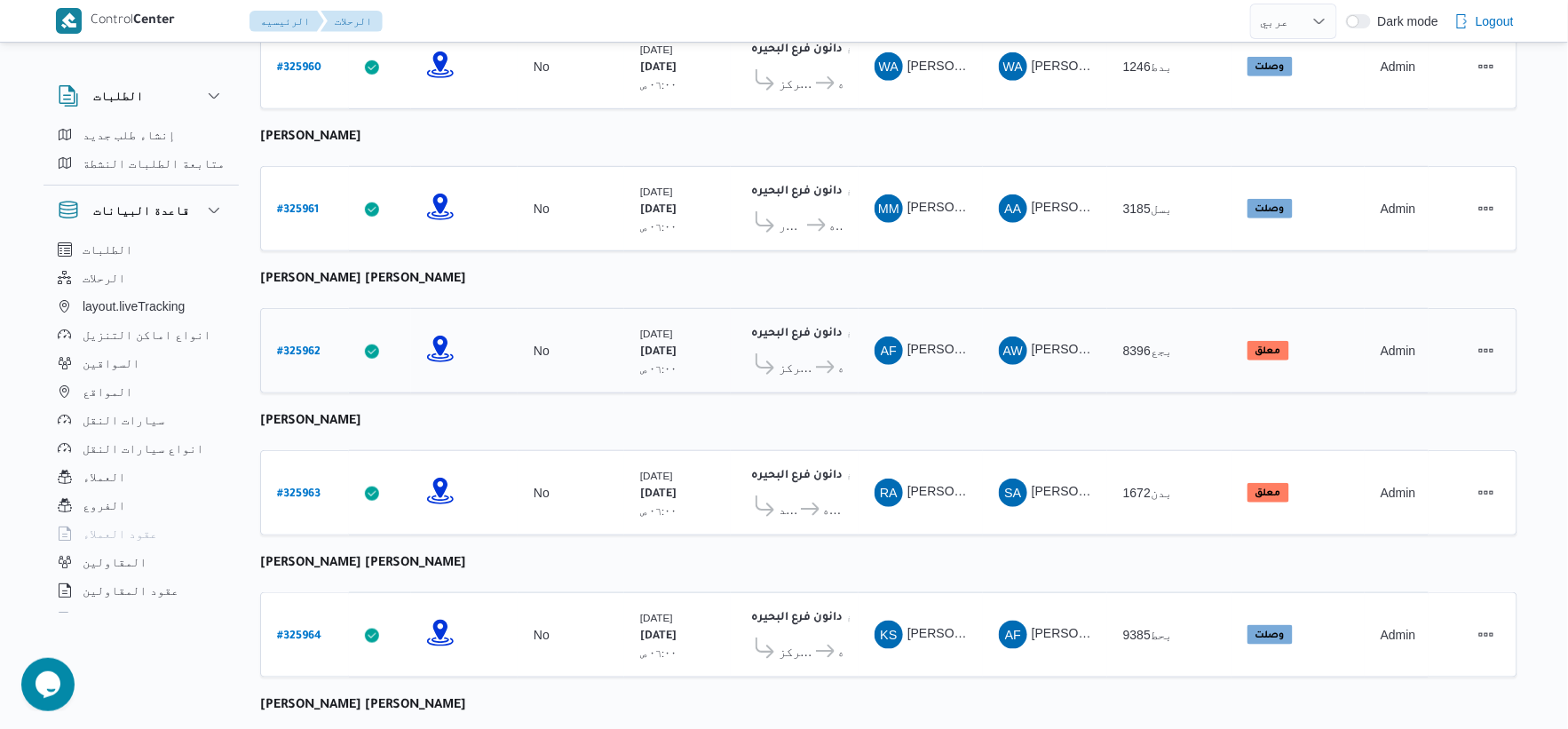 click on "# 325962" at bounding box center [298, 353] 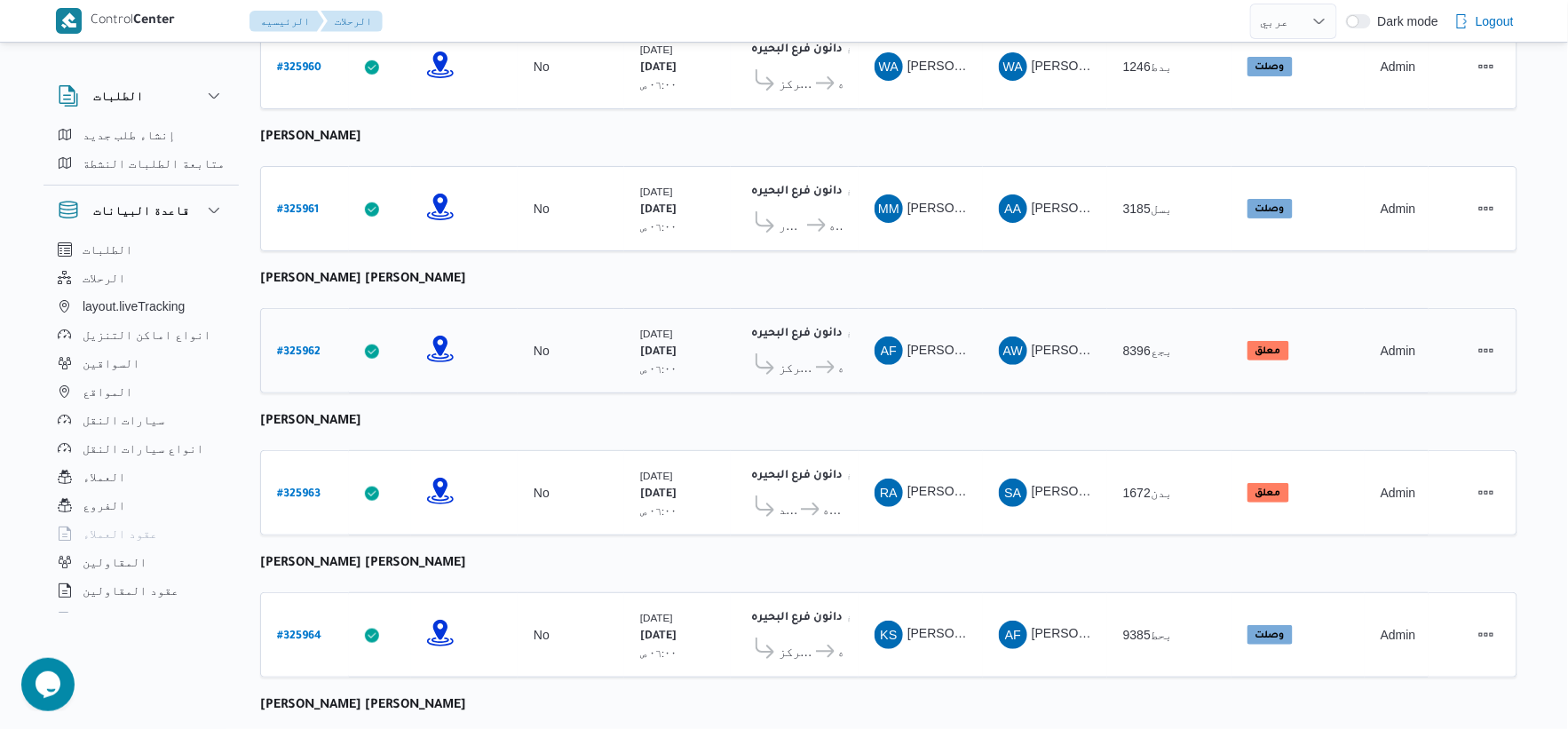 select on "ar" 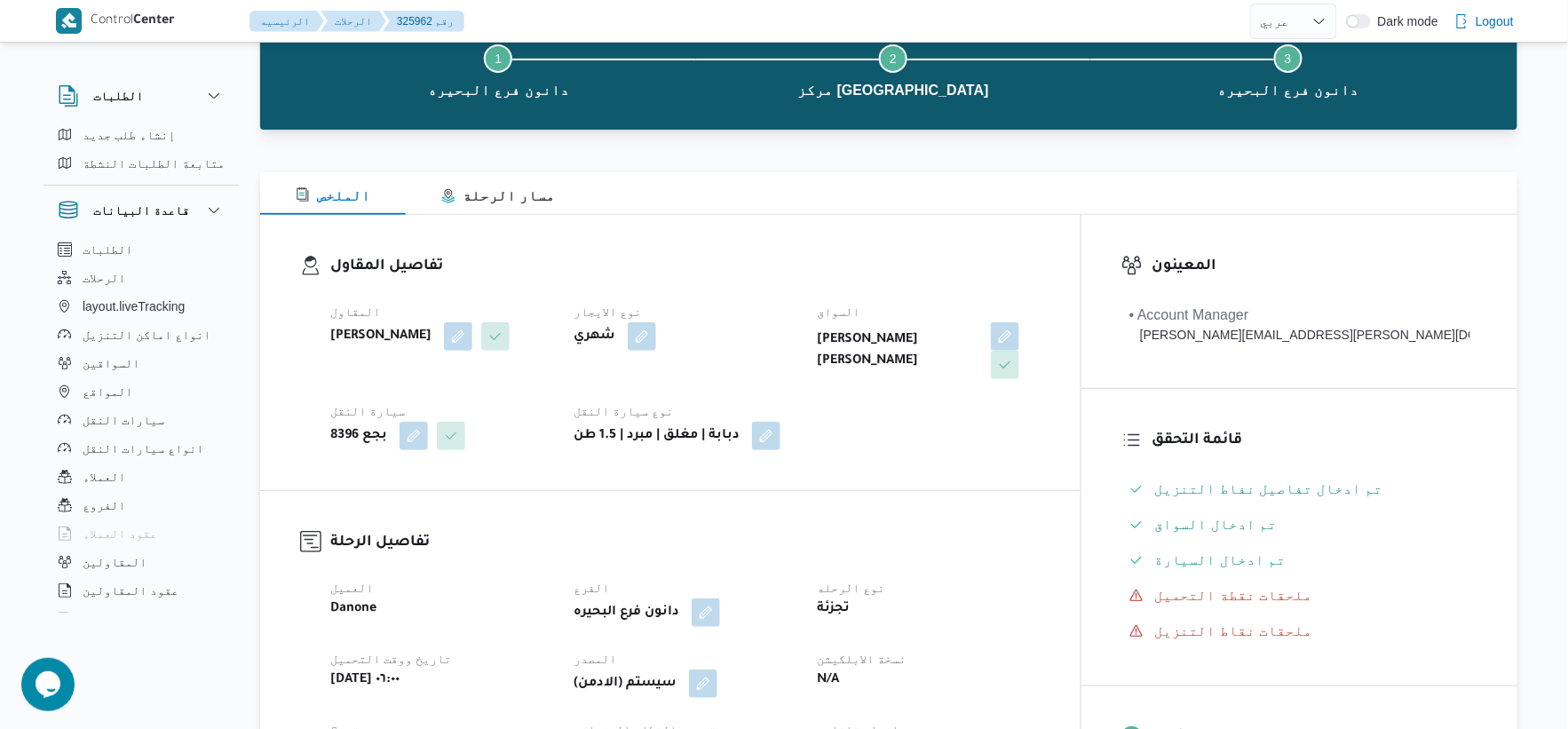 scroll, scrollTop: 0, scrollLeft: 0, axis: both 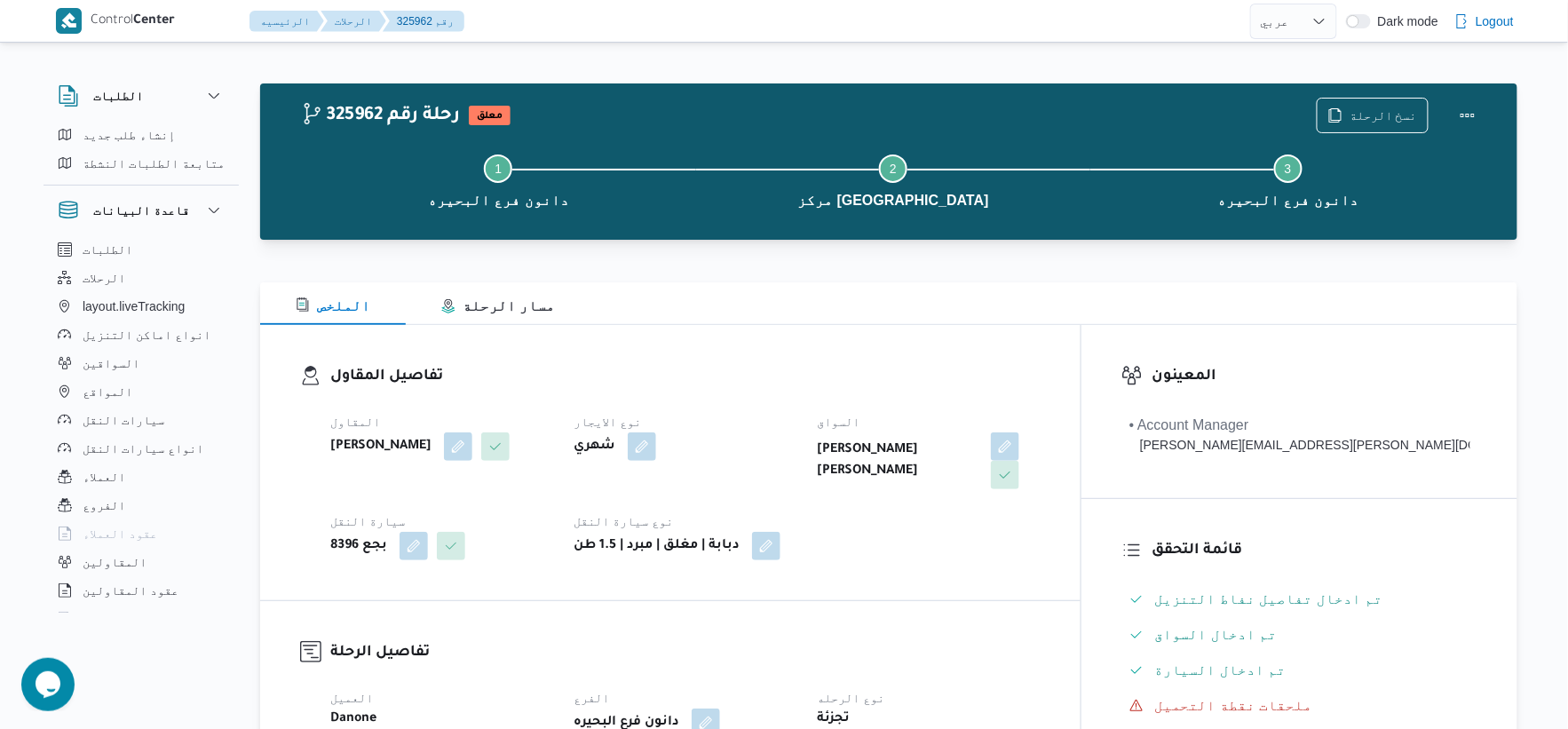select on "ar" 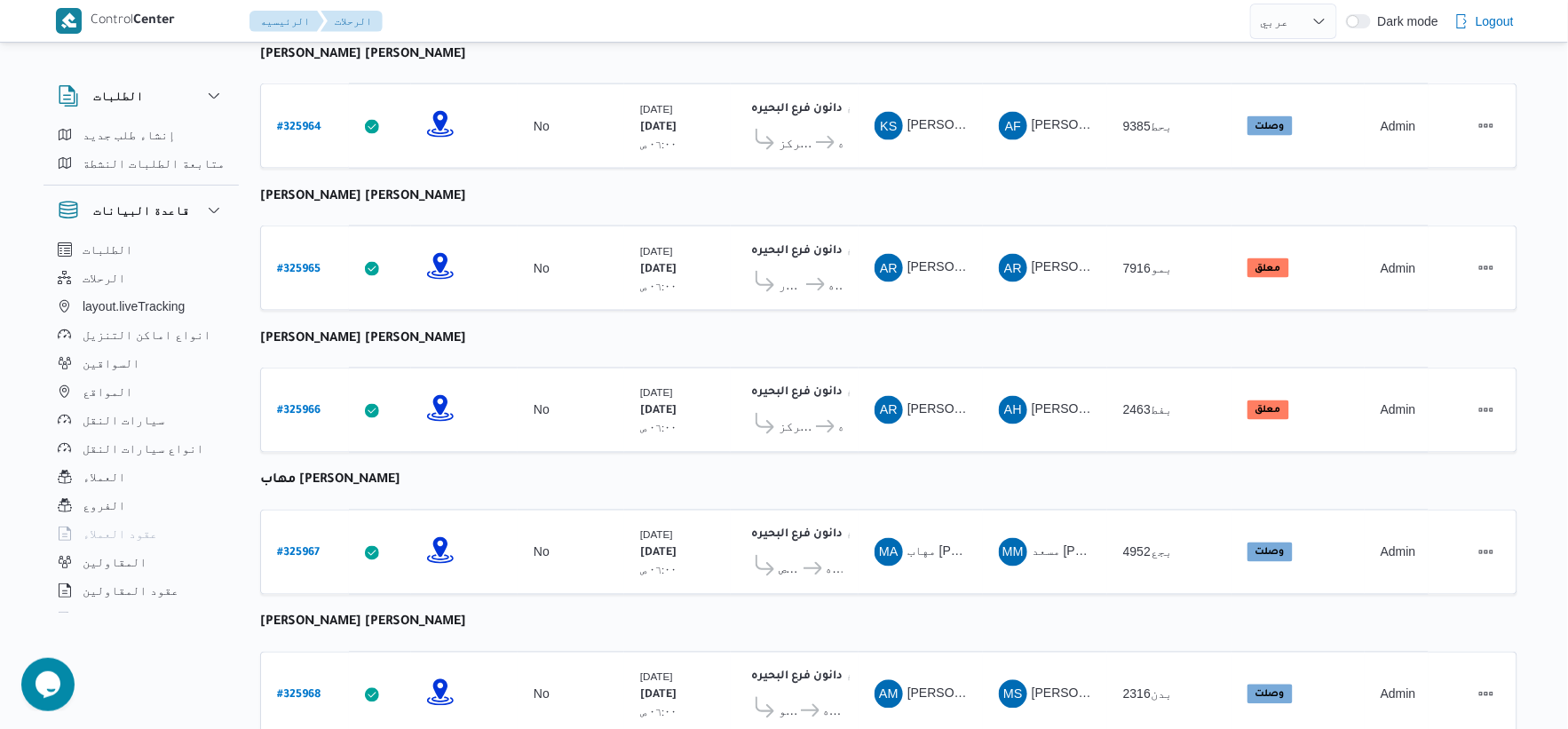 scroll, scrollTop: 826, scrollLeft: 0, axis: vertical 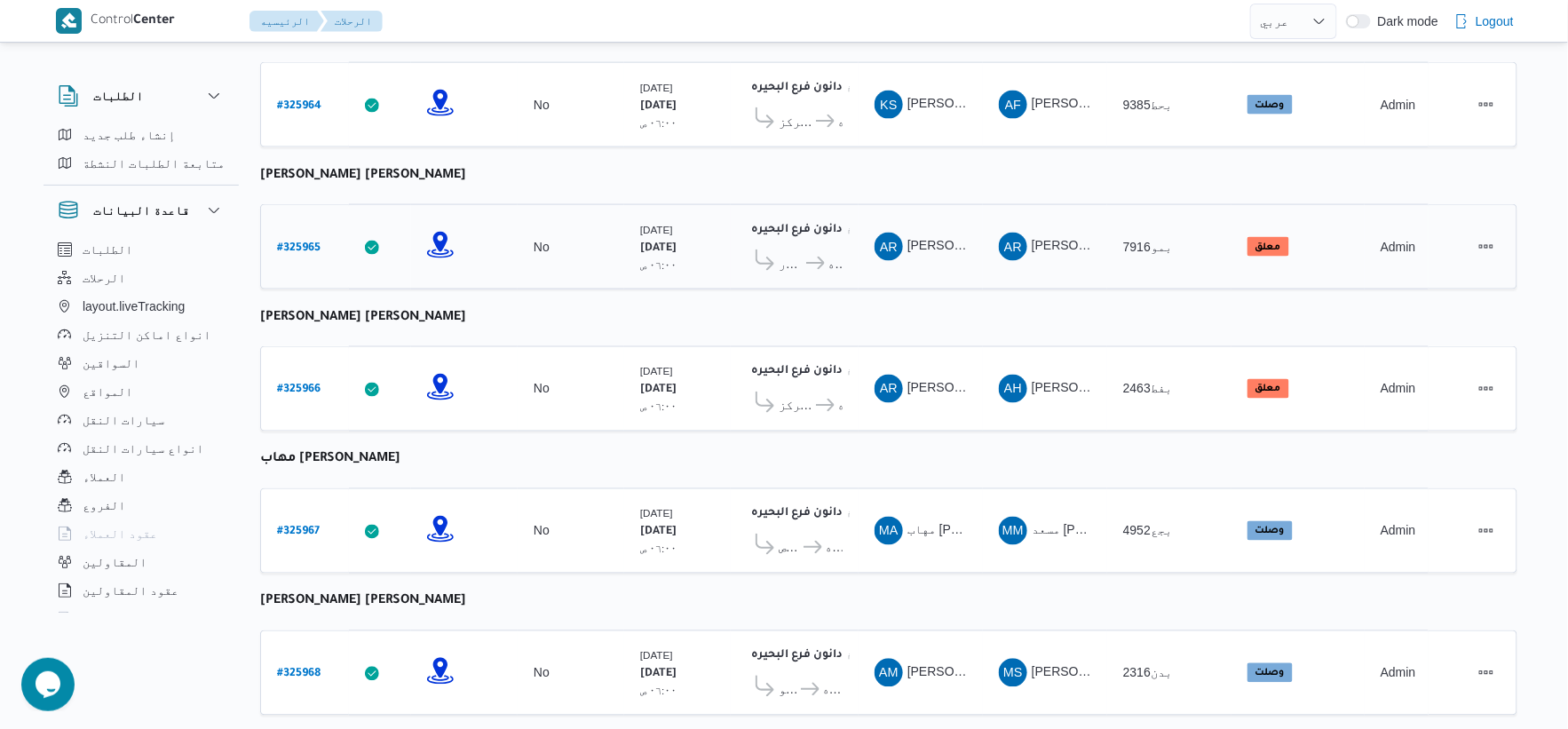 click on "# 325965" at bounding box center [298, 249] 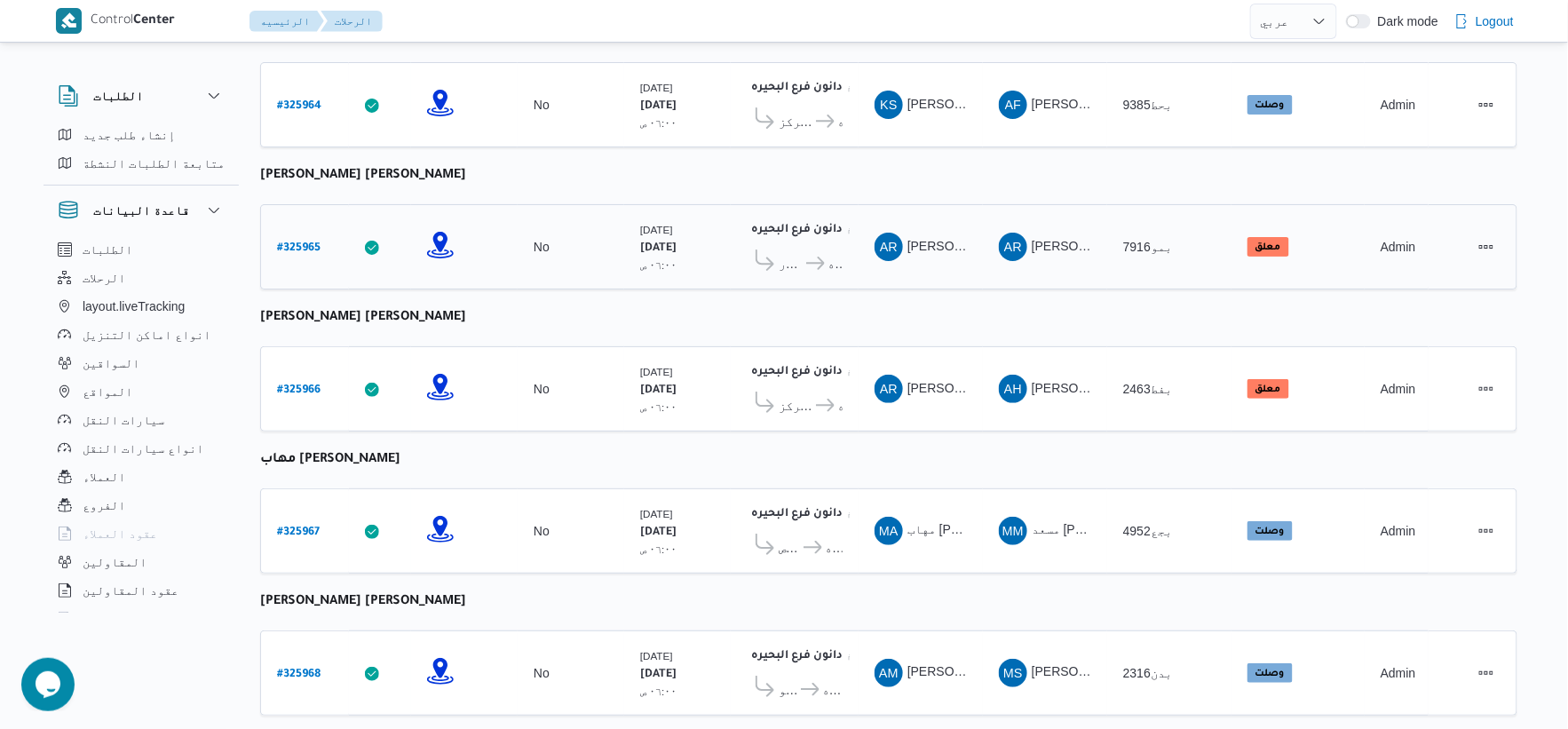 select on "ar" 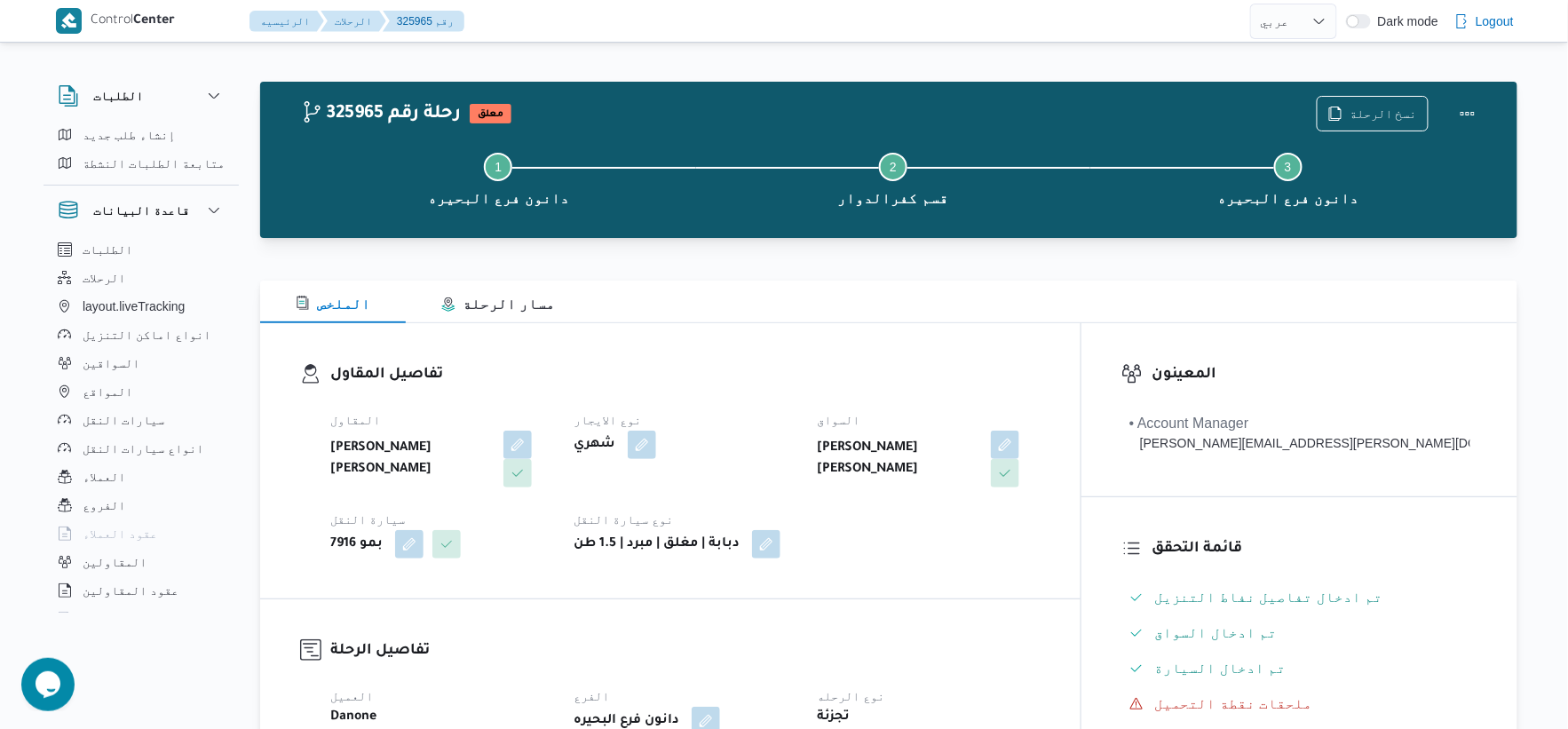 scroll, scrollTop: 0, scrollLeft: 0, axis: both 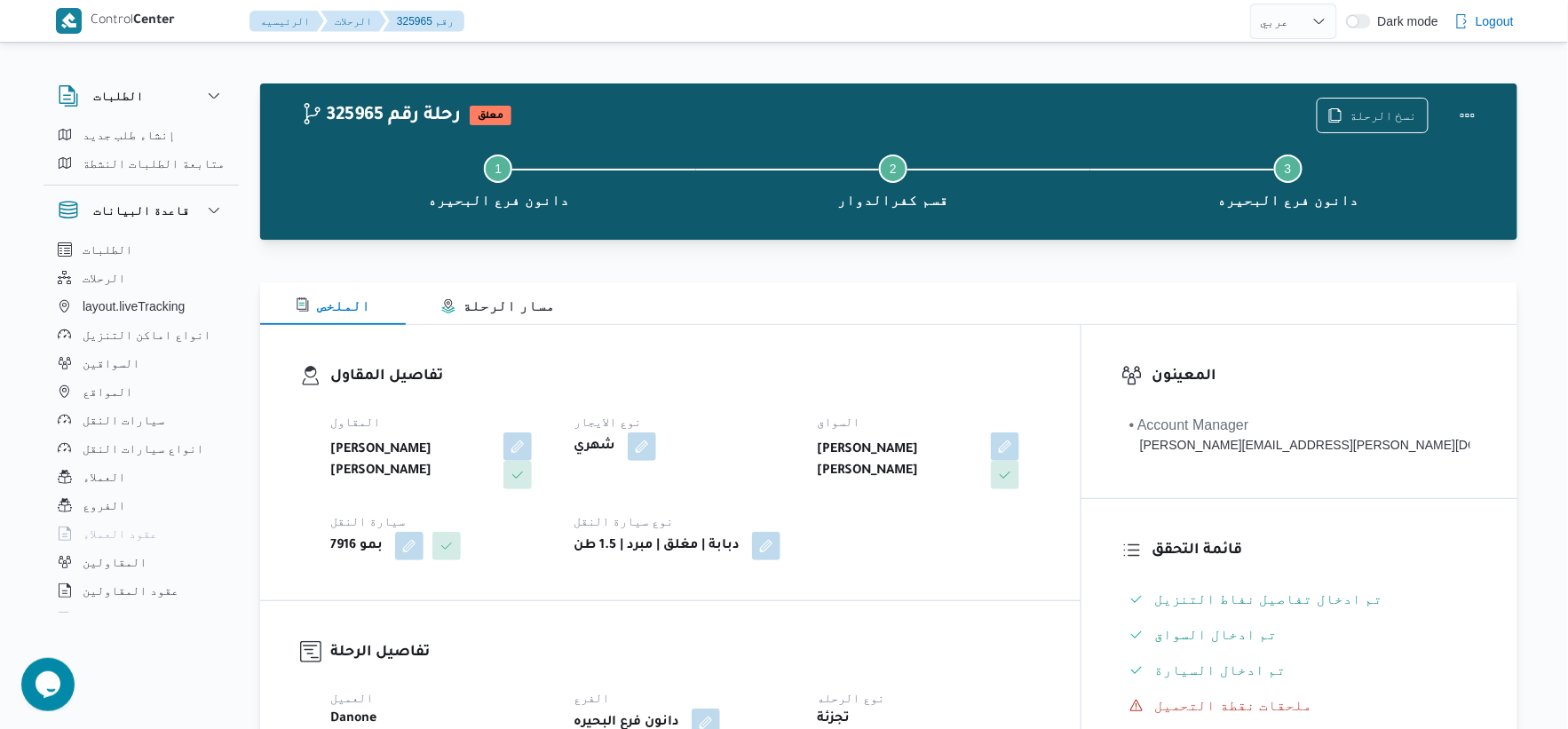 select on "ar" 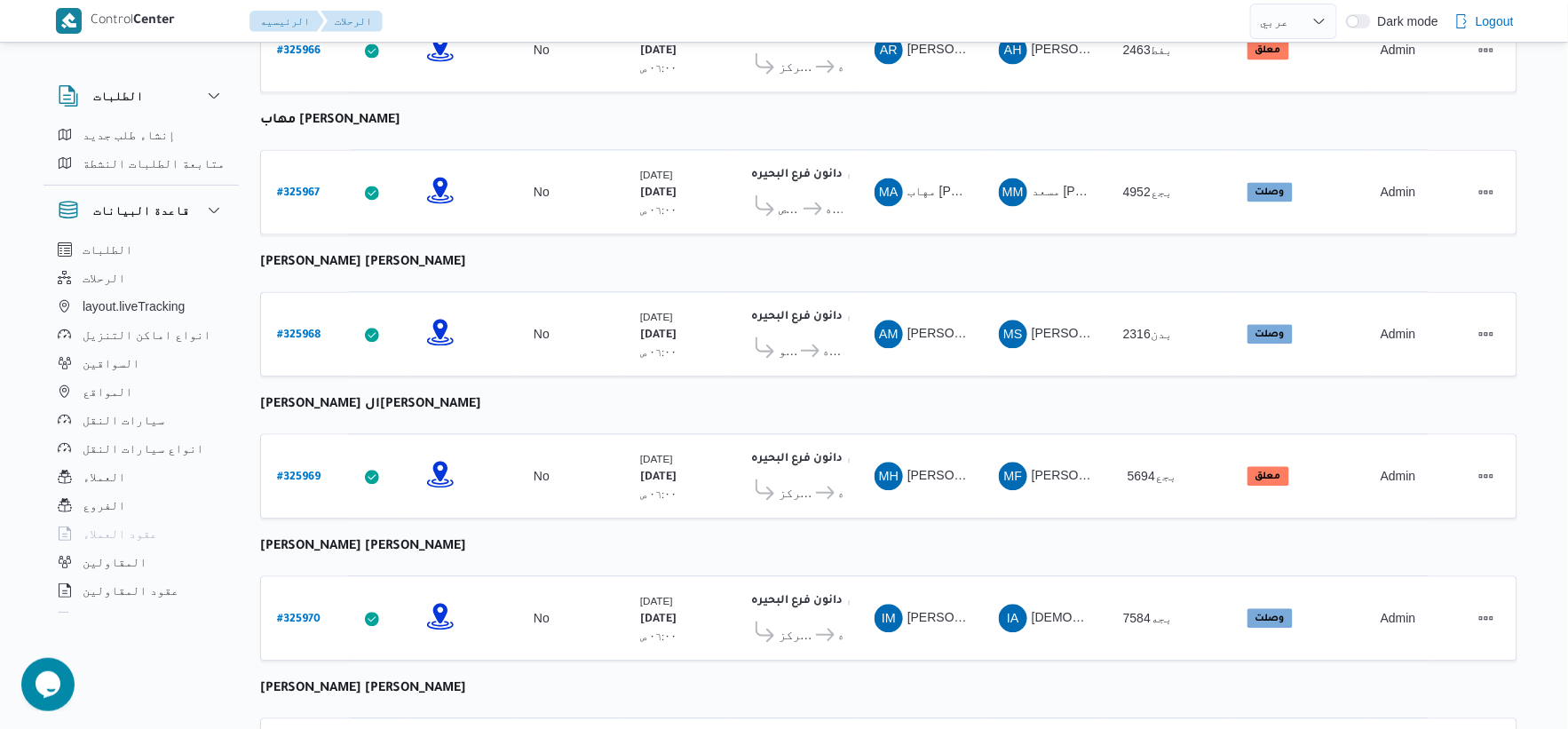 scroll, scrollTop: 1130, scrollLeft: 0, axis: vertical 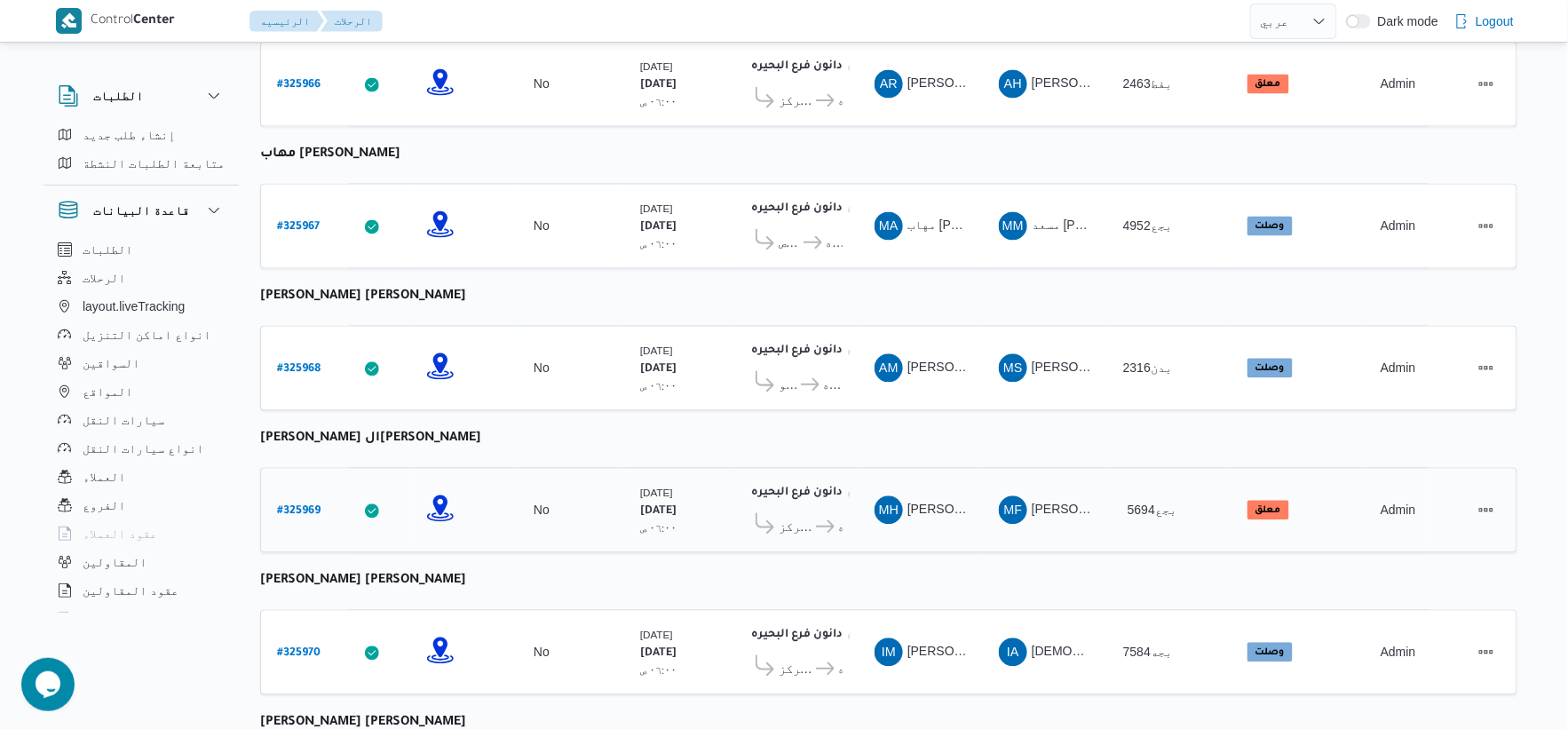 click on "# 325969" at bounding box center [298, 512] 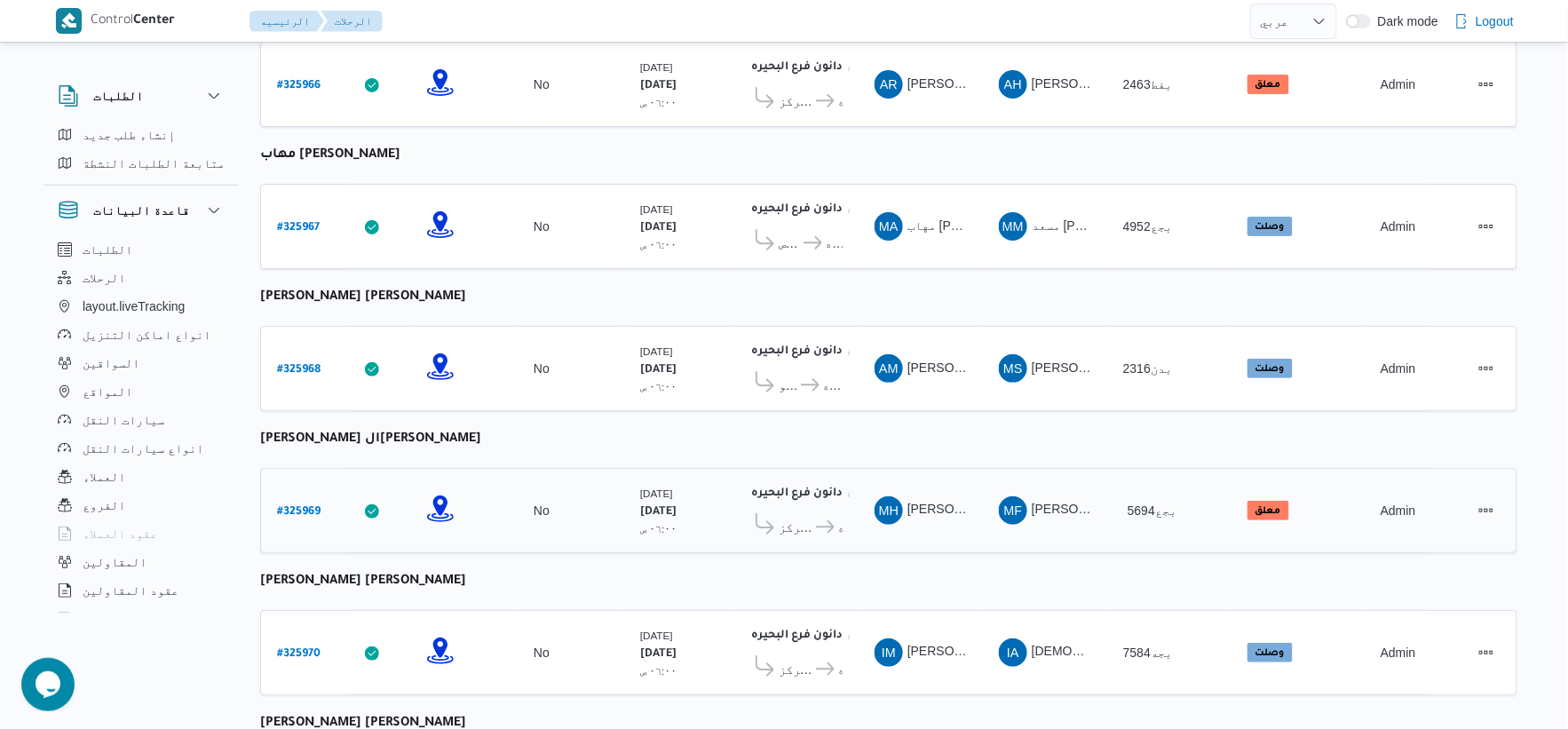 select on "ar" 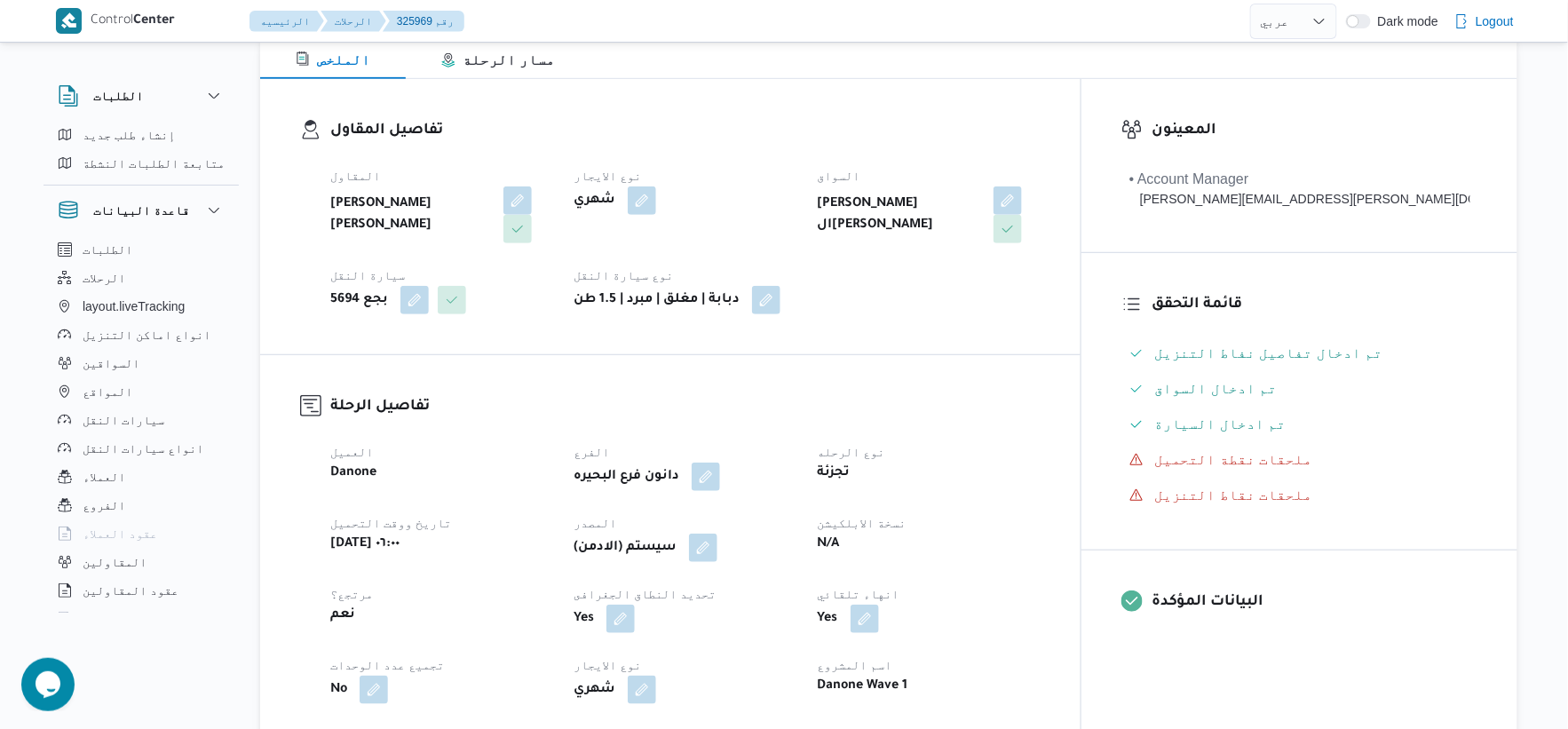 scroll, scrollTop: 591, scrollLeft: 0, axis: vertical 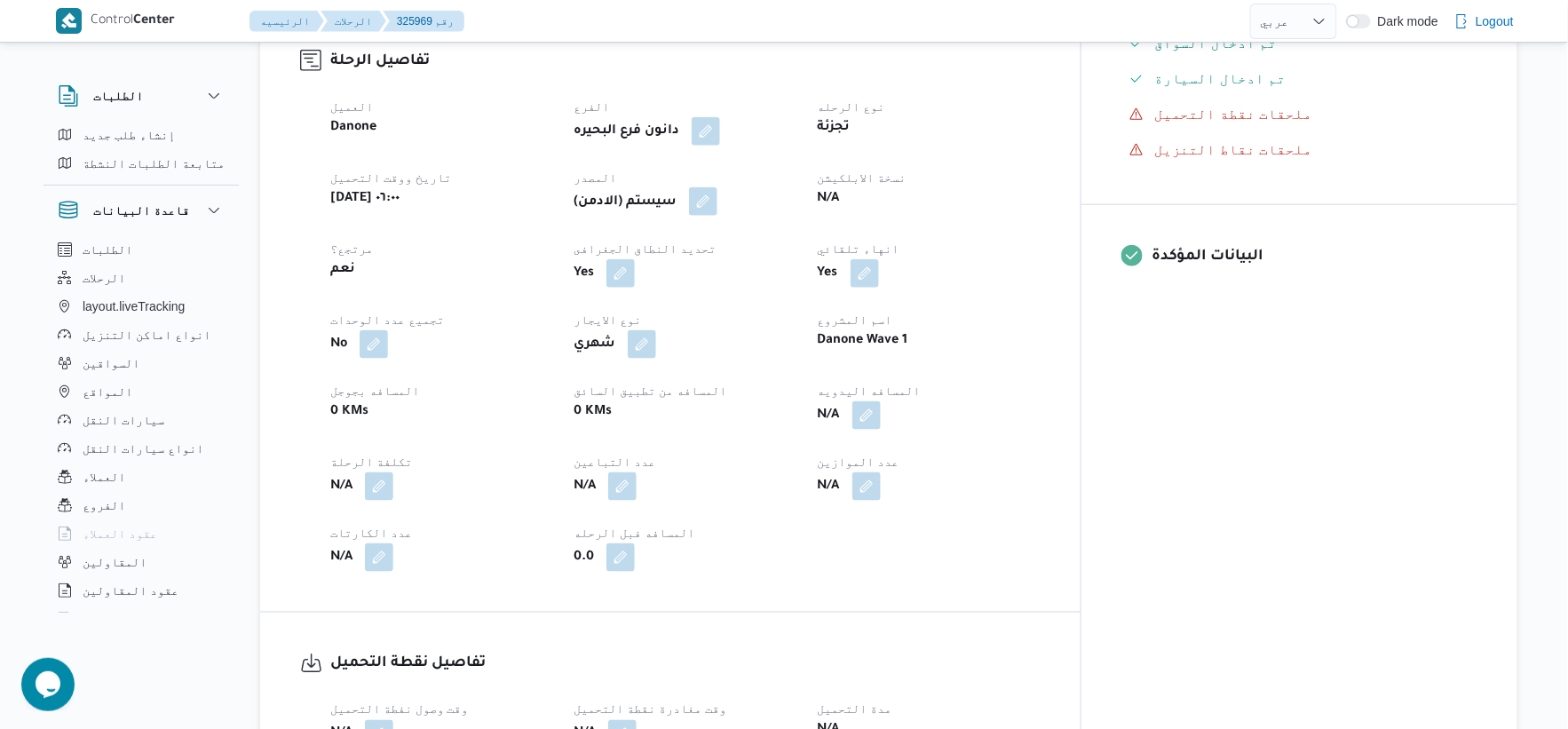 click at bounding box center (703, 202) 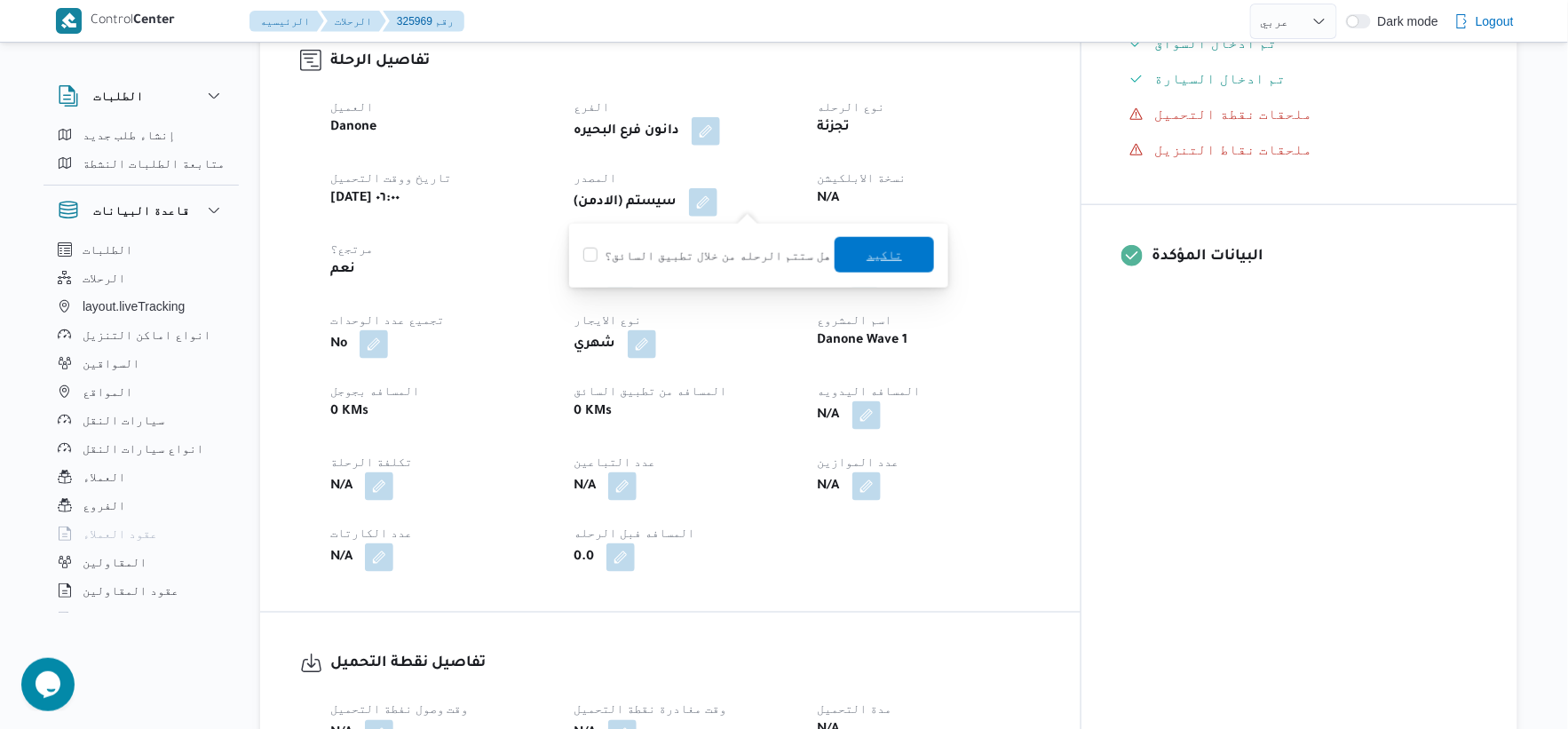 click on "تاكيد" at bounding box center (884, 255) 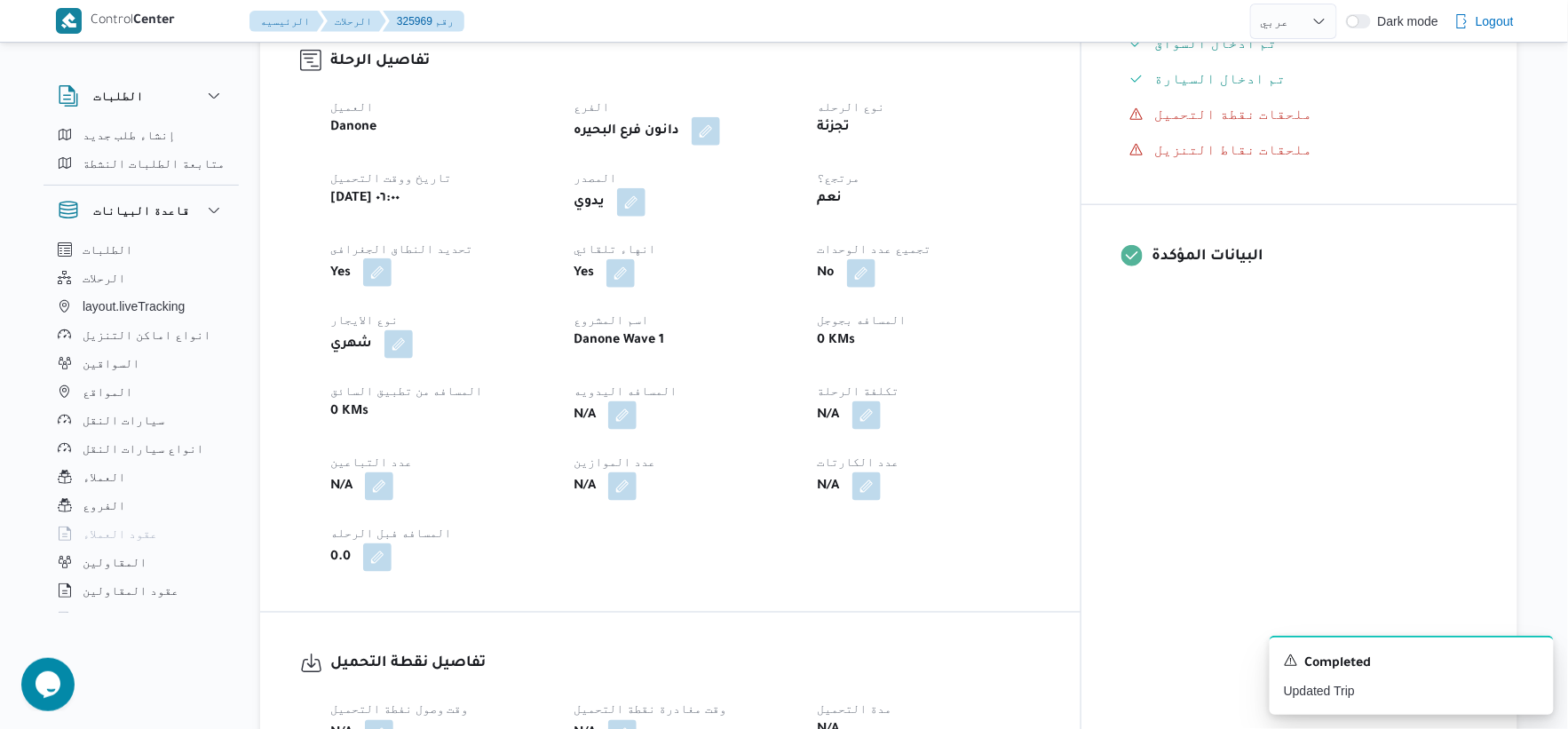 click at bounding box center [377, 273] 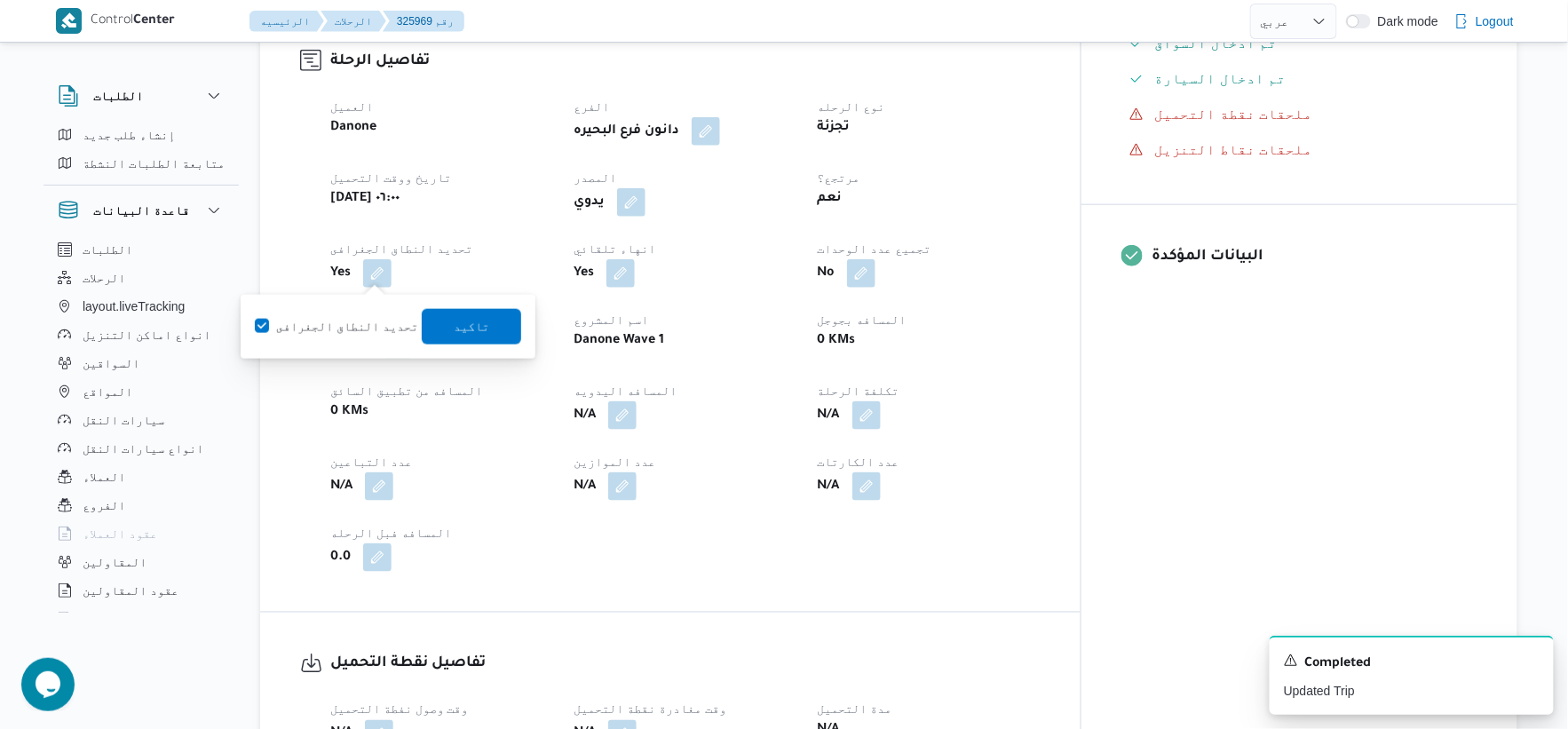 click on "تحديد النطاق الجغرافى" at bounding box center [337, 327] 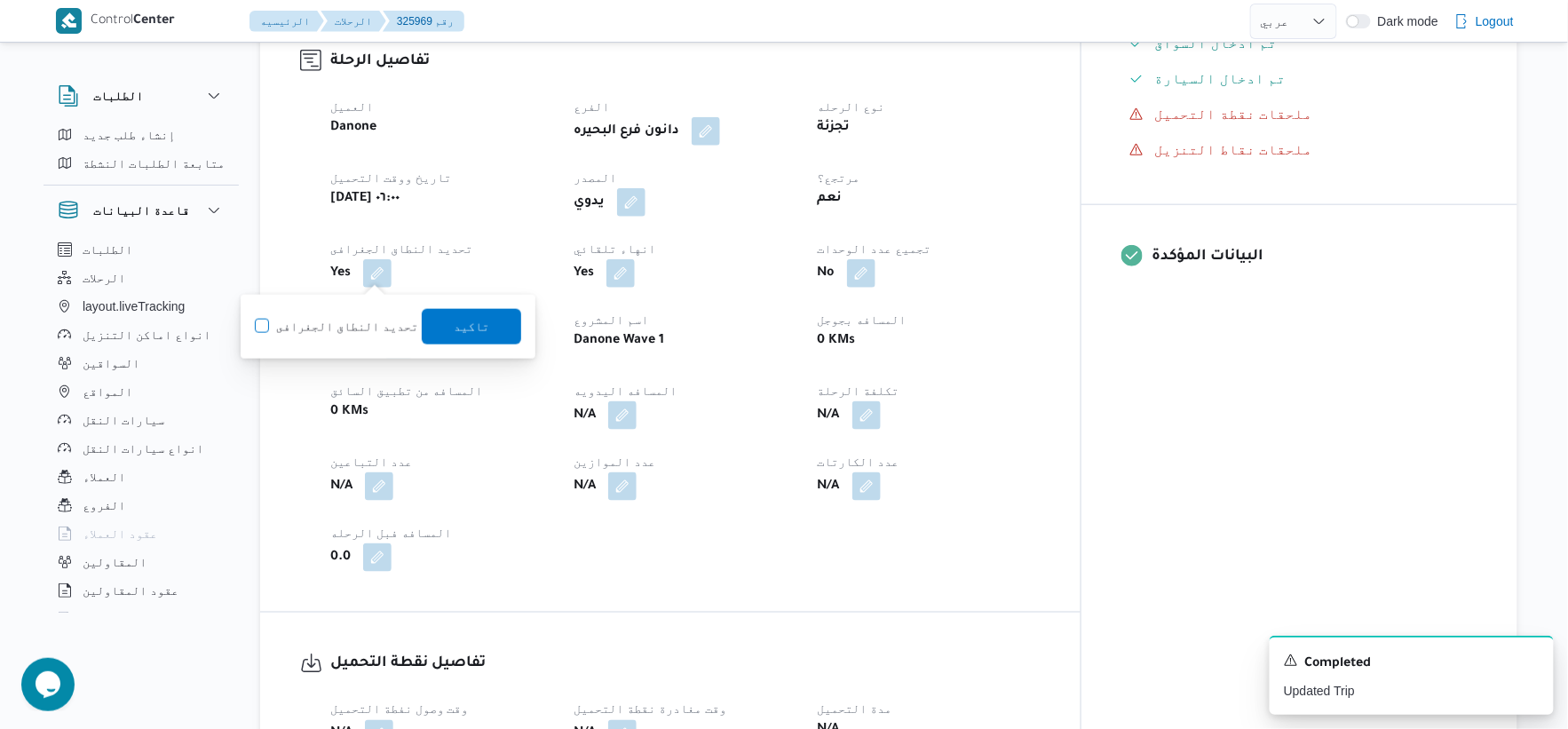 checkbox on "false" 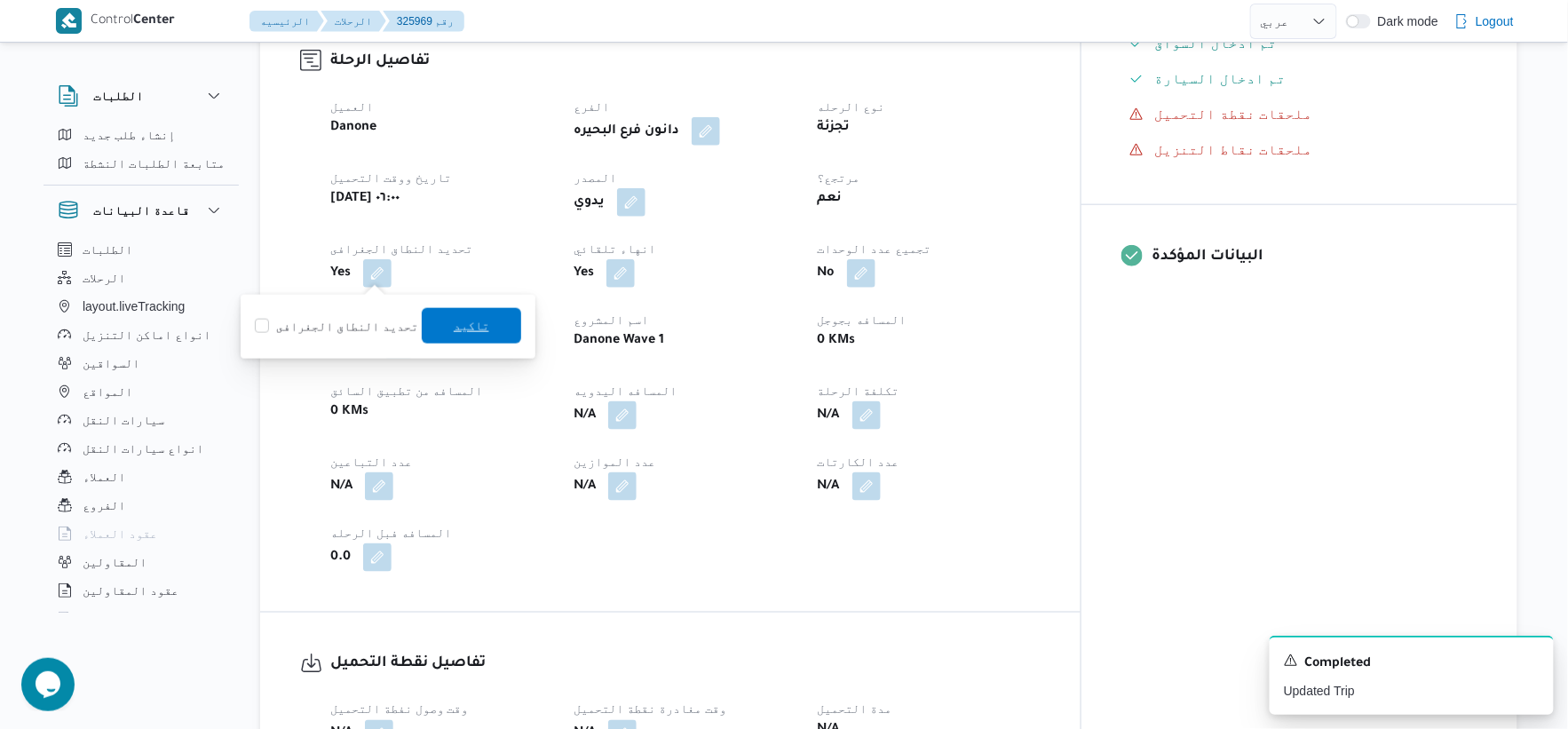 click on "تاكيد" at bounding box center (471, 326) 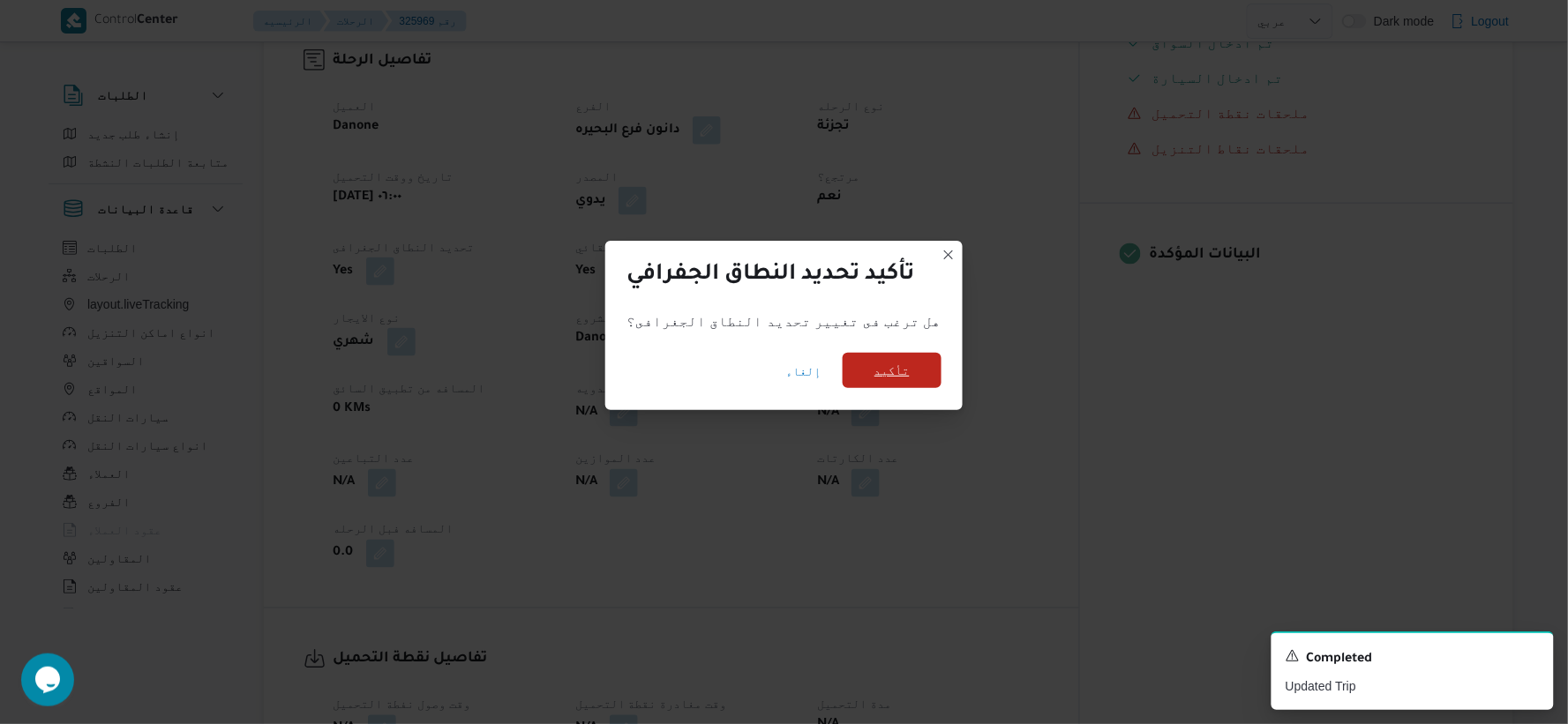 click on "تأكيد" at bounding box center (892, 370) 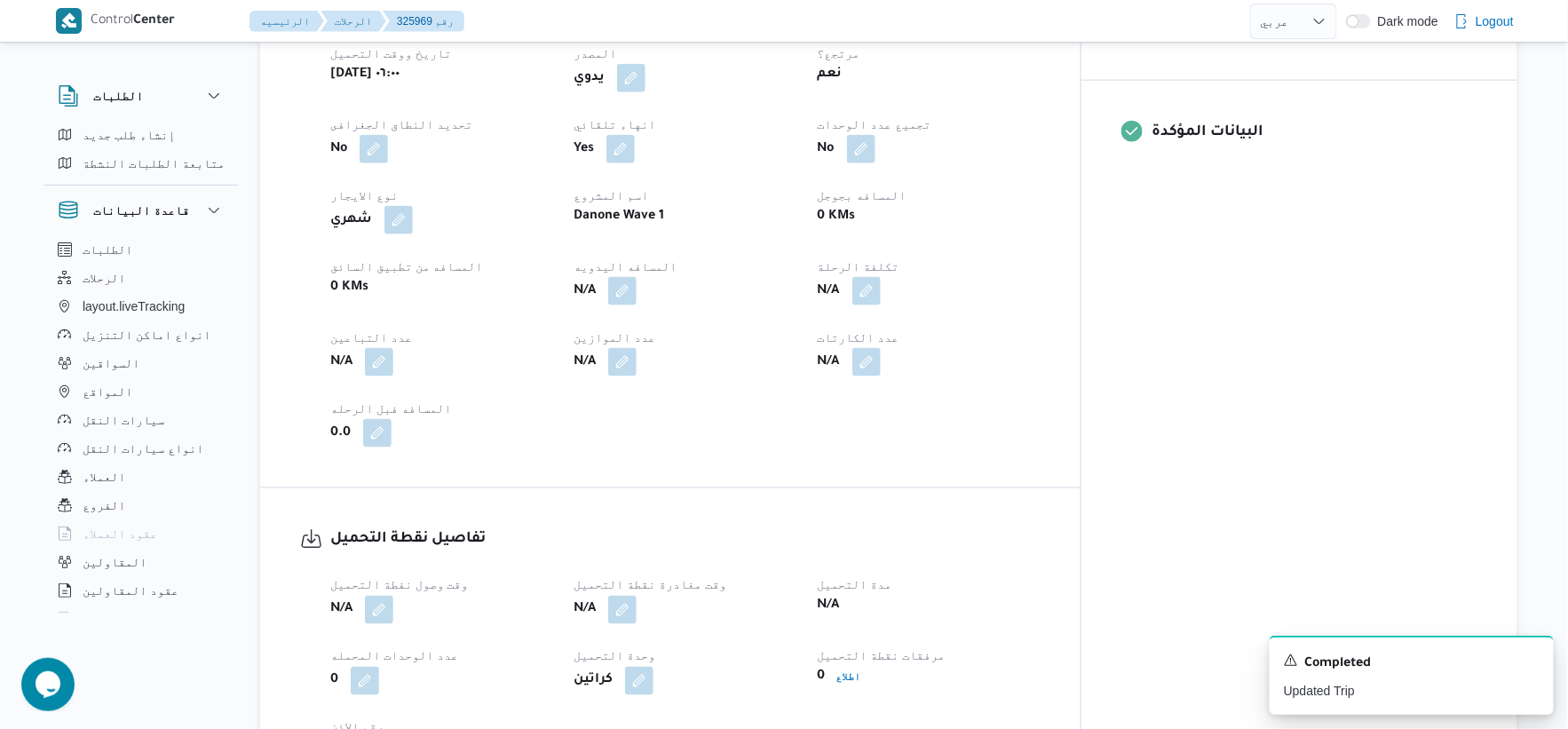 scroll, scrollTop: 1085, scrollLeft: 0, axis: vertical 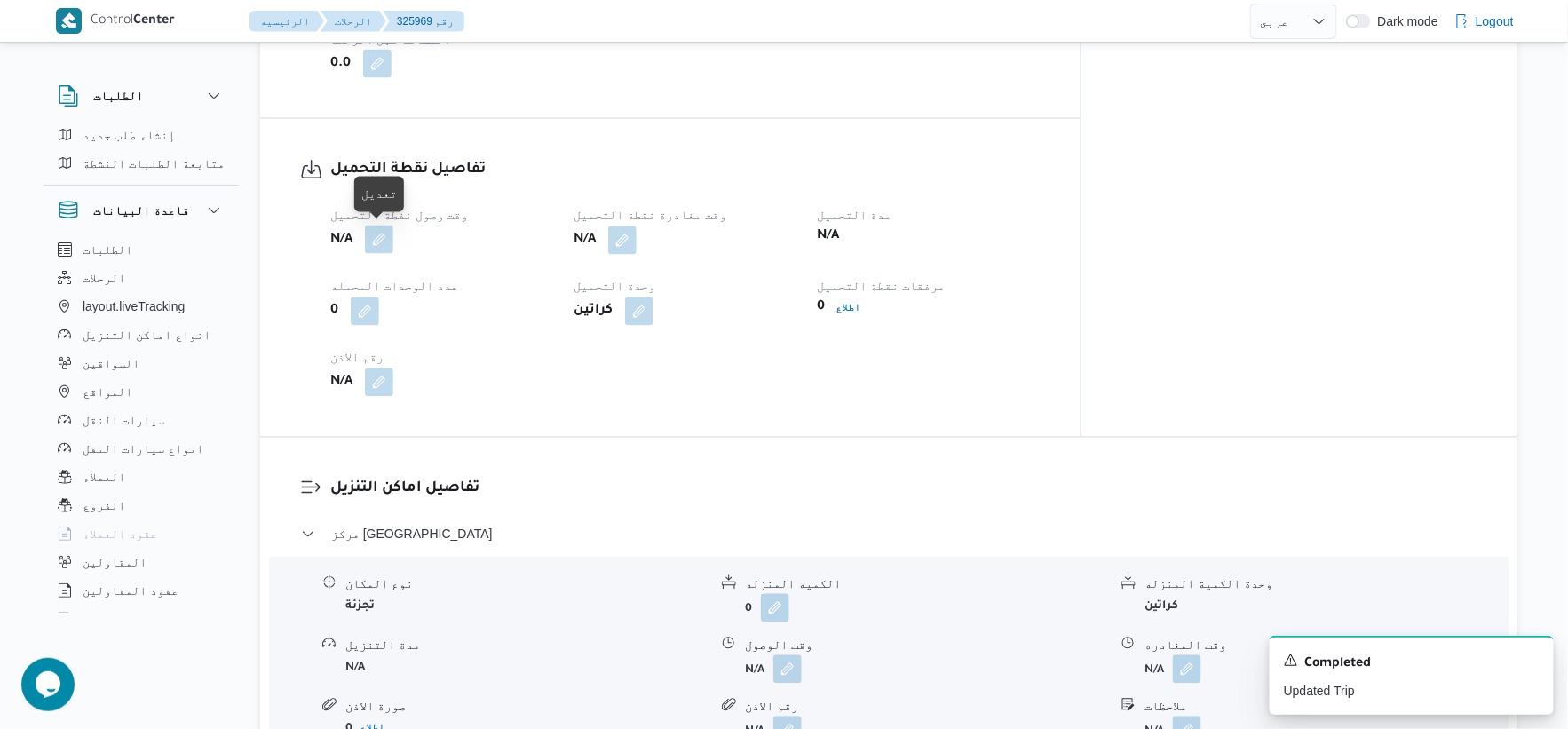 click at bounding box center (379, 240) 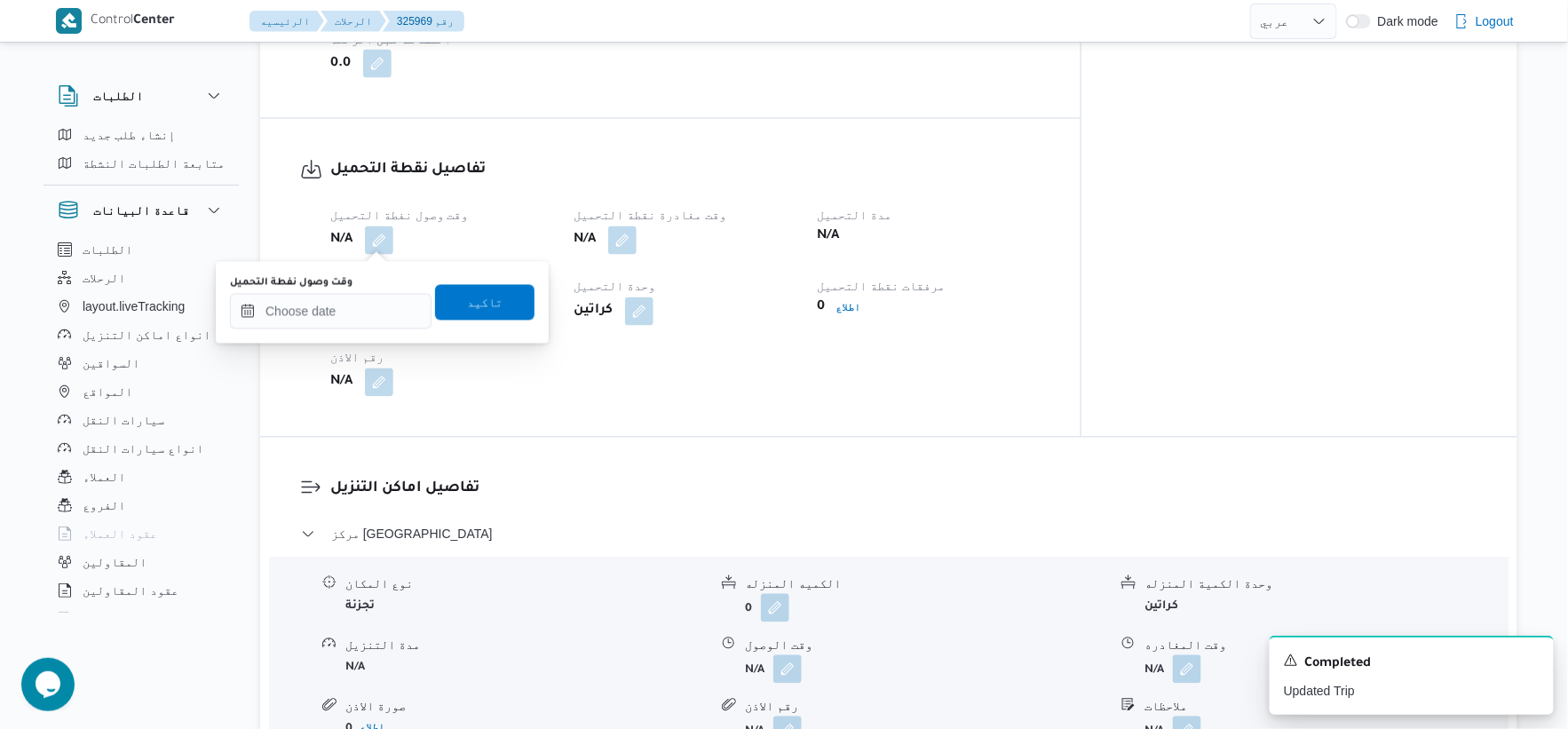 click on "وقت وصول نفطة التحميل" at bounding box center (330, 303) 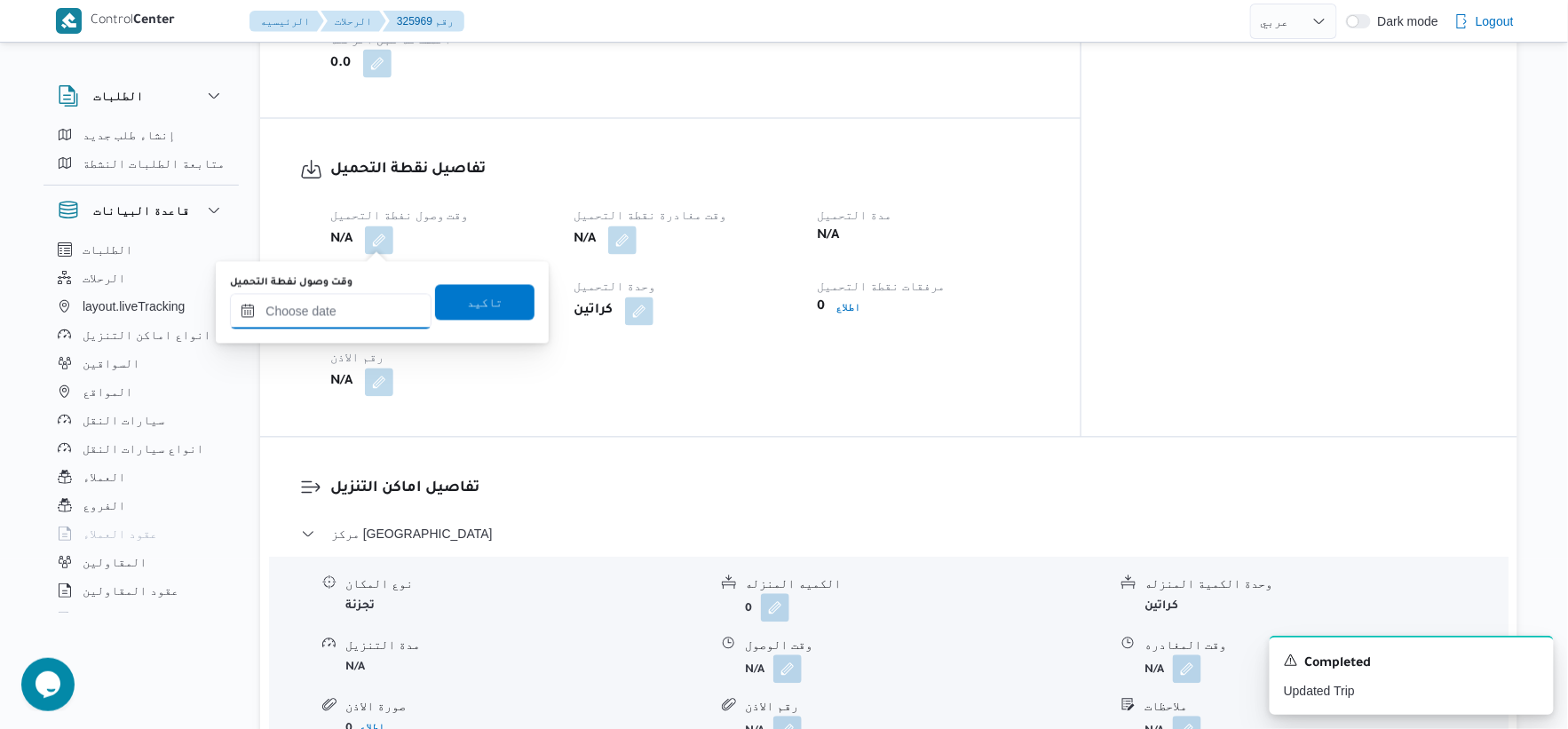click on "وقت وصول نفطة التحميل" at bounding box center [330, 312] 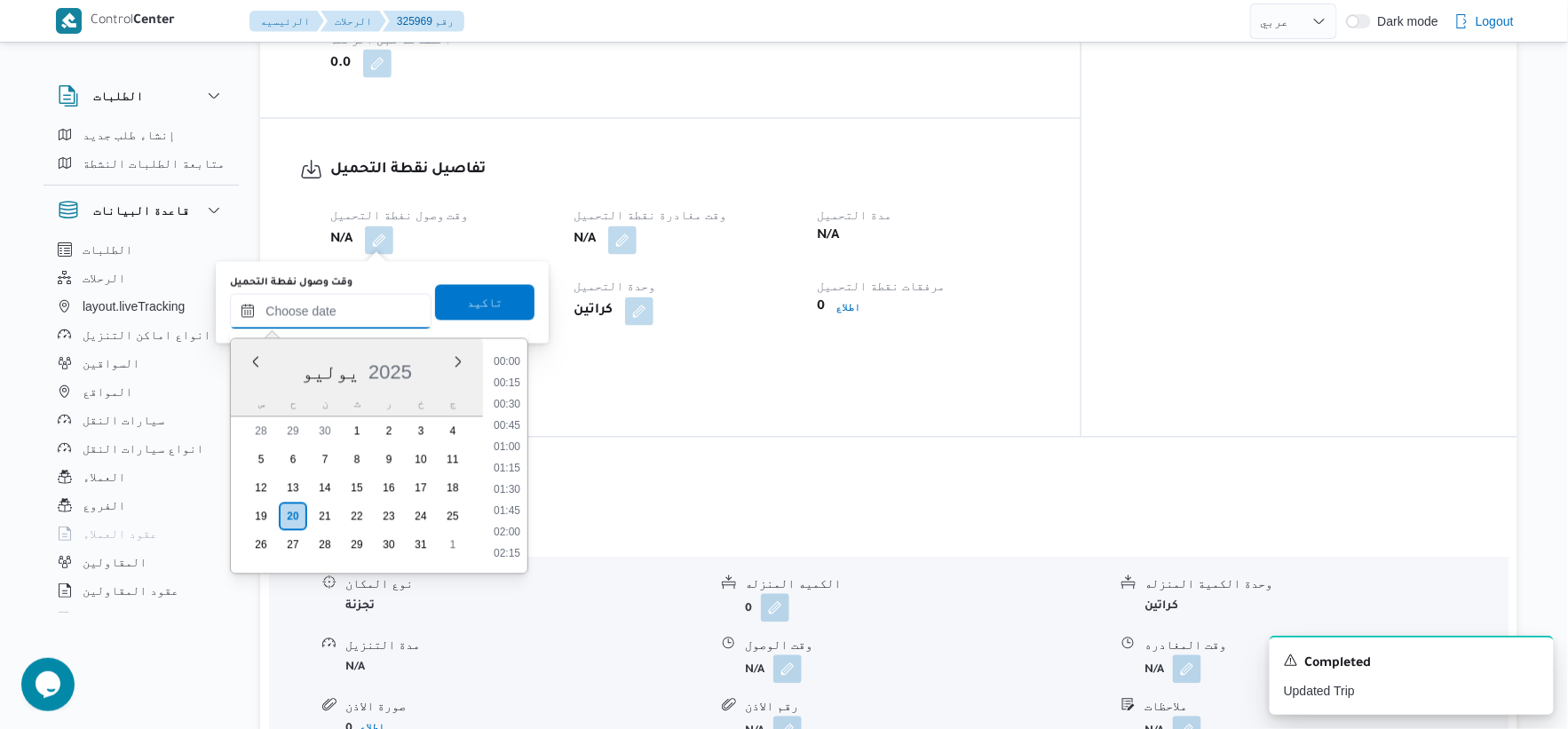 scroll, scrollTop: 534, scrollLeft: 0, axis: vertical 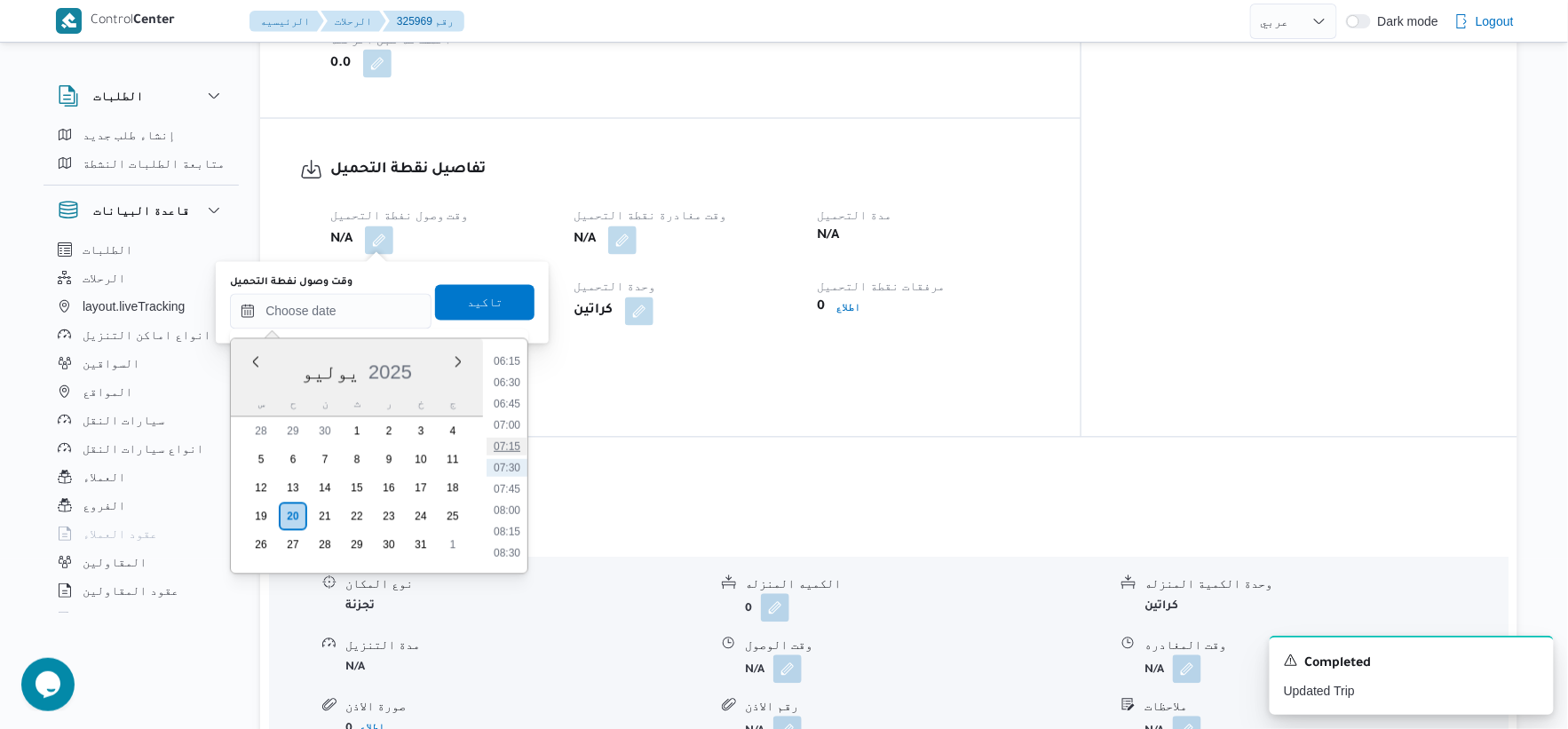 click on "07:15" at bounding box center [507, 447] 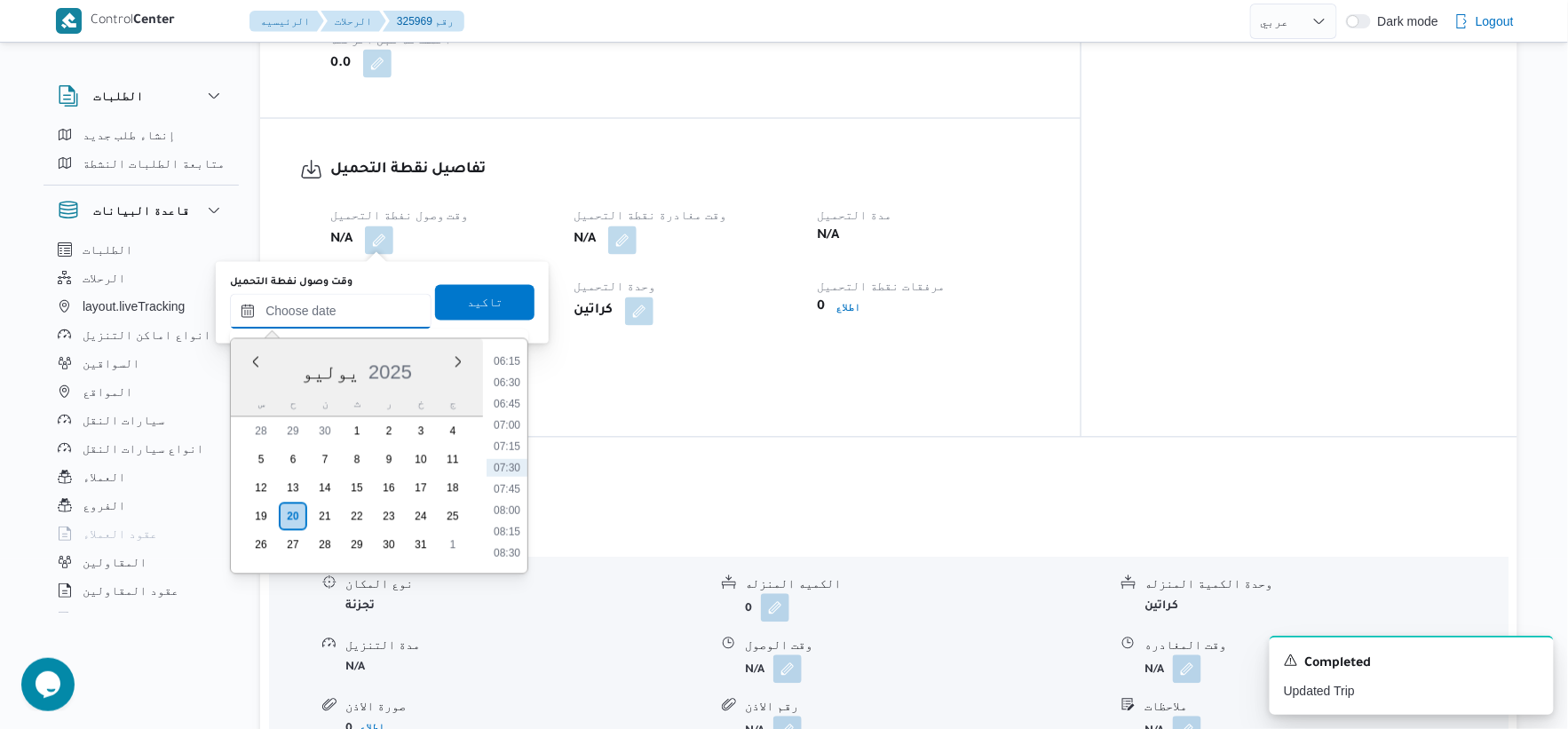 type on "٢٠/٠٧/٢٠٢٥ ٠٧:١٥" 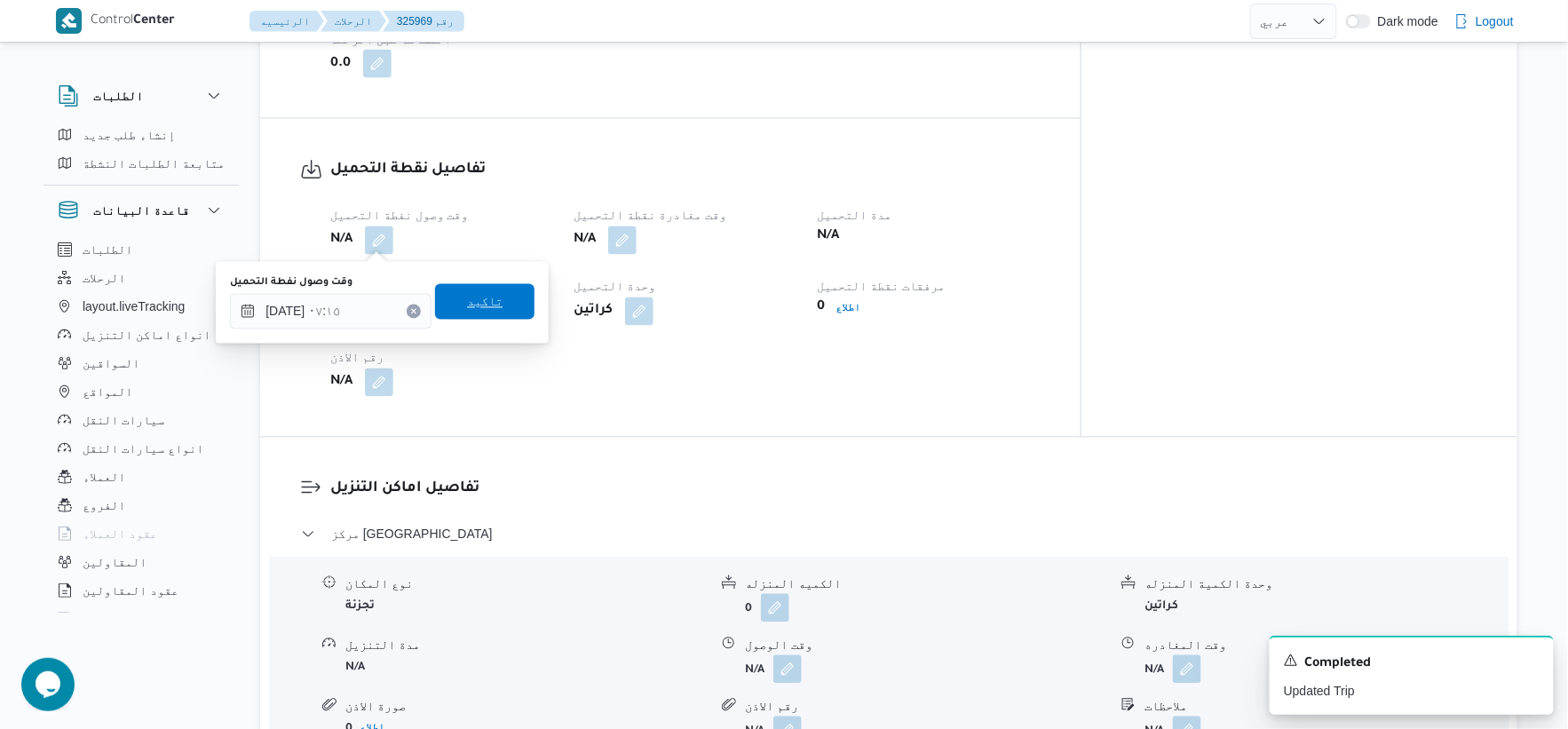 click on "تاكيد" at bounding box center (485, 302) 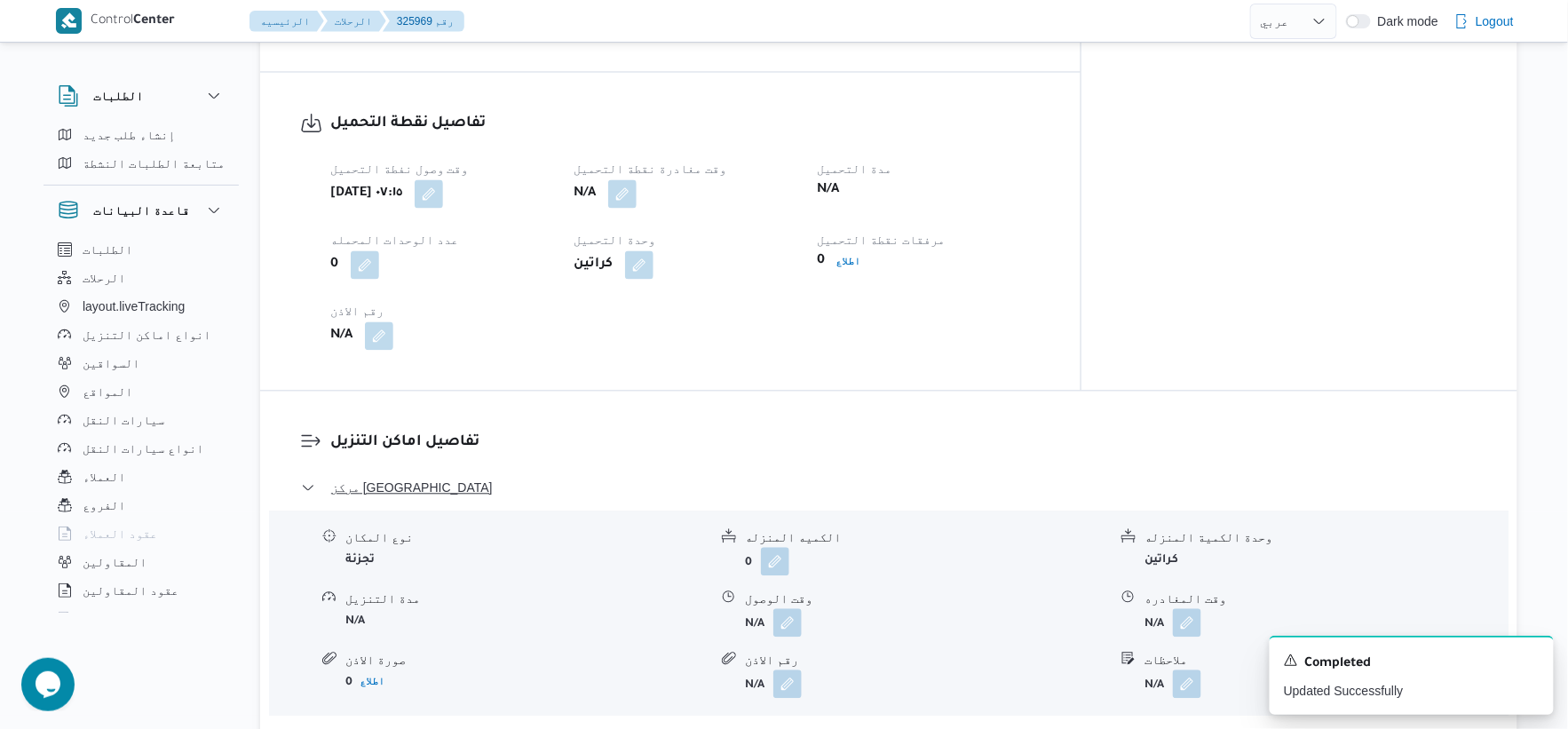scroll, scrollTop: 1085, scrollLeft: 0, axis: vertical 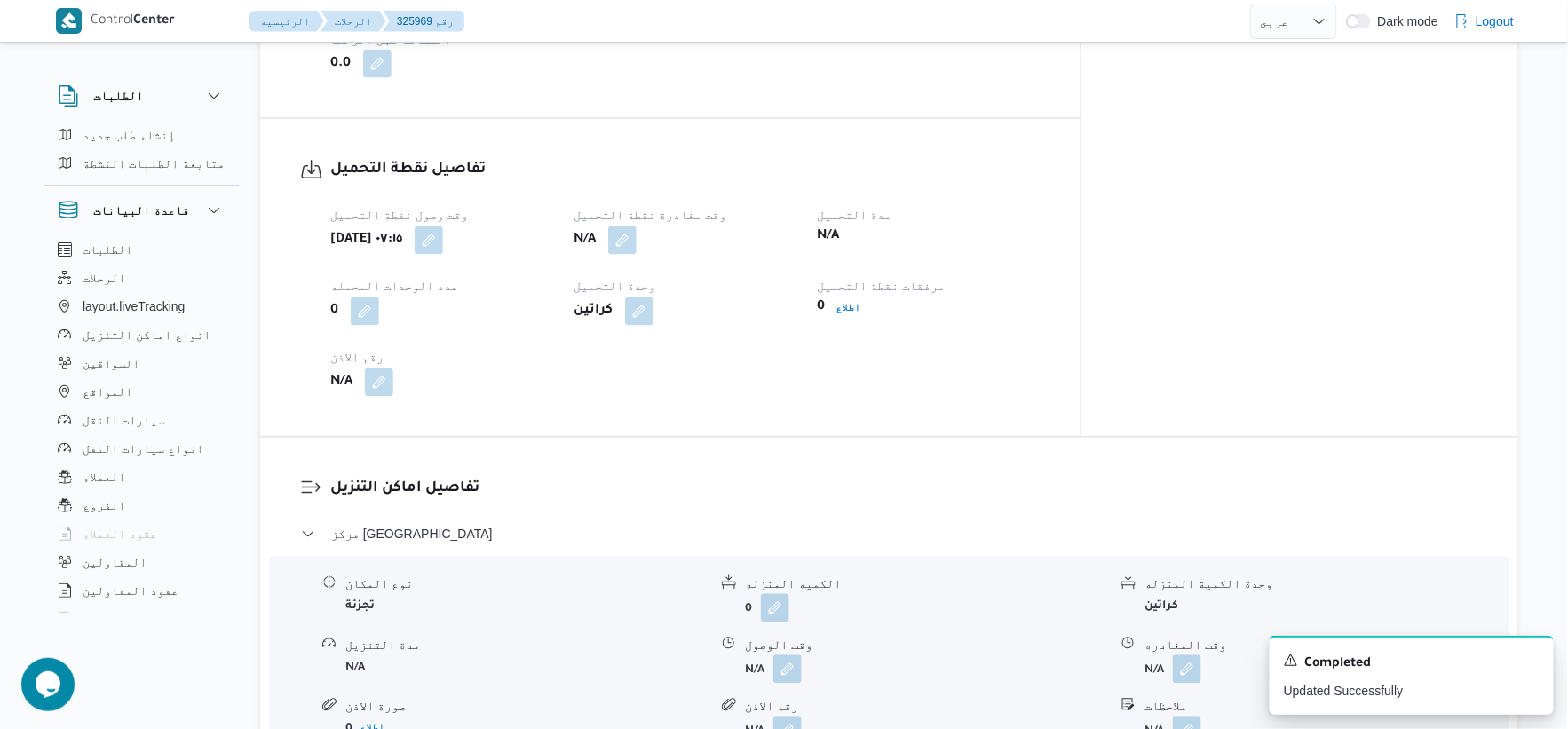 select on "ar" 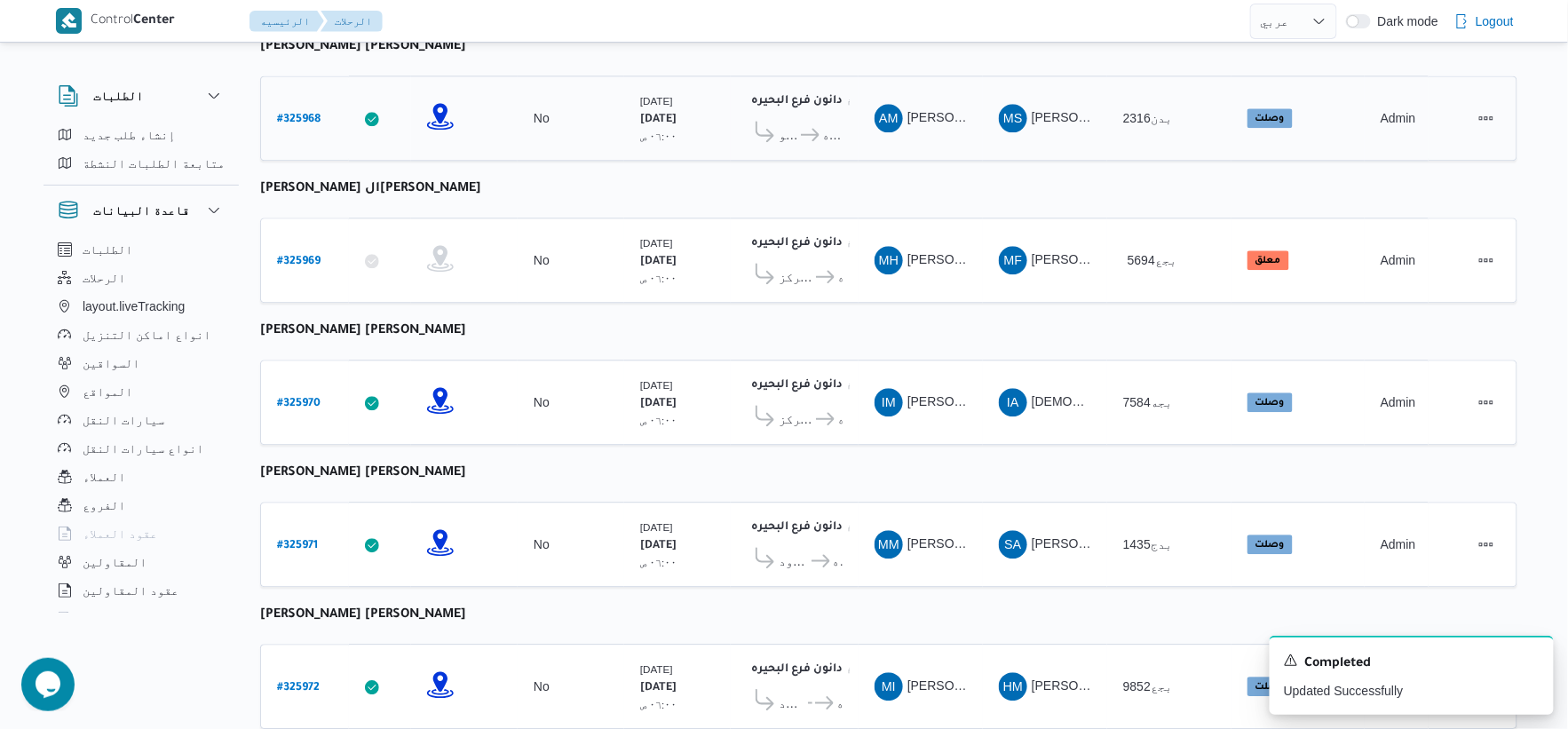 scroll, scrollTop: 1426, scrollLeft: 0, axis: vertical 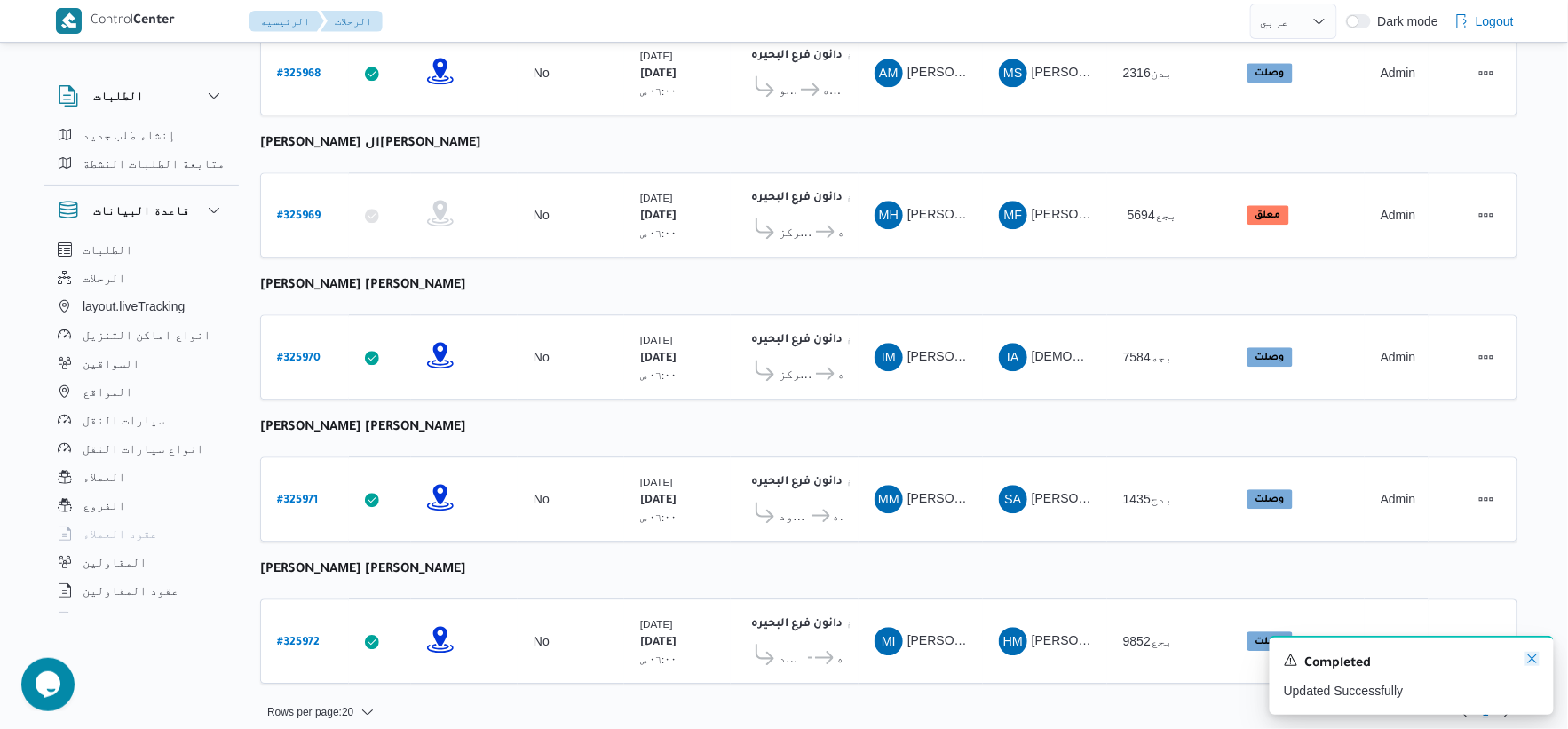 click 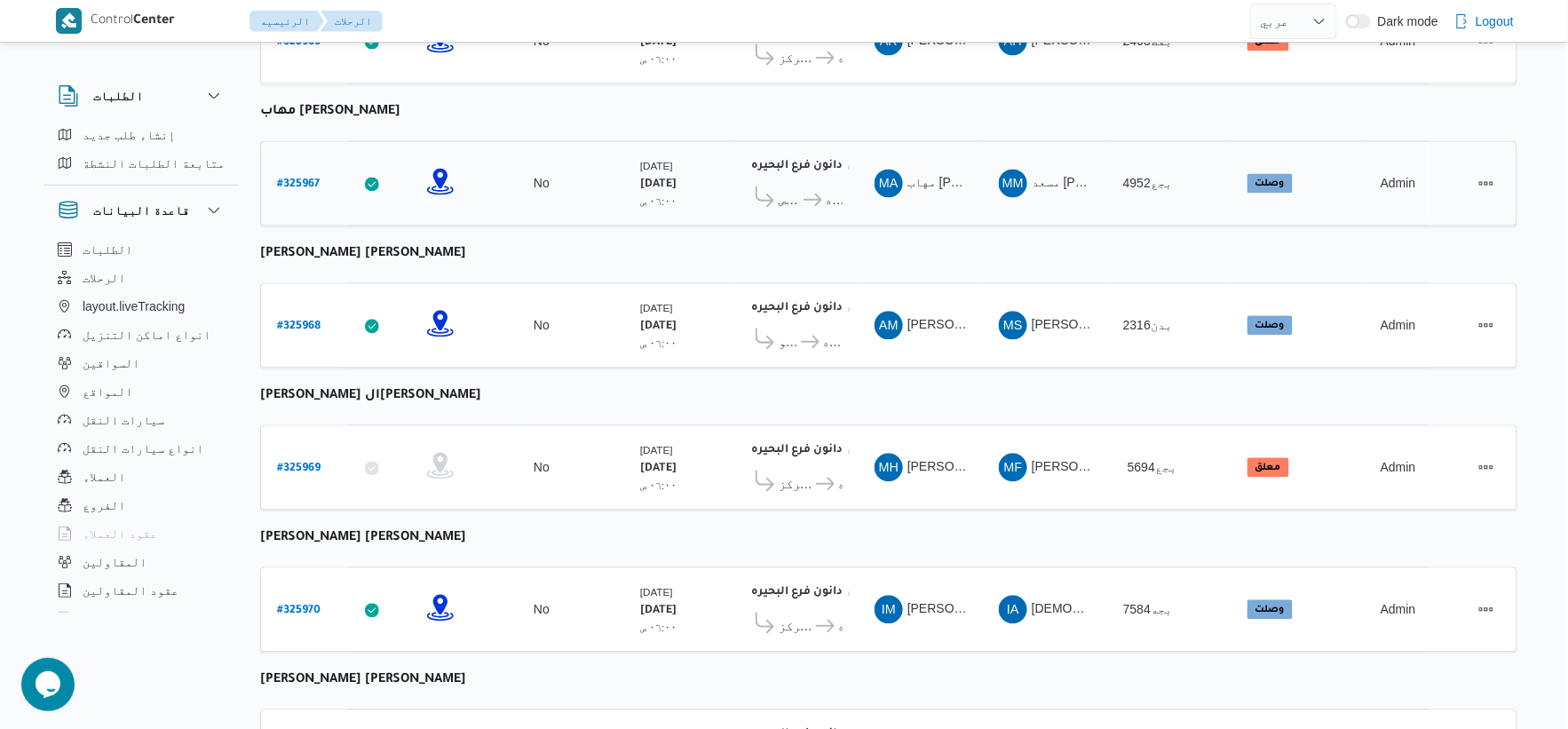 scroll, scrollTop: 1184, scrollLeft: 0, axis: vertical 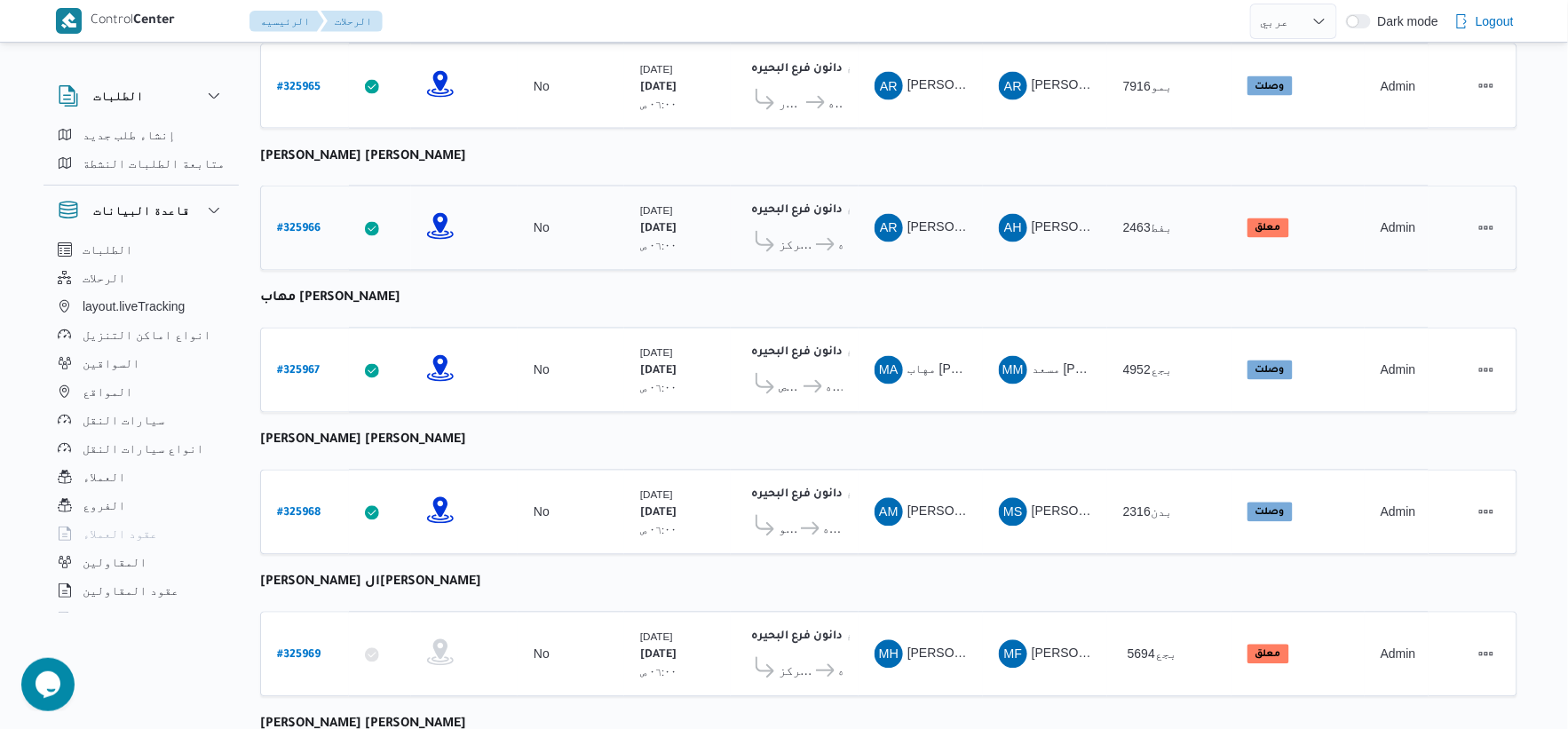 click on "# 325966" at bounding box center (298, 230) 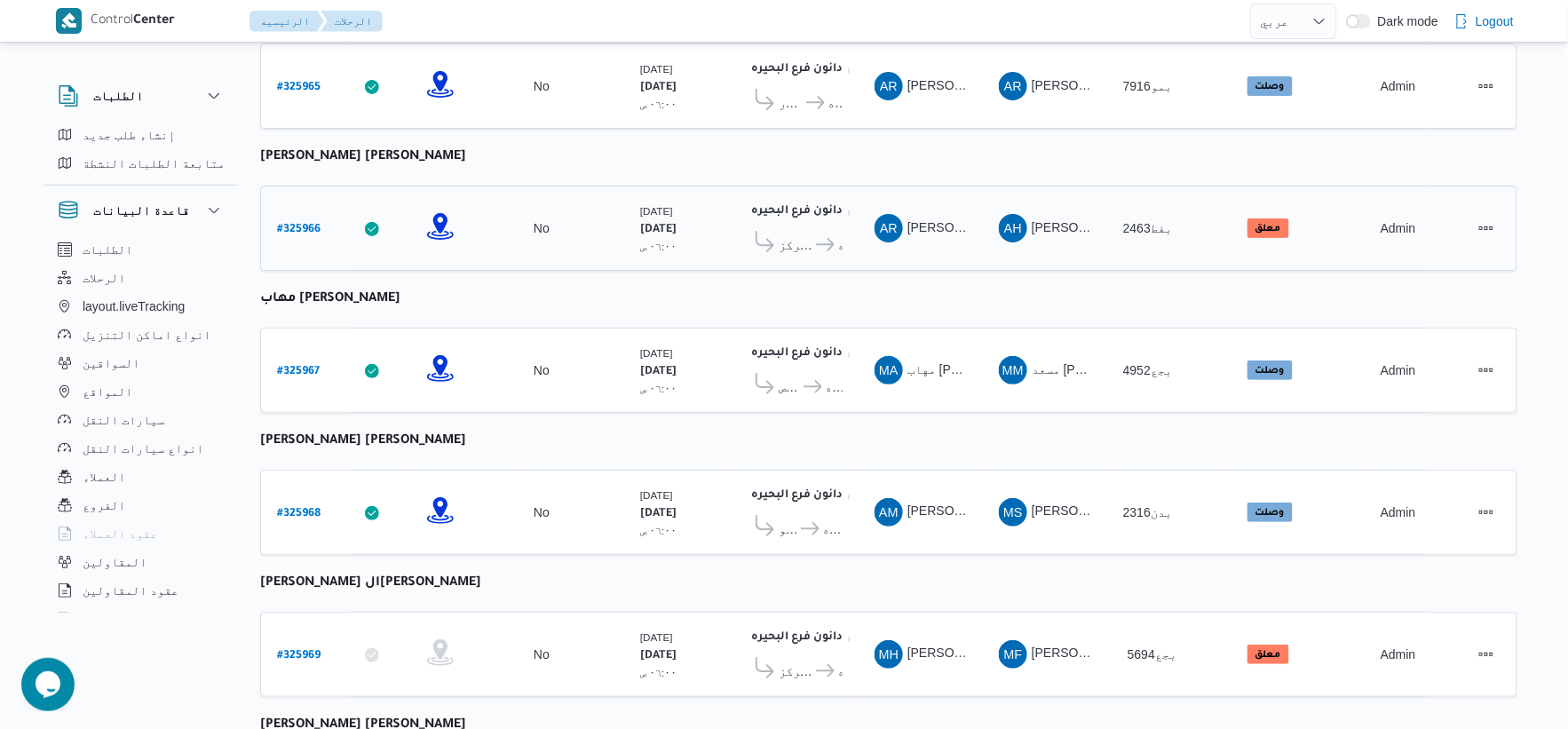 select on "ar" 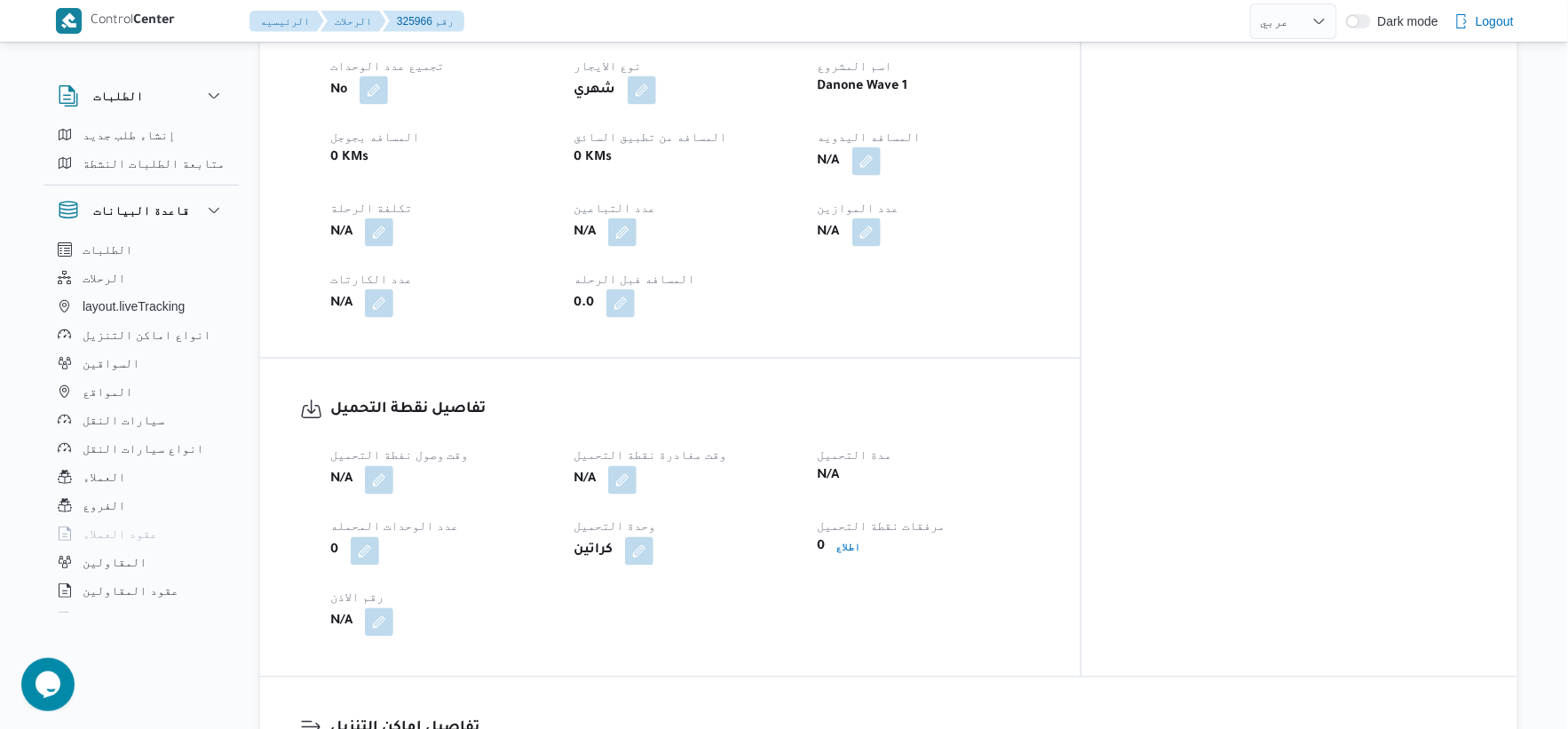 scroll, scrollTop: 788, scrollLeft: 0, axis: vertical 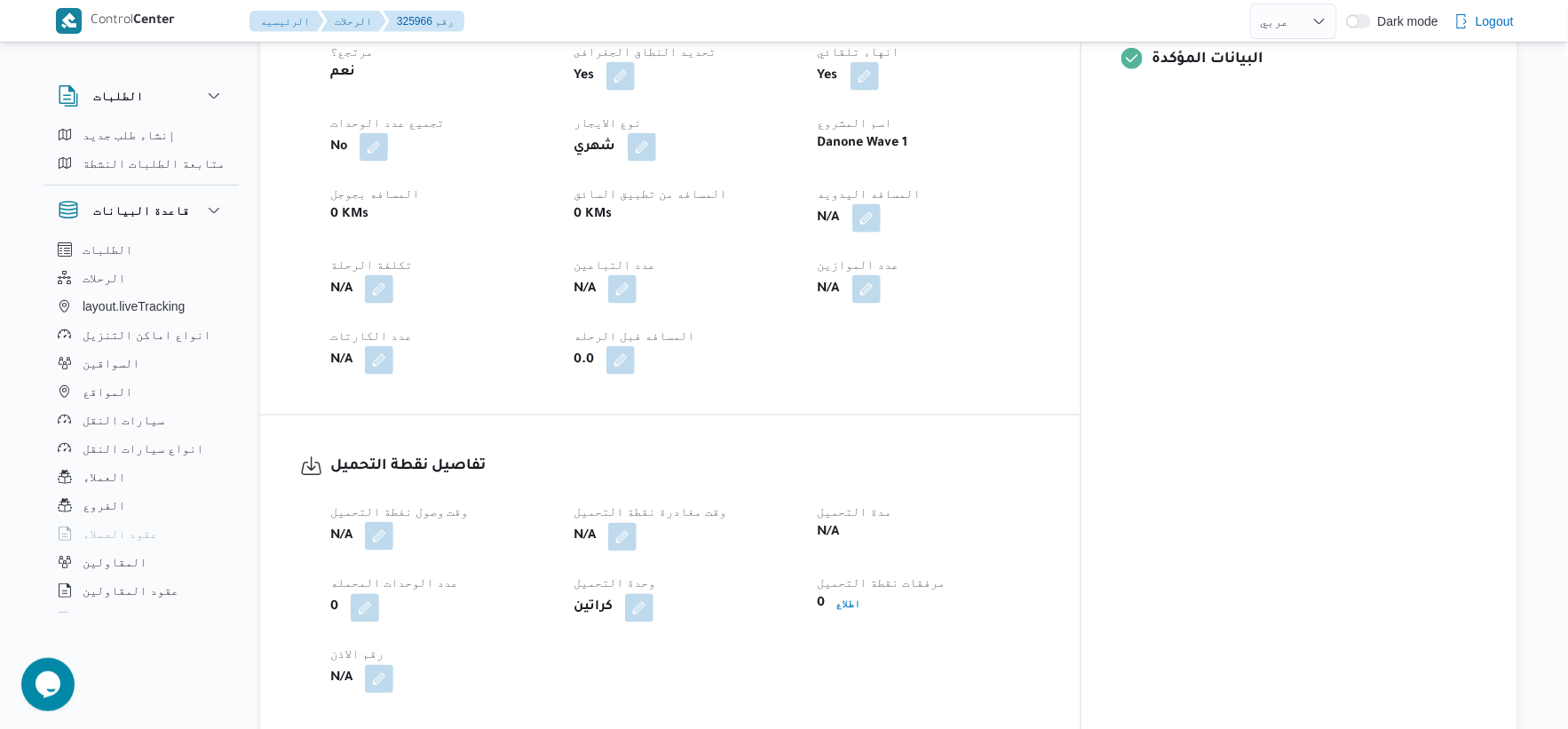 click at bounding box center [379, 536] 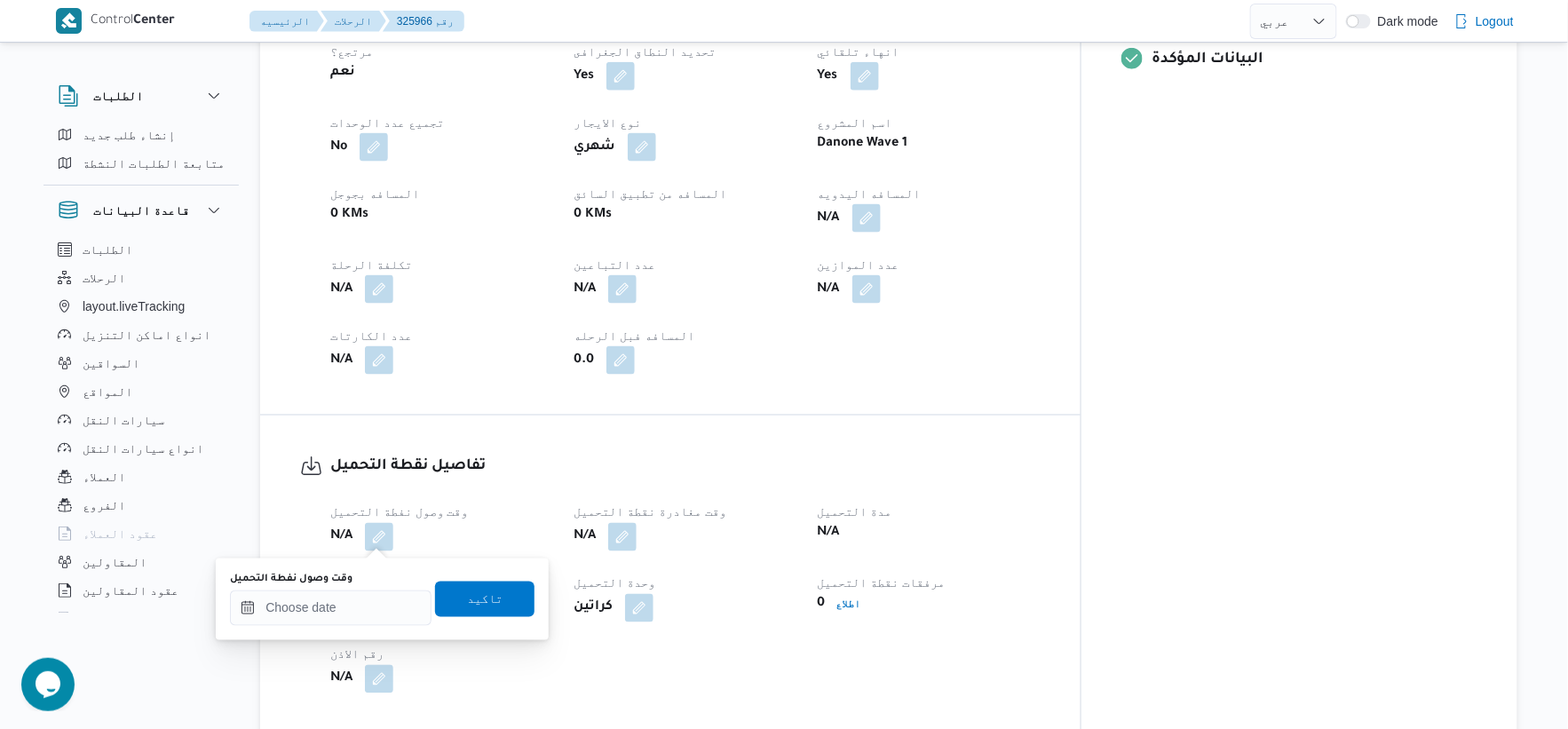click on "تفاصيل نقطة التحميل وقت وصول نفطة التحميل N/A وقت مغادرة نقطة التحميل N/A مدة التحميل N/A عدد الوحدات المحمله 0 وحدة التحميل كراتين مرفقات نقطة التحميل 0 اطلاع رقم الاذن N/A" at bounding box center (670, 574) 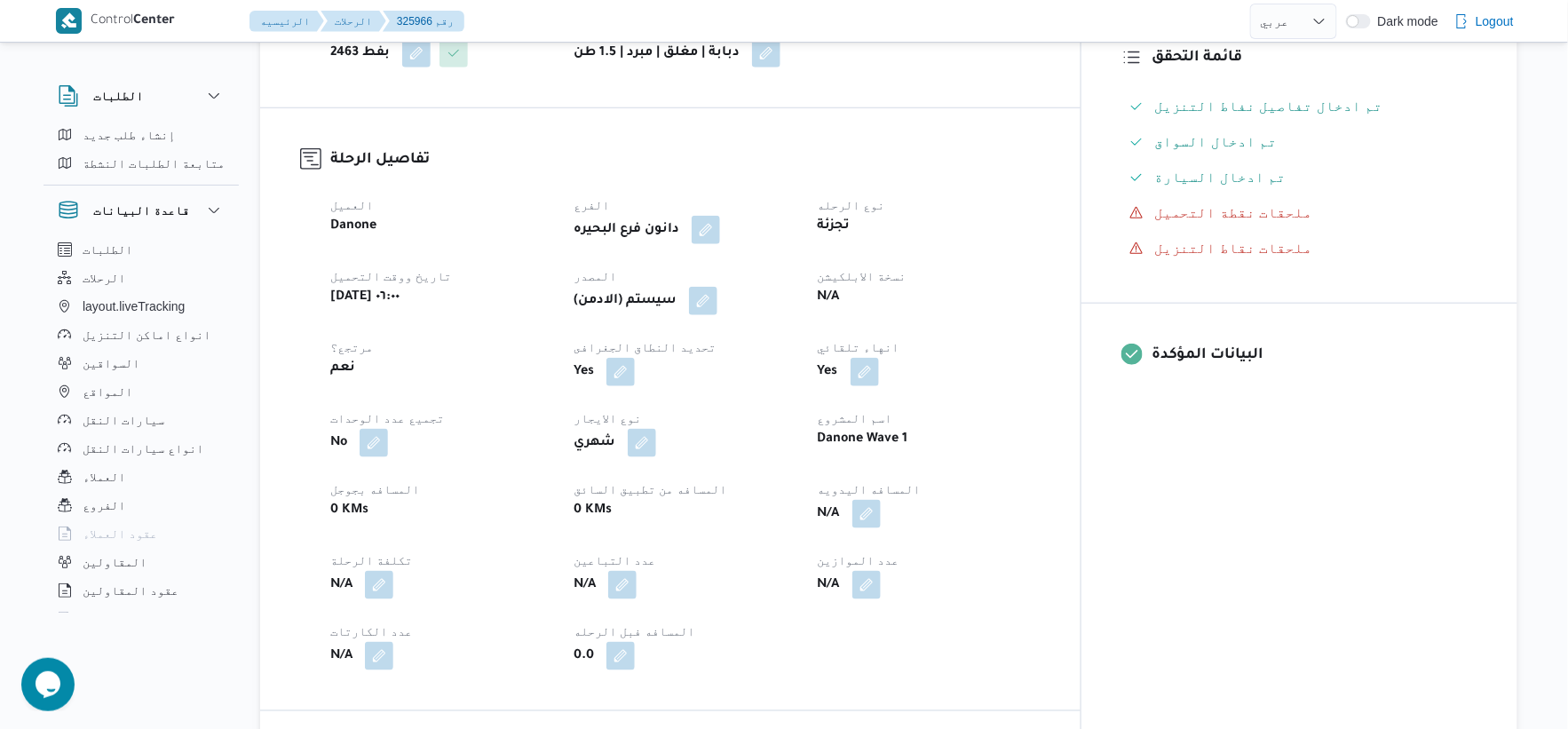 scroll, scrollTop: 0, scrollLeft: 0, axis: both 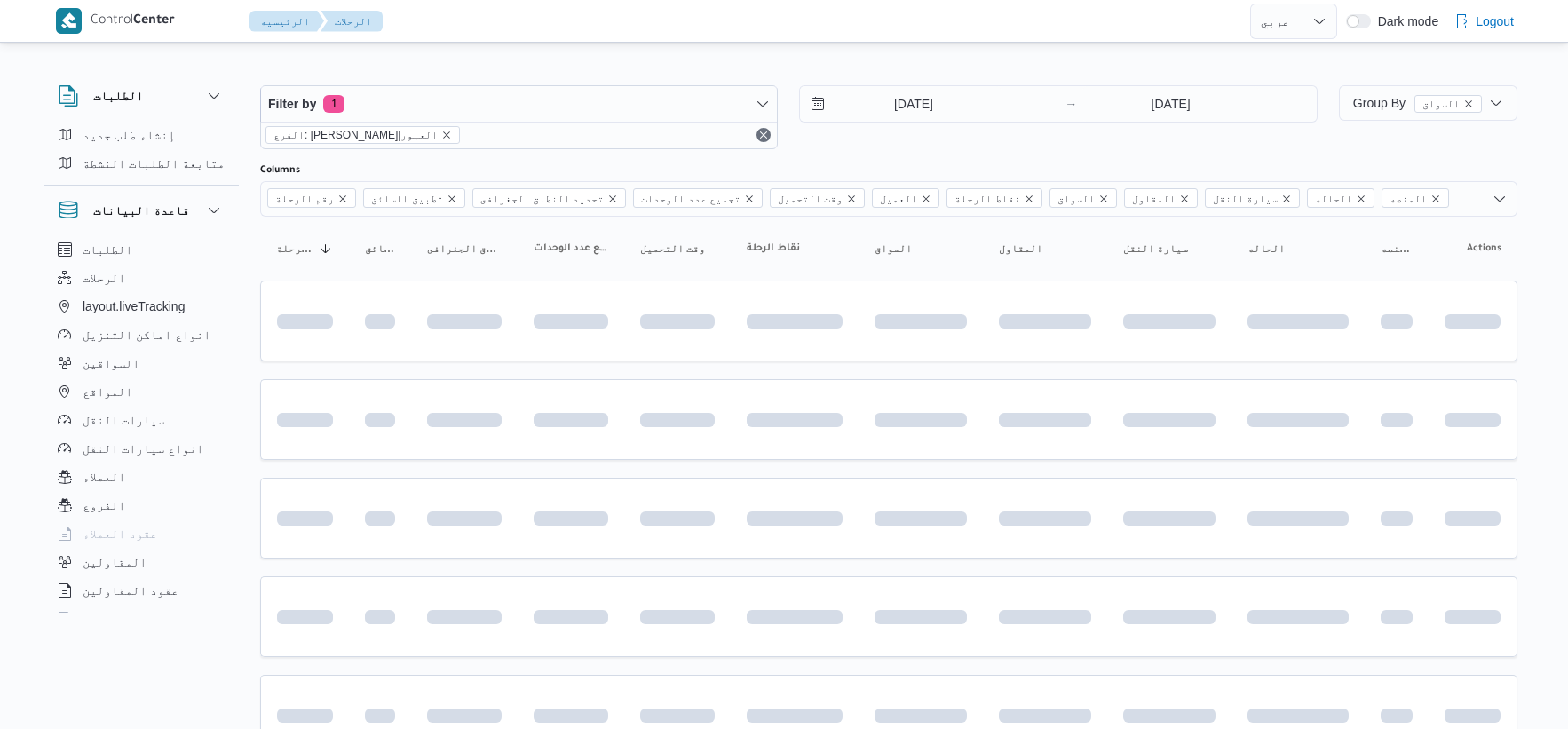 select on "ar" 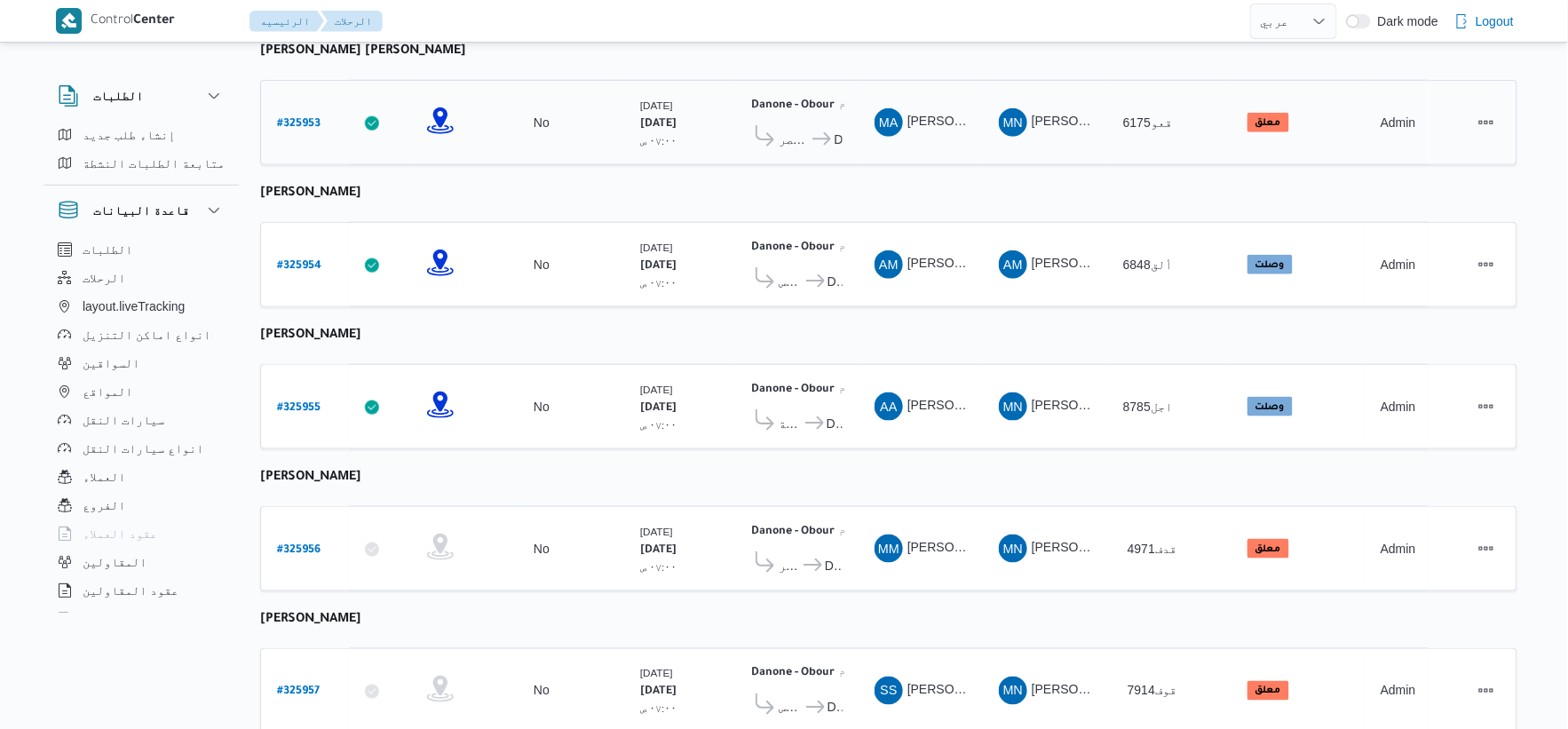 scroll, scrollTop: 581, scrollLeft: 0, axis: vertical 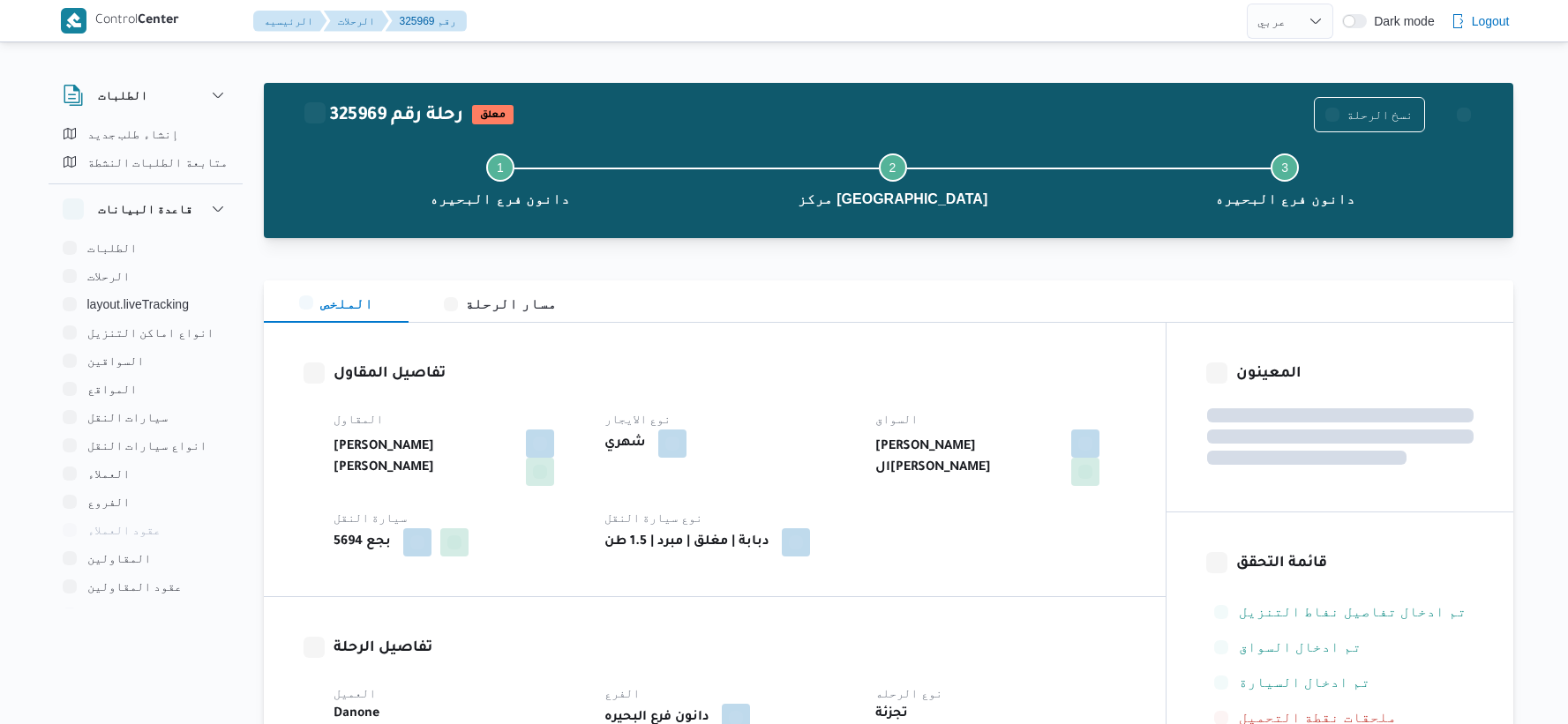 select on "ar" 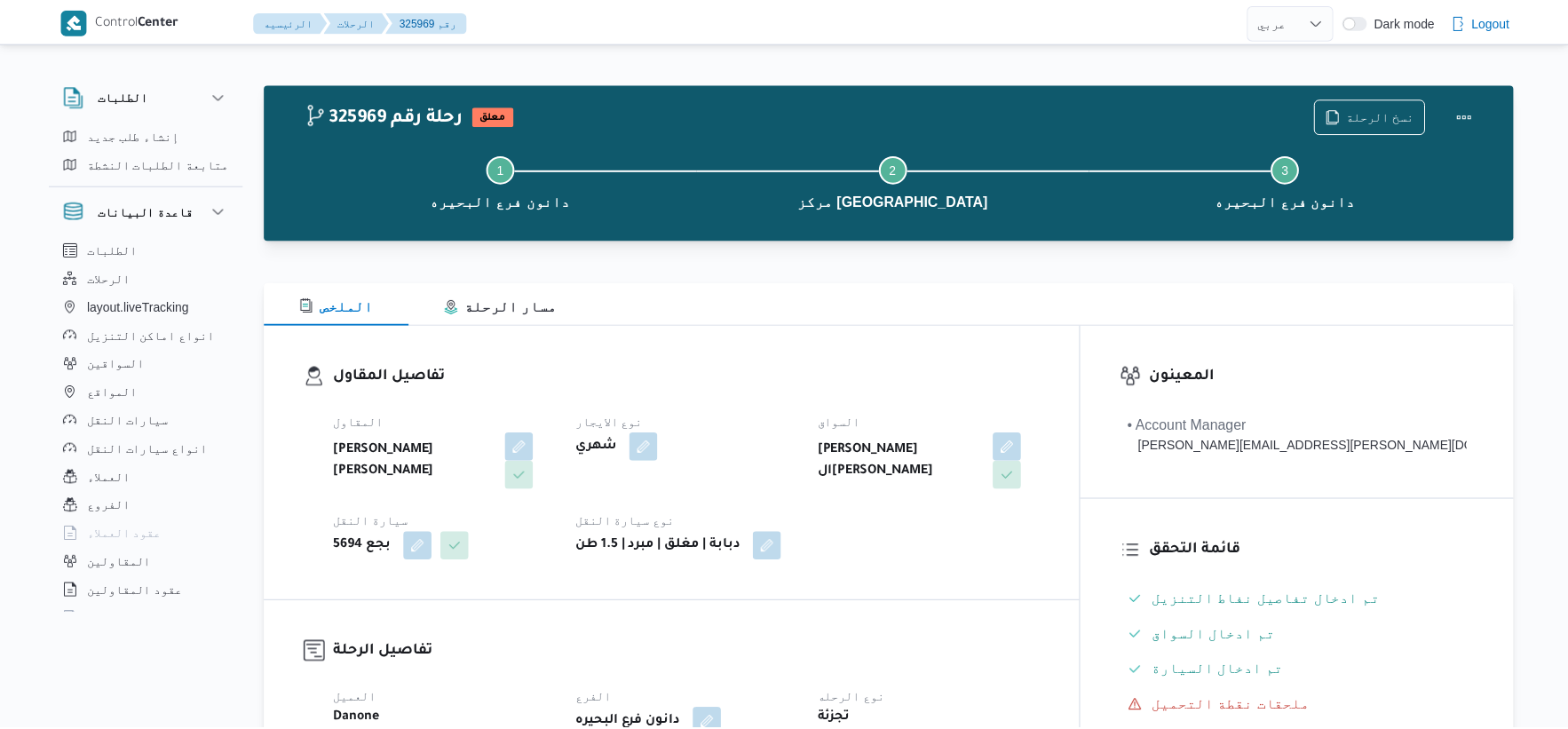 scroll, scrollTop: 0, scrollLeft: 0, axis: both 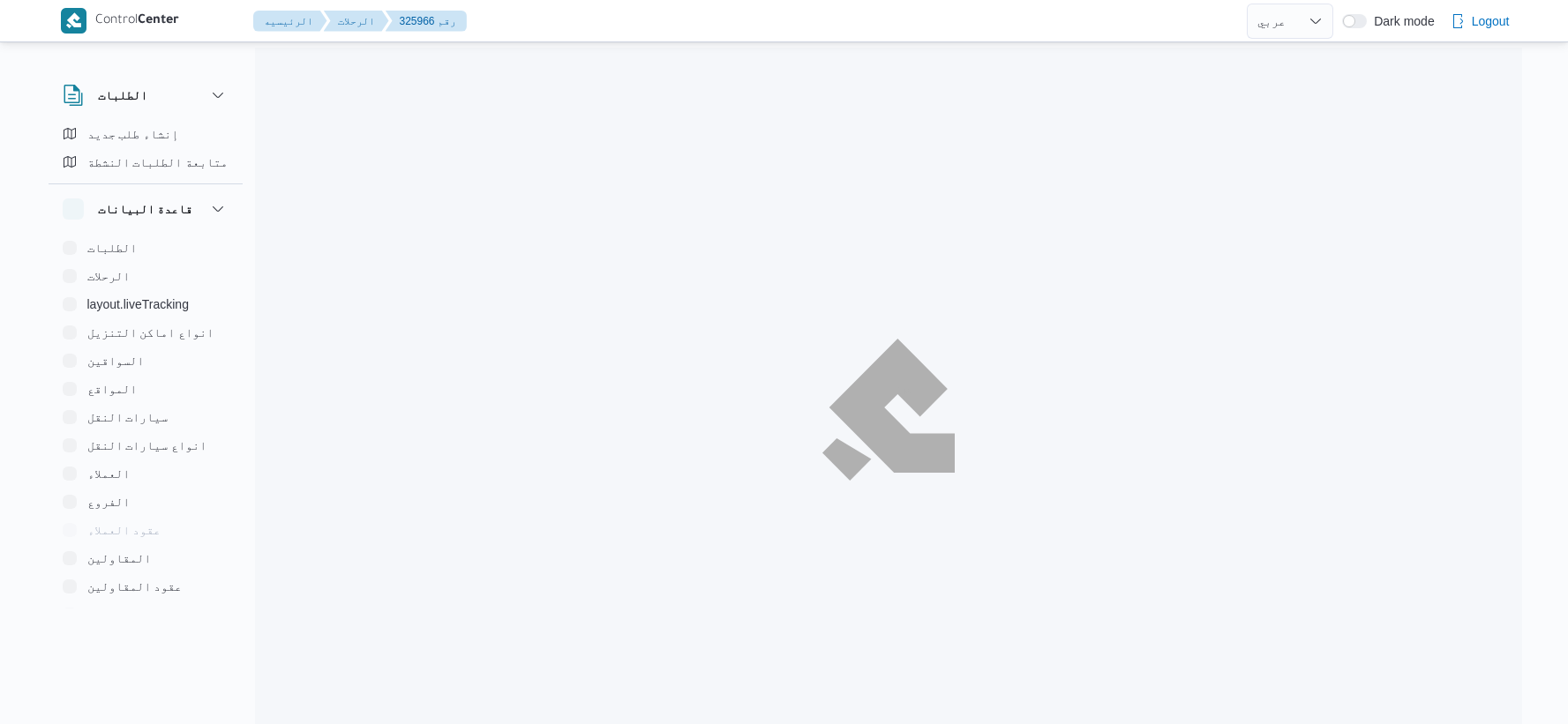 select on "ar" 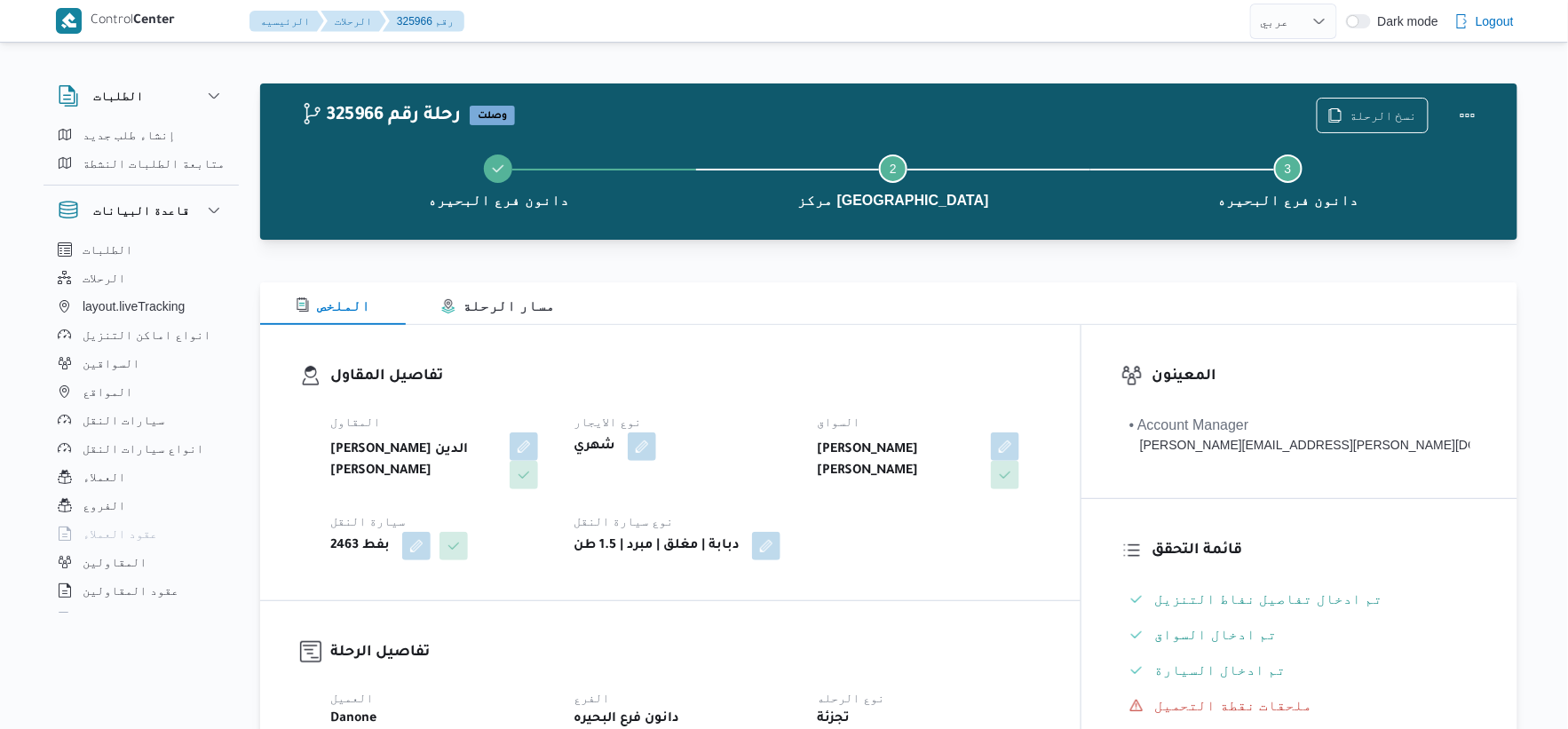 scroll, scrollTop: 1085, scrollLeft: 0, axis: vertical 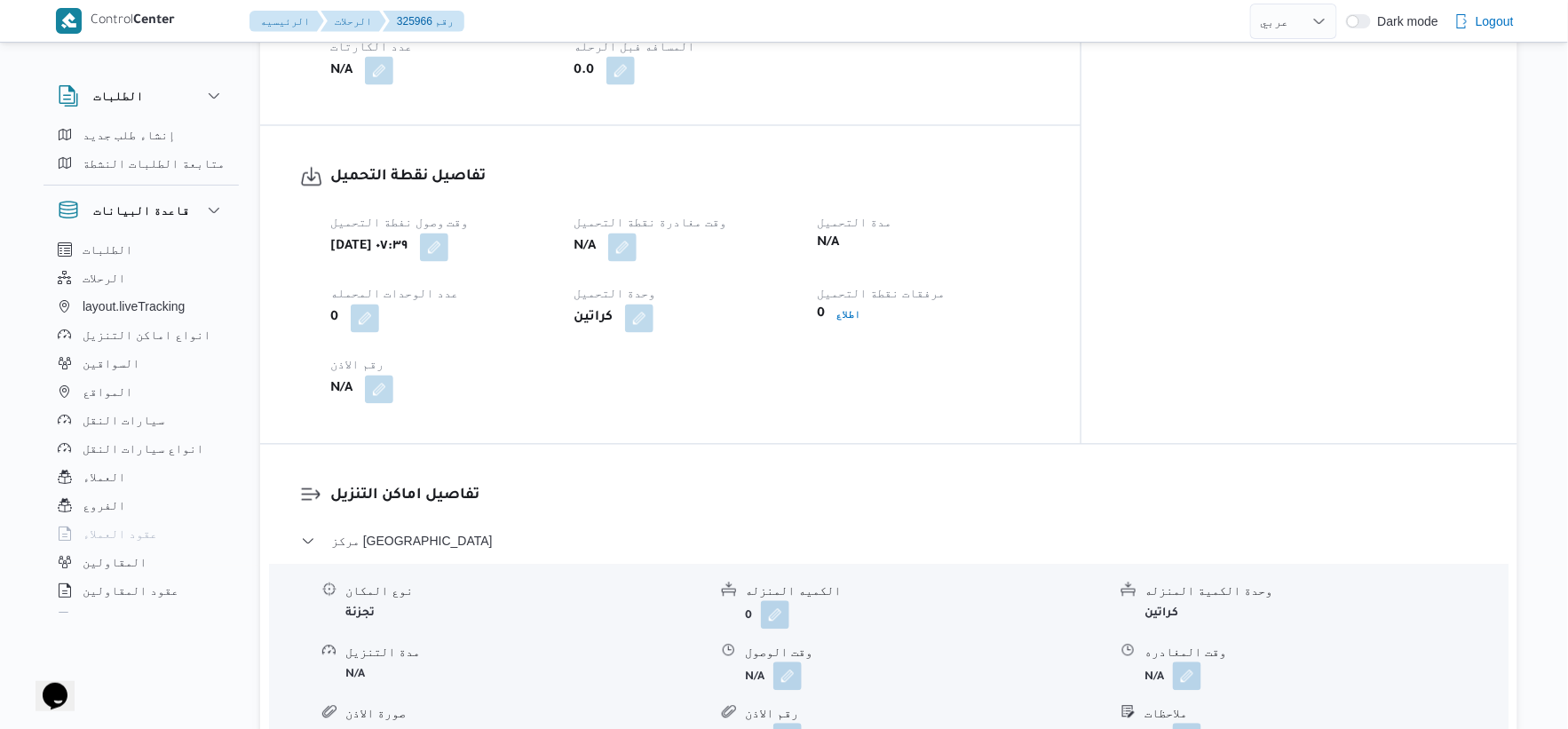 select on "ar" 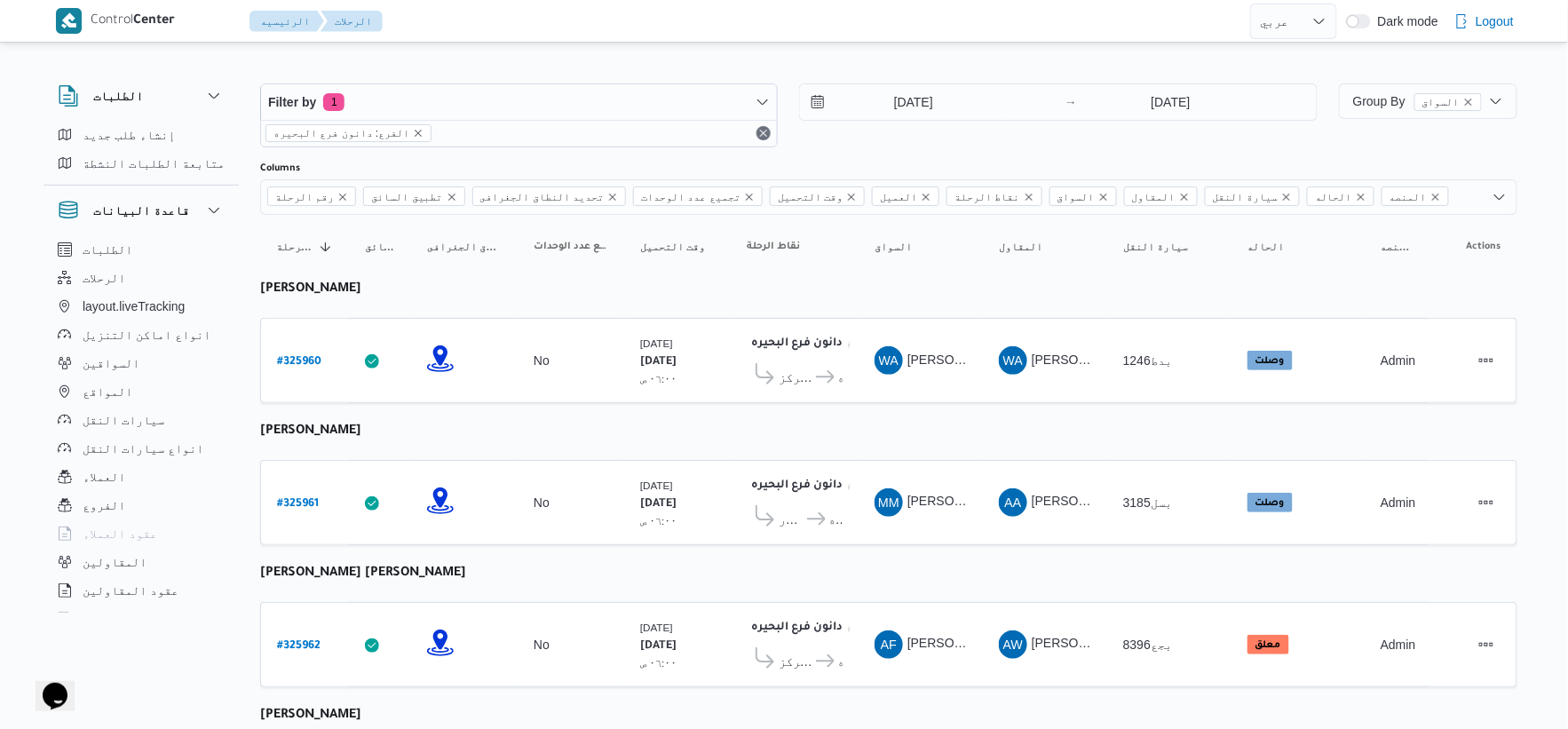 scroll, scrollTop: 0, scrollLeft: 0, axis: both 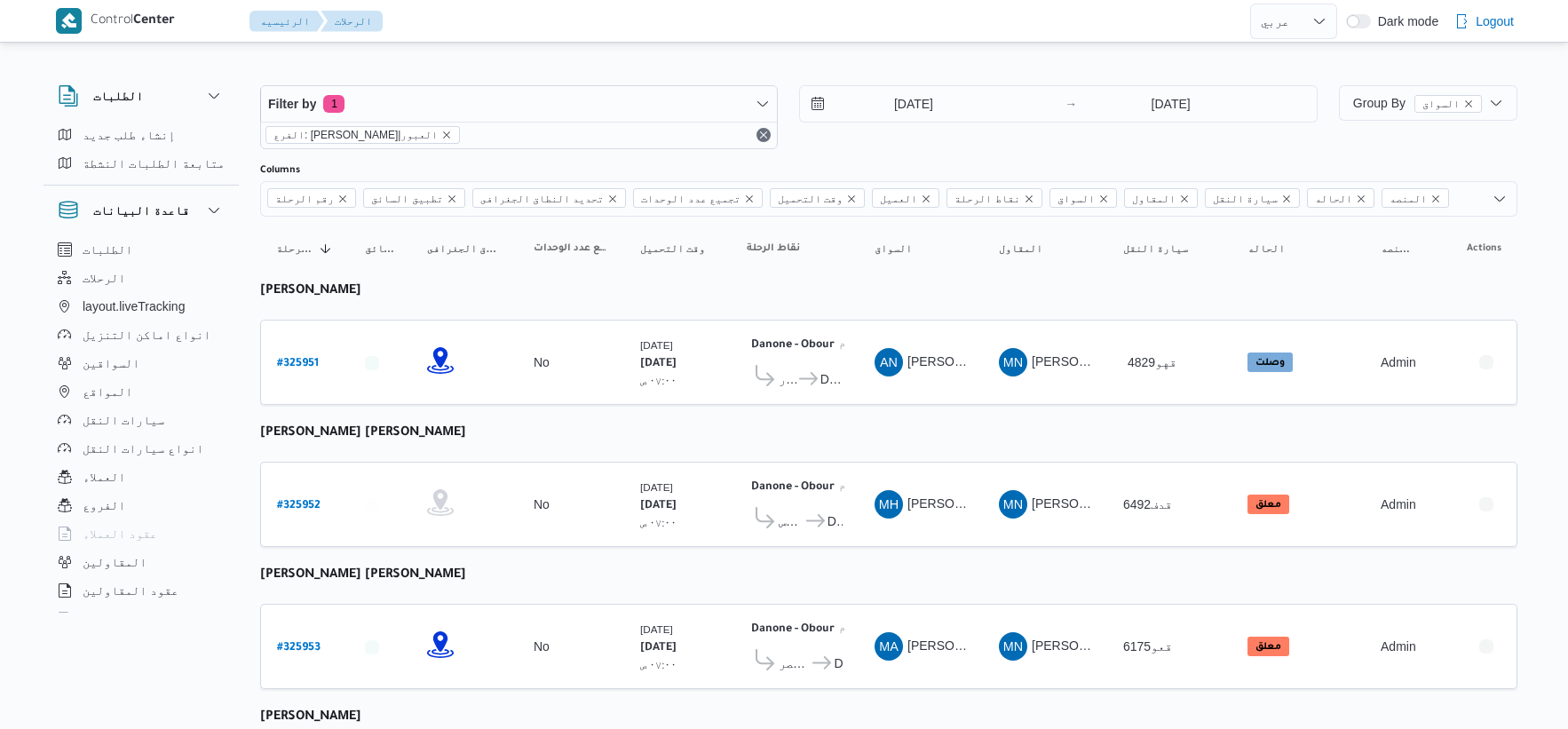 select on "ar" 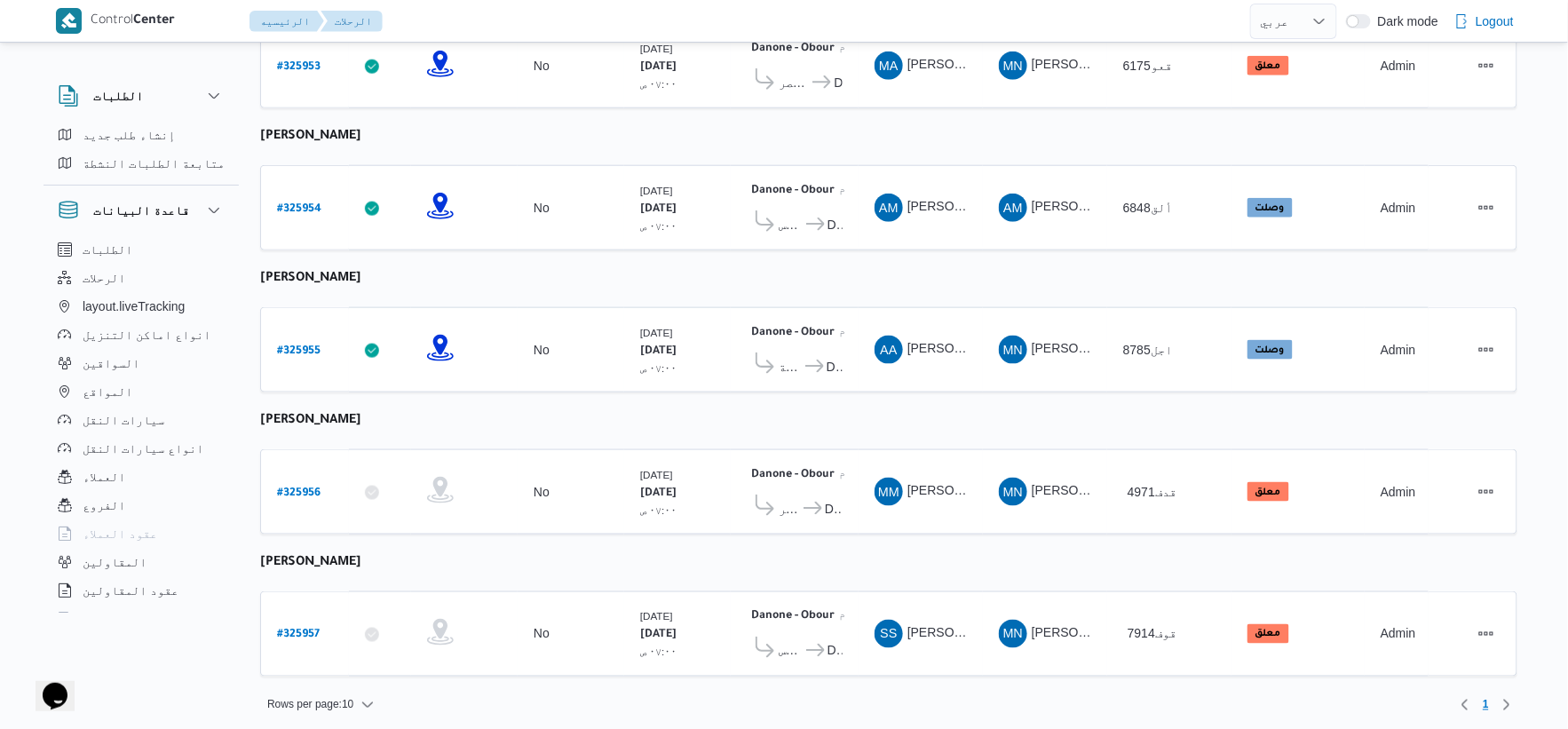 scroll, scrollTop: 0, scrollLeft: 0, axis: both 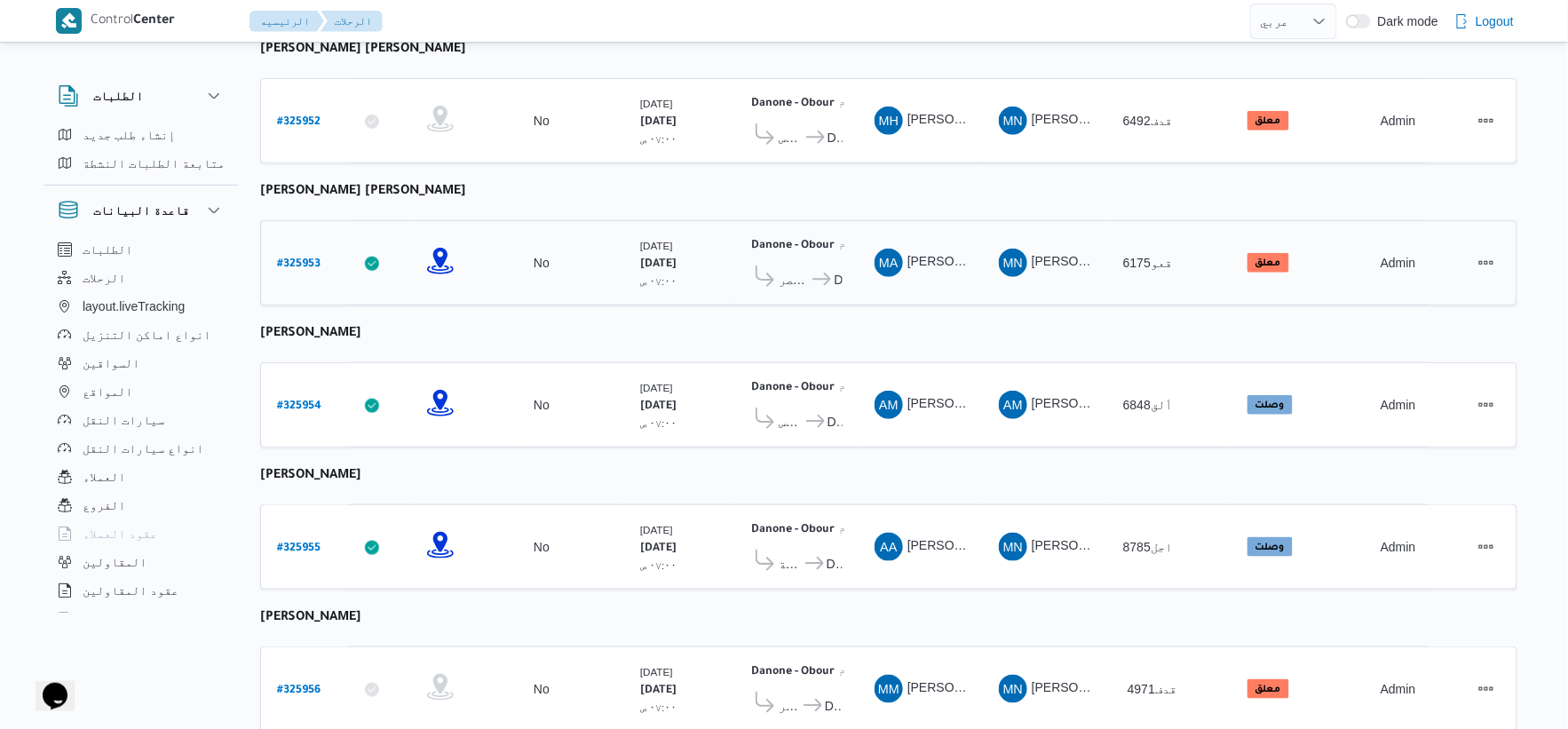 click on "# 325953" at bounding box center (298, 265) 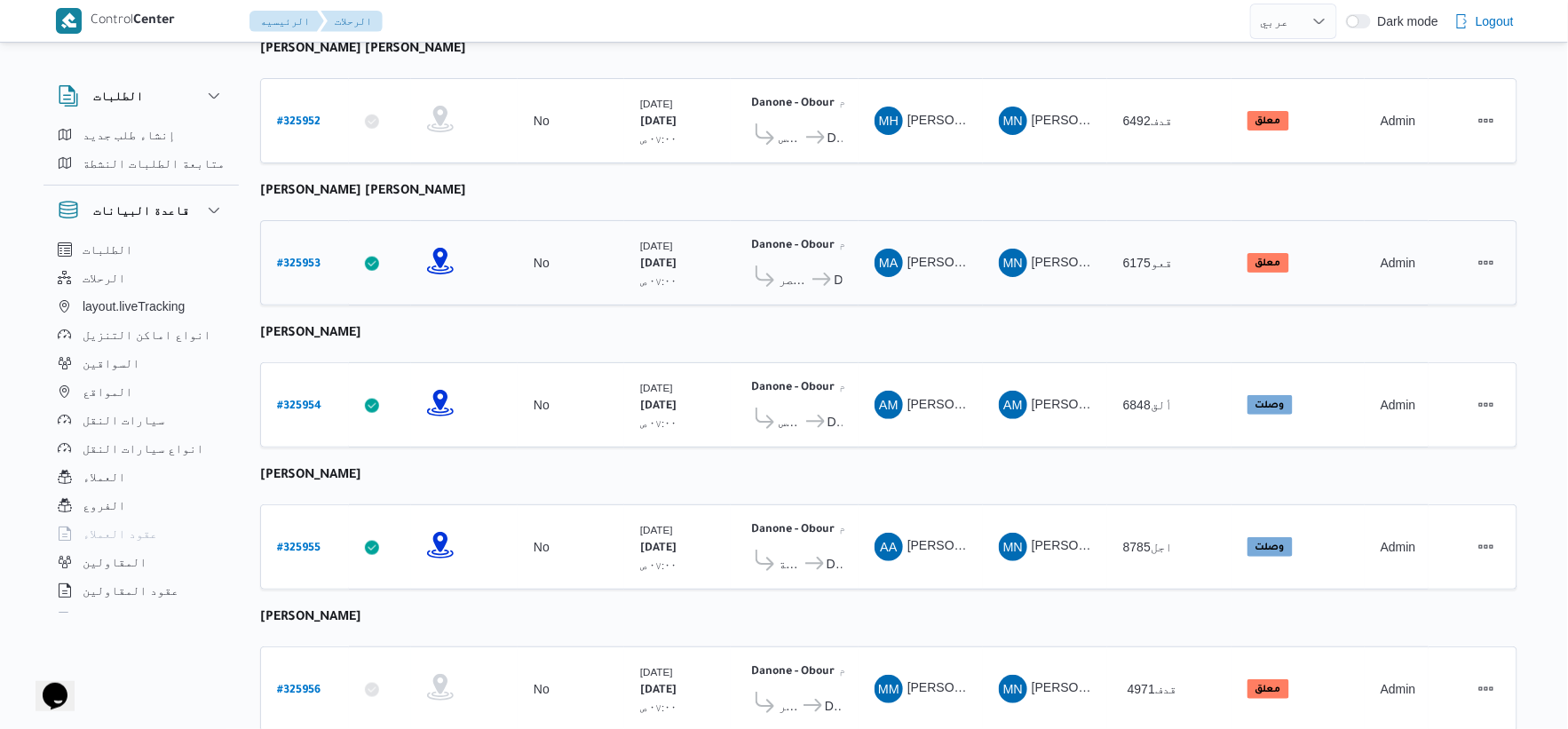 select on "ar" 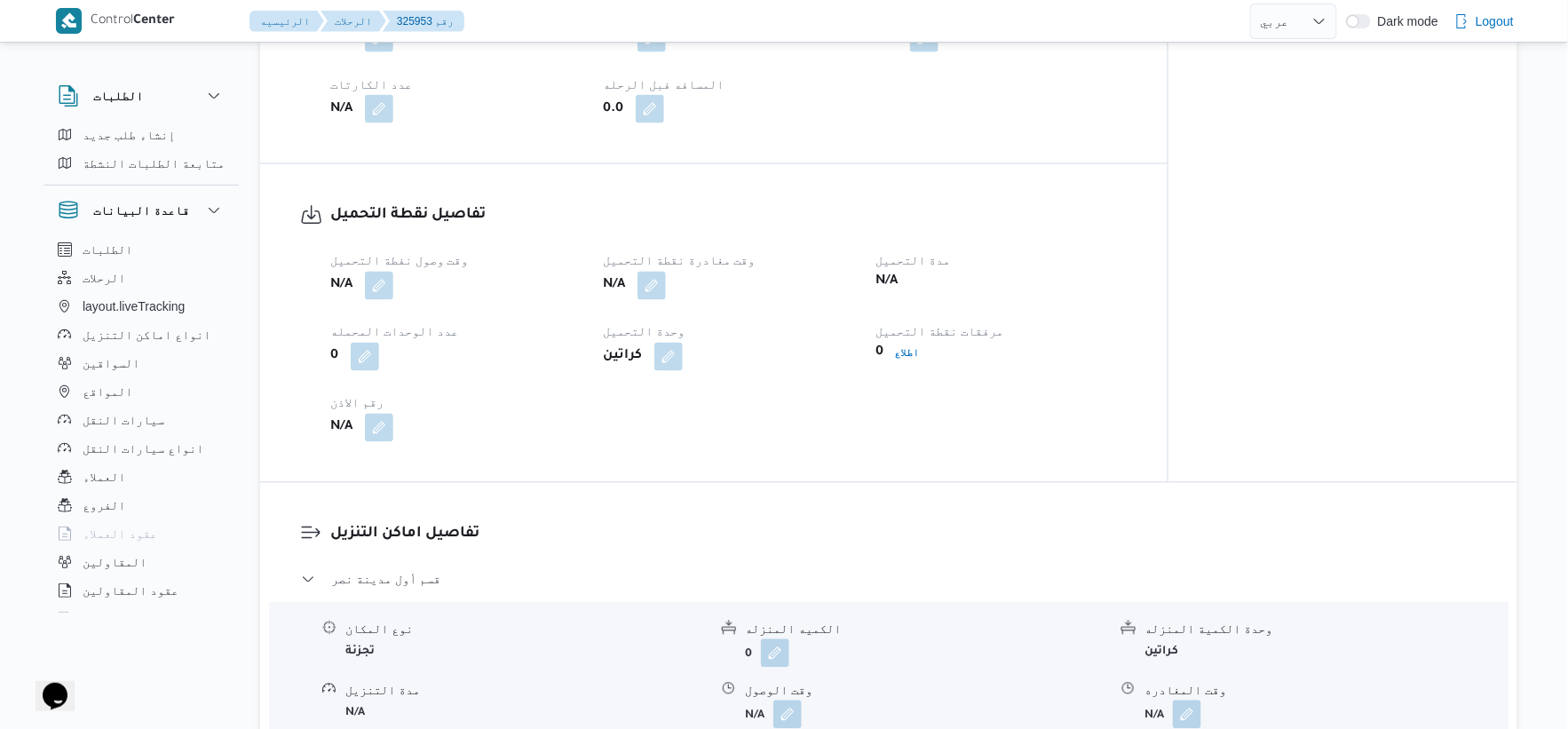 scroll, scrollTop: 1074, scrollLeft: 0, axis: vertical 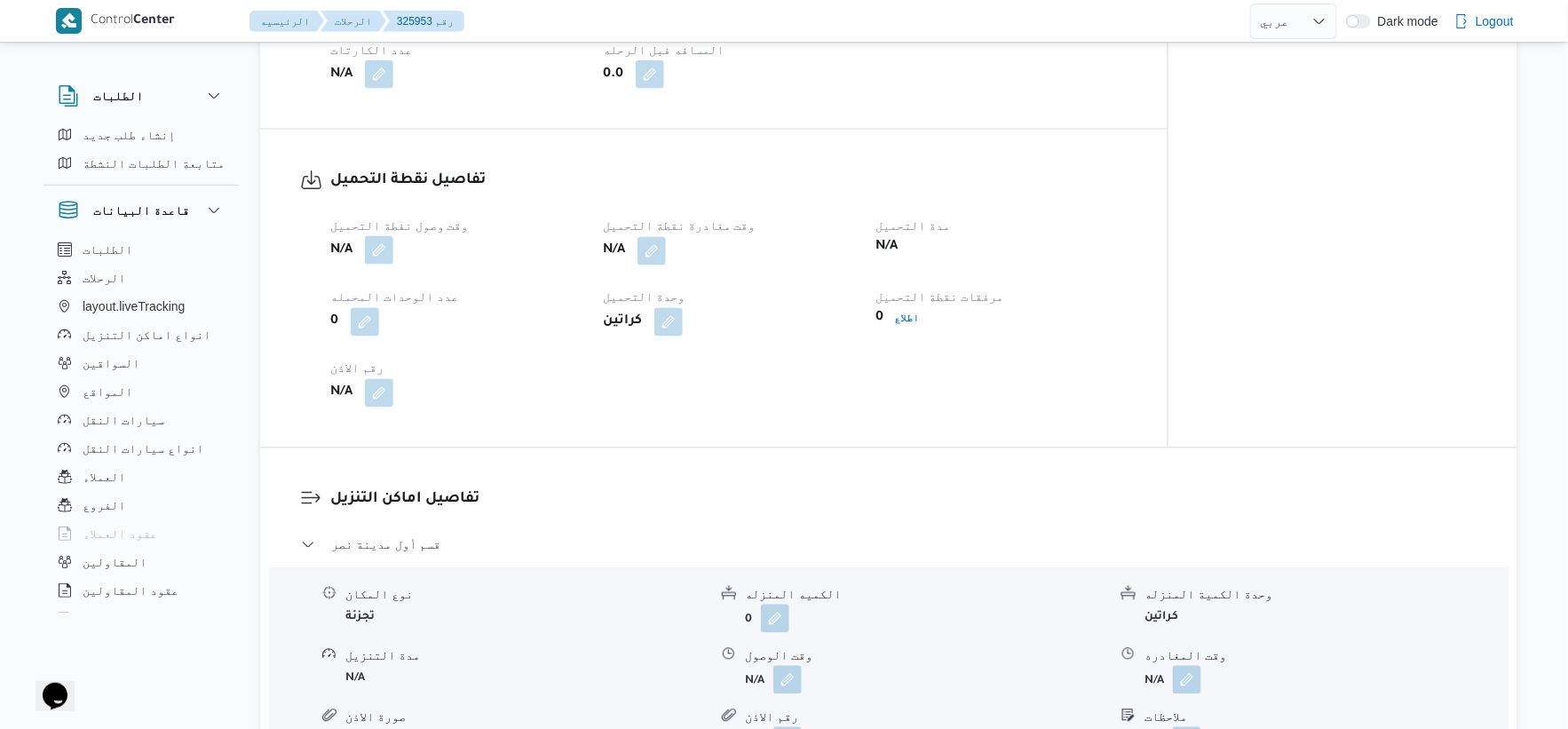 click at bounding box center [379, 250] 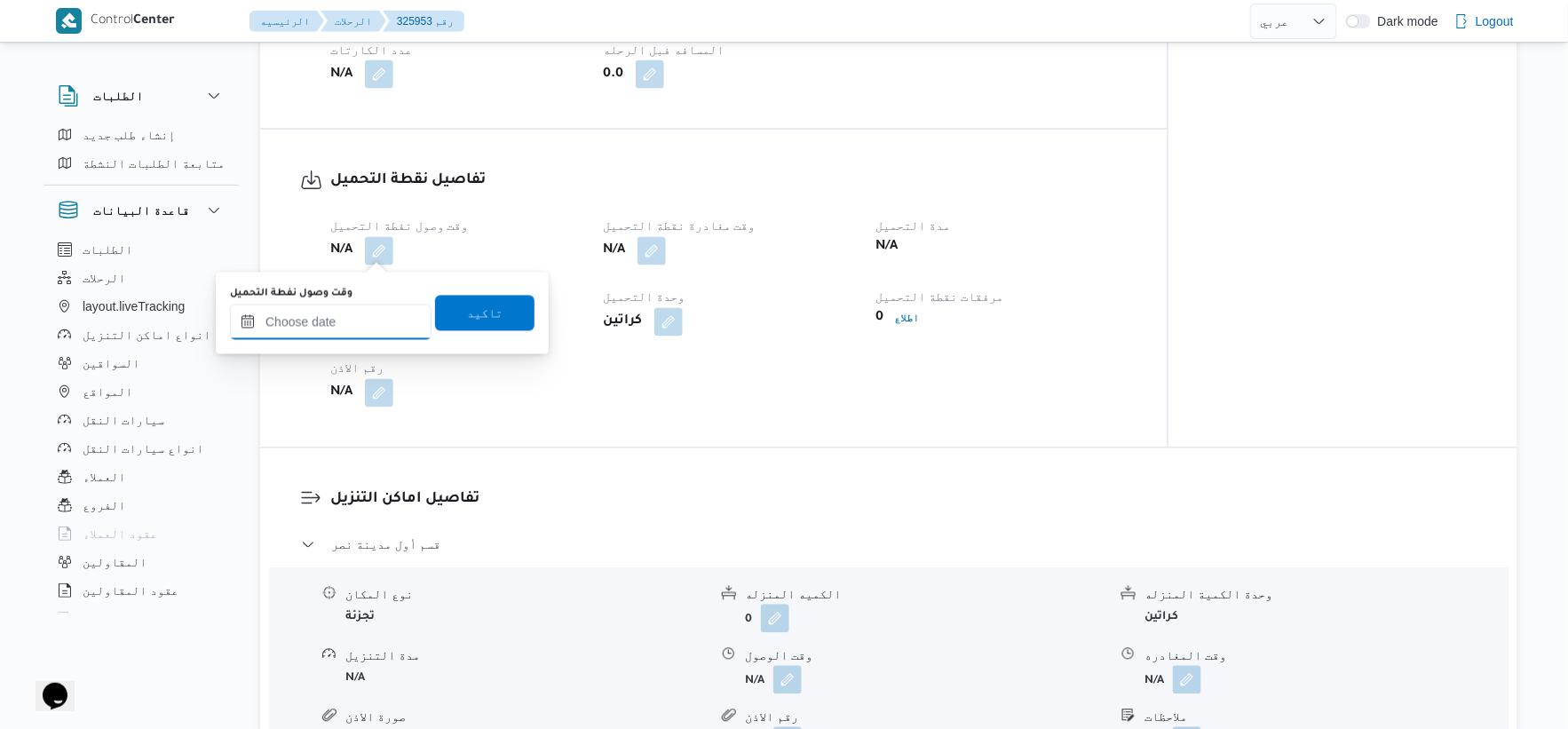 click on "وقت وصول نفطة التحميل" at bounding box center (330, 322) 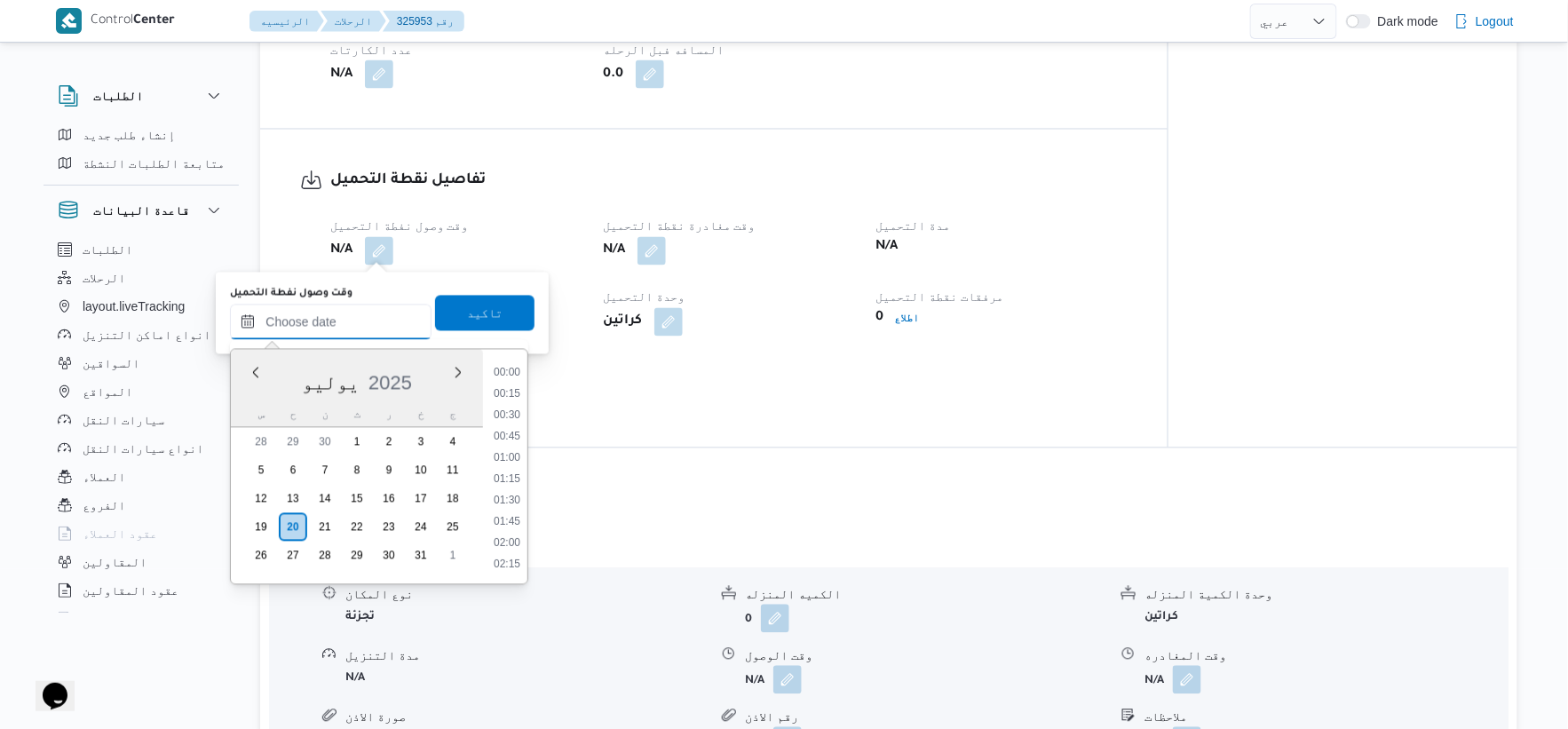 scroll, scrollTop: 534, scrollLeft: 0, axis: vertical 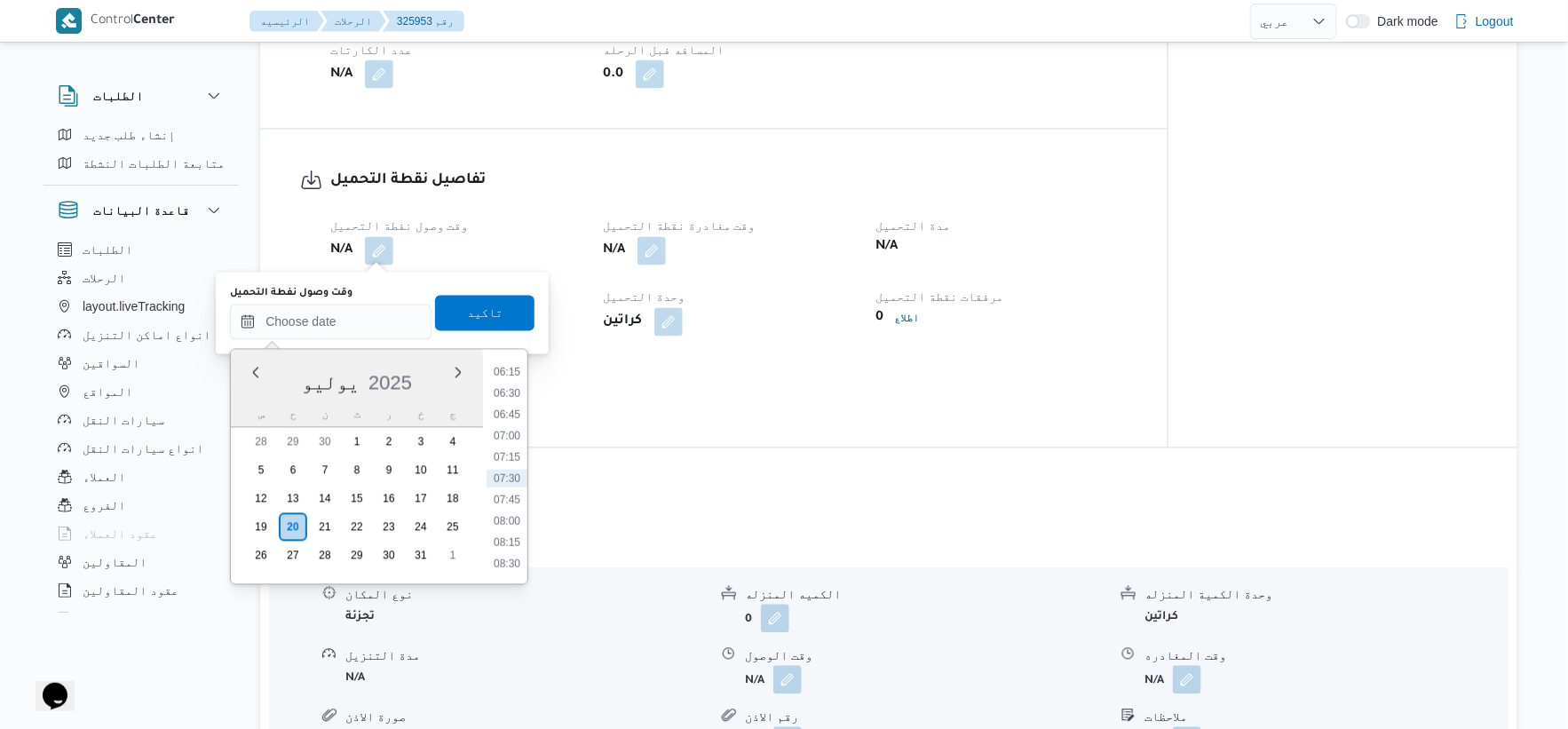 drag, startPoint x: 512, startPoint y: 456, endPoint x: 480, endPoint y: 456, distance: 32 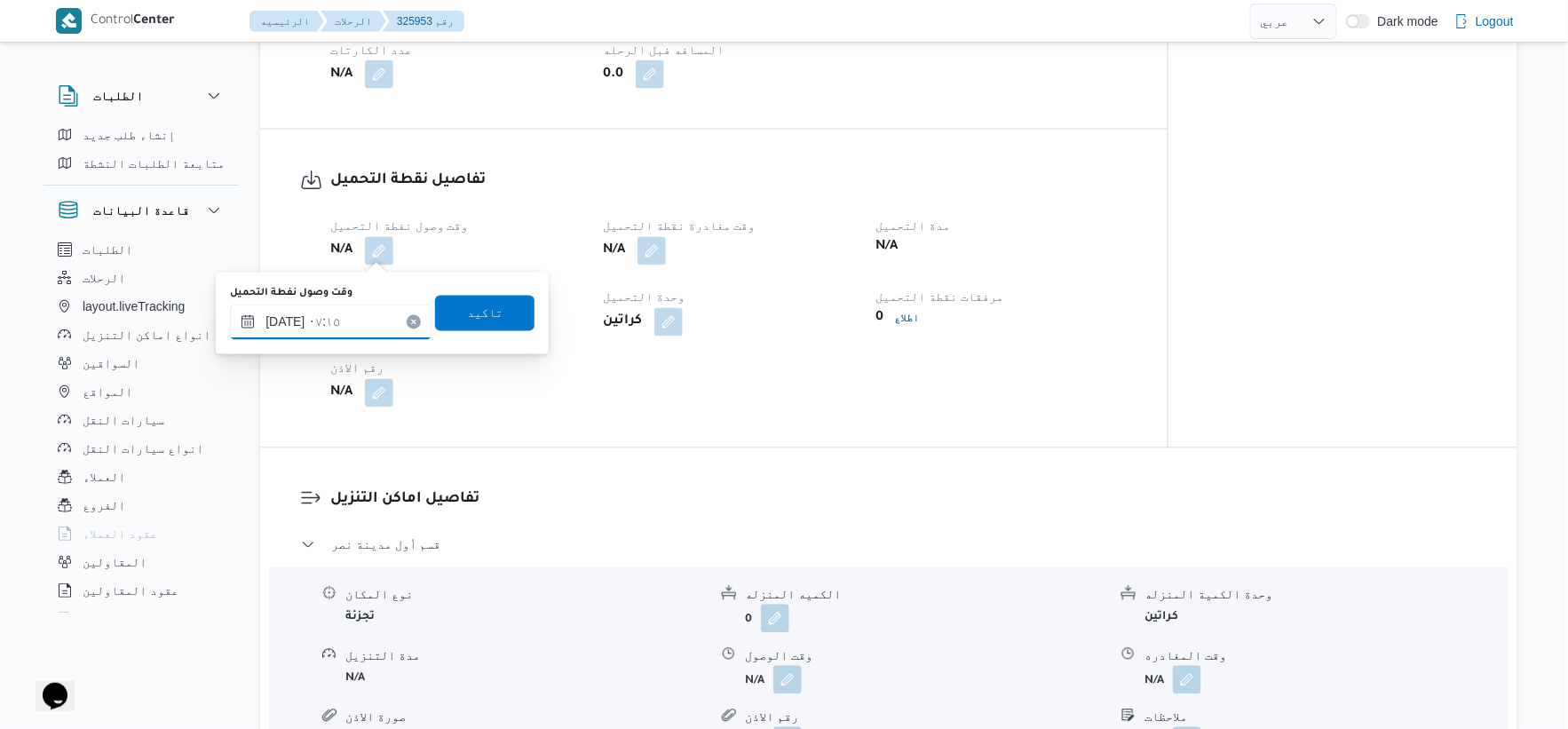 click on "٢٠/٠٧/٢٠٢٥ ٠٧:١٥" at bounding box center (330, 322) 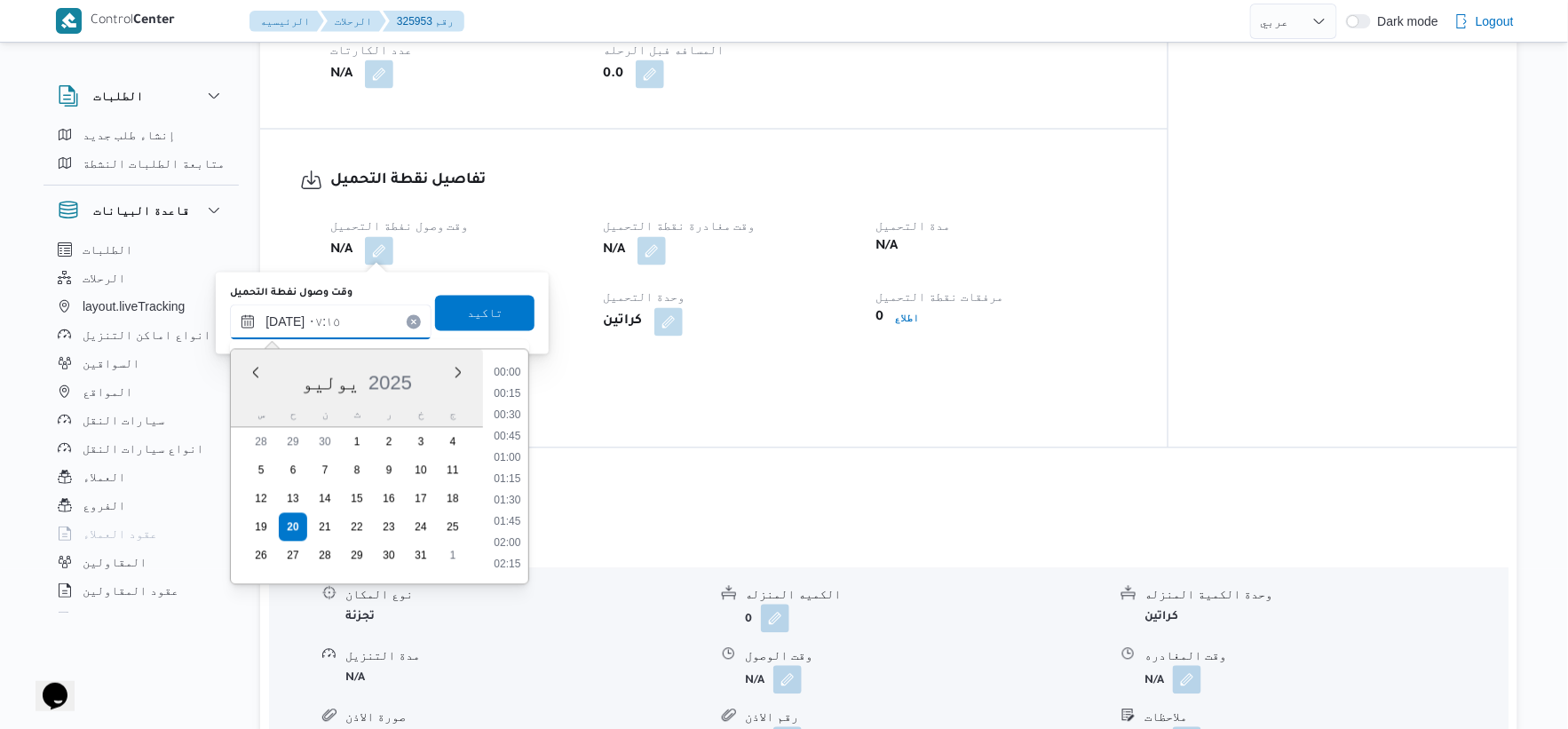 click on "٢٠/٠٧/٢٠٢٥ ٠٧:١٥" at bounding box center [330, 322] 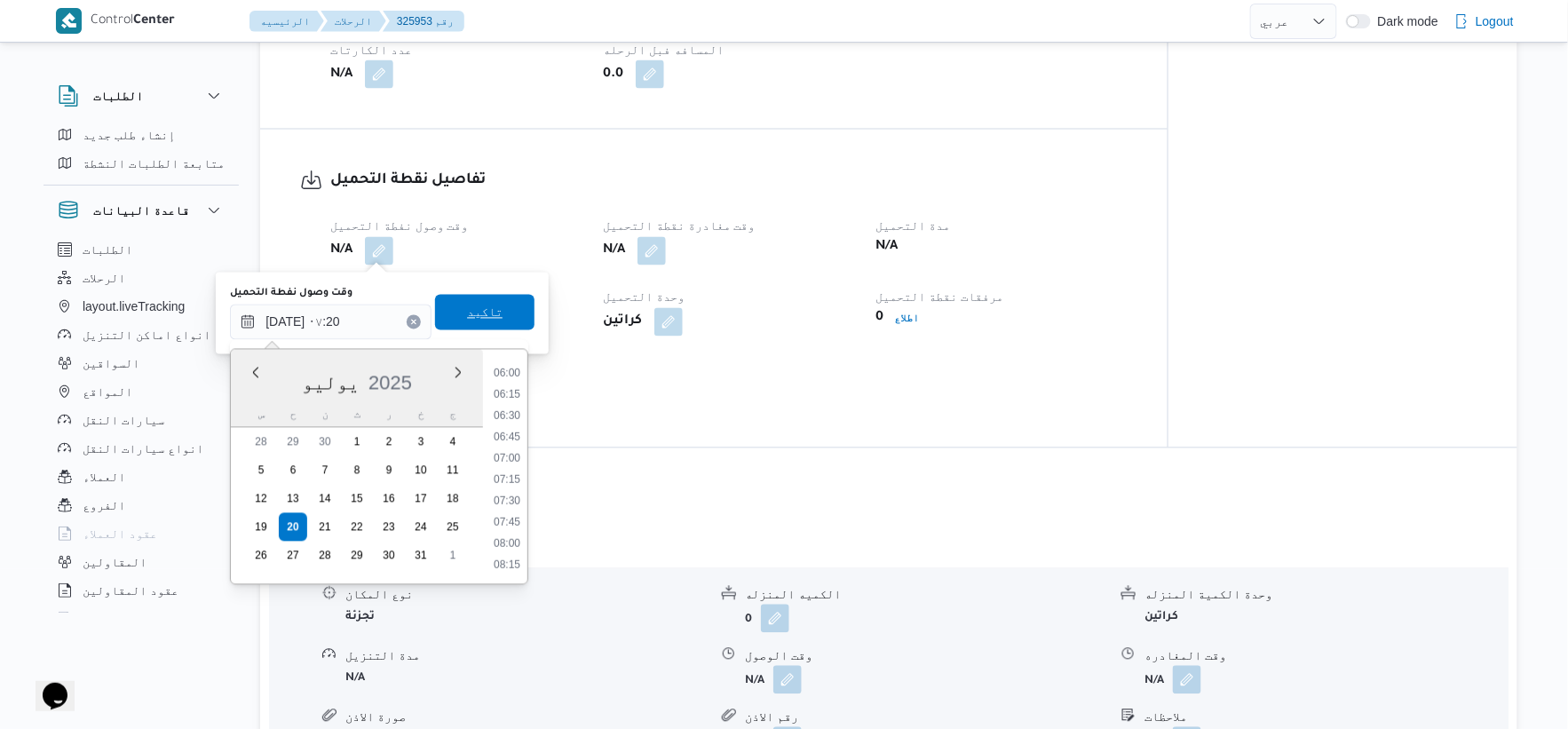type on "٢٠/٠٧/٢٠٢٥ ٠٧:٢٠" 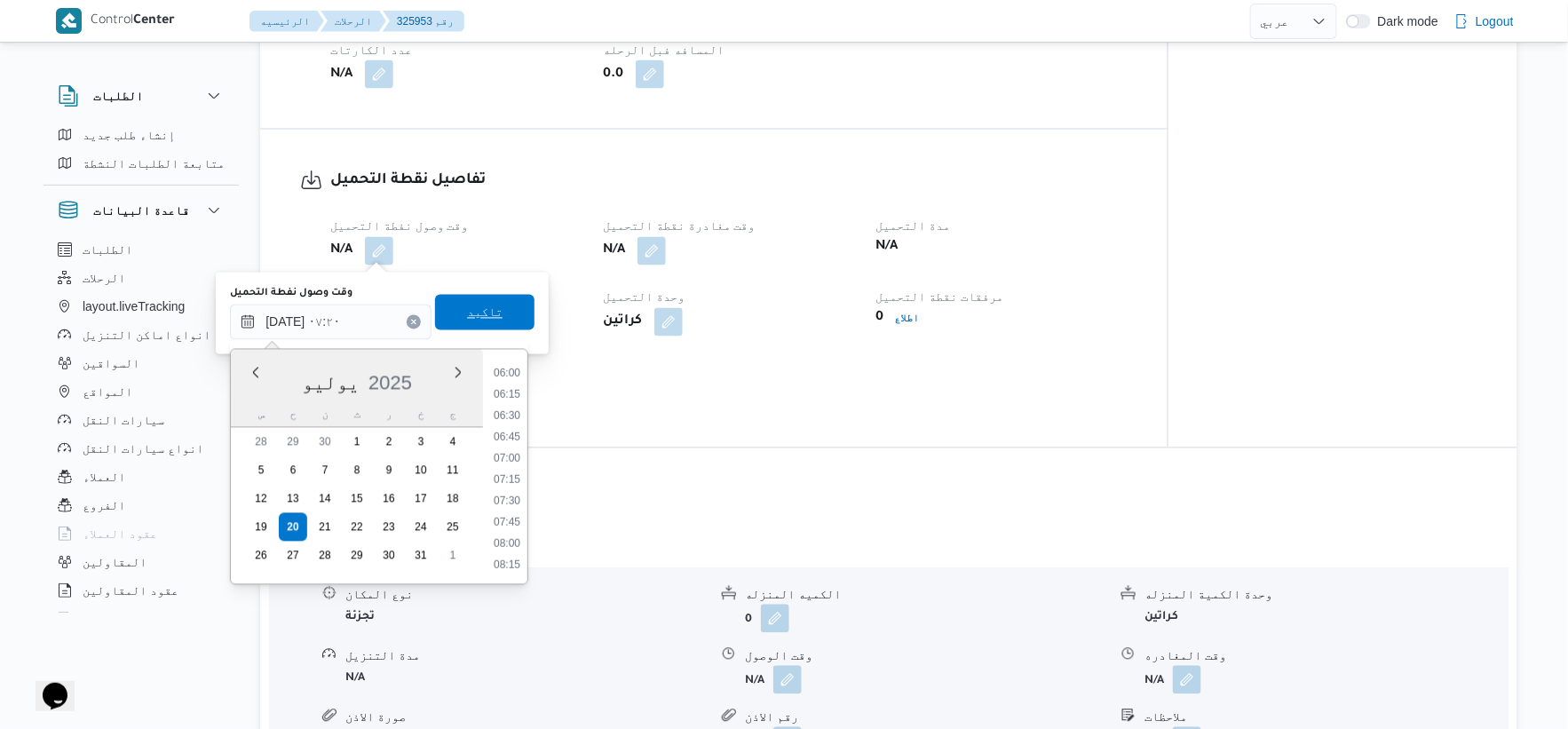 click on "تاكيد" at bounding box center [485, 313] 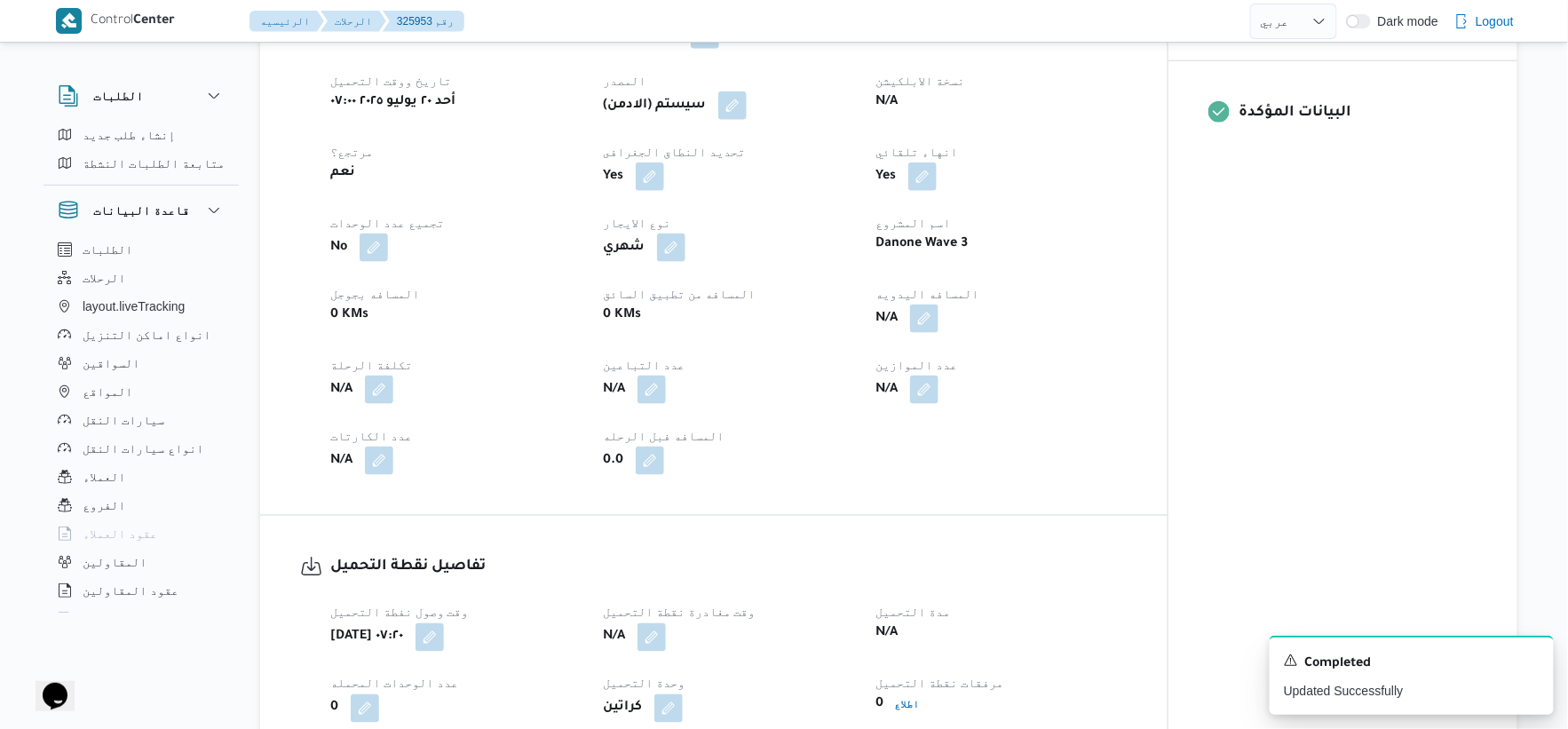 scroll, scrollTop: 690, scrollLeft: 0, axis: vertical 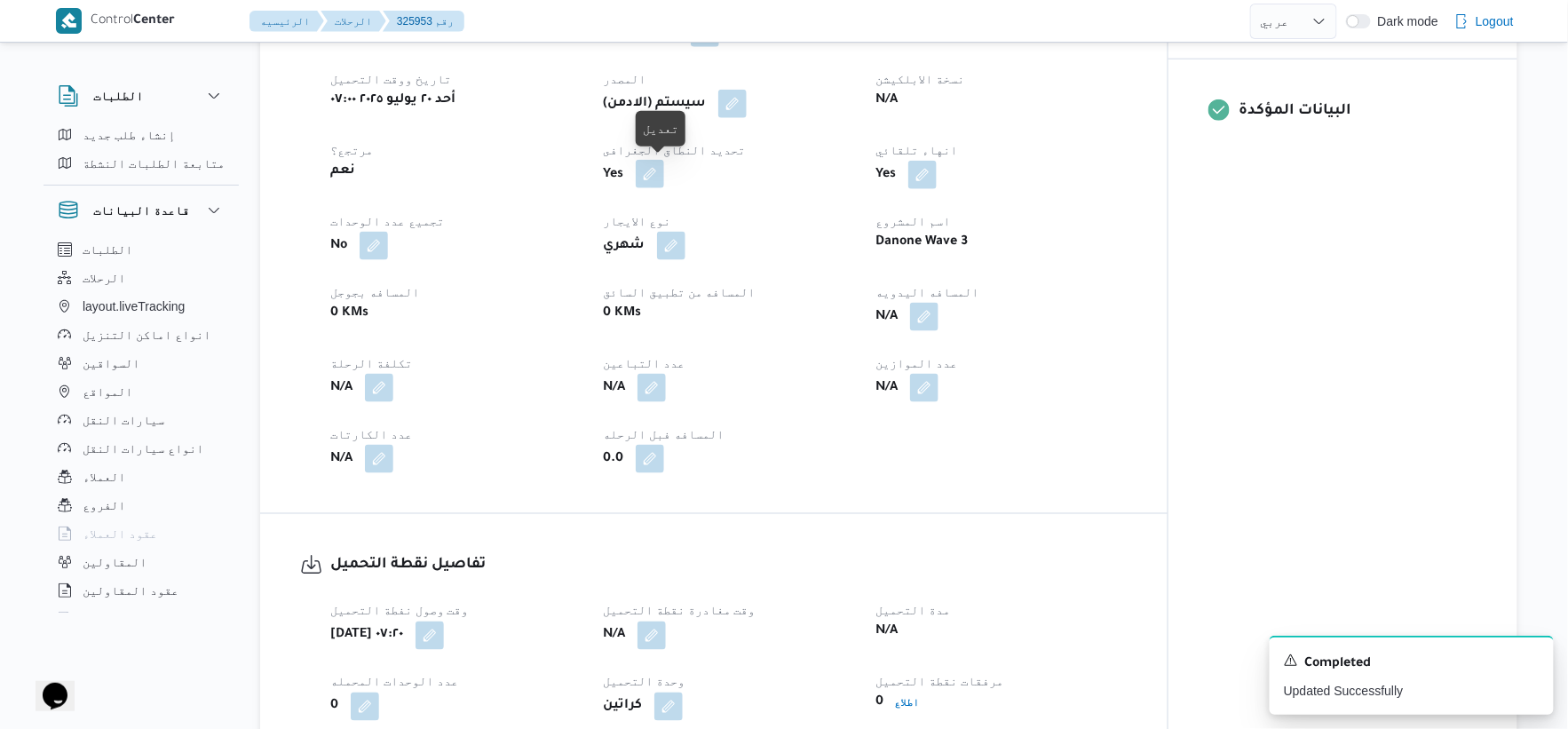 click at bounding box center (650, 174) 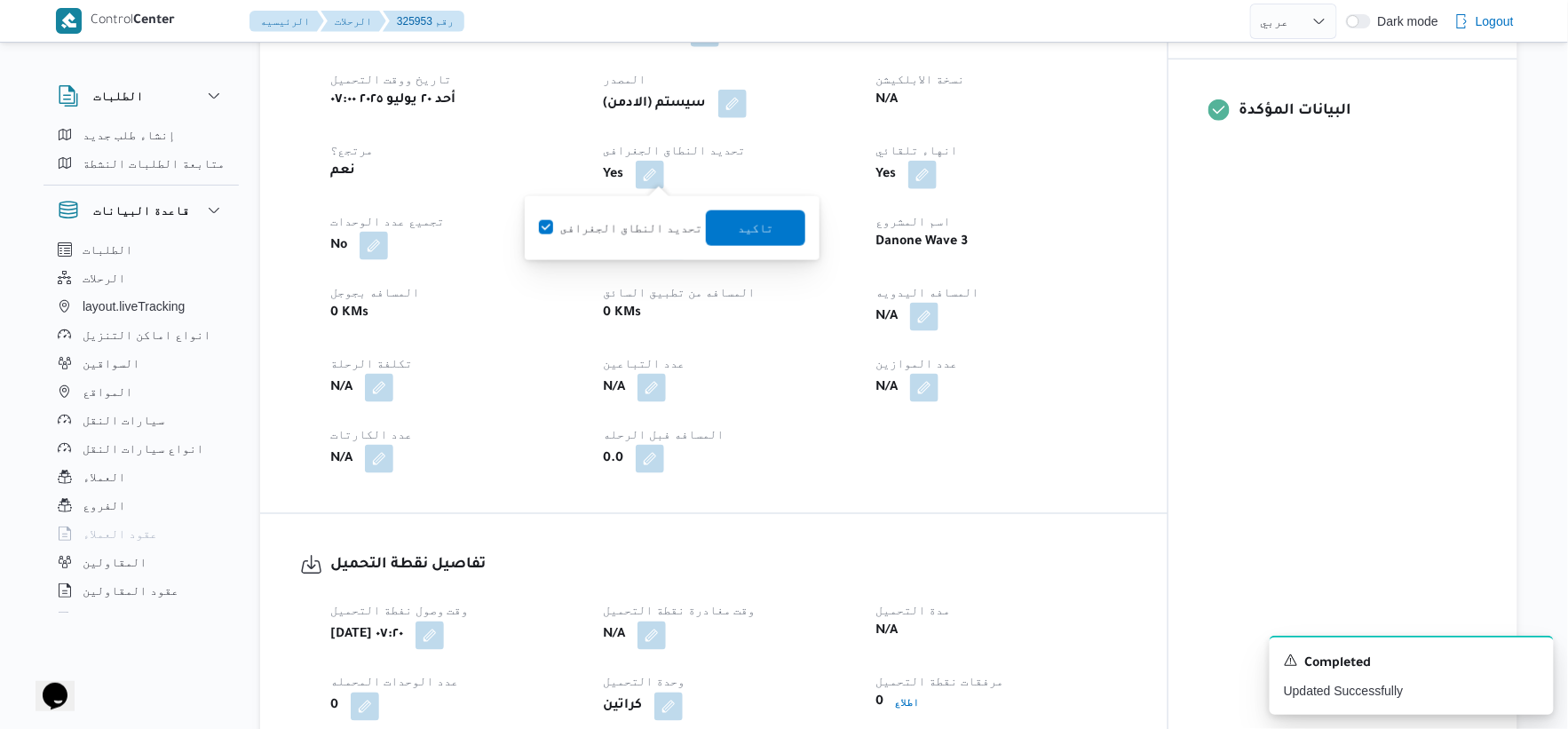 click on "تحديد النطاق الجغرافى" at bounding box center (621, 228) 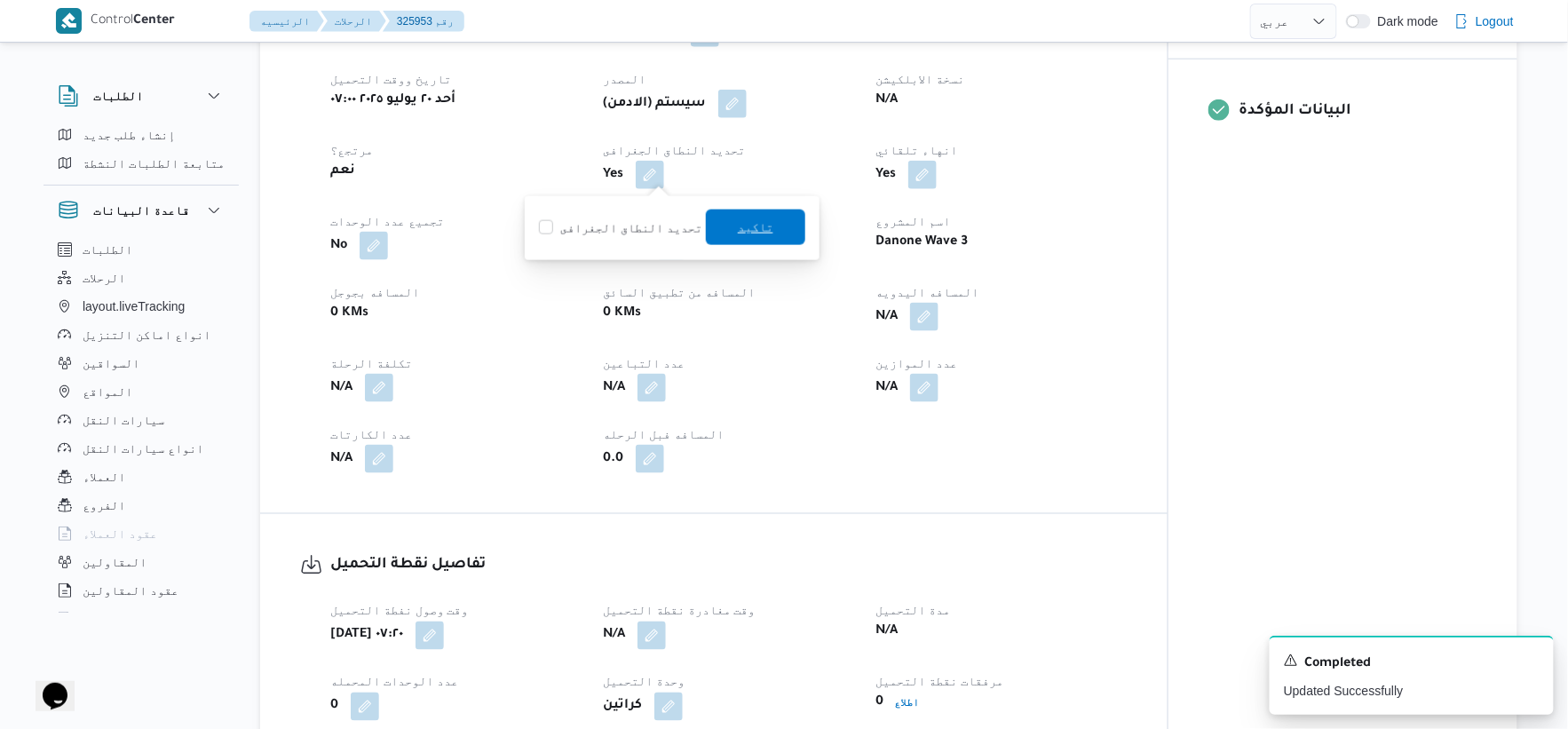 click on "تاكيد" at bounding box center [756, 227] 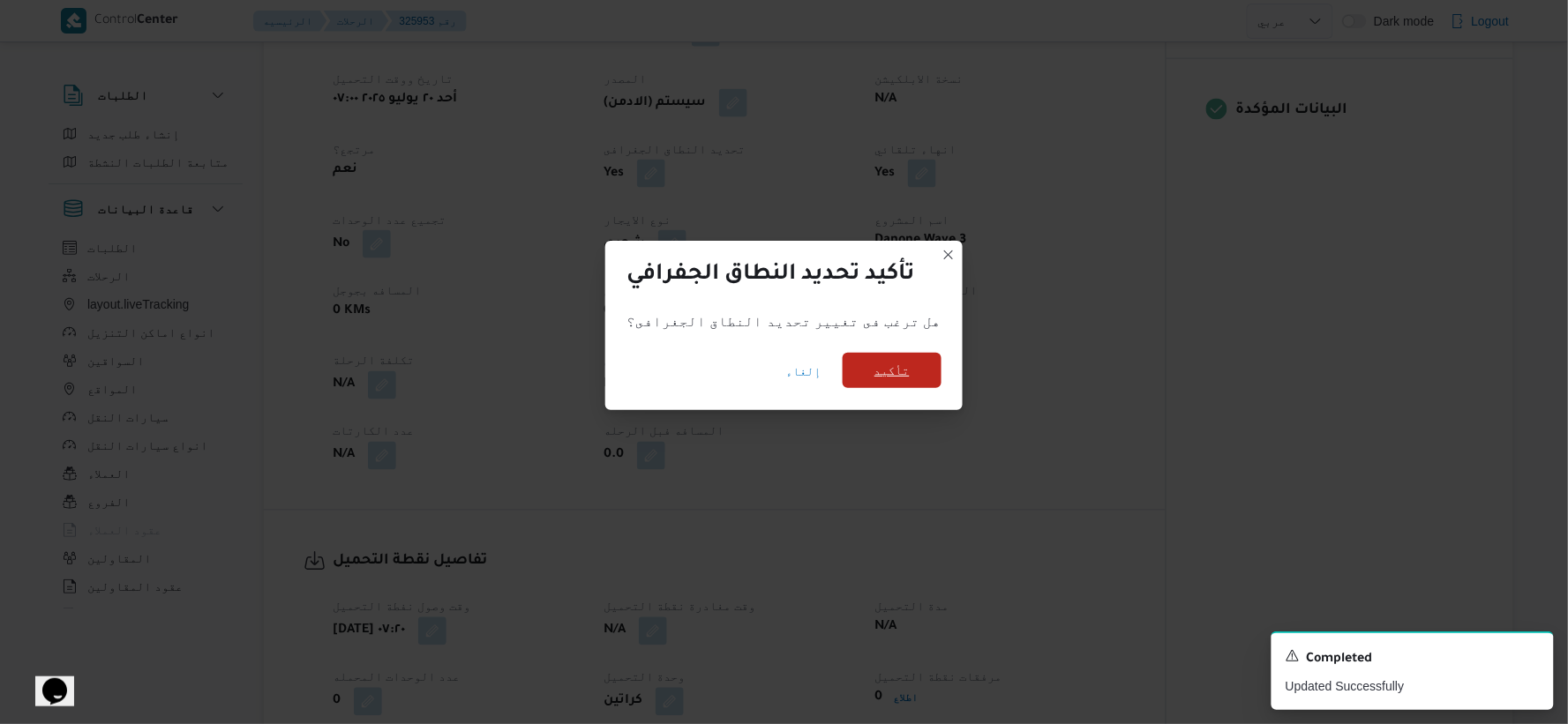click on "تأكيد" at bounding box center (892, 370) 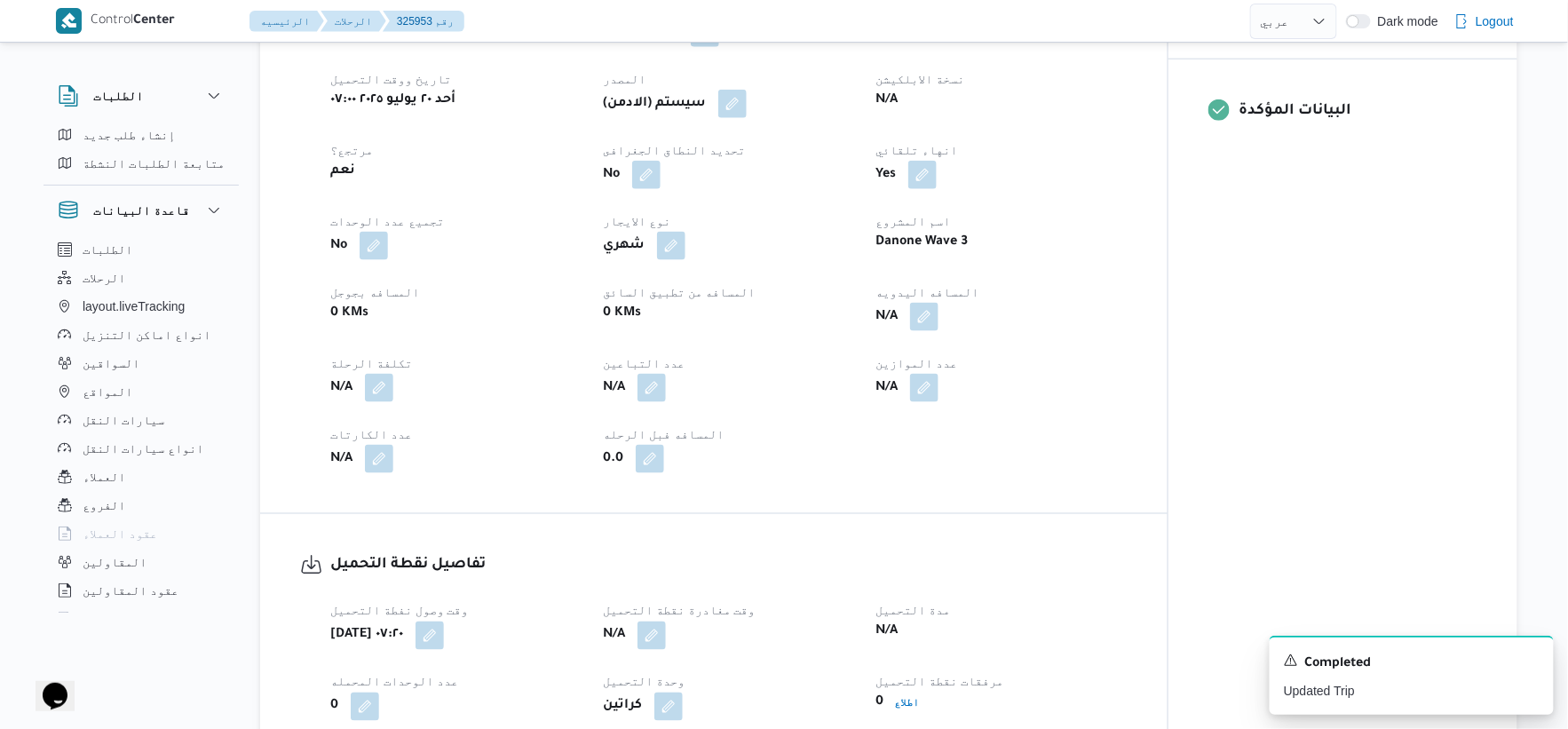select on "ar" 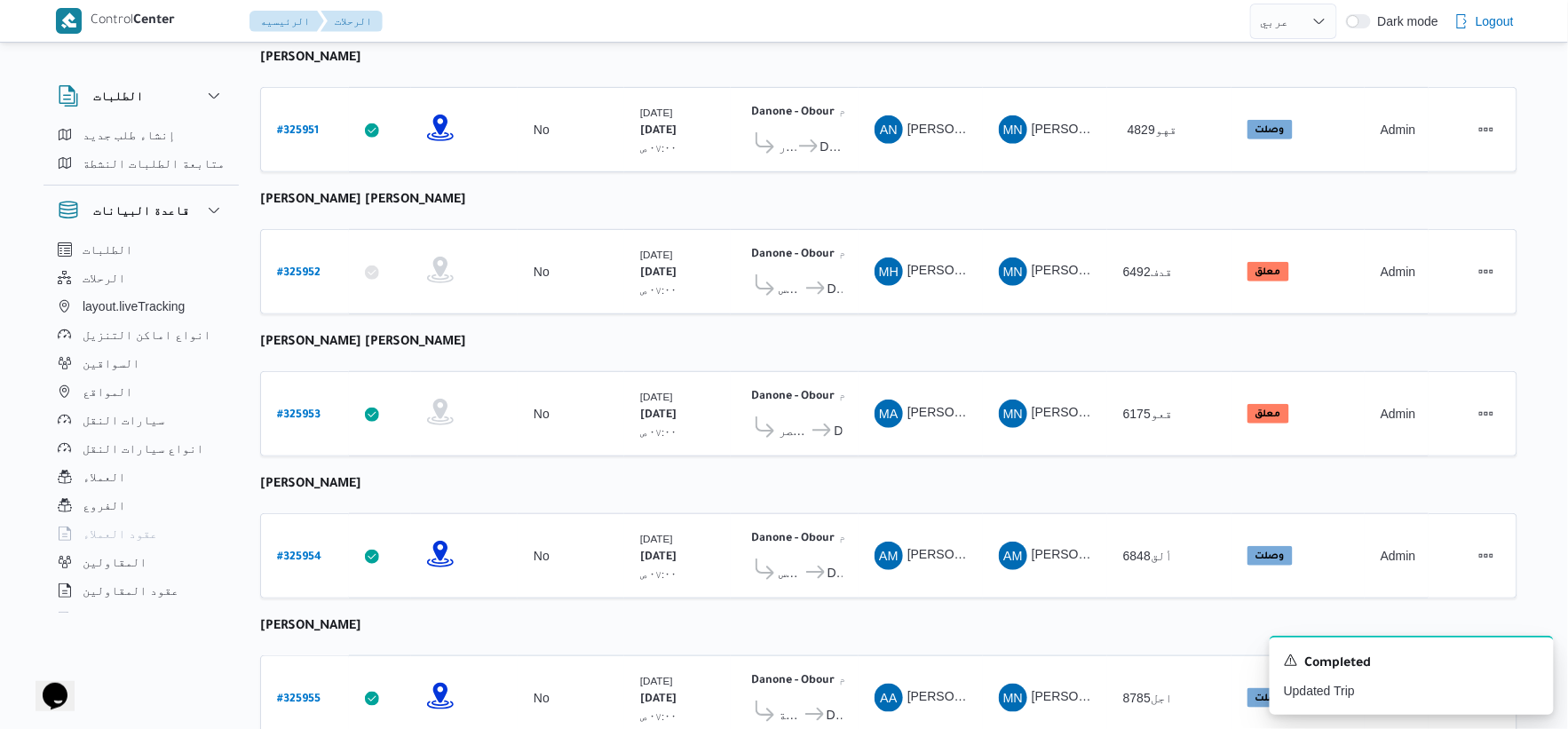 scroll, scrollTop: 186, scrollLeft: 0, axis: vertical 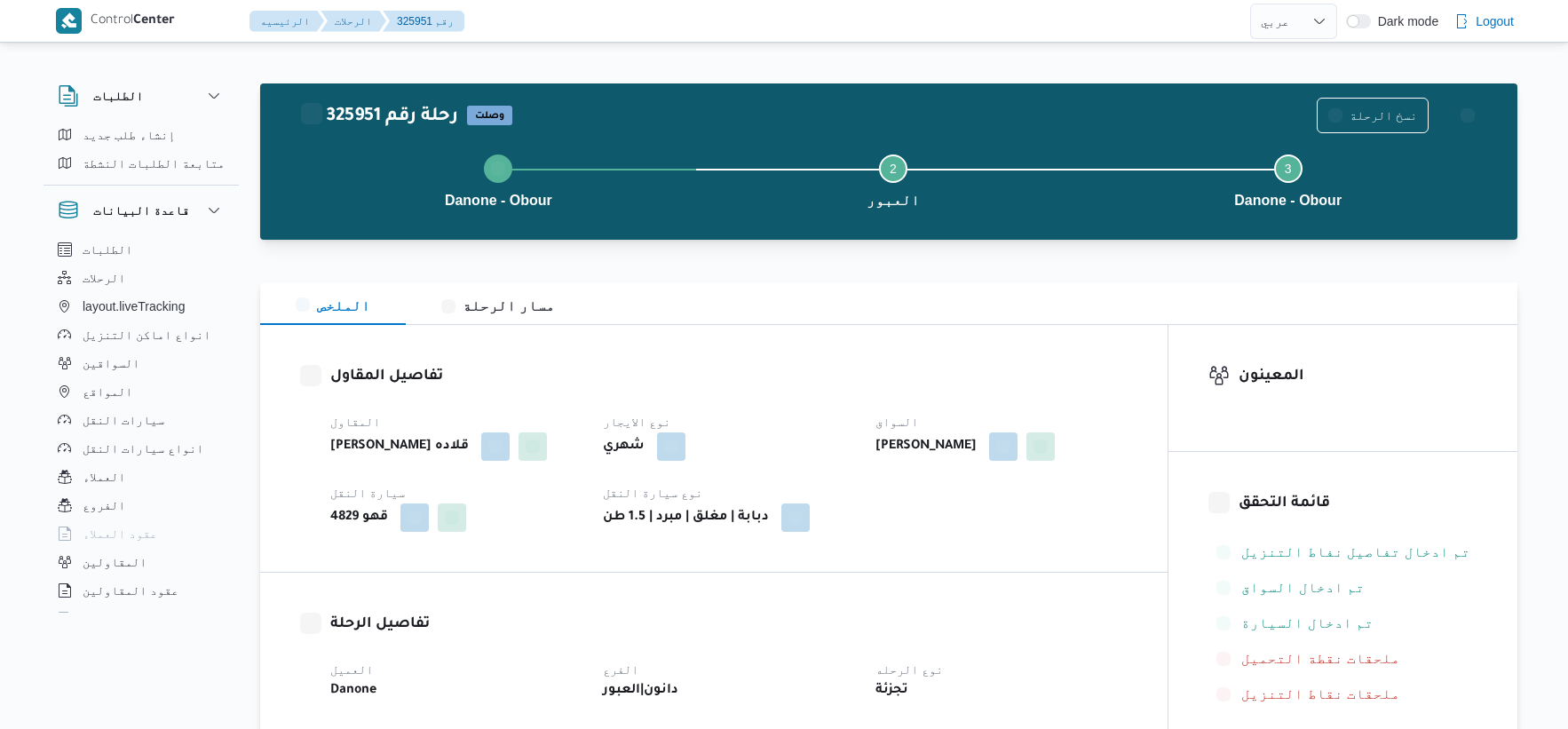 select on "ar" 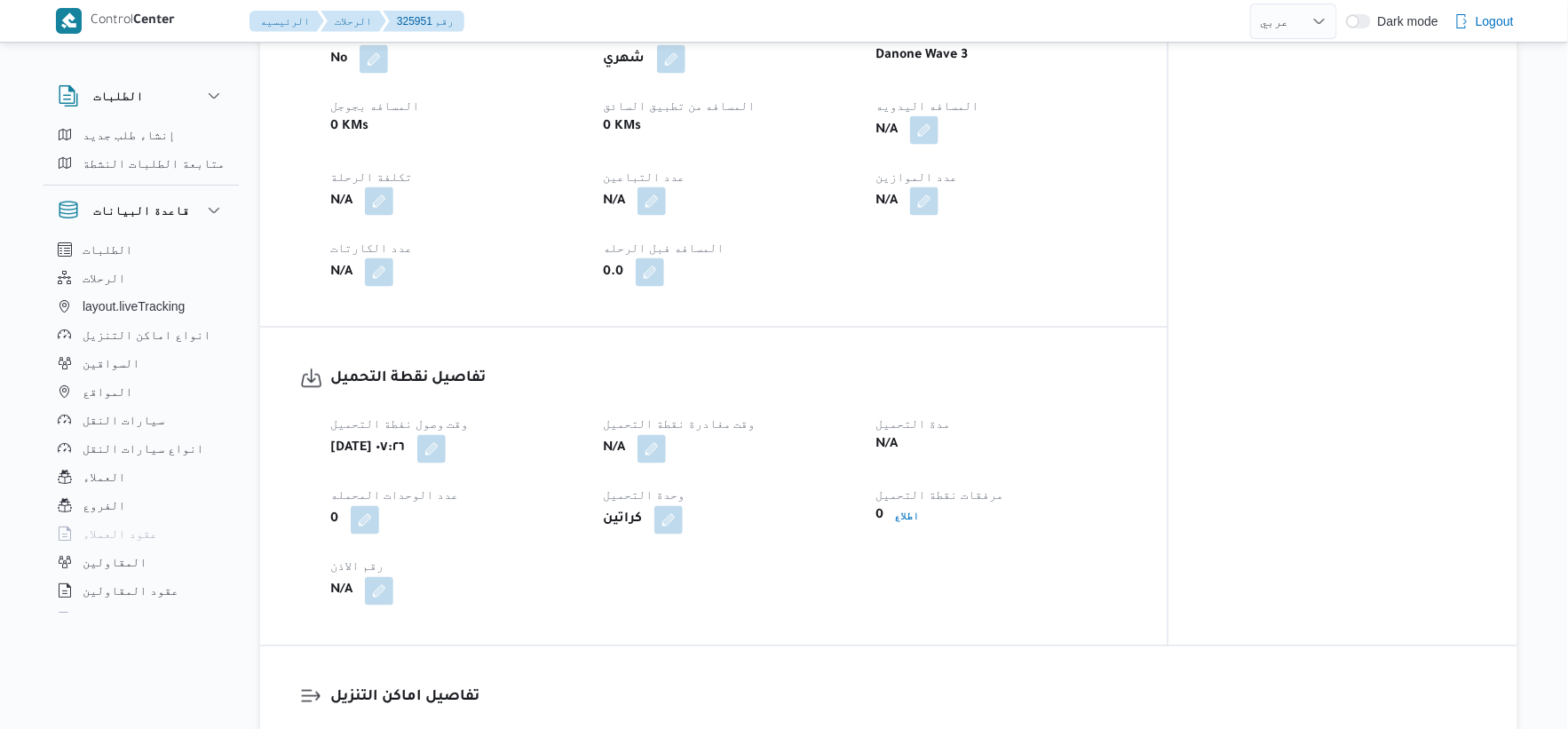 scroll, scrollTop: 888, scrollLeft: 0, axis: vertical 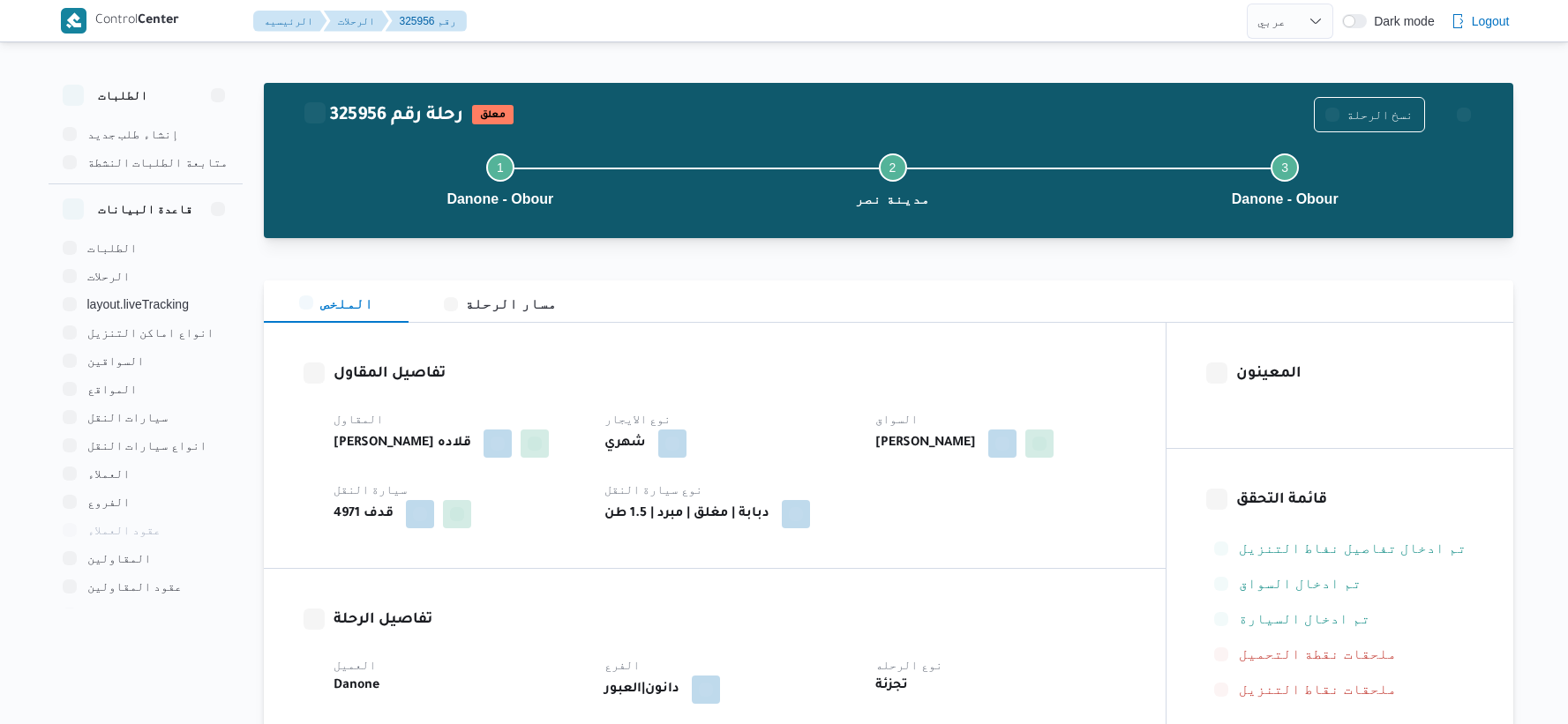 select on "ar" 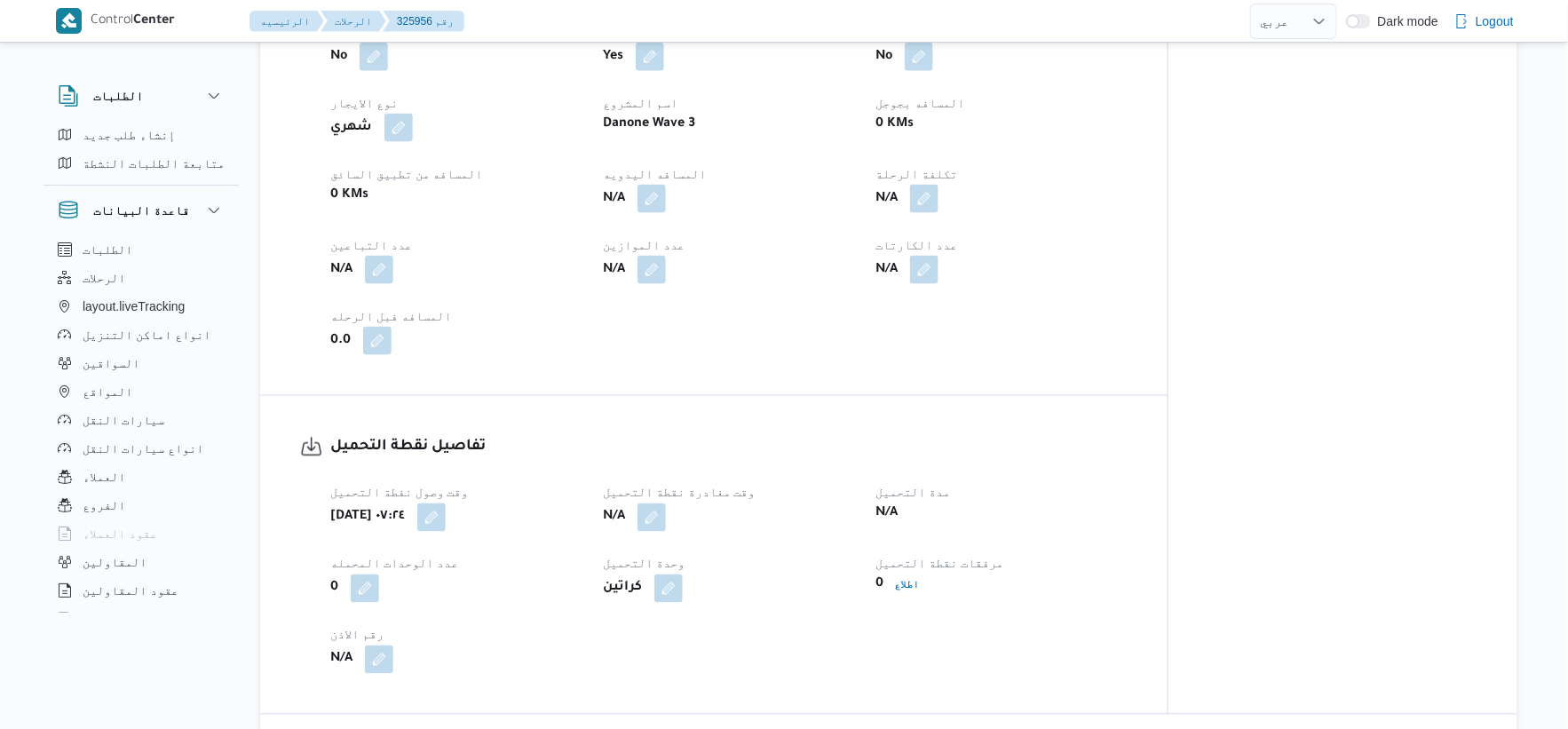 scroll, scrollTop: 788, scrollLeft: 0, axis: vertical 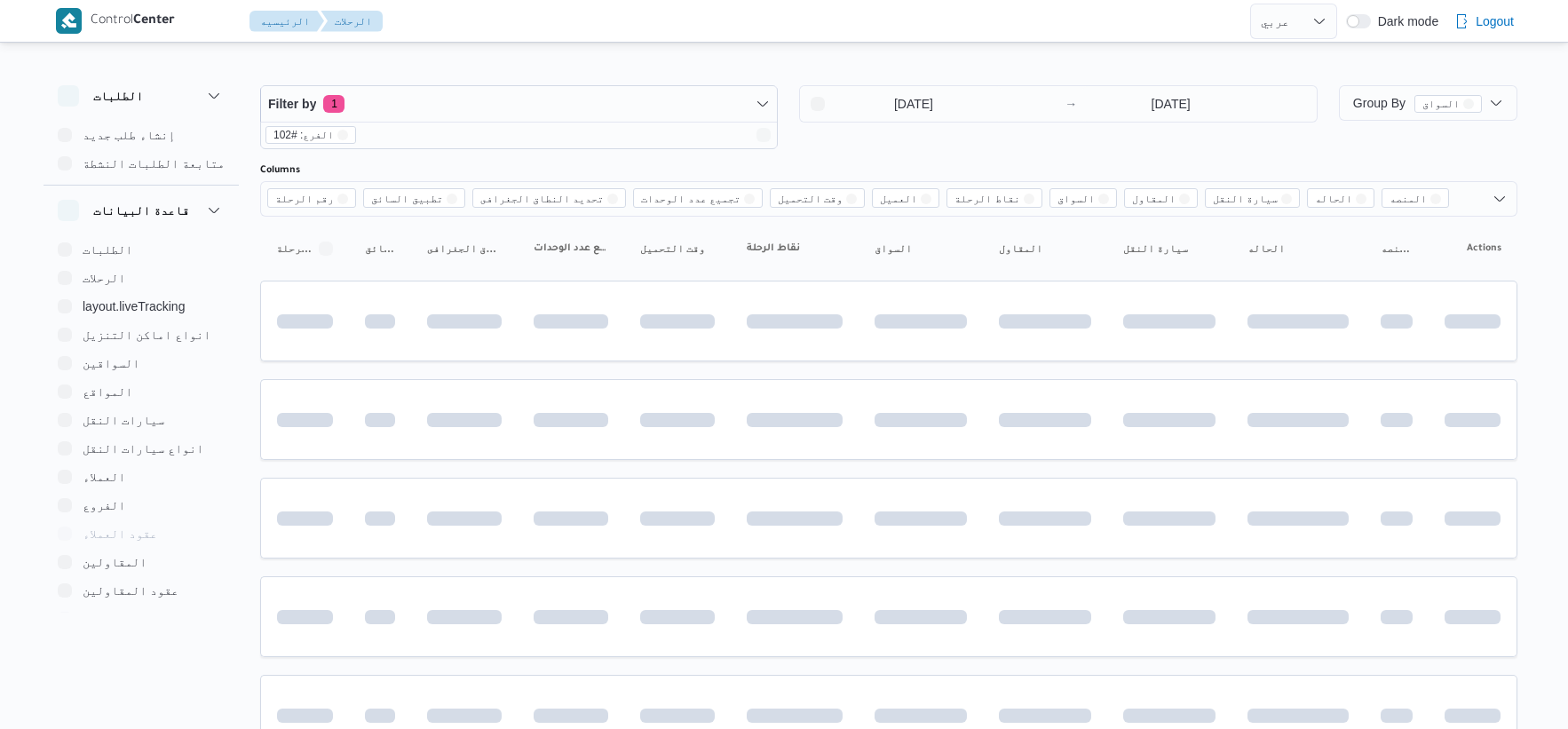 select on "ar" 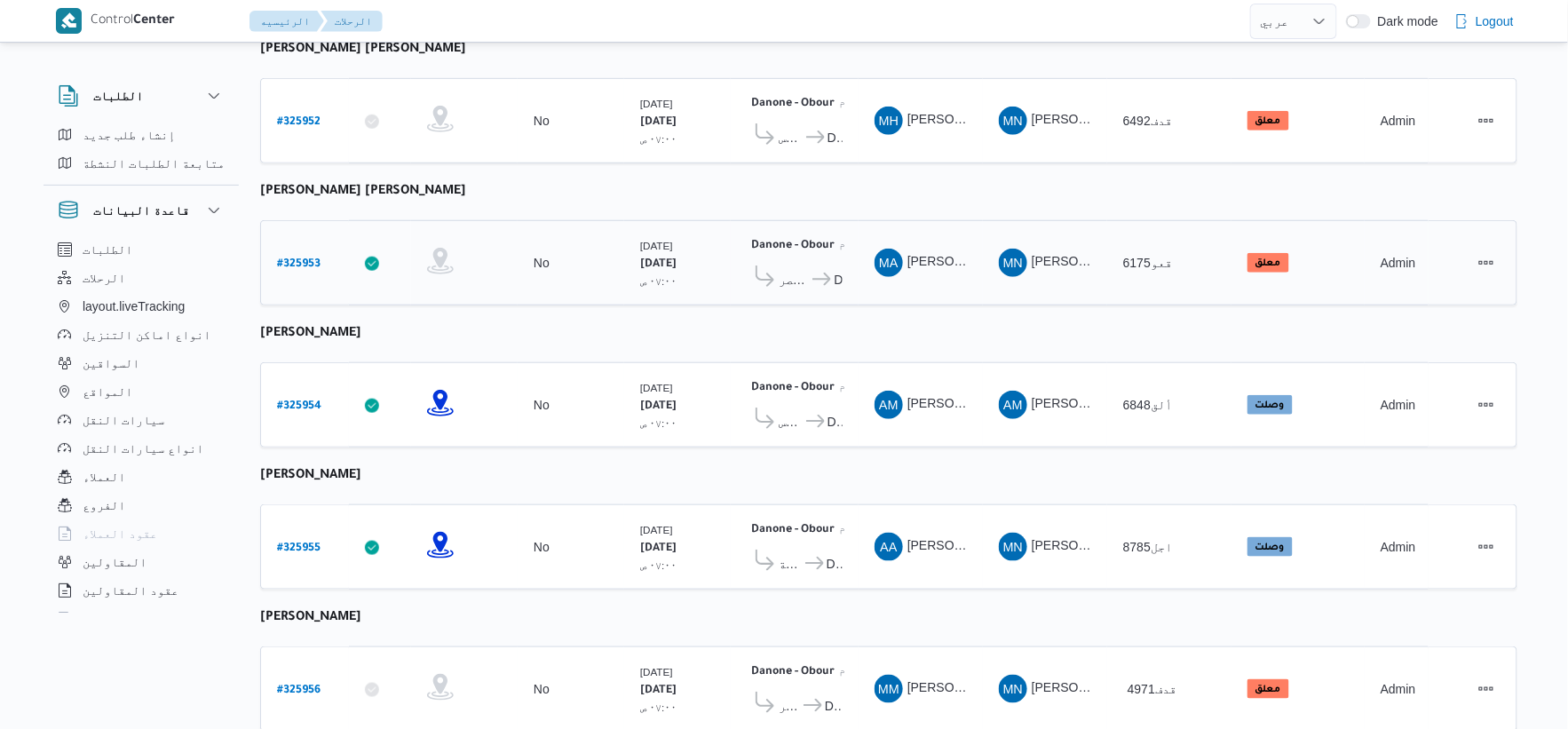 scroll, scrollTop: 581, scrollLeft: 0, axis: vertical 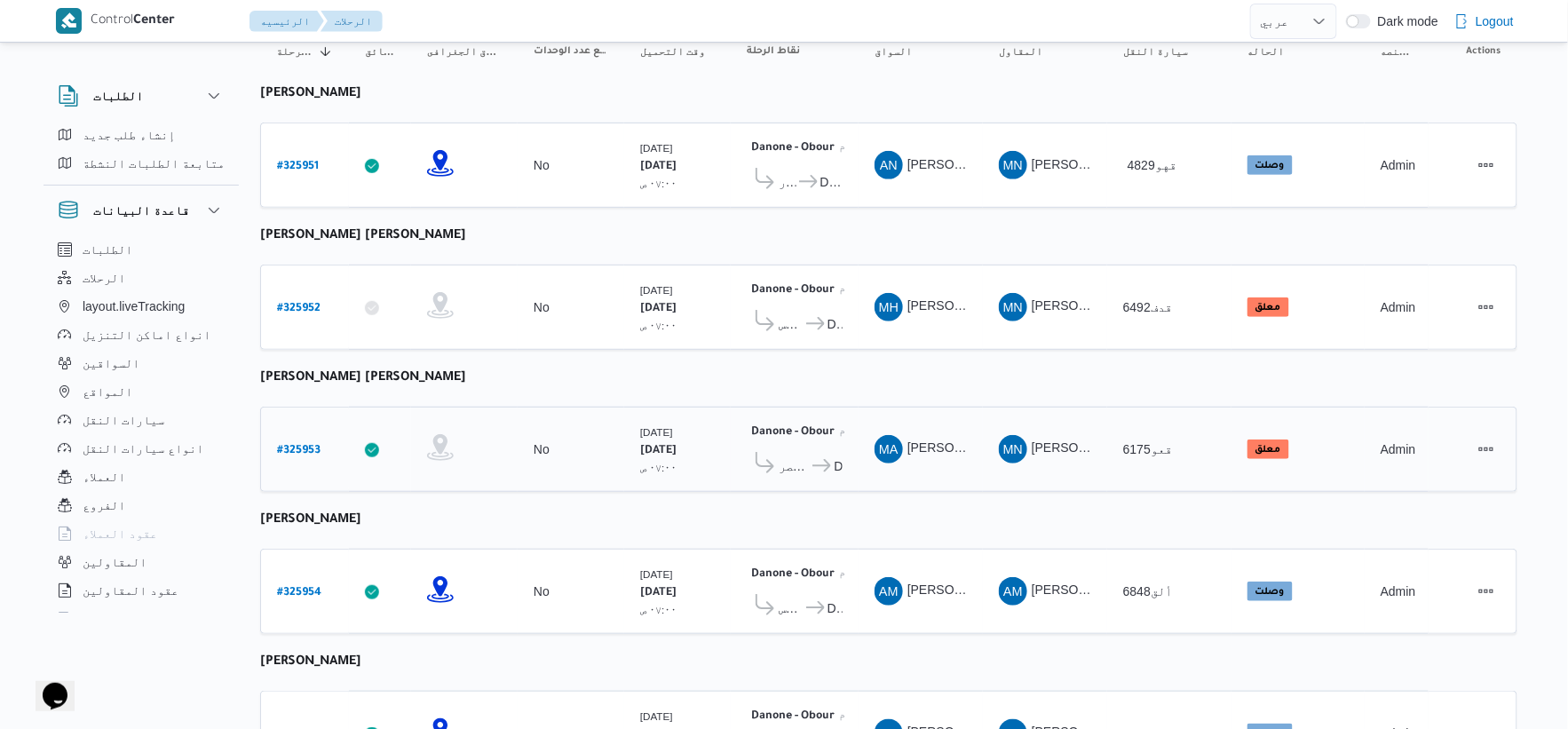 click on "# 325953" at bounding box center [298, 451] 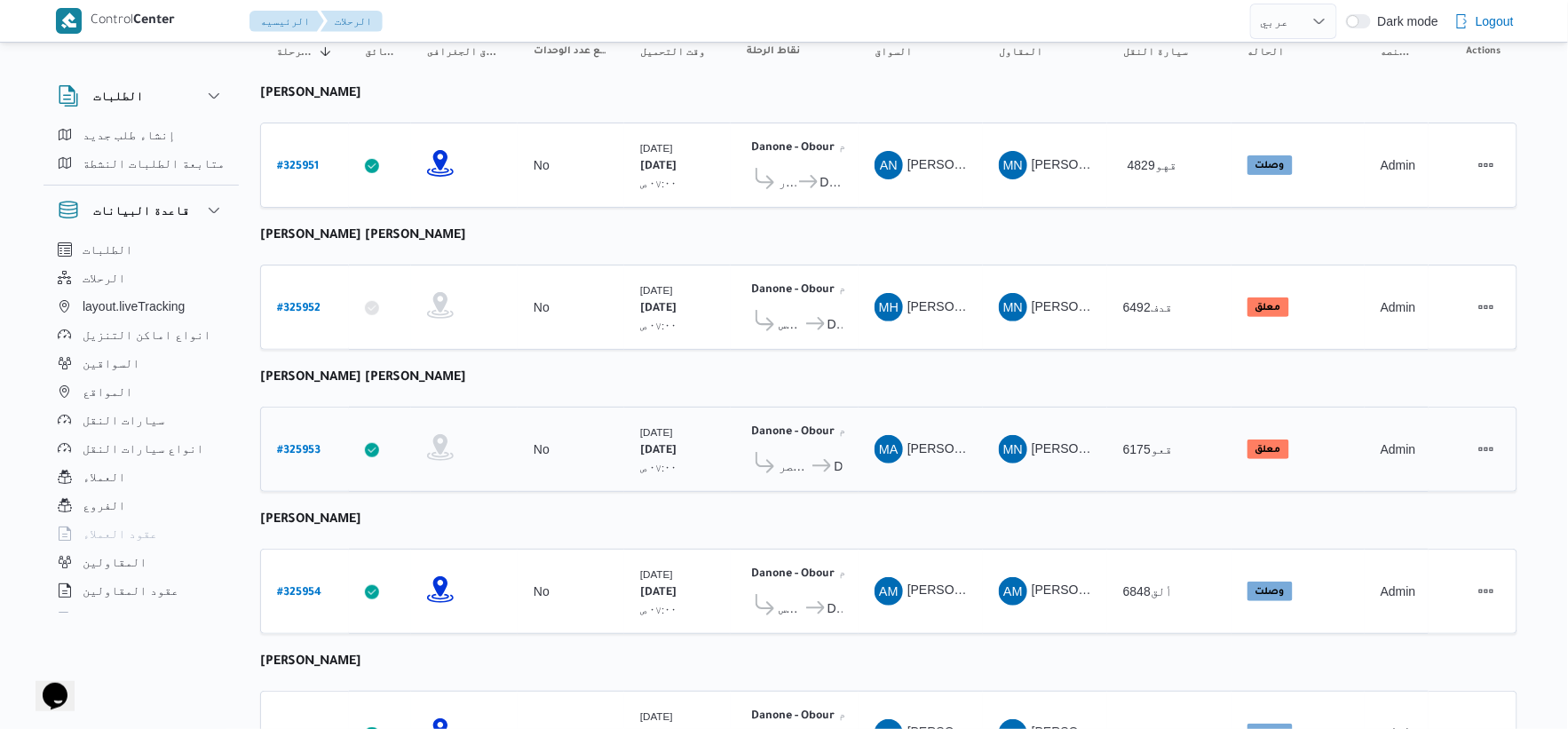 select on "ar" 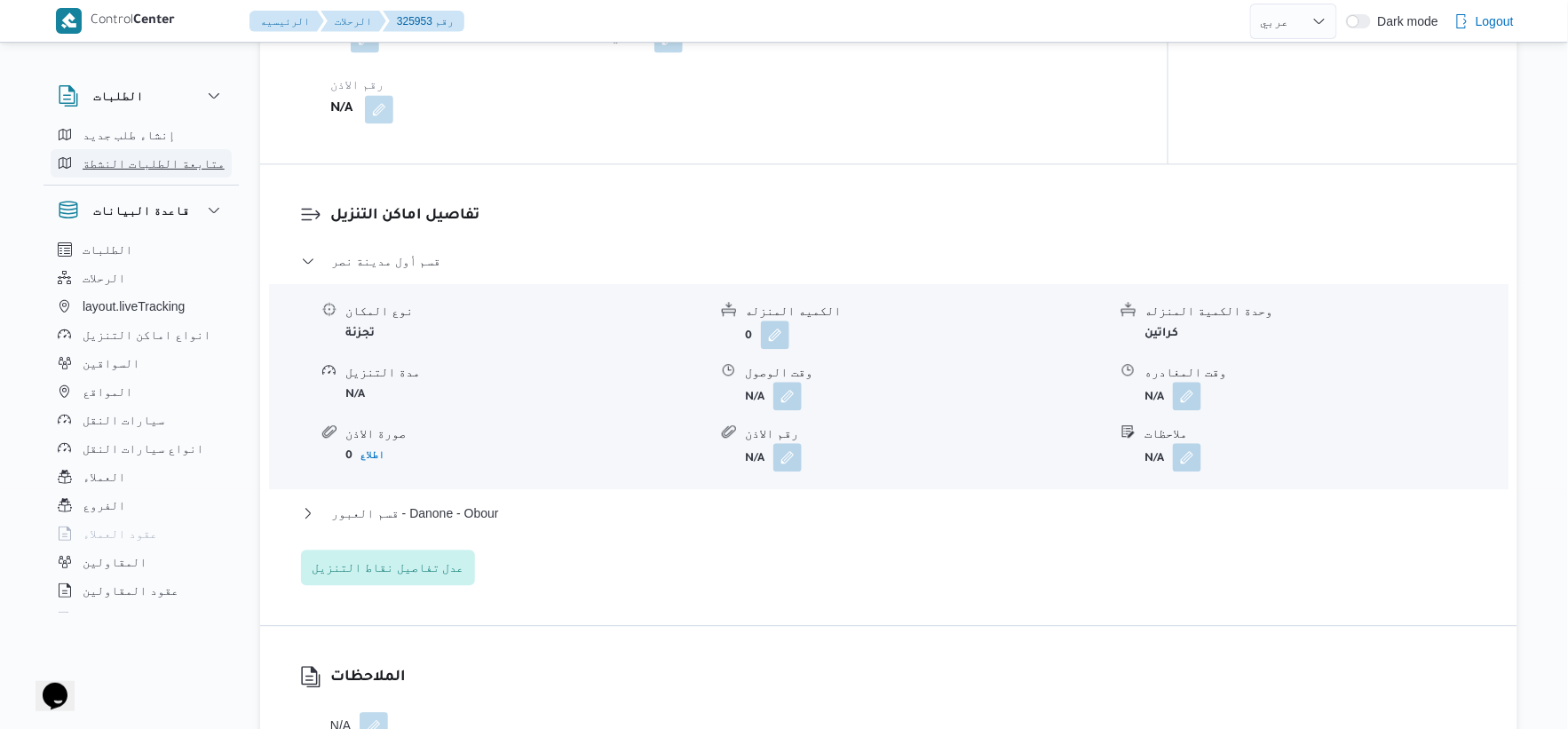 scroll, scrollTop: 1184, scrollLeft: 0, axis: vertical 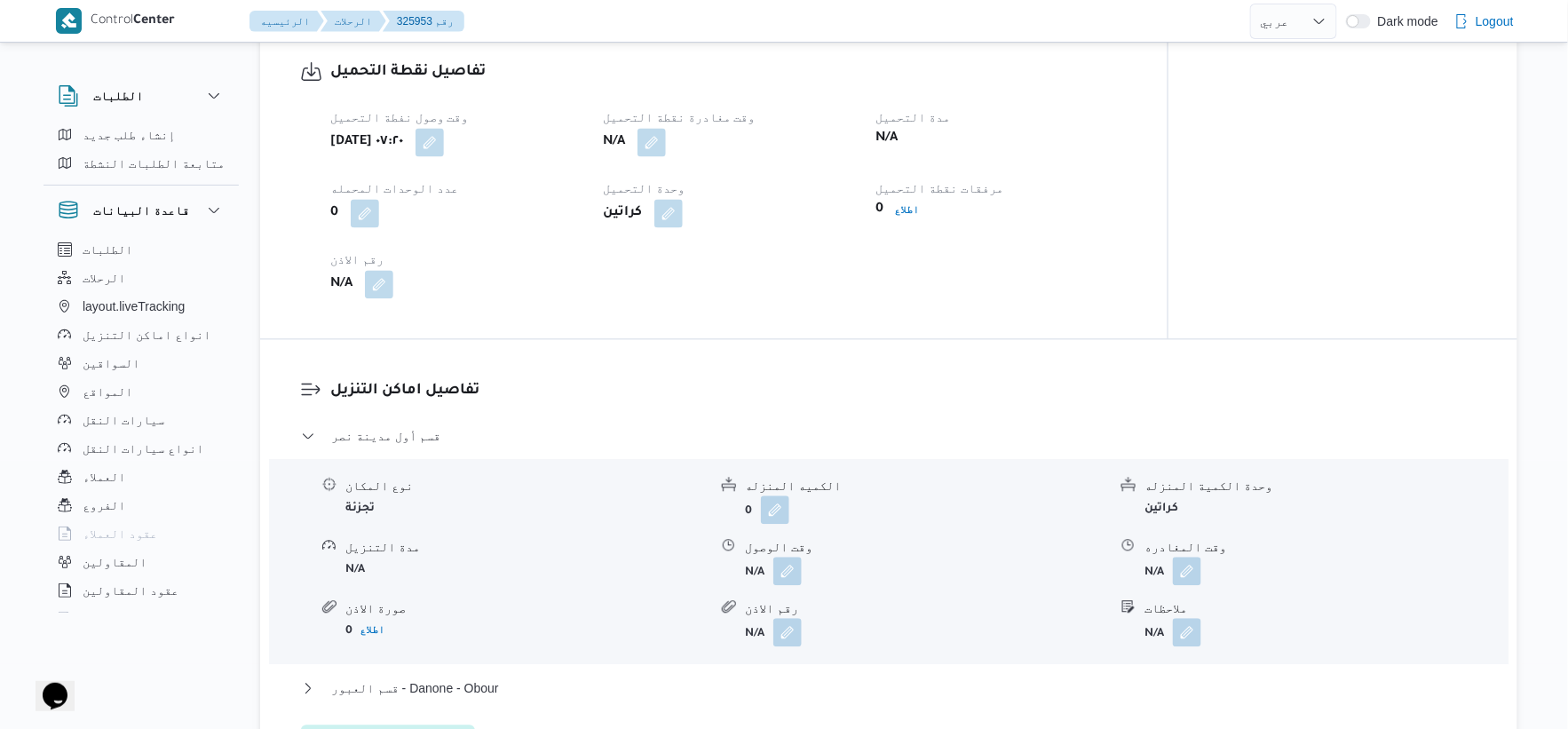 select on "ar" 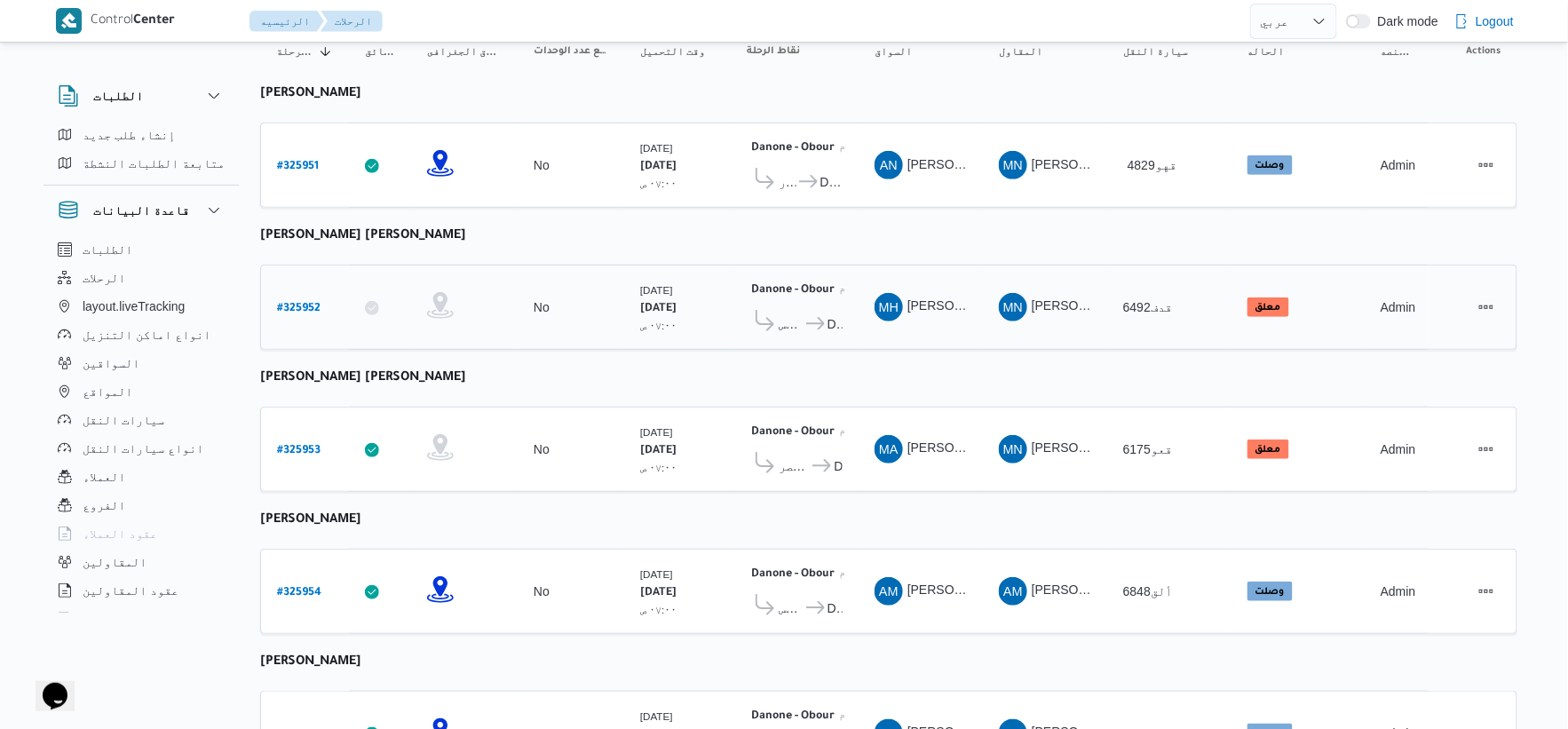 scroll, scrollTop: 0, scrollLeft: 0, axis: both 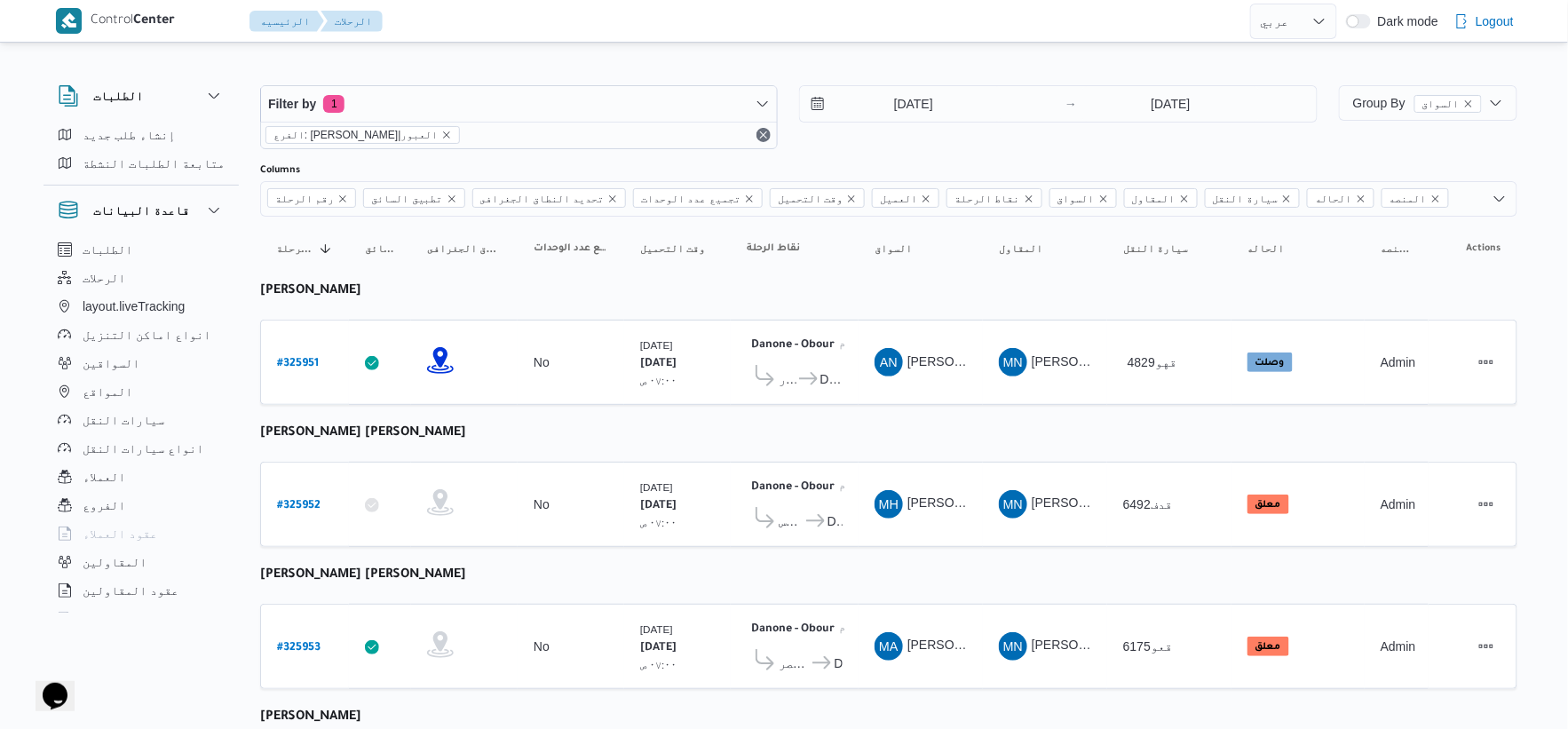 click on "رقم الرحلة Click to sort in ascending order تطبيق السائق Click to sort in ascending order تحديد النطاق الجغرافى Click to sort in ascending order تجميع عدد الوحدات وقت التحميل Click to sort in ascending order العميل Click to sort in ascending order نقاط الرحلة السواق Click to sort in ascending order المقاول Click to sort in ascending order سيارة النقل Click to sort in ascending order الحاله Click to sort in ascending order المنصه Click to sort in ascending order Actions عماد نجيب عبدالظاهر جاويش رقم الرحلة # 325951 تطبيق السائق تحديد النطاق الجغرافى تجميع عدد الوحدات No وقت التحميل الأحد ٢٠/٧/٢٠٢٥ ٠٧:٠٠ ص   العميل Danone نقاط الرحلة Danone - Obour ٠٧:٤٨ م العبور Danone - Obour السواق AN عماد نجيب عبدالظاهر جاويش المقاول MN 4829قهو #" at bounding box center (889, 746) 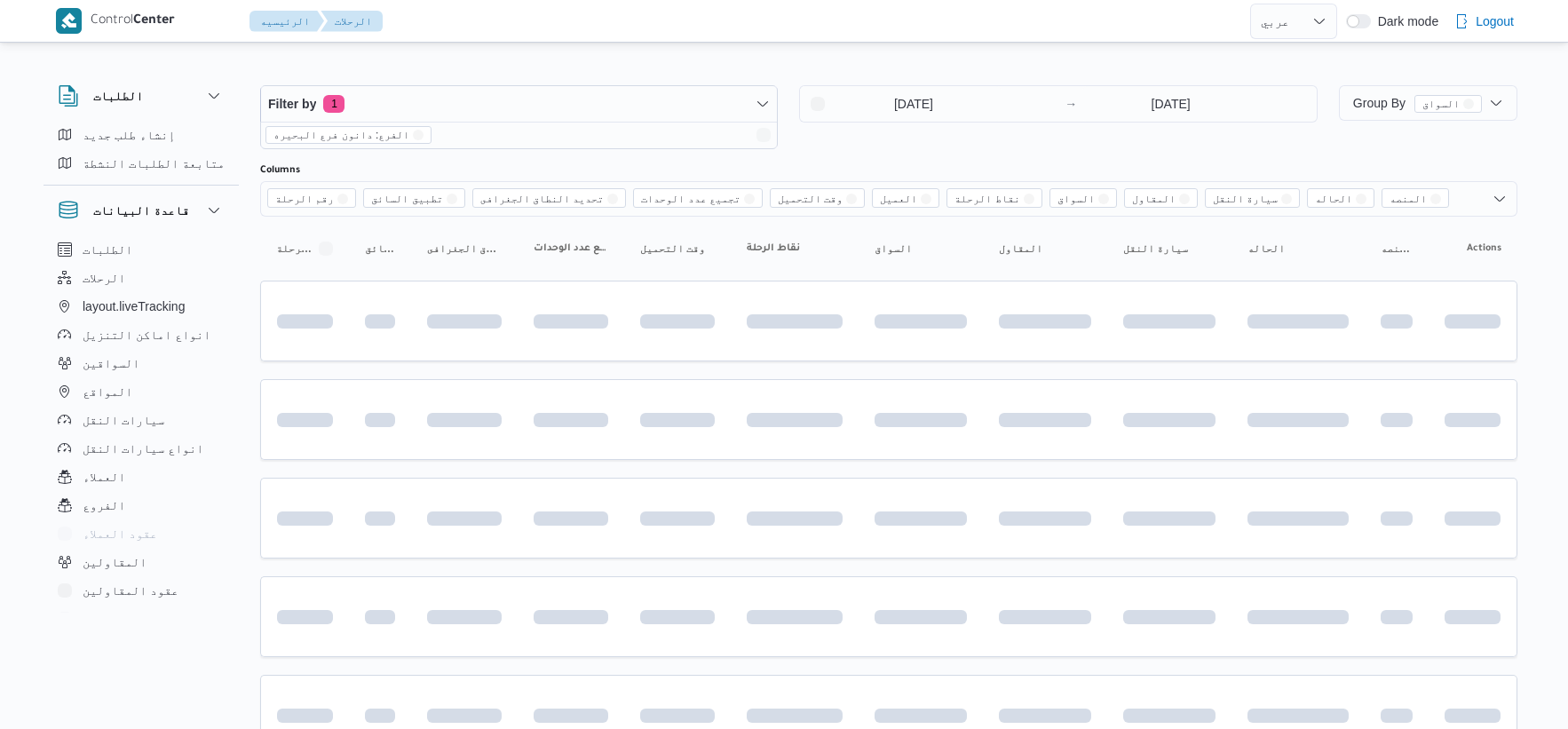 select on "ar" 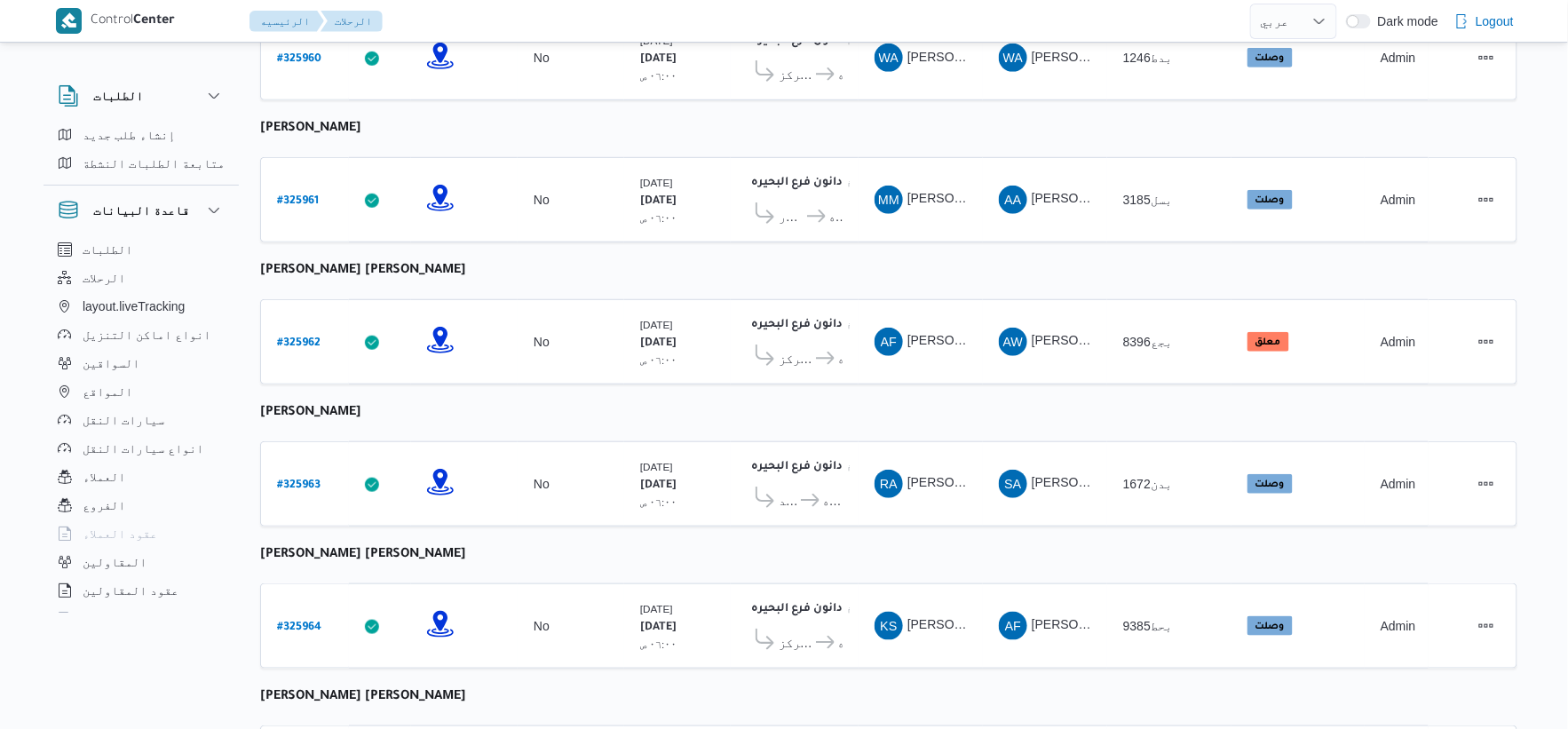 scroll, scrollTop: 242, scrollLeft: 0, axis: vertical 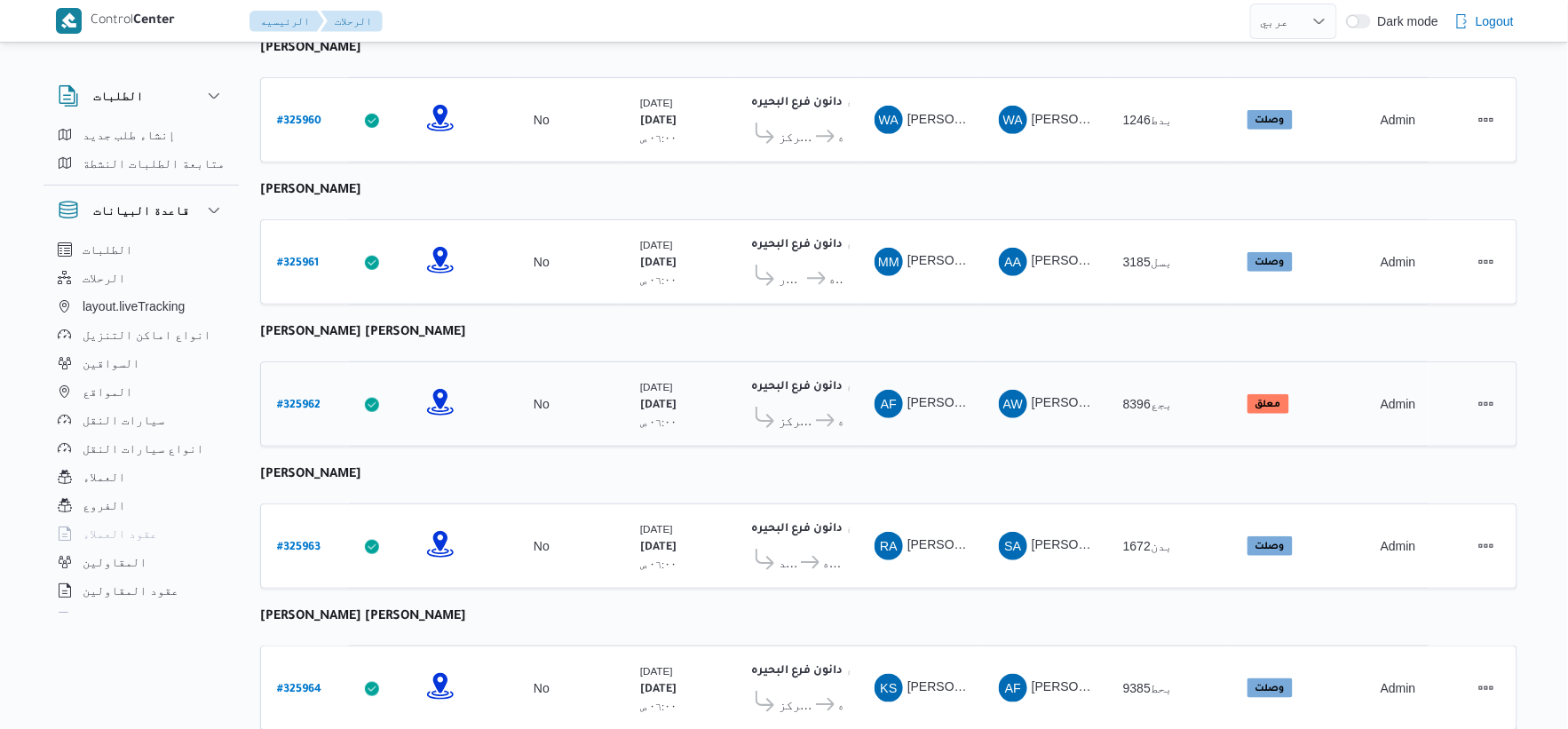 click on "# 325962" at bounding box center [298, 406] 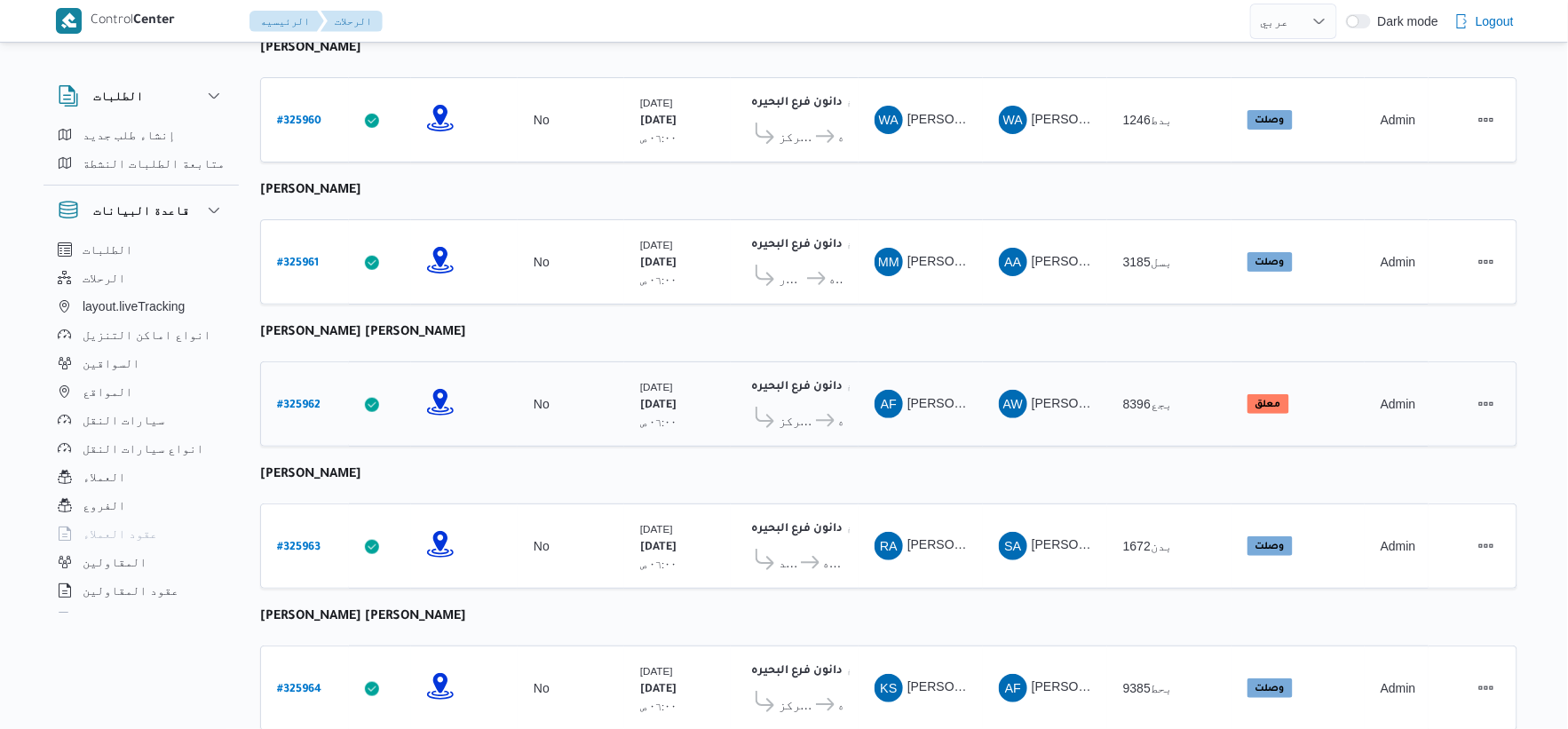 select on "ar" 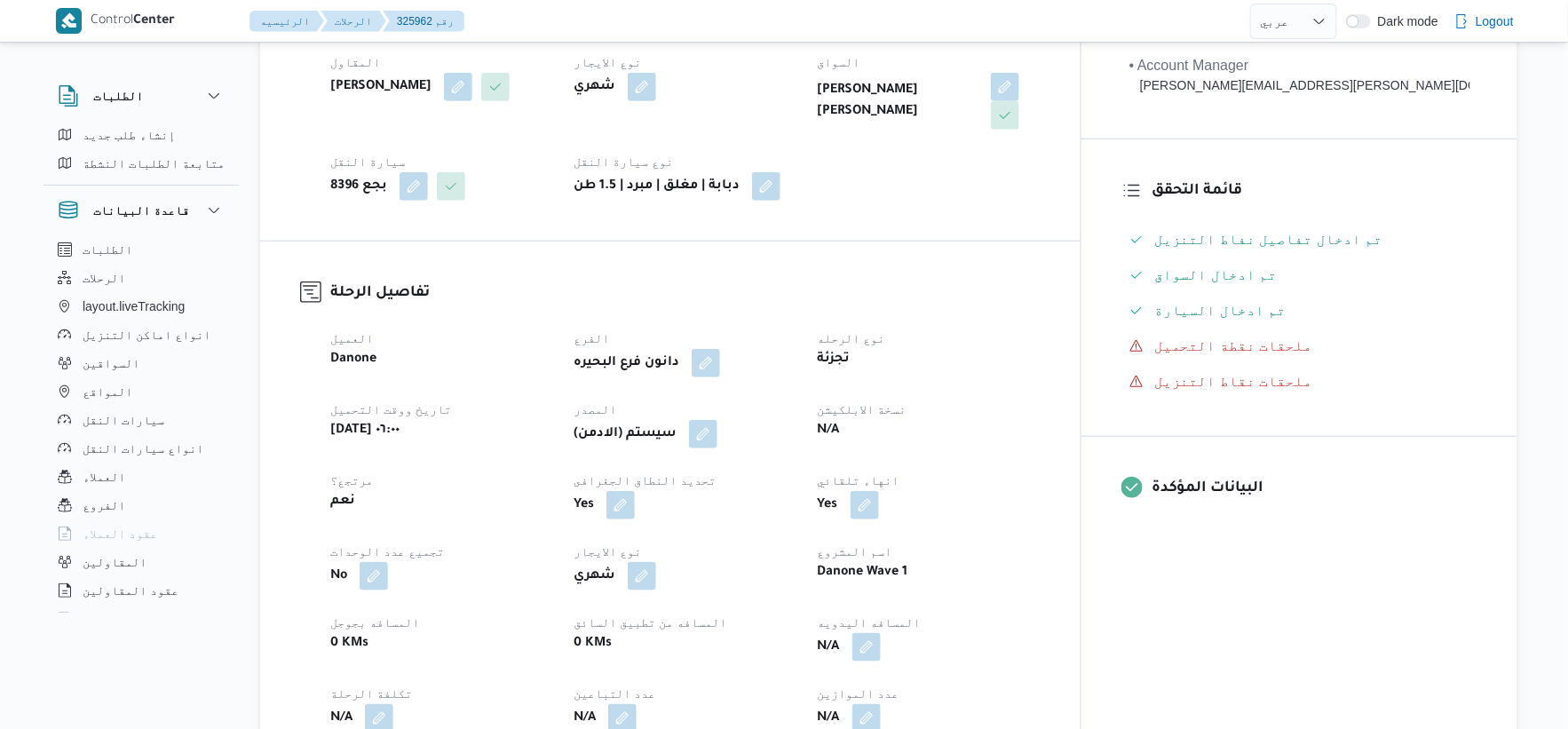 scroll, scrollTop: 341, scrollLeft: 0, axis: vertical 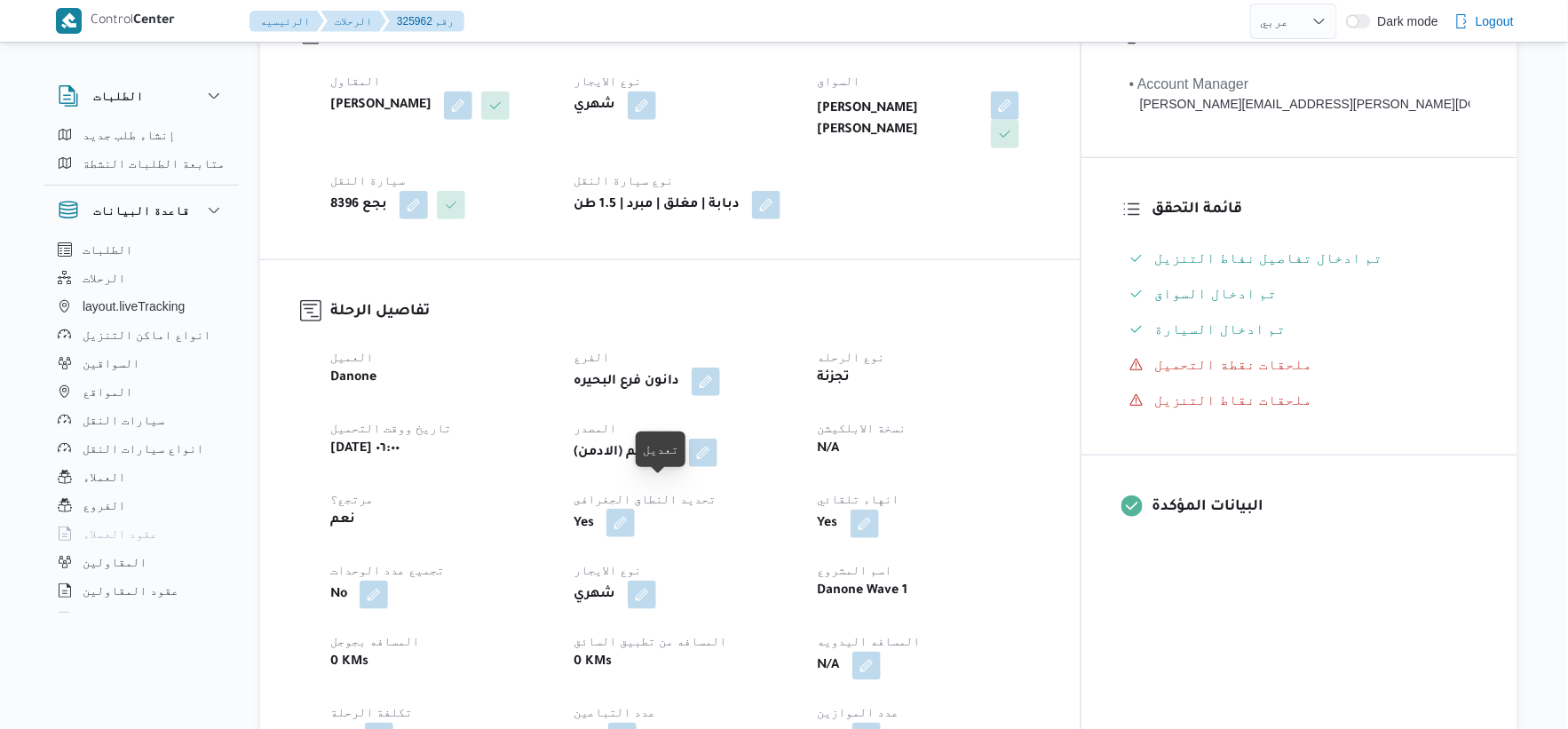 click at bounding box center (621, 523) 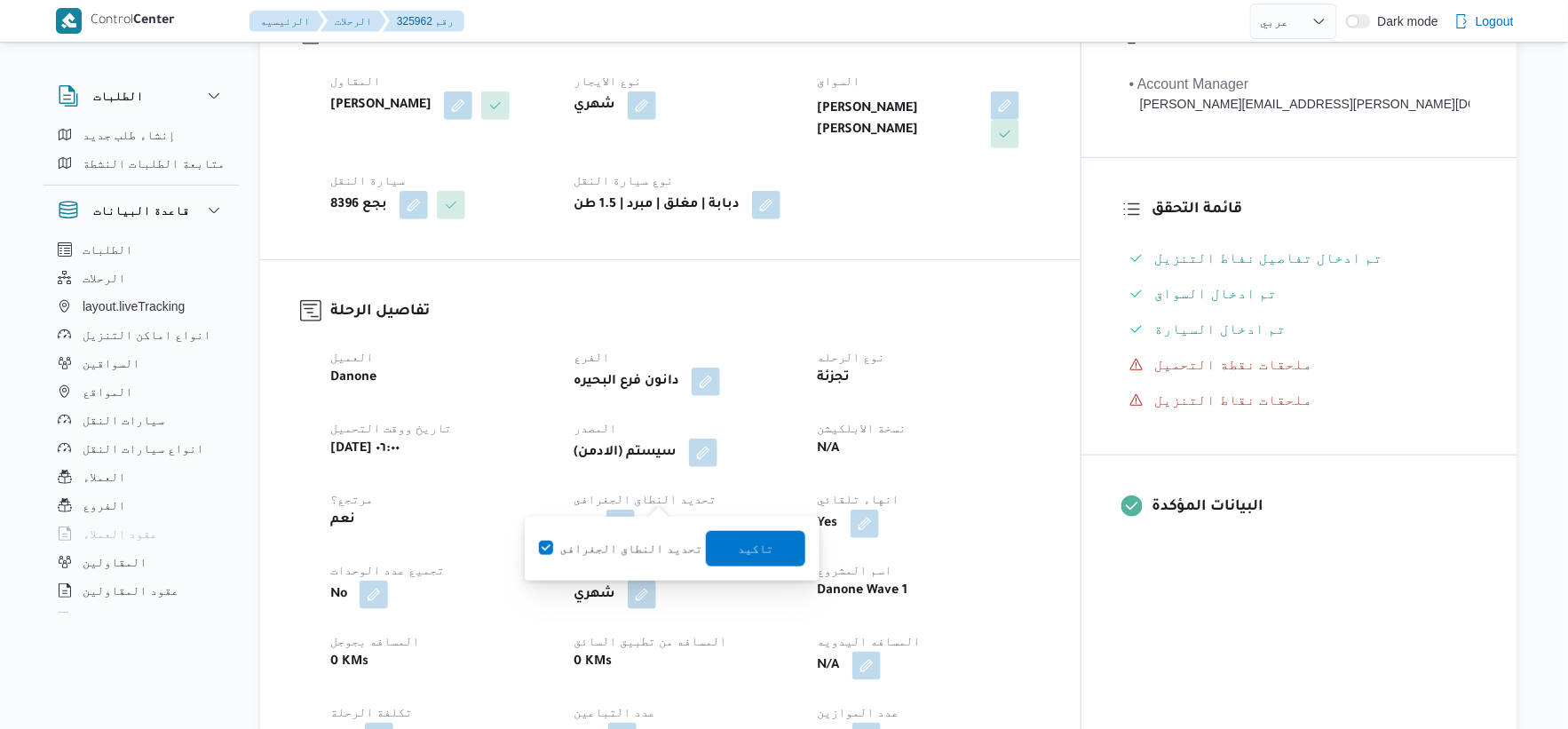 click on "تحديد النطاق الجغرافى" at bounding box center [621, 549] 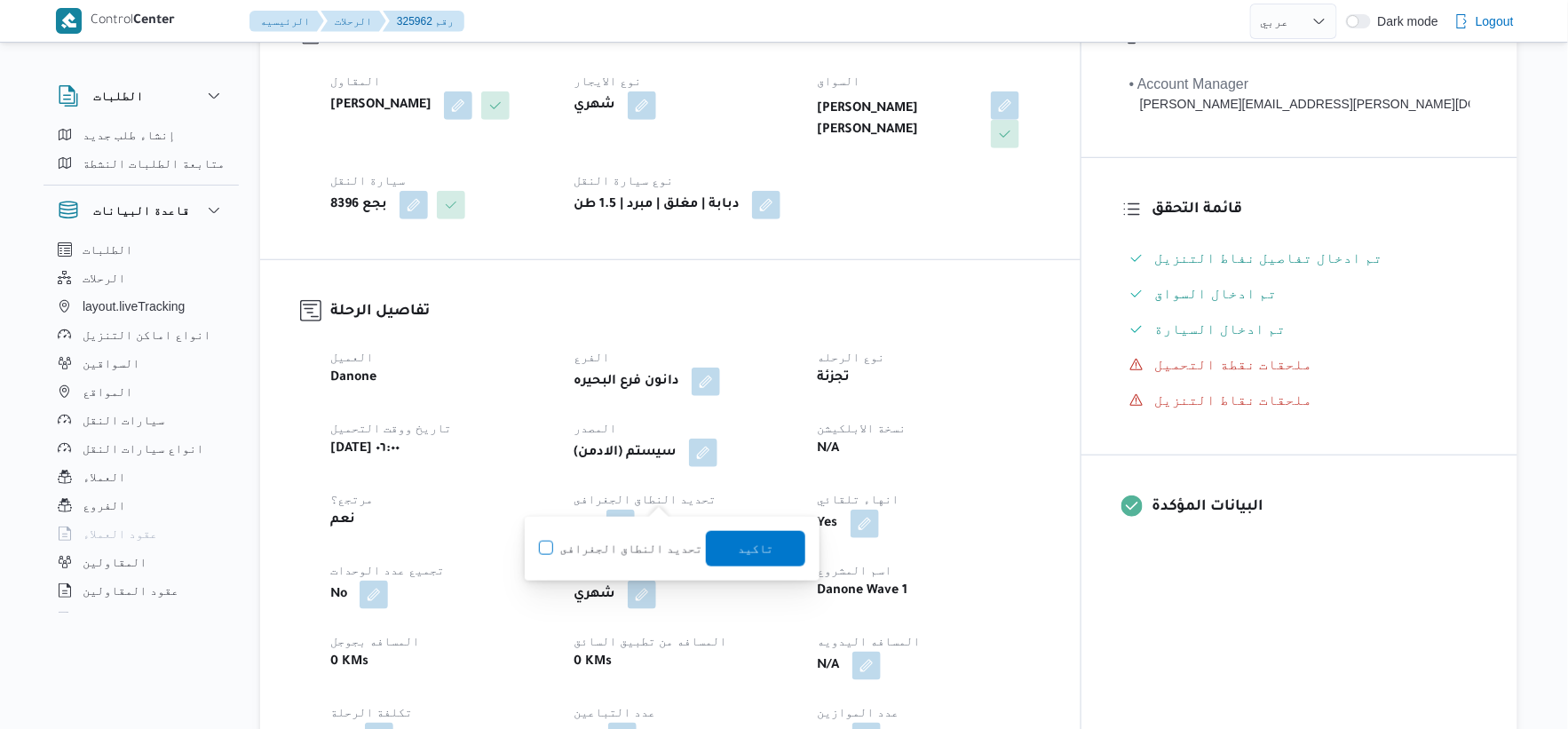 checkbox on "false" 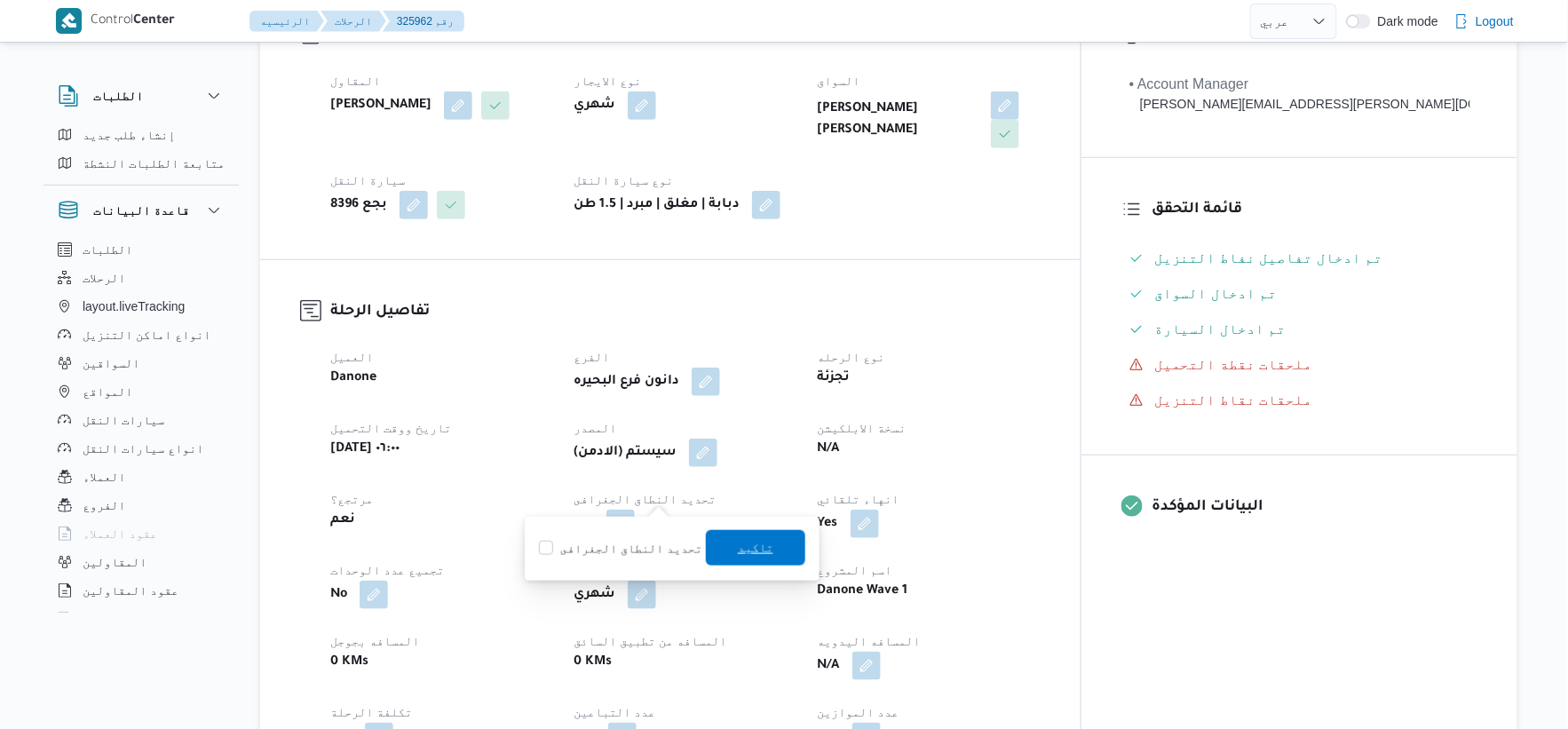 click on "تاكيد" at bounding box center (756, 548) 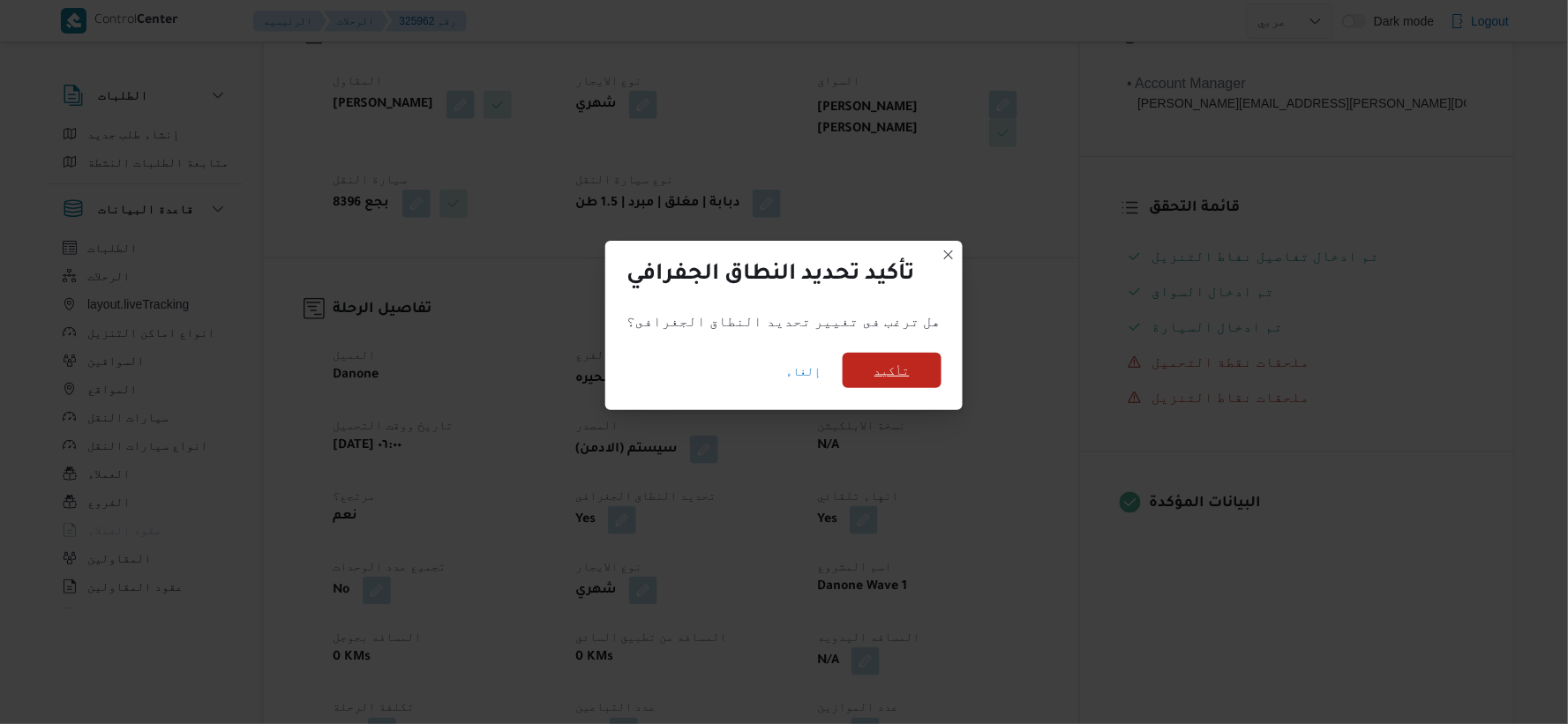 click on "تأكيد" at bounding box center (892, 370) 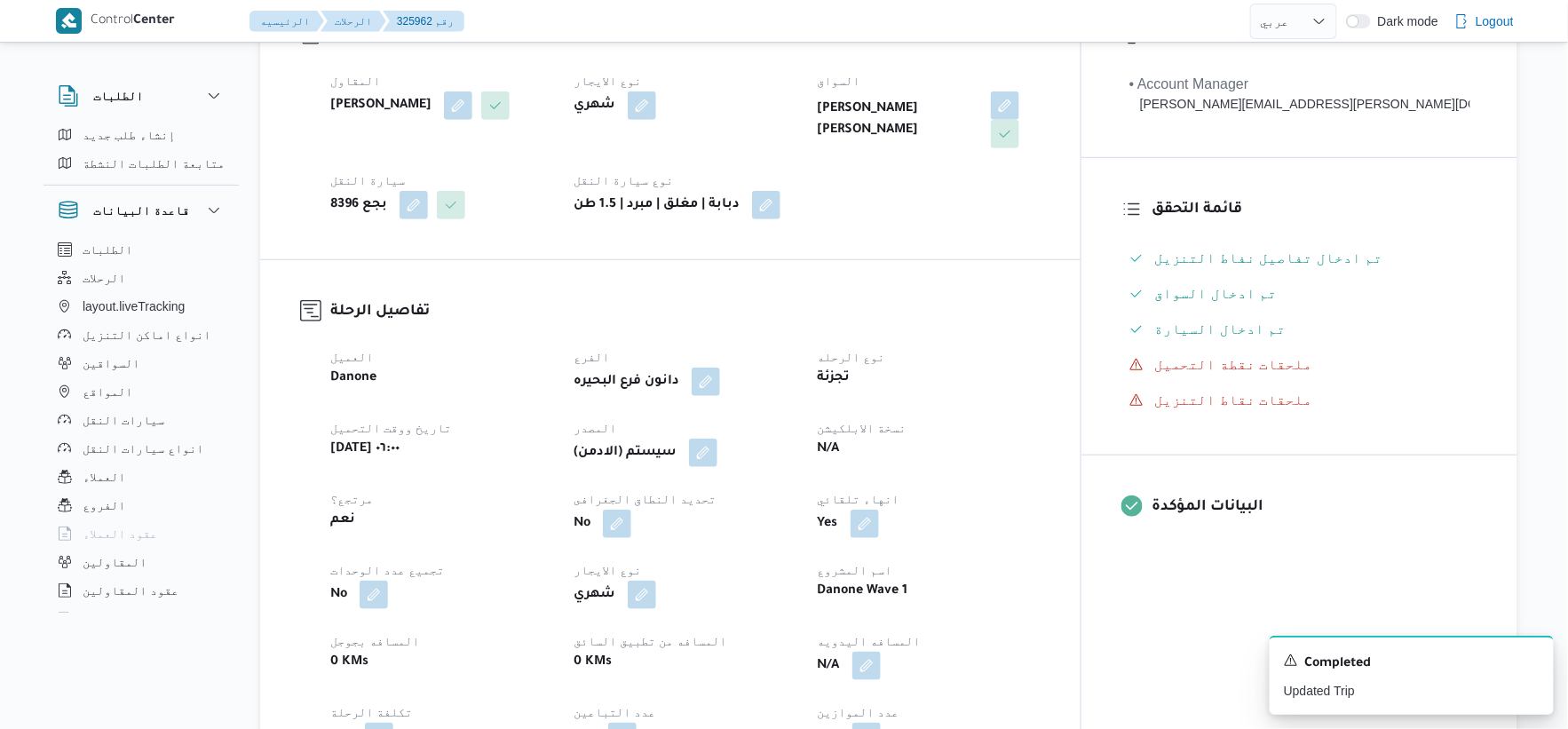 select on "ar" 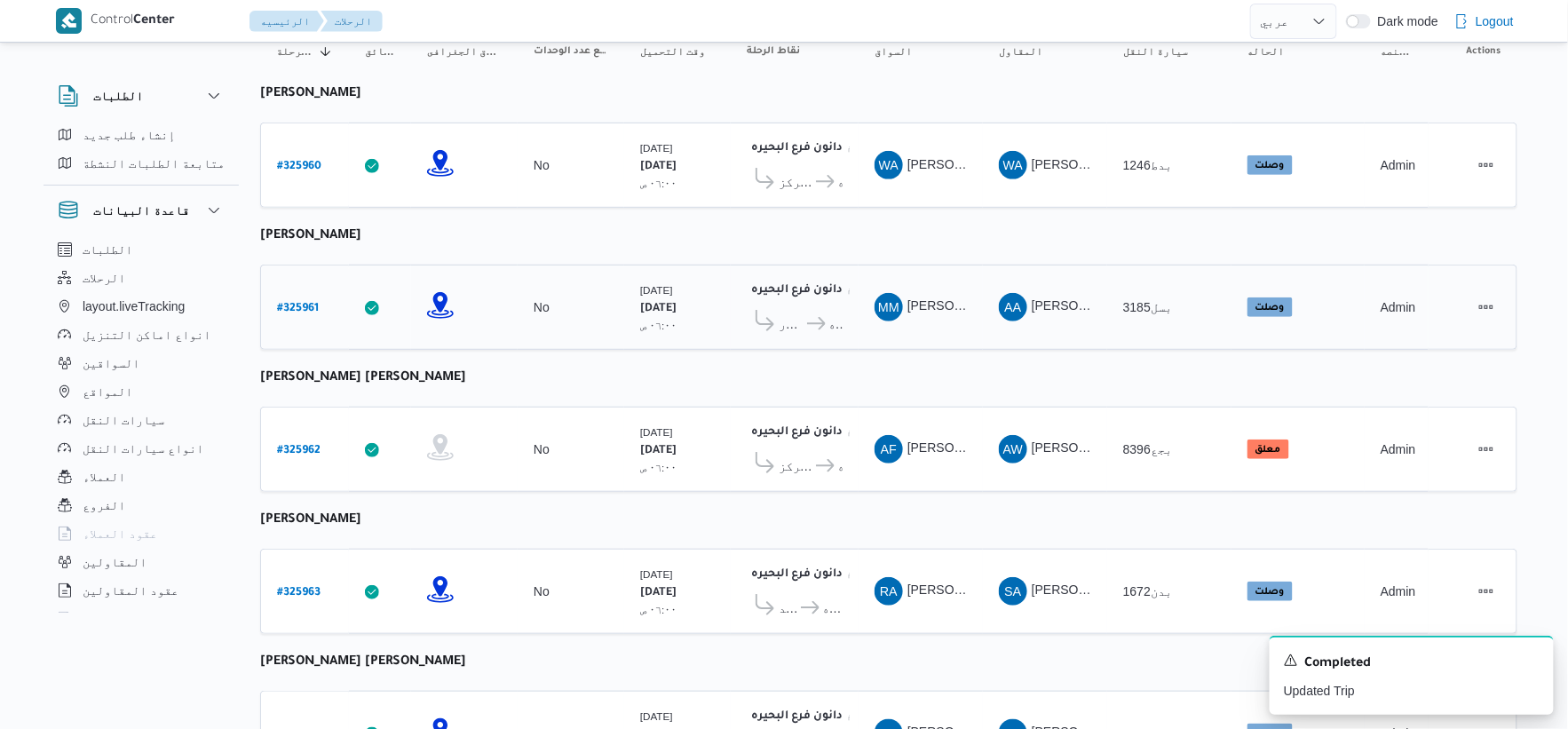 scroll, scrollTop: 0, scrollLeft: 0, axis: both 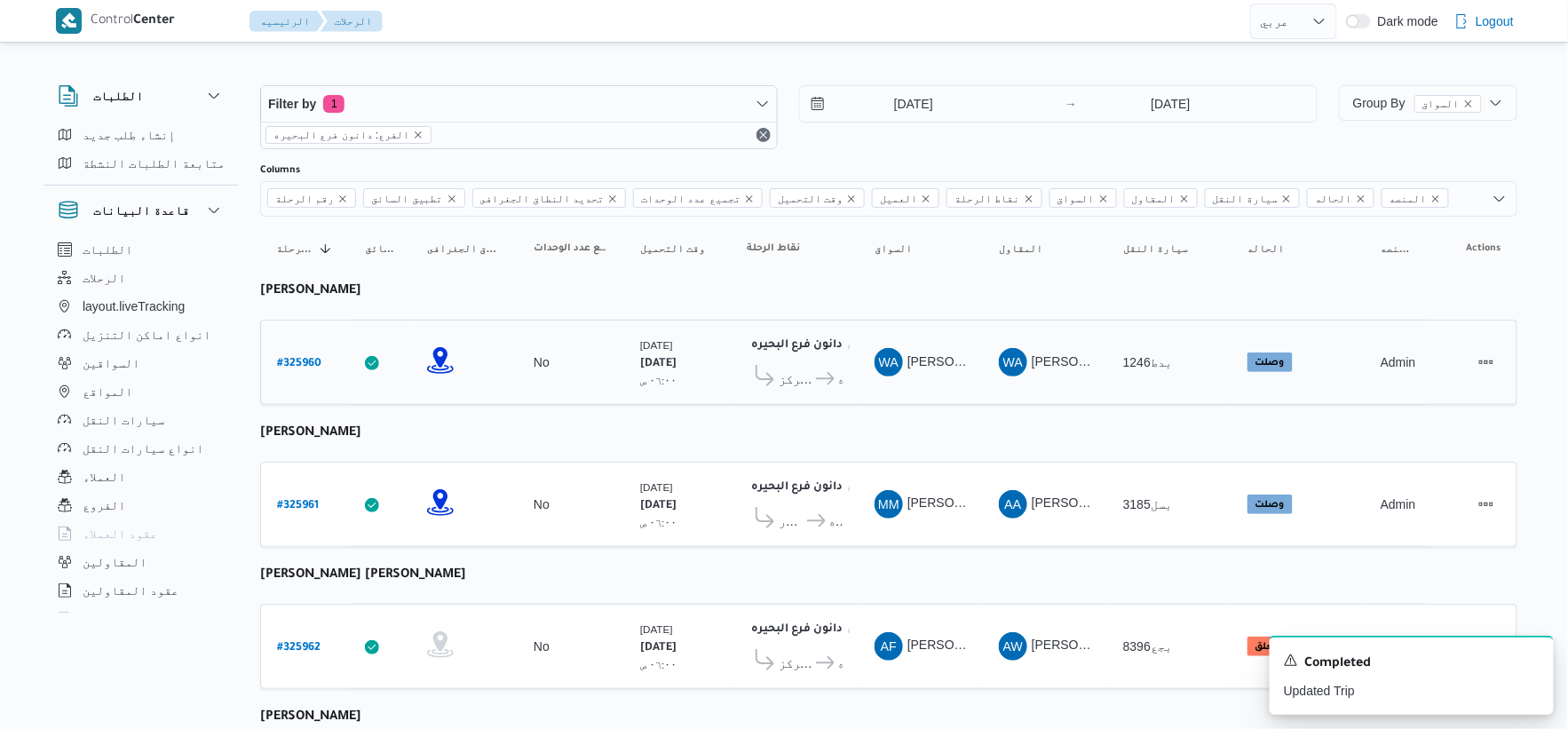 click on "# 325960" at bounding box center [299, 364] 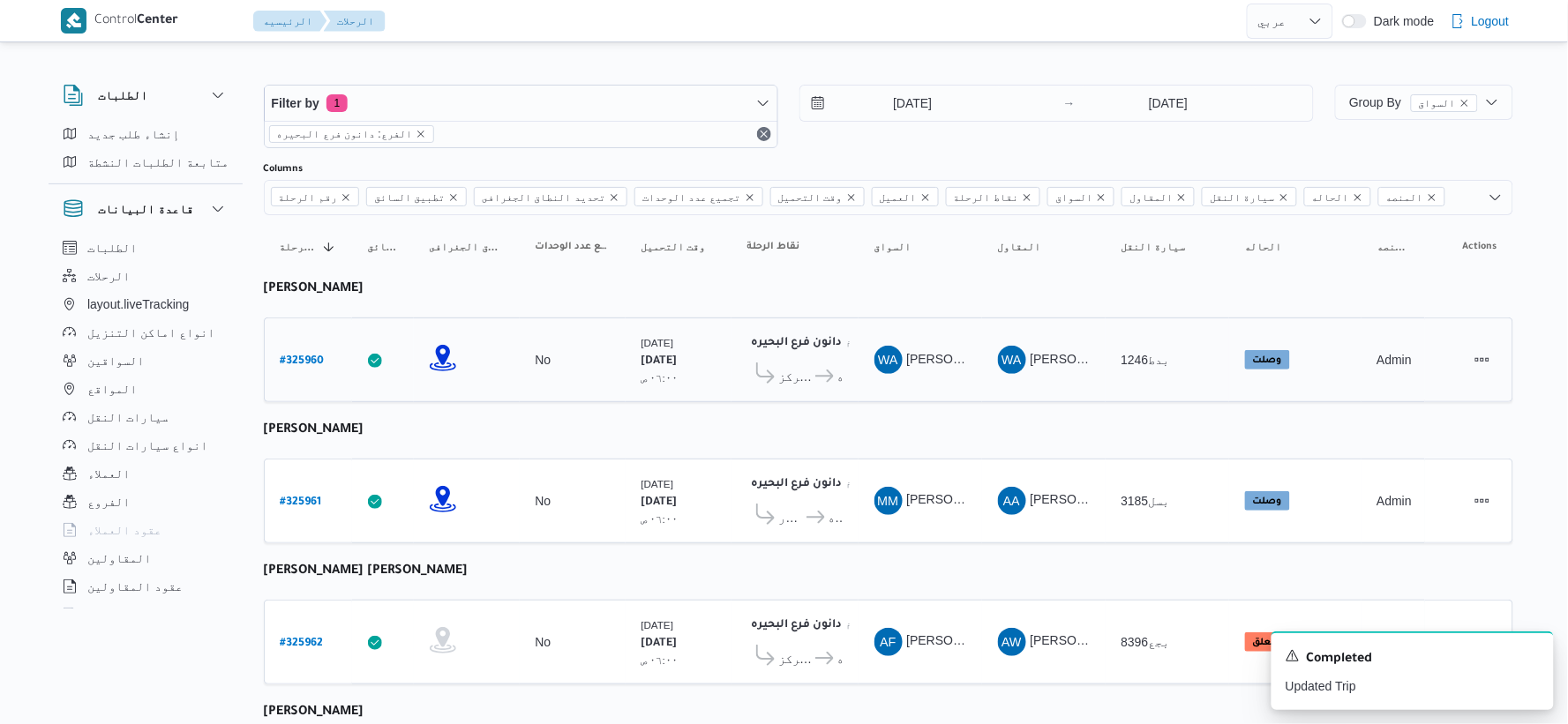 select on "ar" 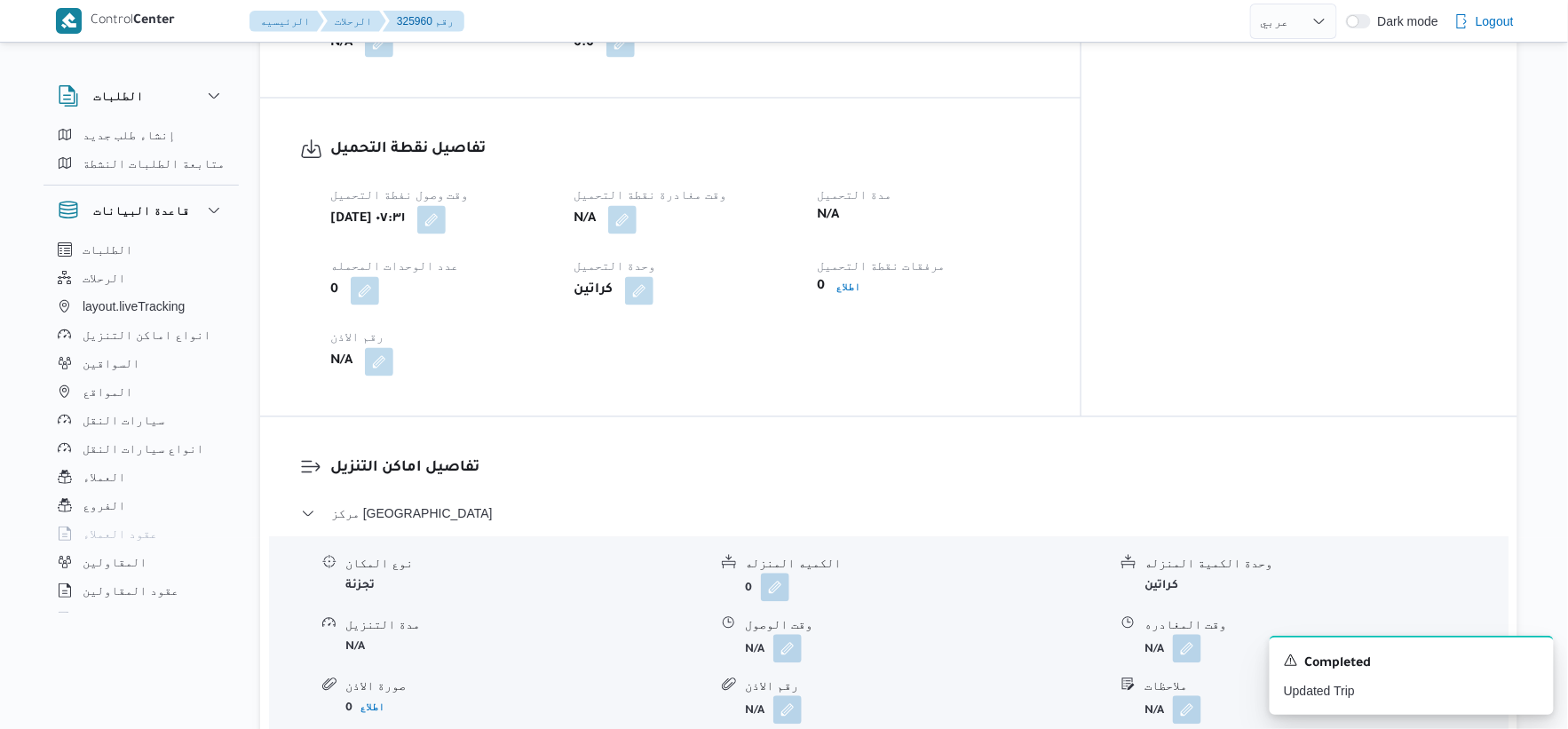 scroll, scrollTop: 1085, scrollLeft: 0, axis: vertical 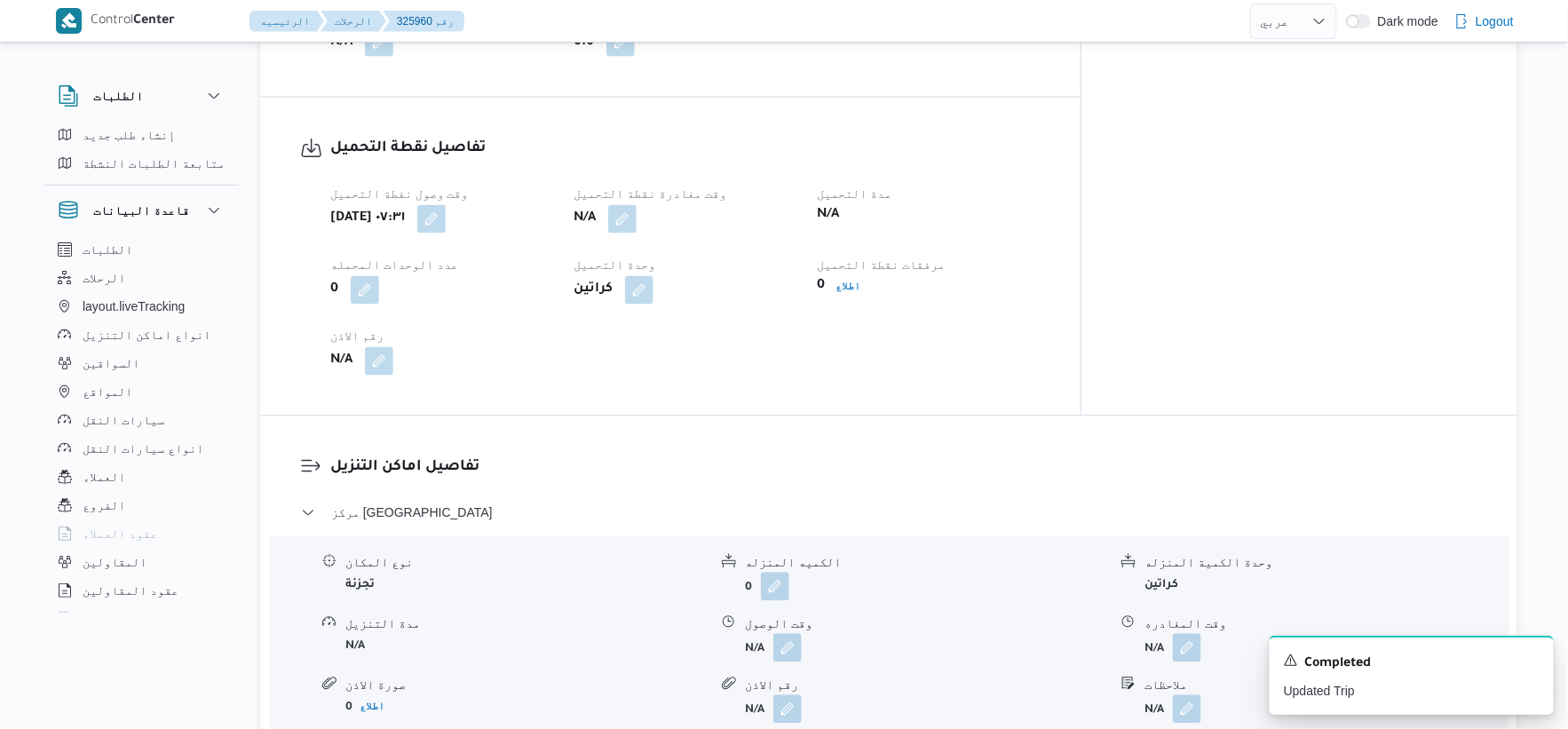 select on "ar" 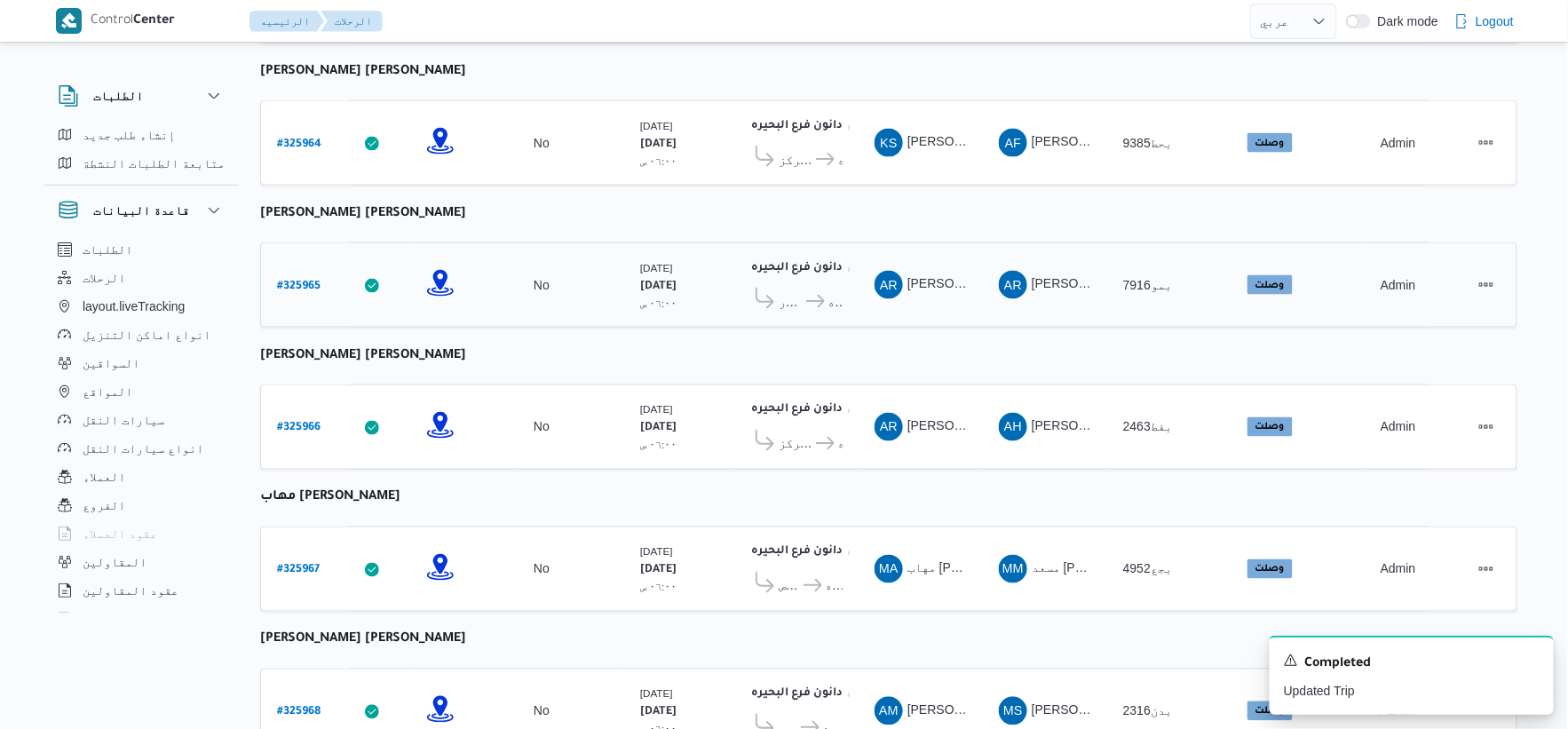 scroll, scrollTop: 788, scrollLeft: 0, axis: vertical 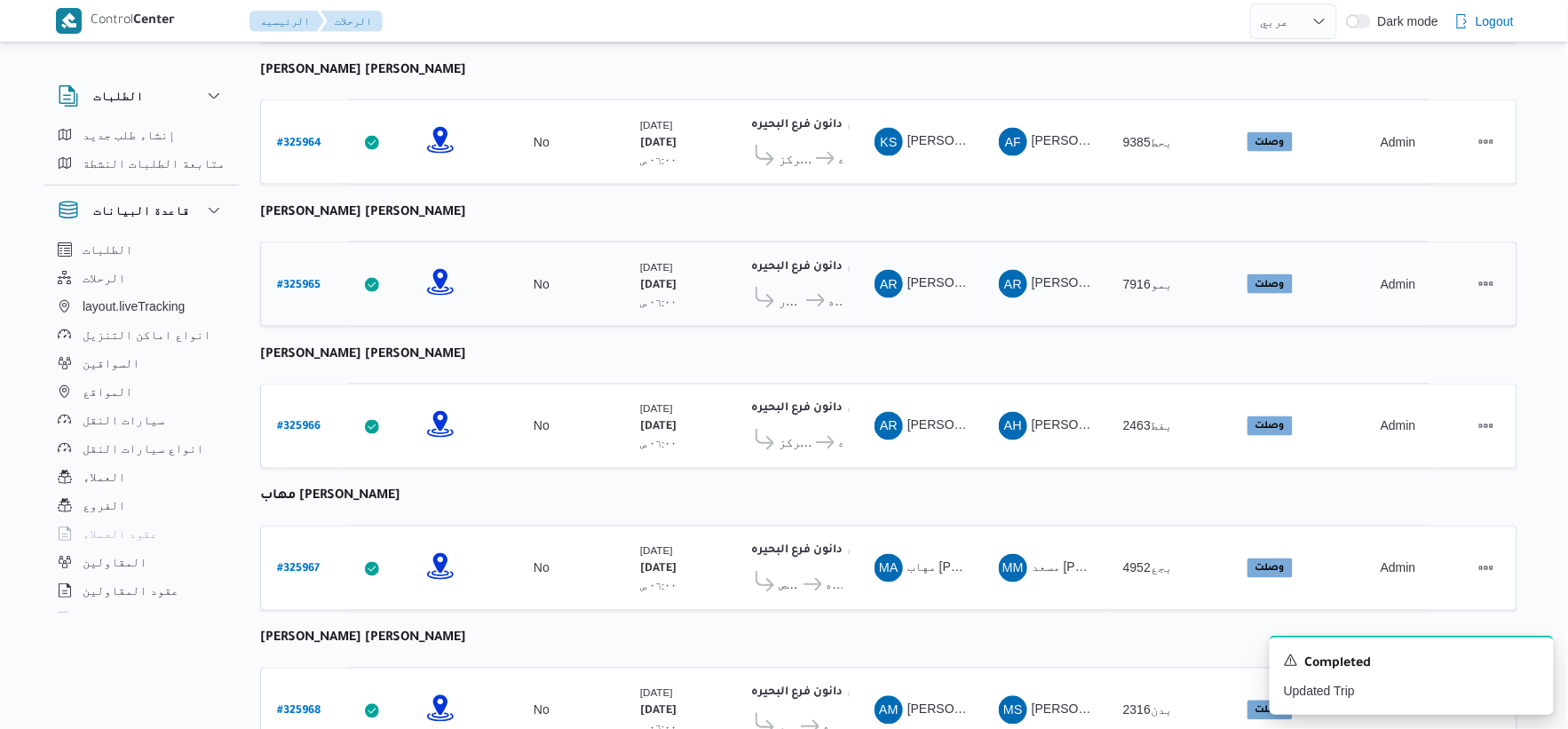 click on "# 325965" at bounding box center (298, 286) 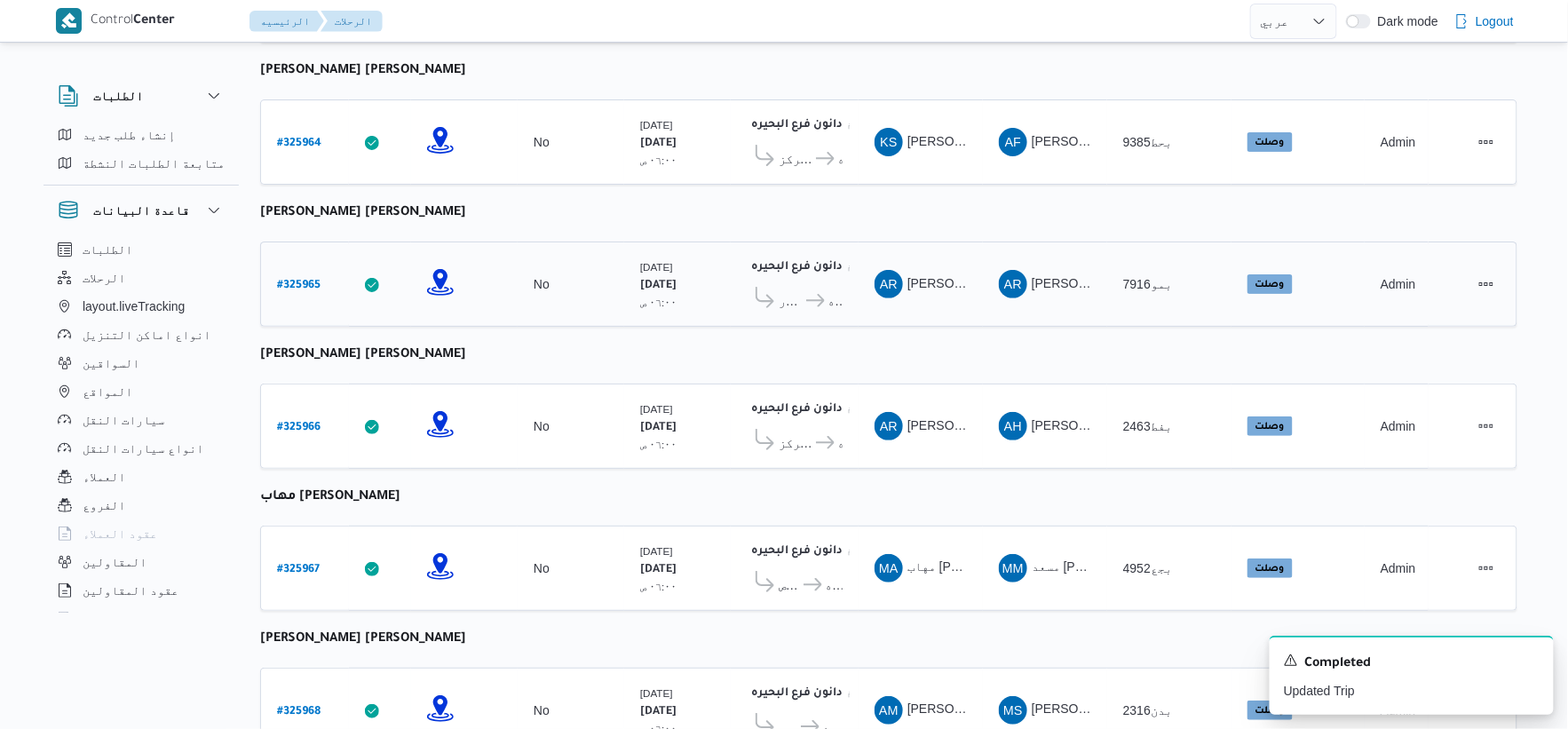 select on "ar" 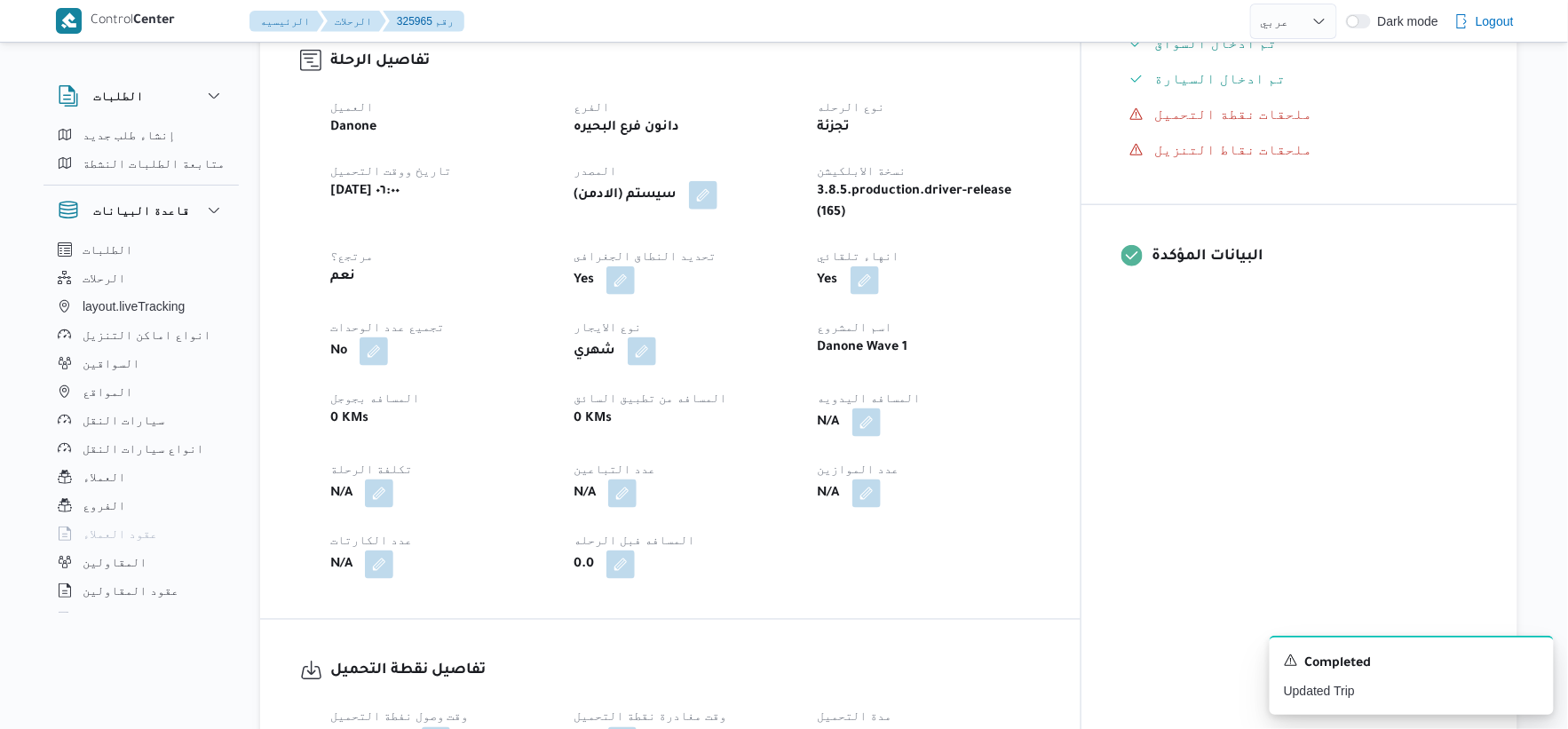 scroll, scrollTop: 0, scrollLeft: 0, axis: both 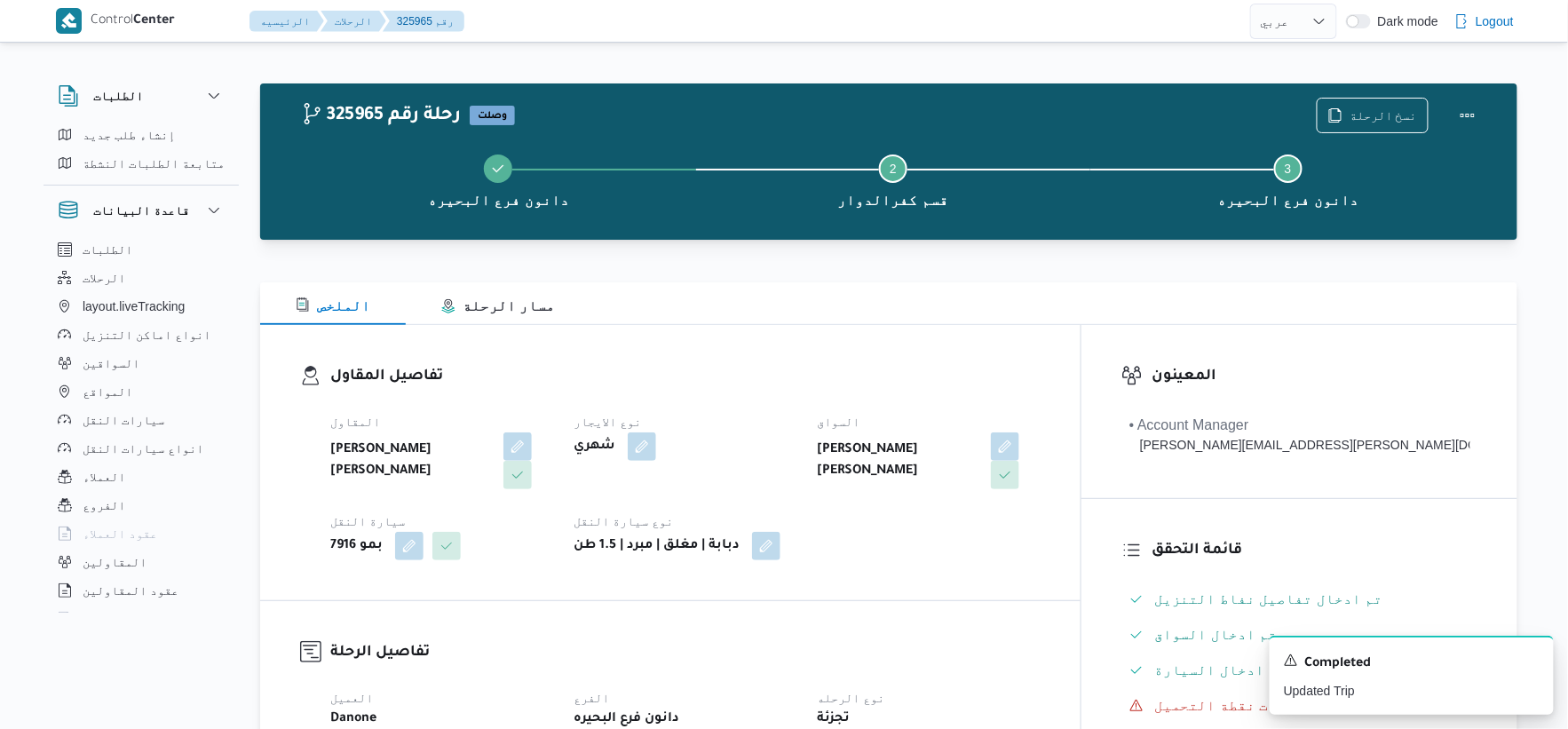 select on "ar" 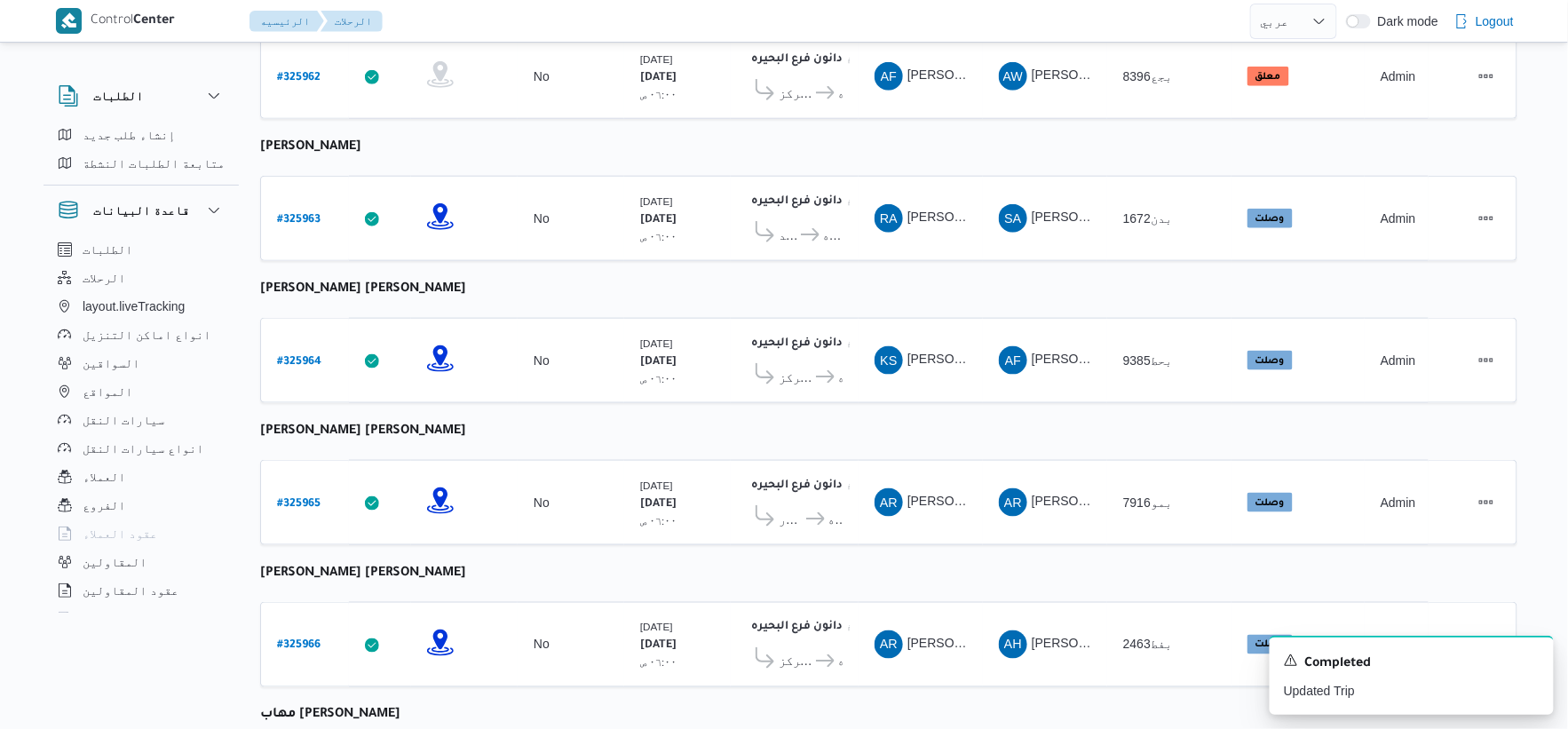 scroll, scrollTop: 538, scrollLeft: 0, axis: vertical 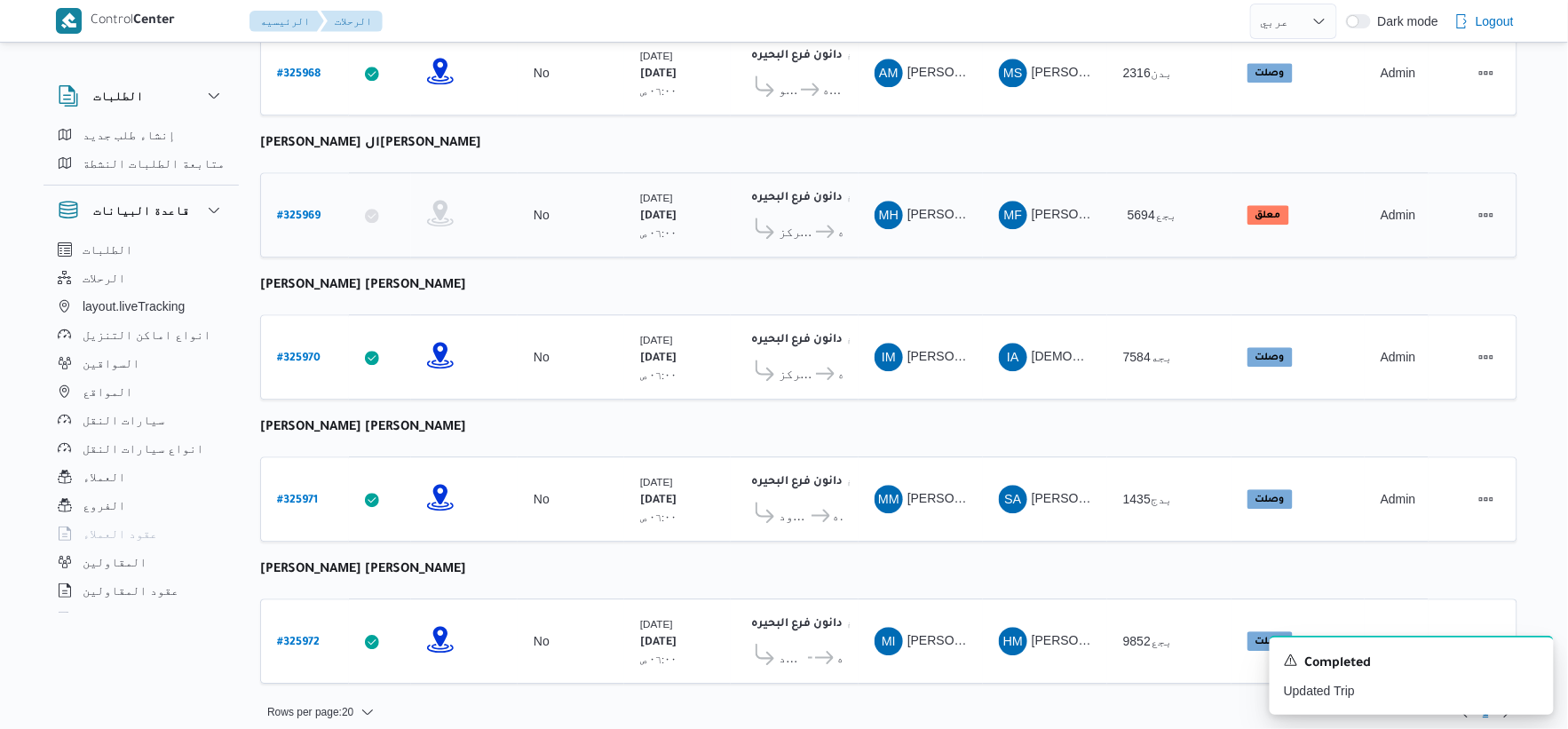 click on "# 325969" at bounding box center (298, 215) 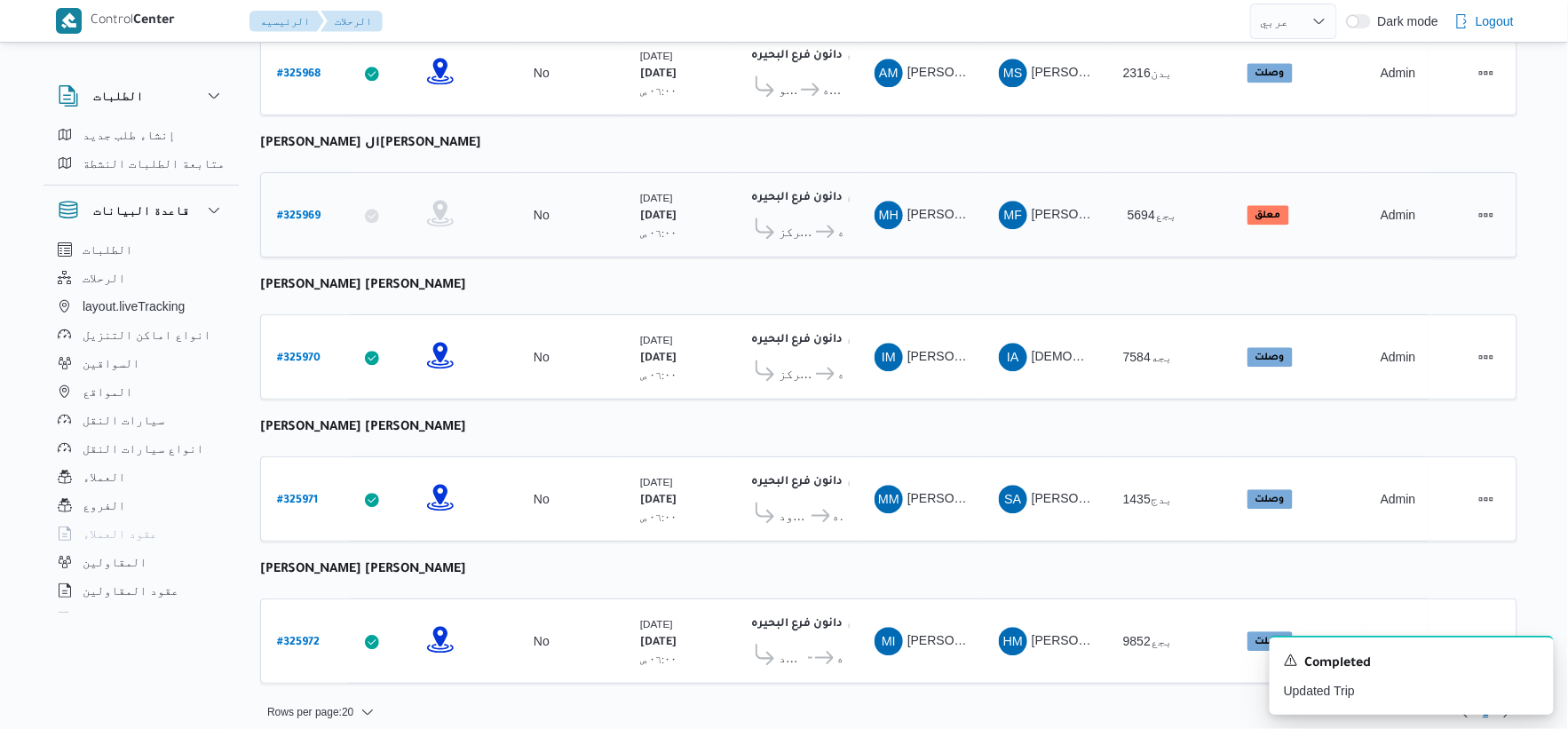 select on "ar" 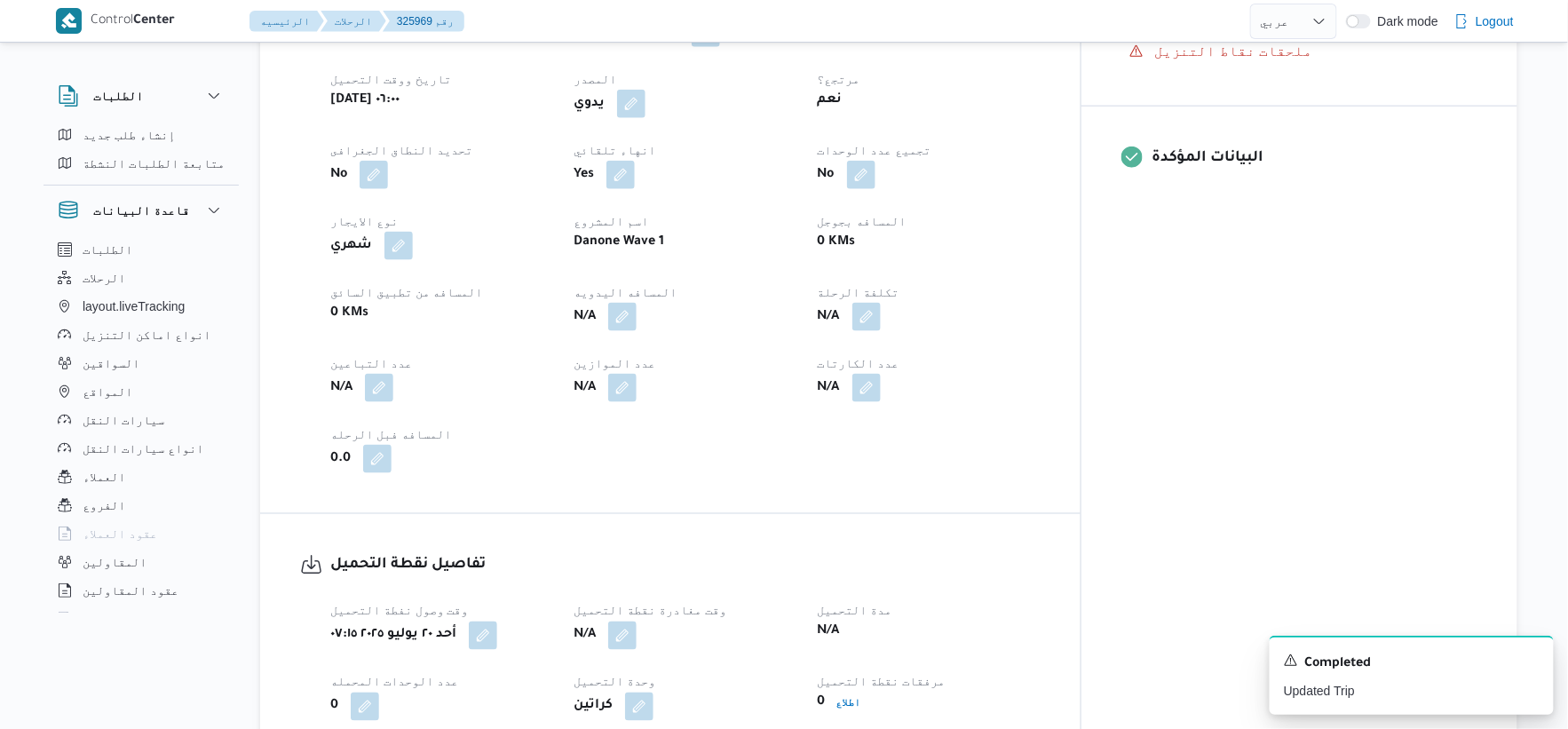 scroll, scrollTop: 1085, scrollLeft: 0, axis: vertical 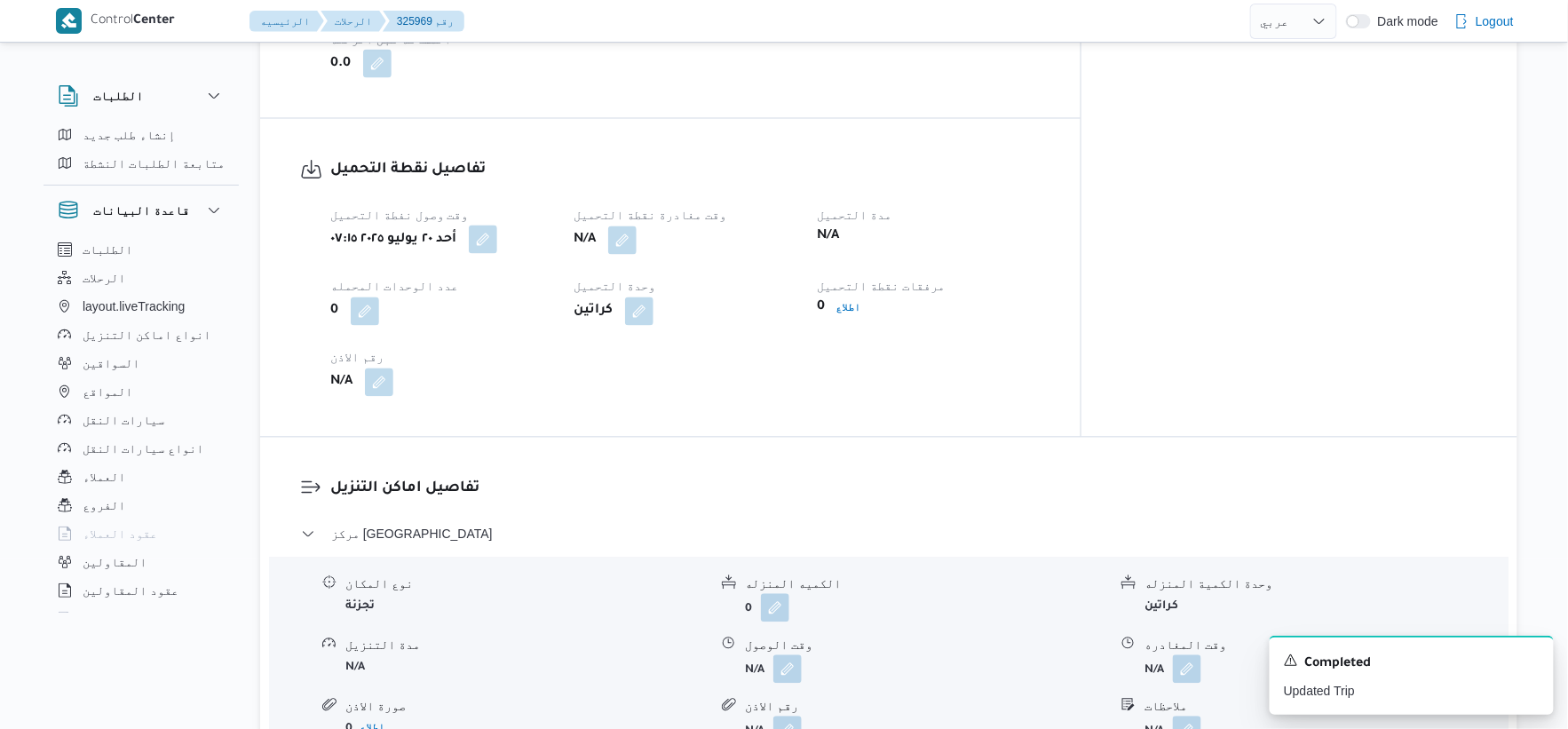 click at bounding box center (483, 240) 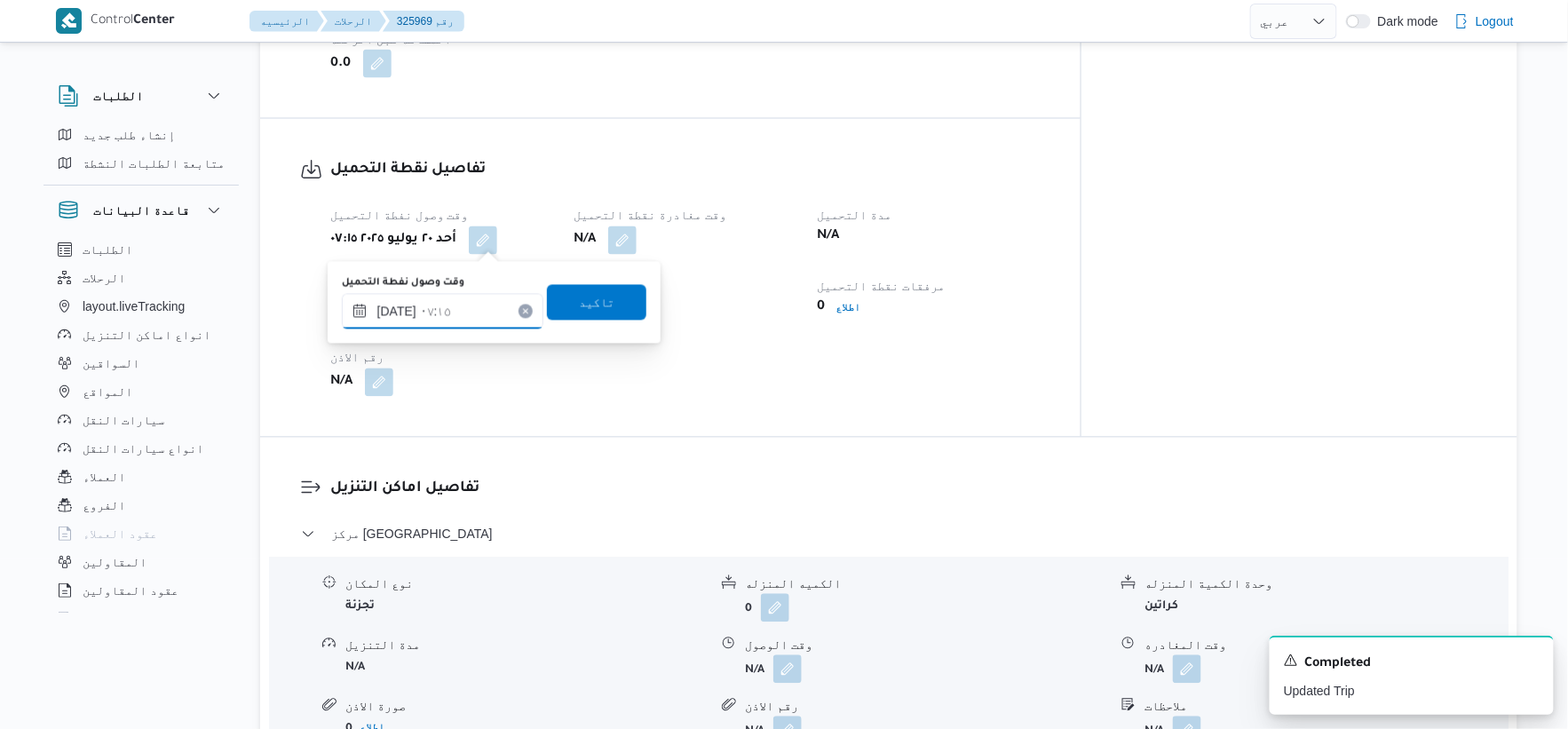 click on "٢٠/٠٧/٢٠٢٥ ٠٧:١٥" at bounding box center (442, 312) 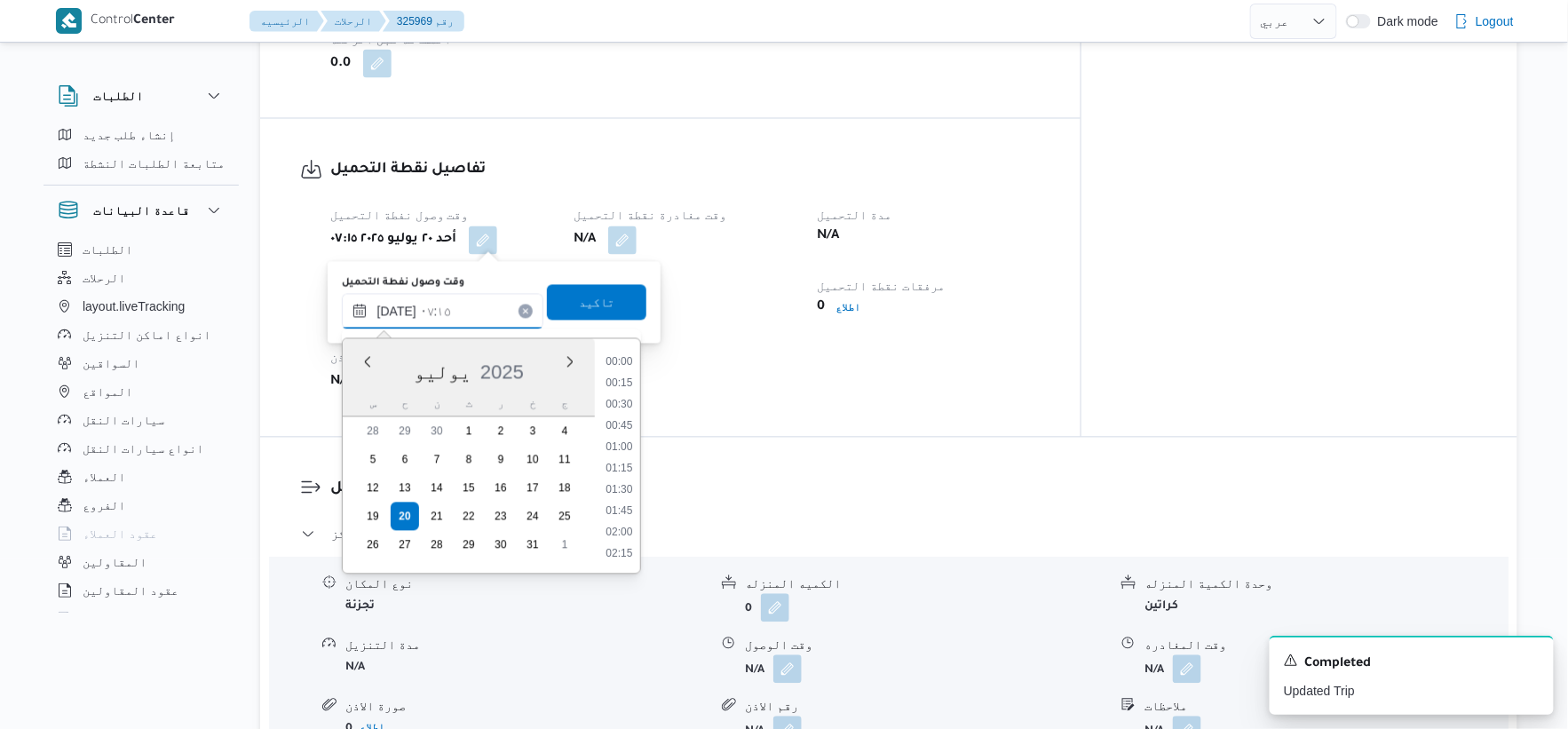 click on "٢٠/٠٧/٢٠٢٥ ٠٧:١٥" at bounding box center (442, 312) 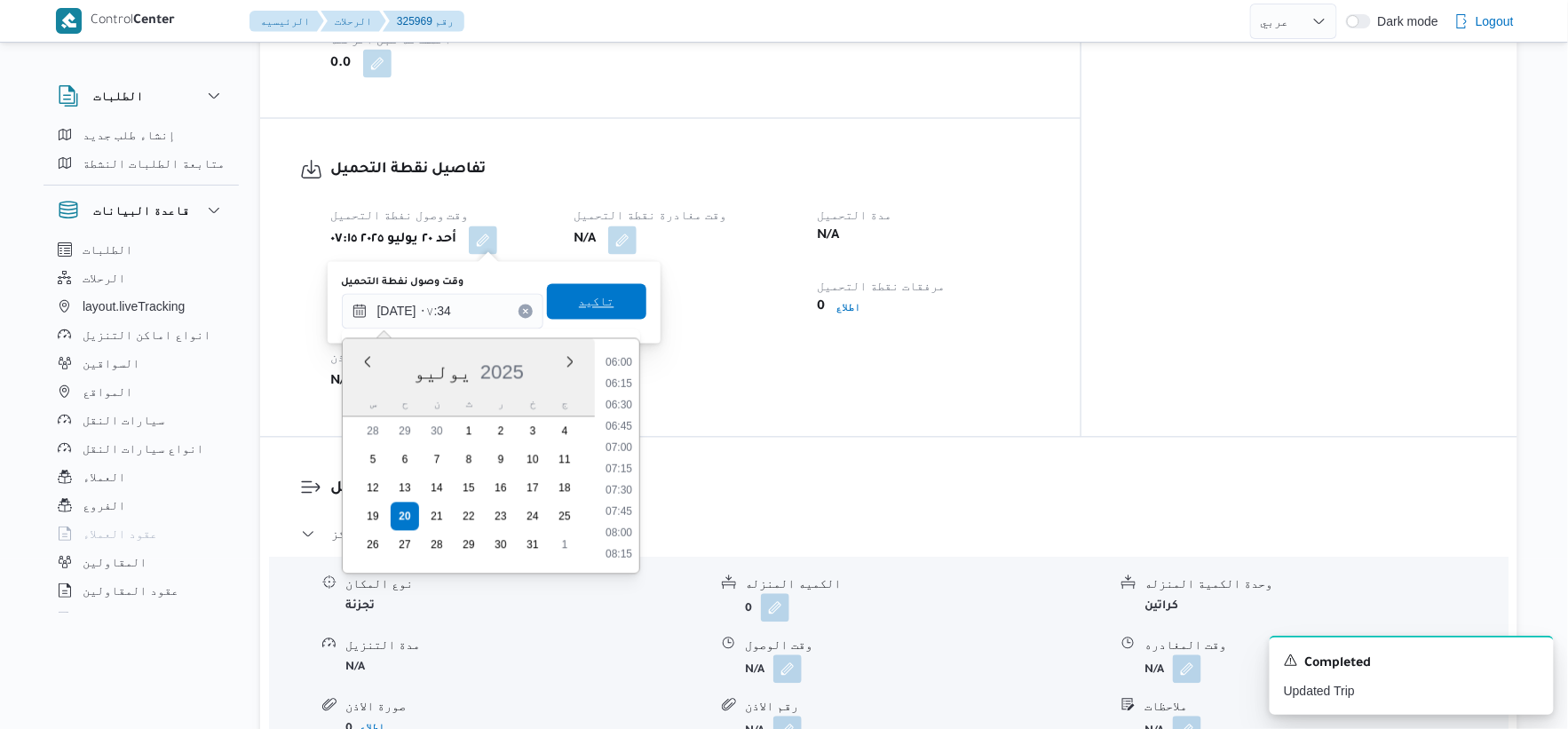 type on "٢٠/٠٧/٢٠٢٥ ٠٧:٣٤" 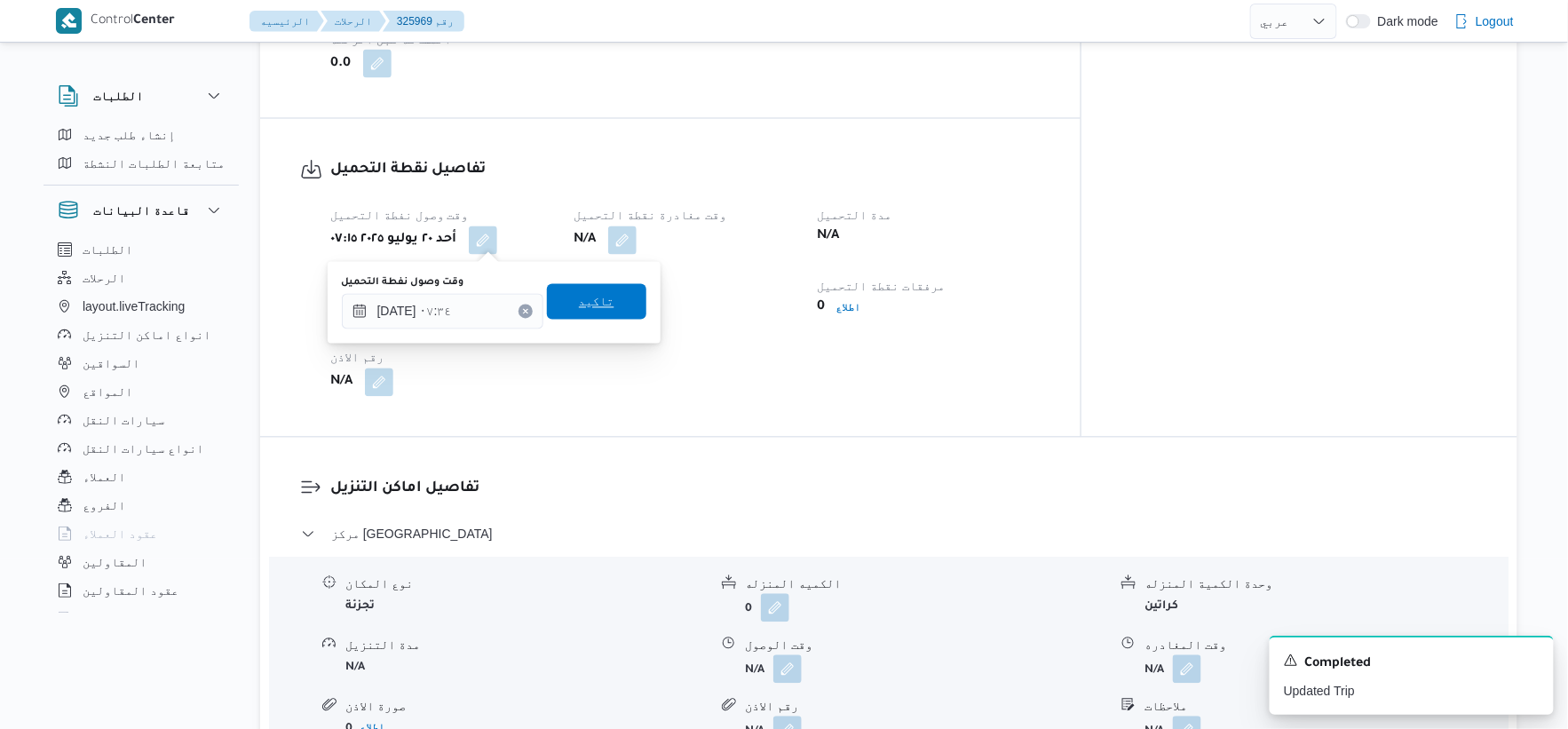 click on "تاكيد" at bounding box center [597, 302] 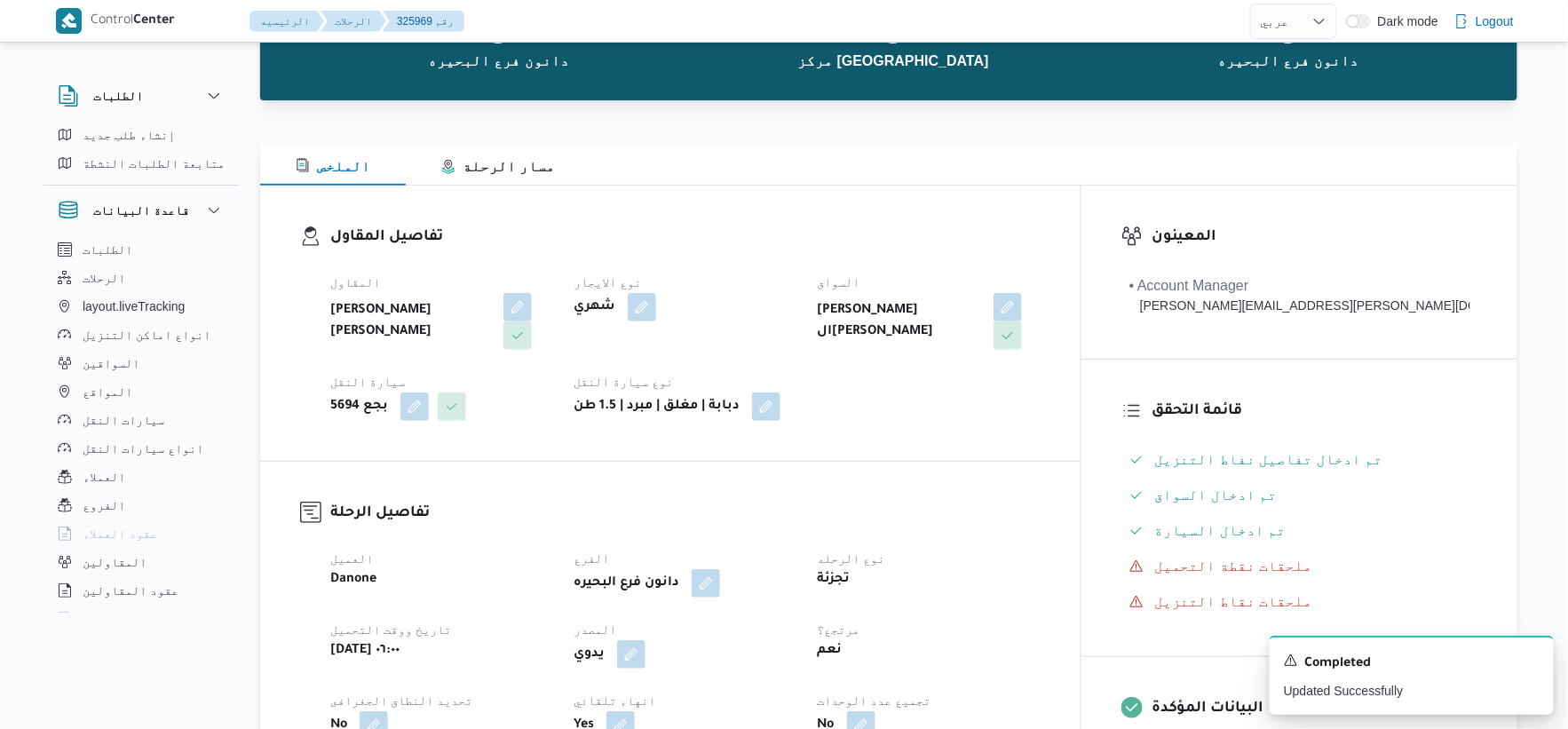 scroll, scrollTop: 0, scrollLeft: 0, axis: both 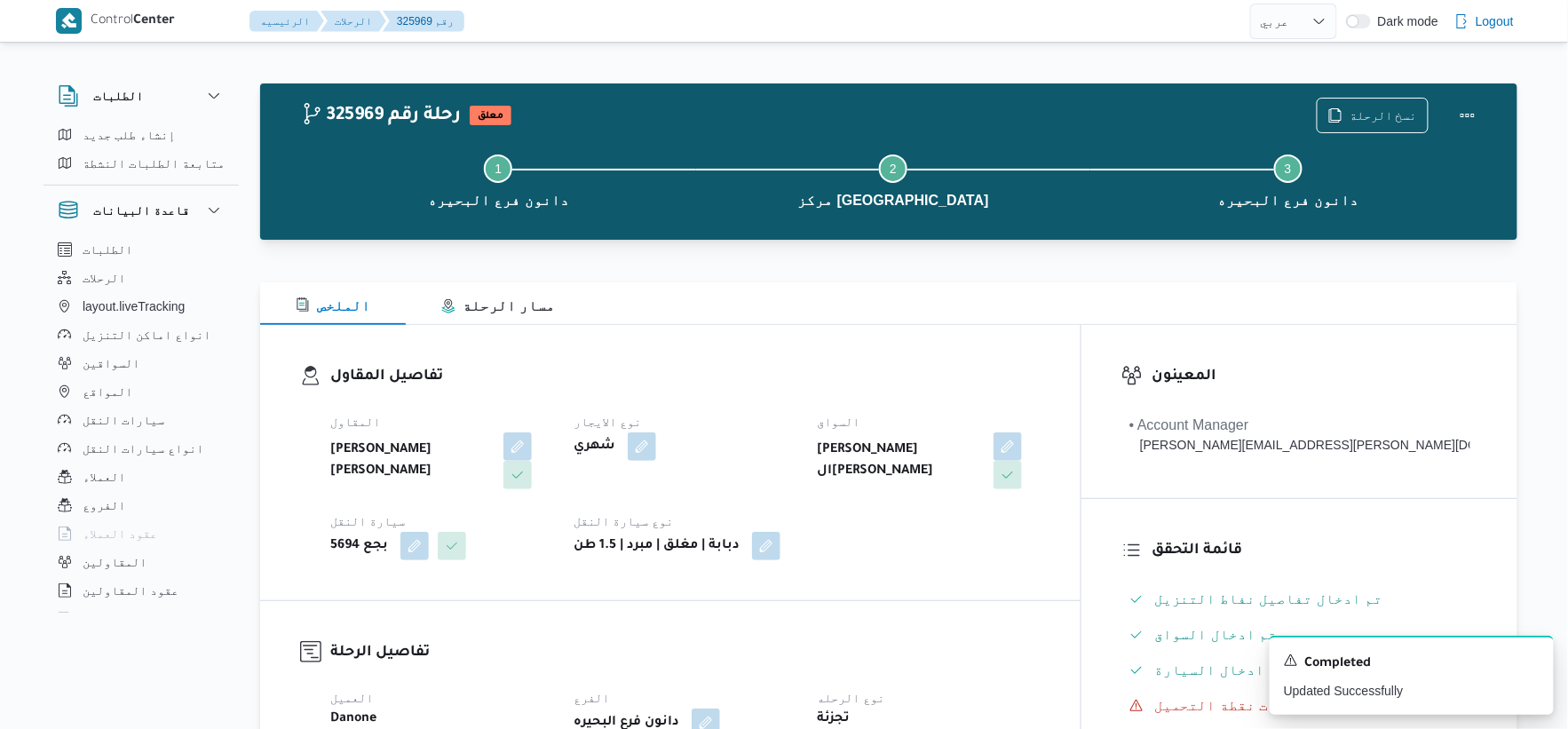 select on "ar" 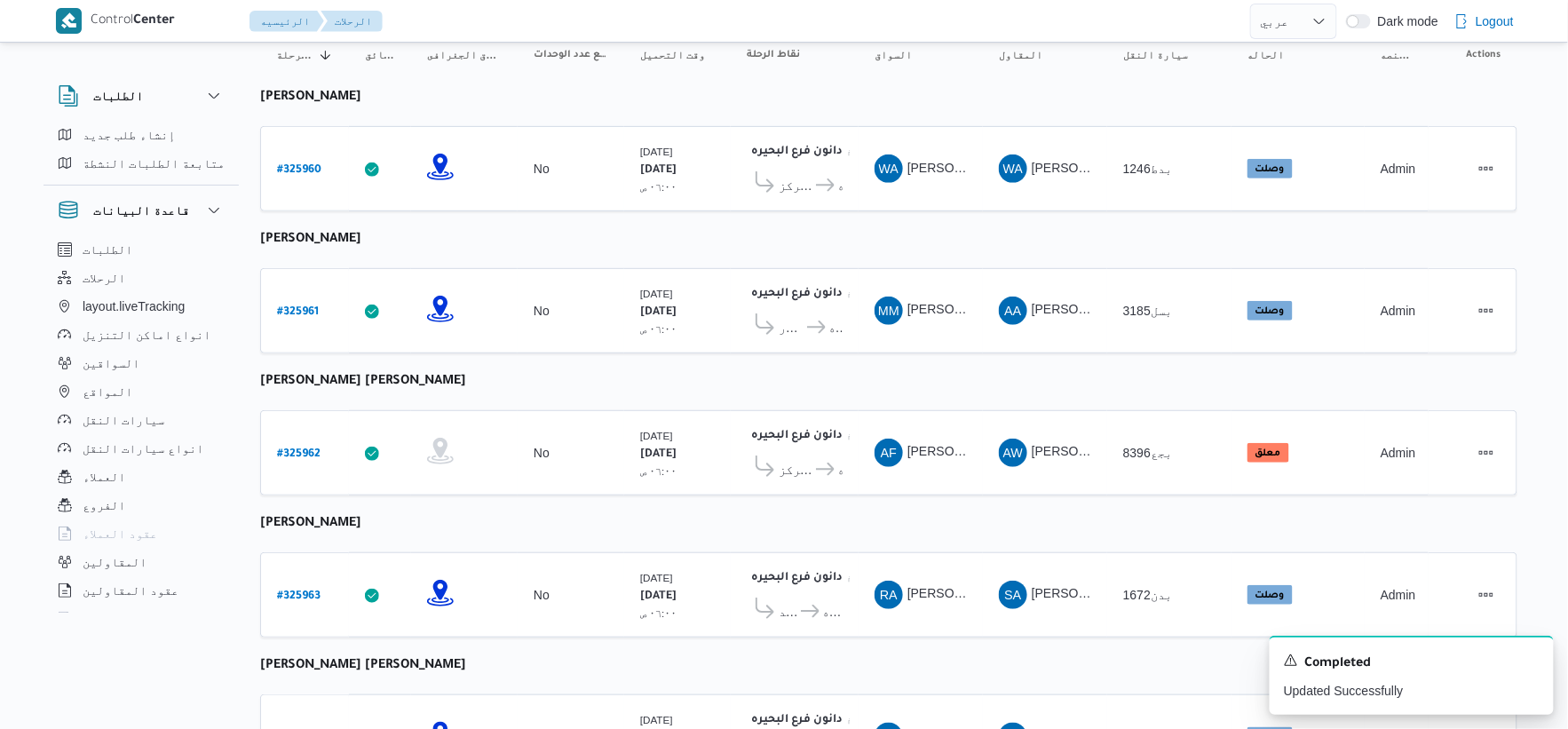 scroll, scrollTop: 180, scrollLeft: 0, axis: vertical 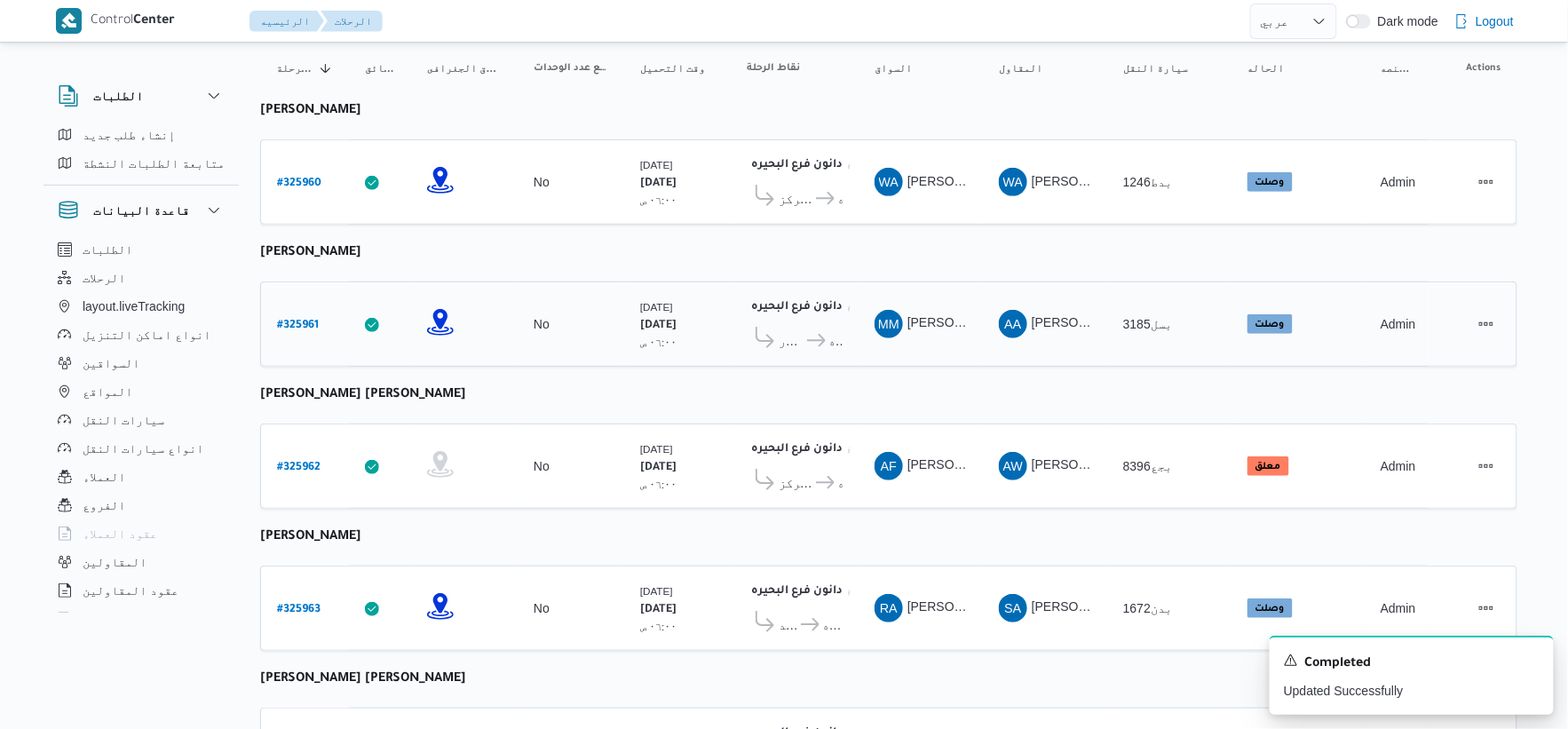 click on "# 325961" at bounding box center [297, 326] 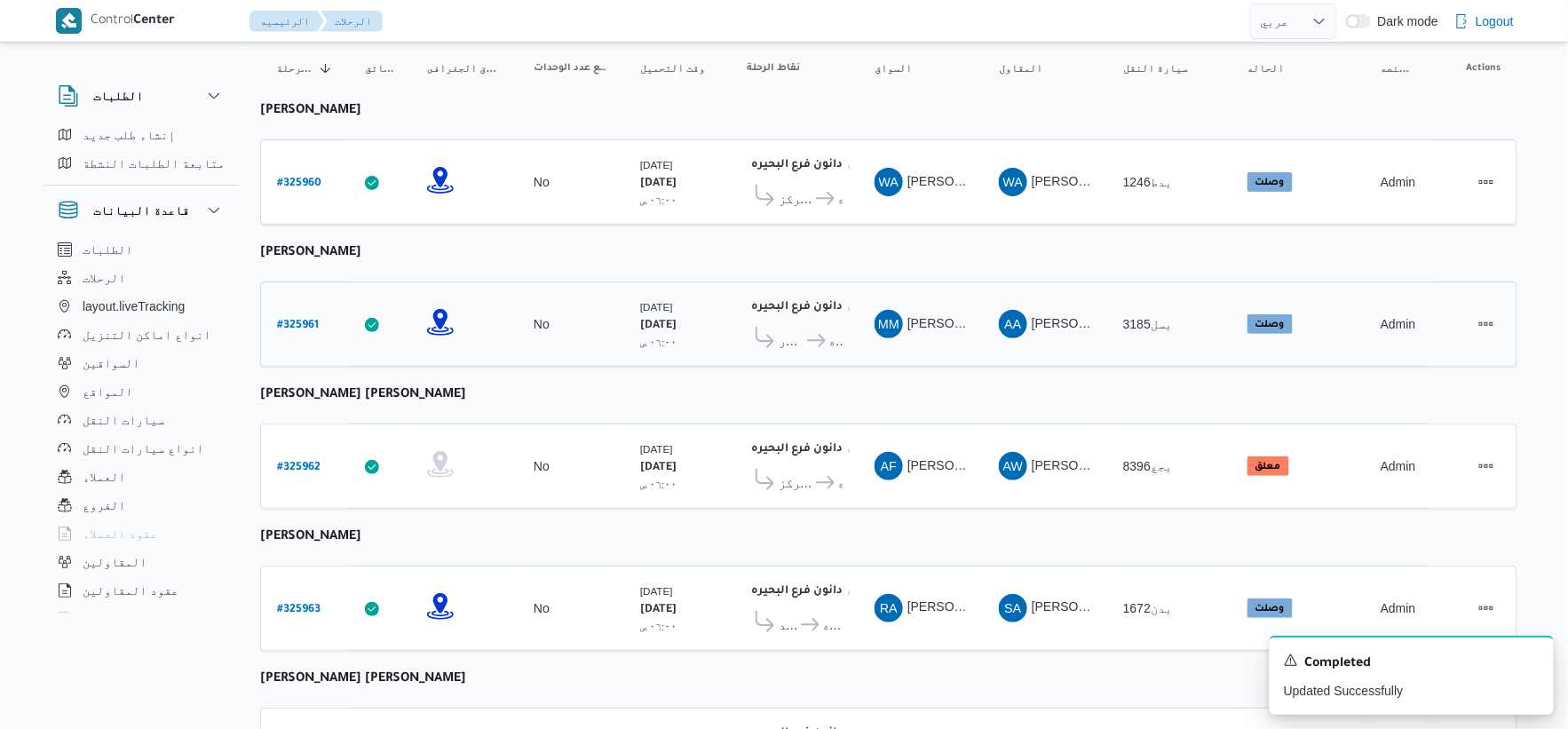 select on "ar" 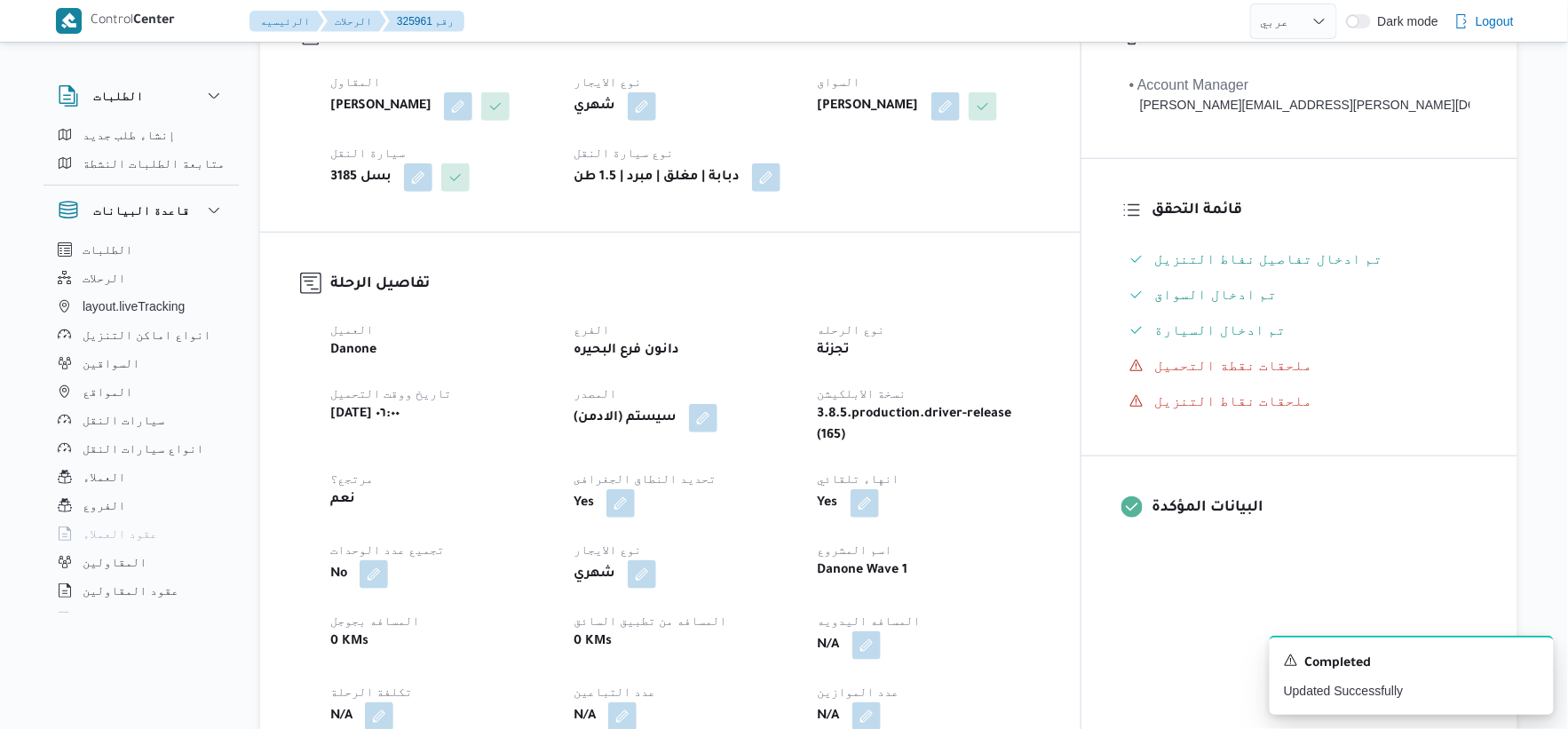 scroll, scrollTop: 773, scrollLeft: 0, axis: vertical 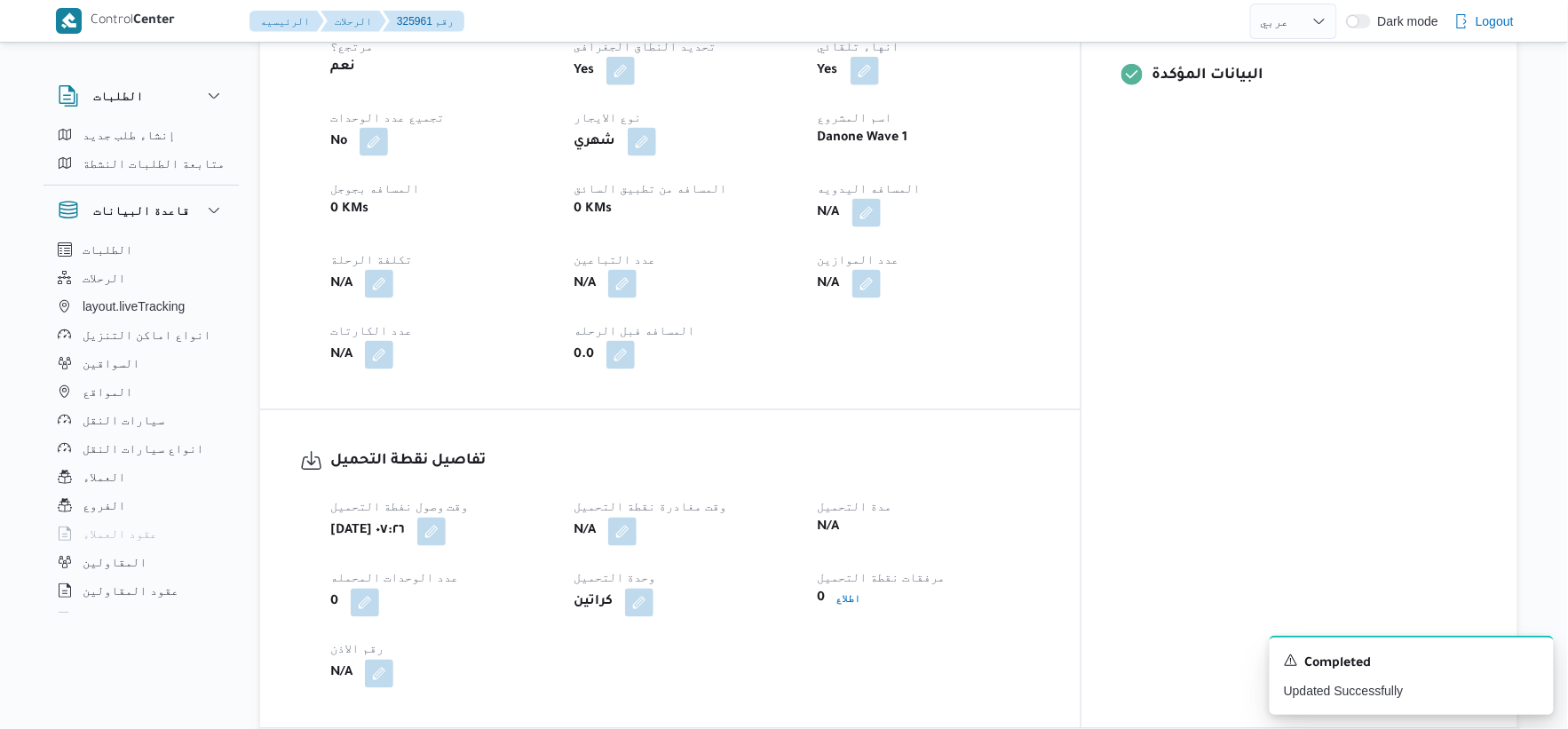 select on "ar" 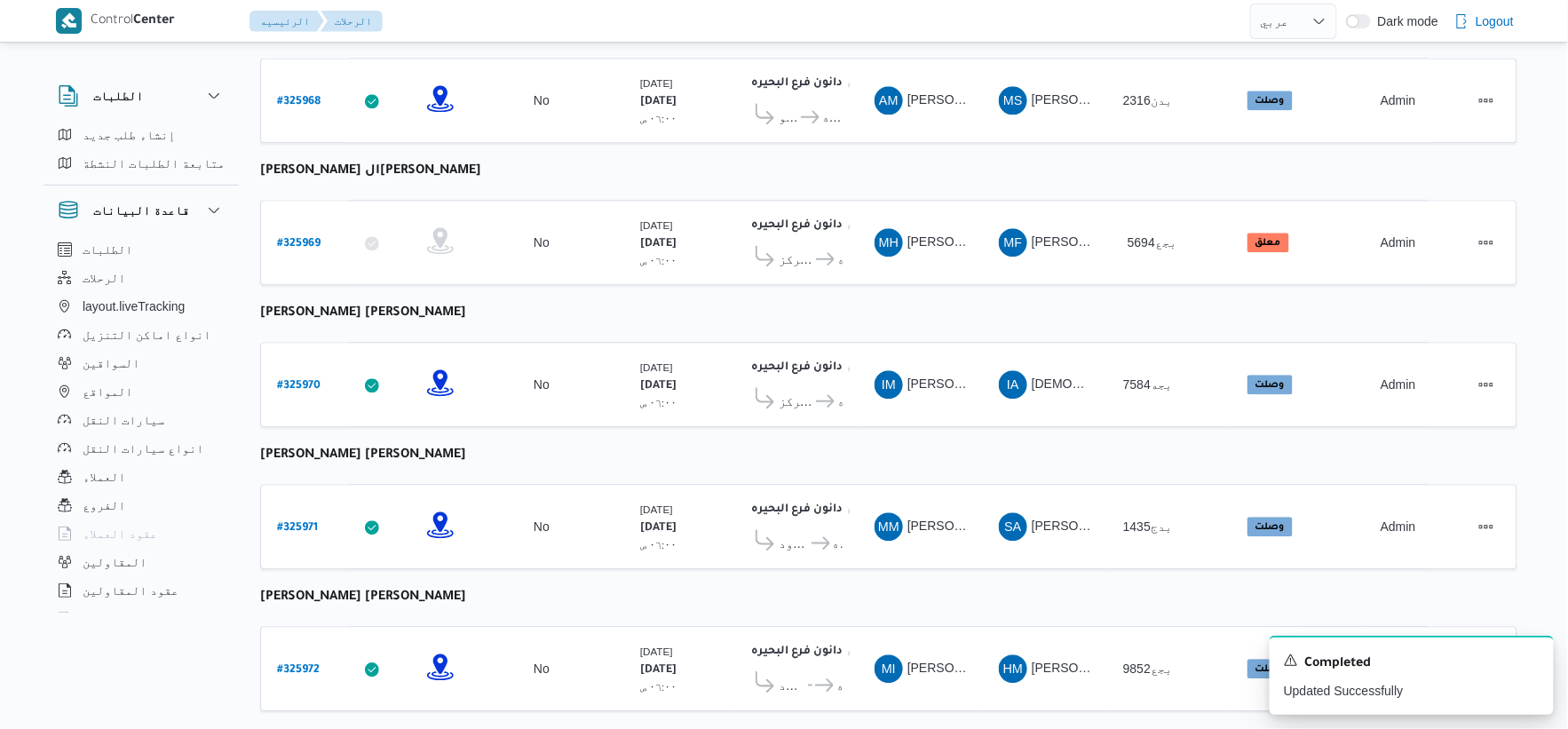 scroll, scrollTop: 1426, scrollLeft: 0, axis: vertical 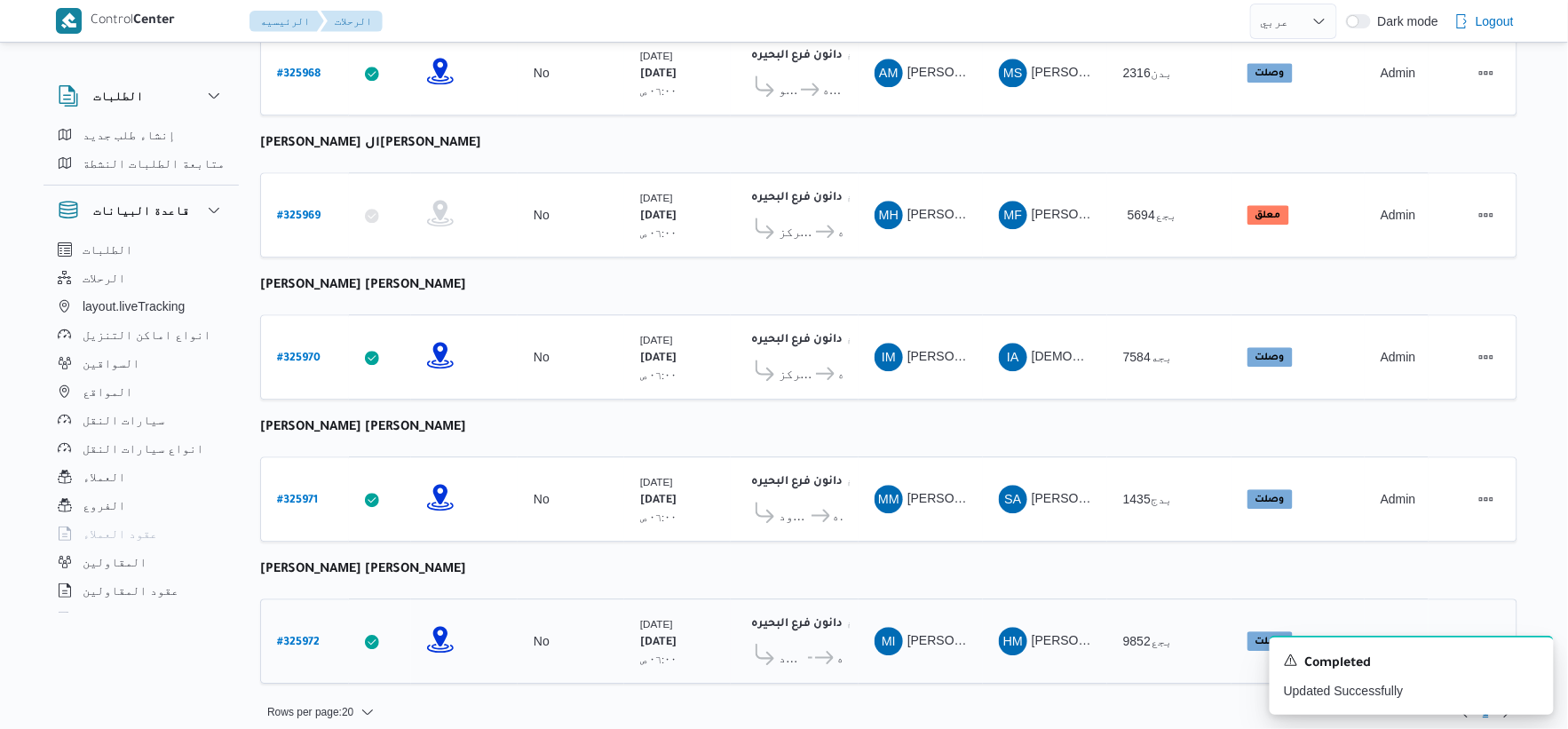 click on "# 325972" at bounding box center [298, 643] 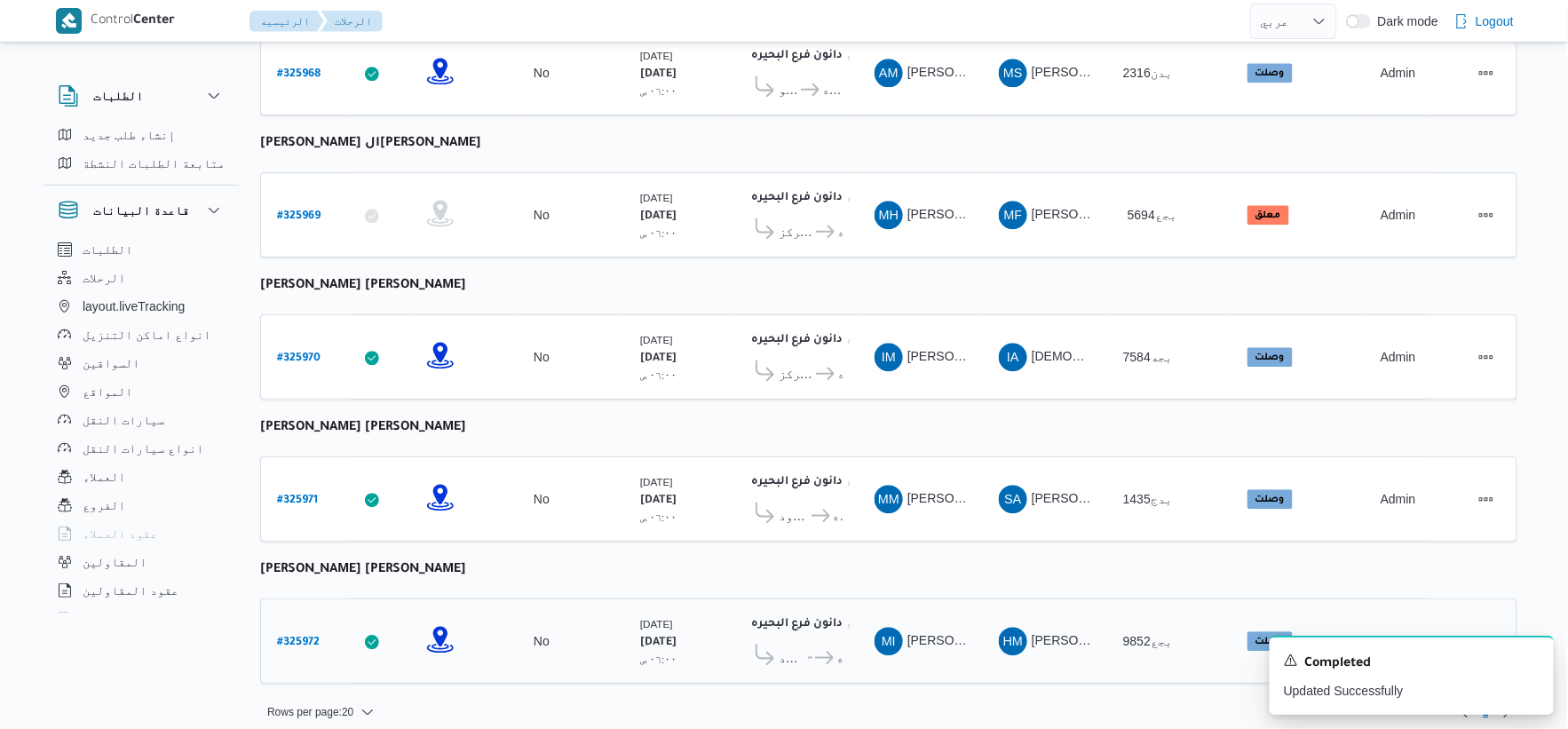 select on "ar" 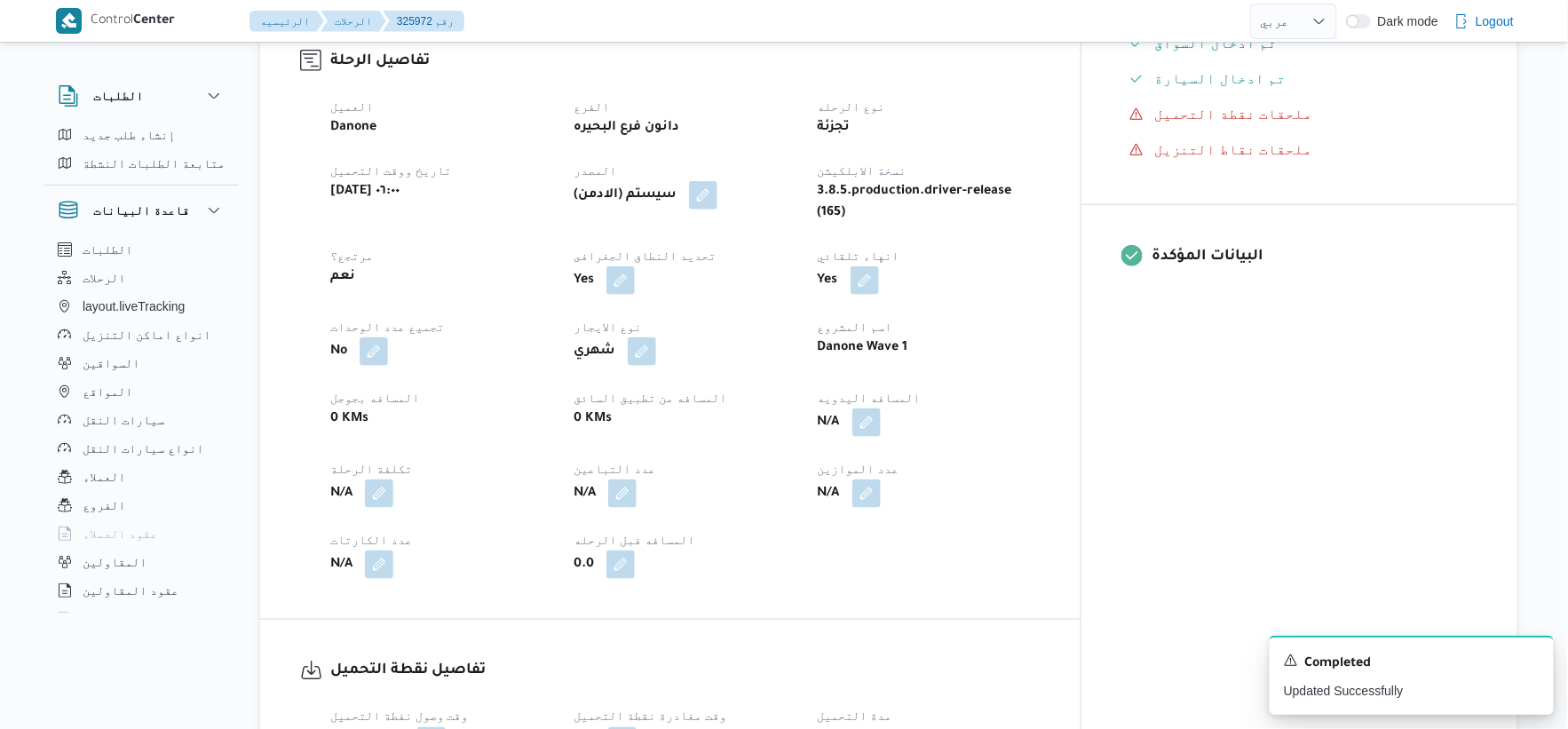 scroll, scrollTop: 987, scrollLeft: 0, axis: vertical 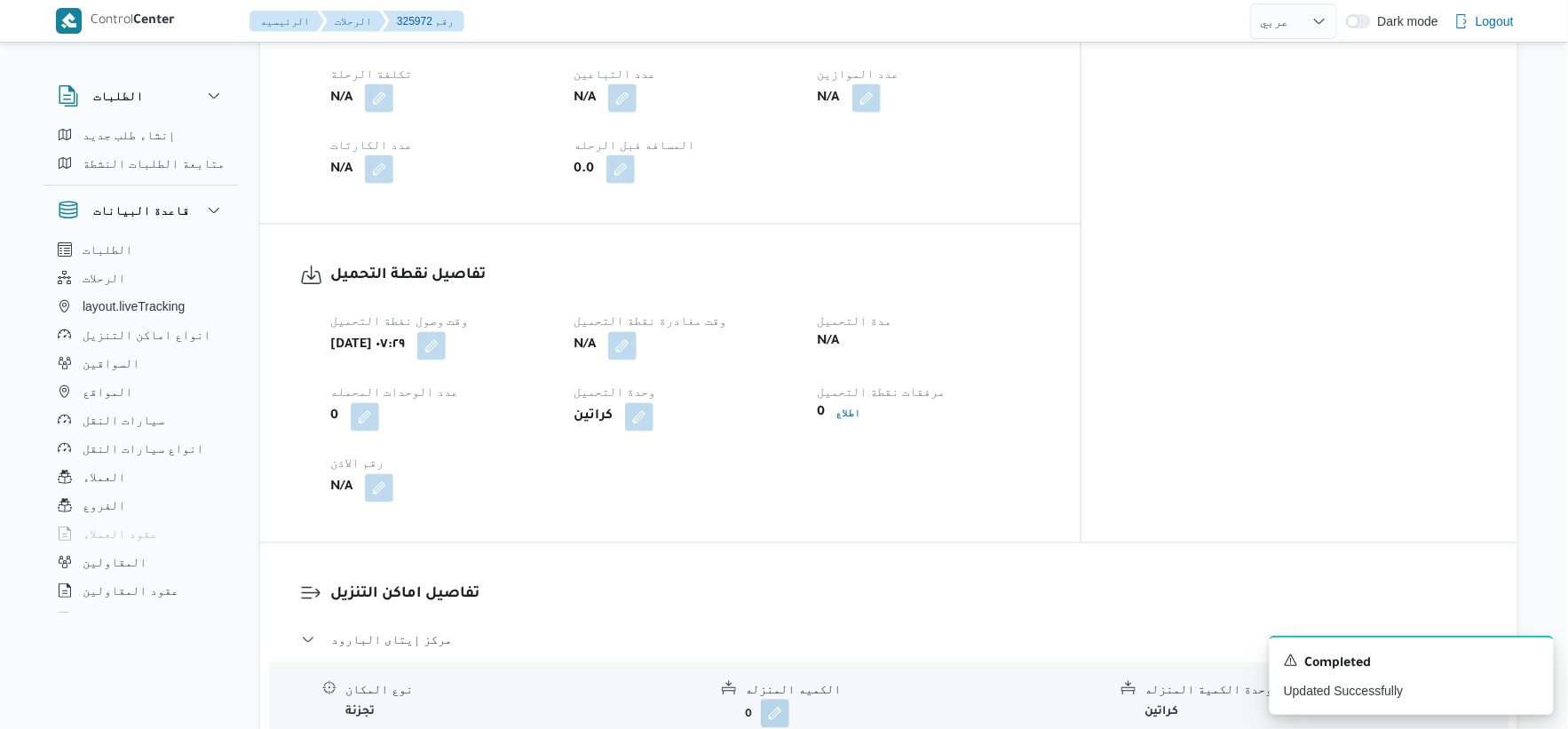 select on "ar" 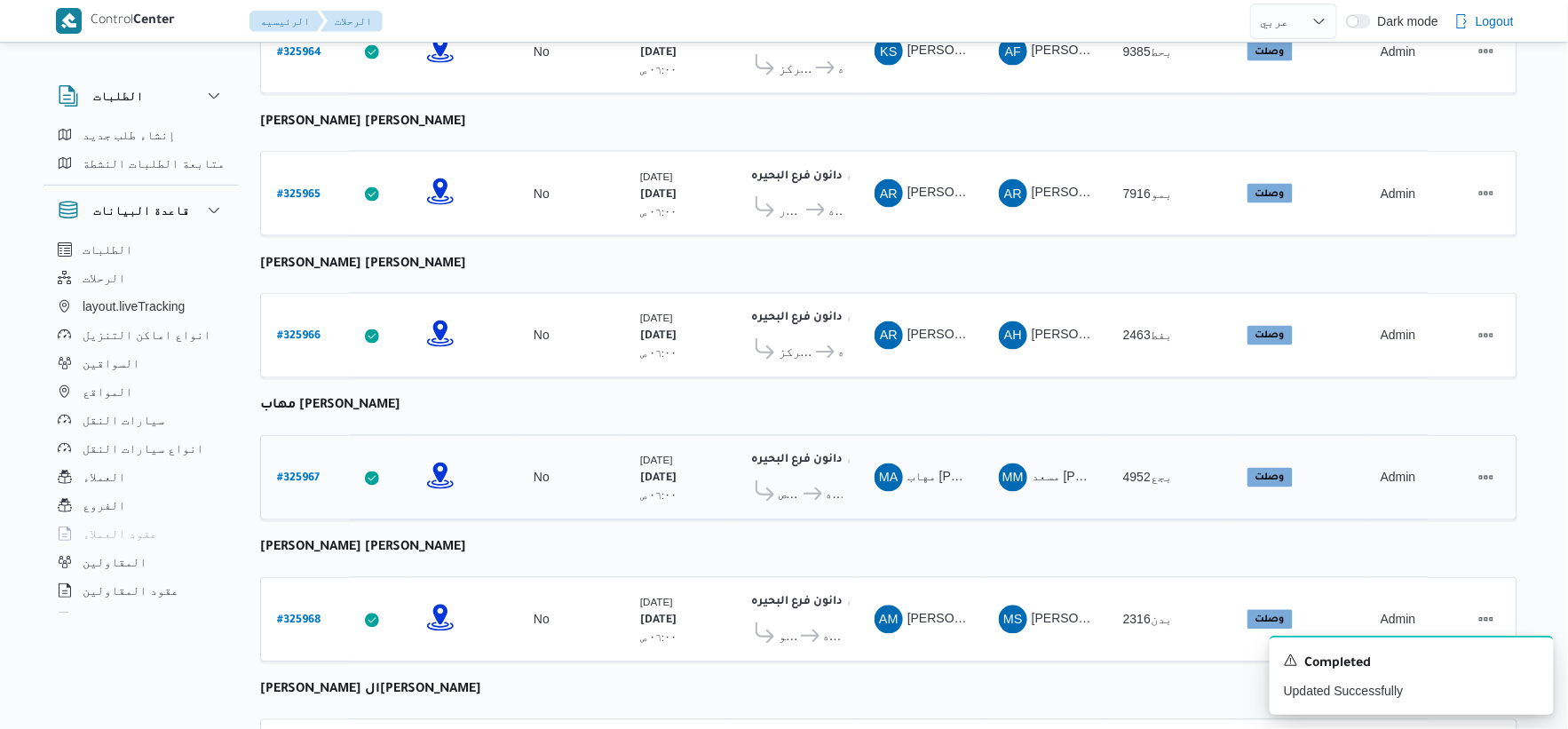 scroll, scrollTop: 987, scrollLeft: 0, axis: vertical 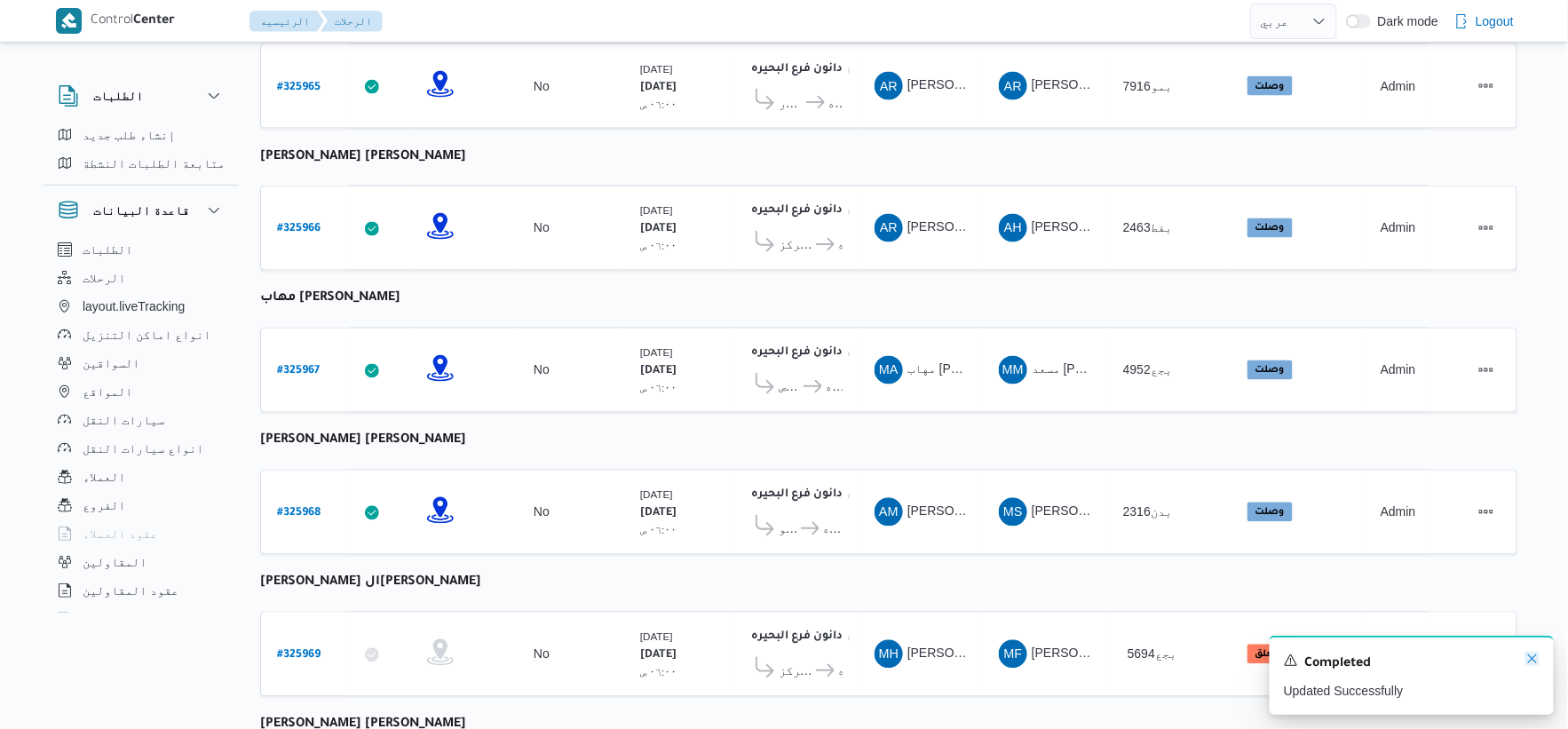 click 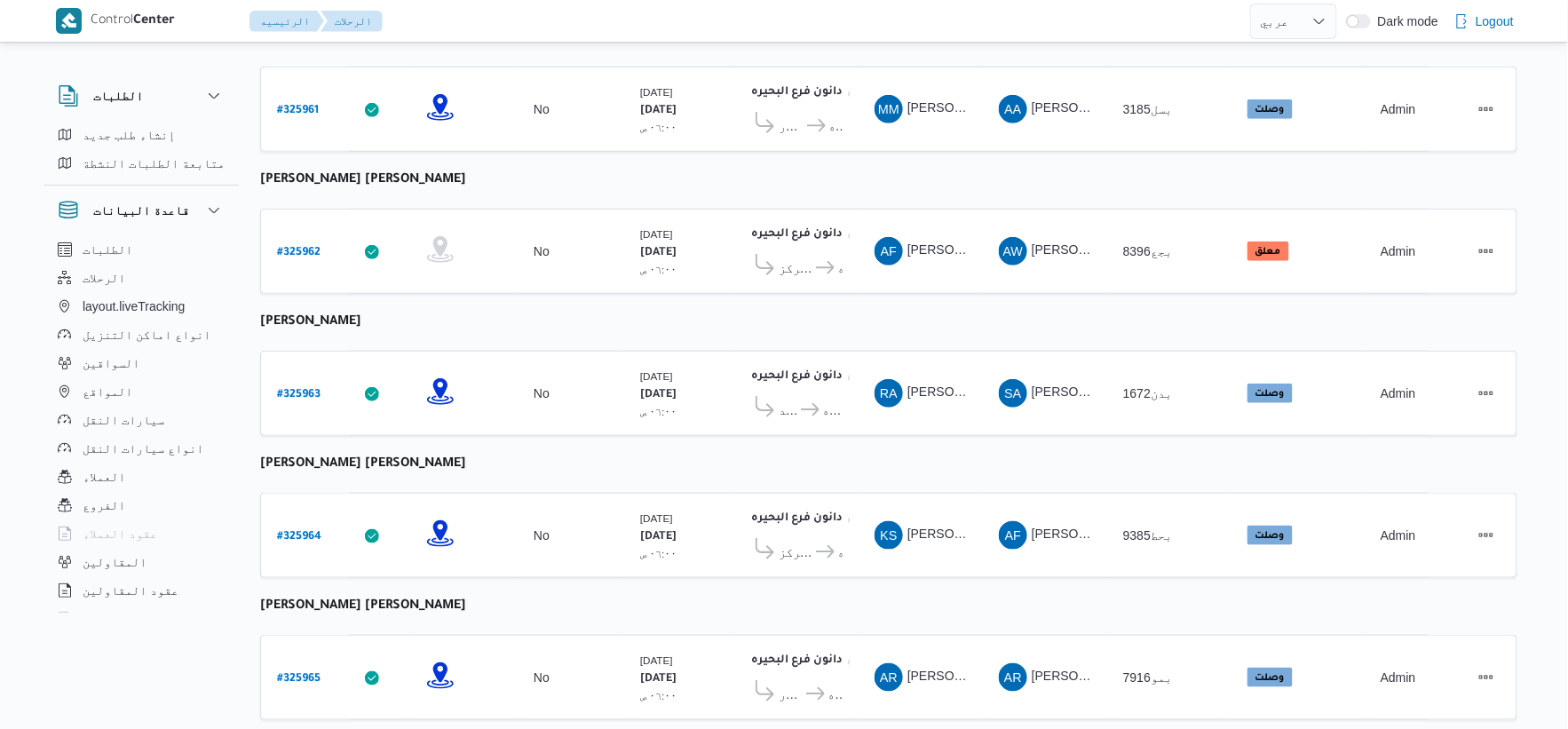 scroll, scrollTop: 394, scrollLeft: 0, axis: vertical 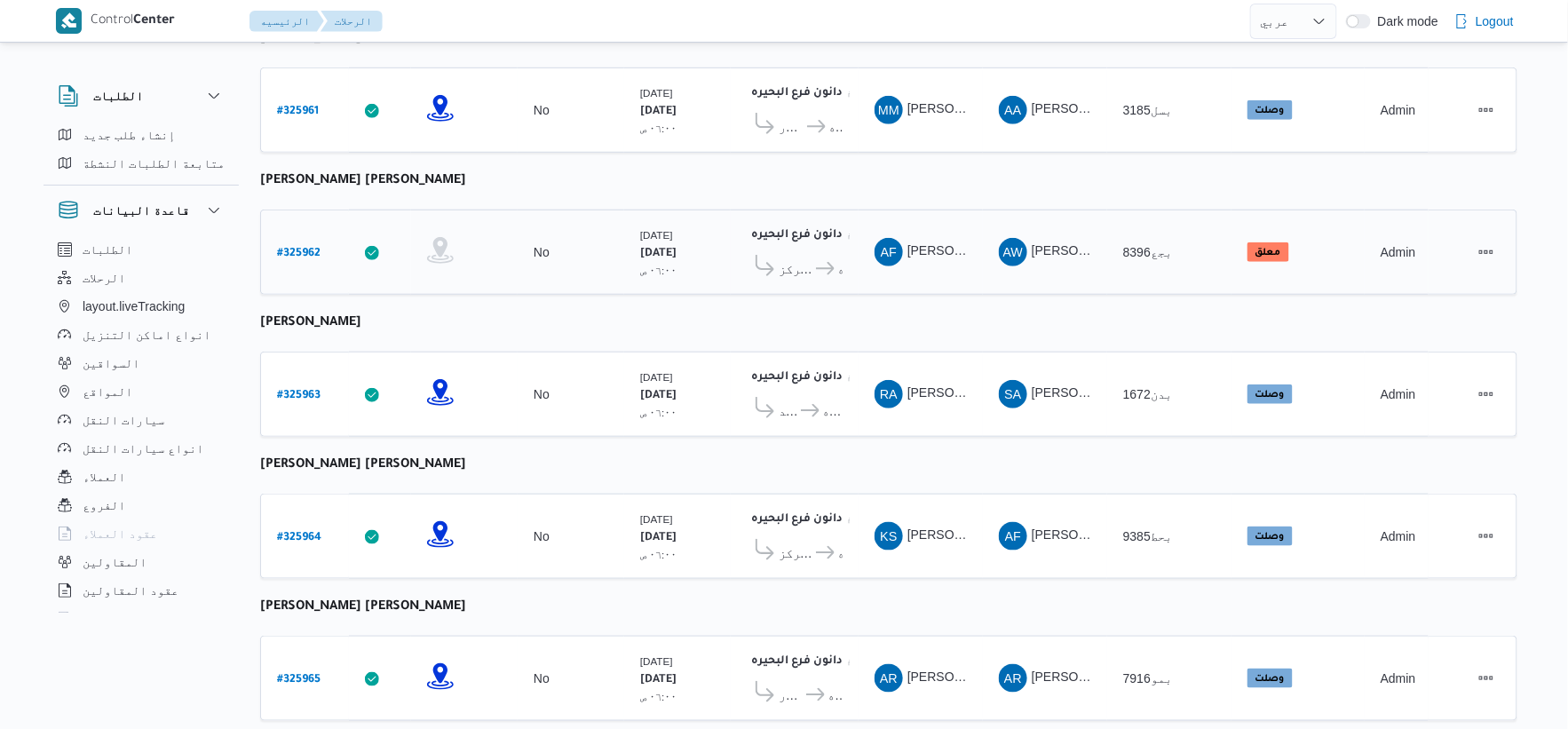 click on "# 325962" at bounding box center (298, 254) 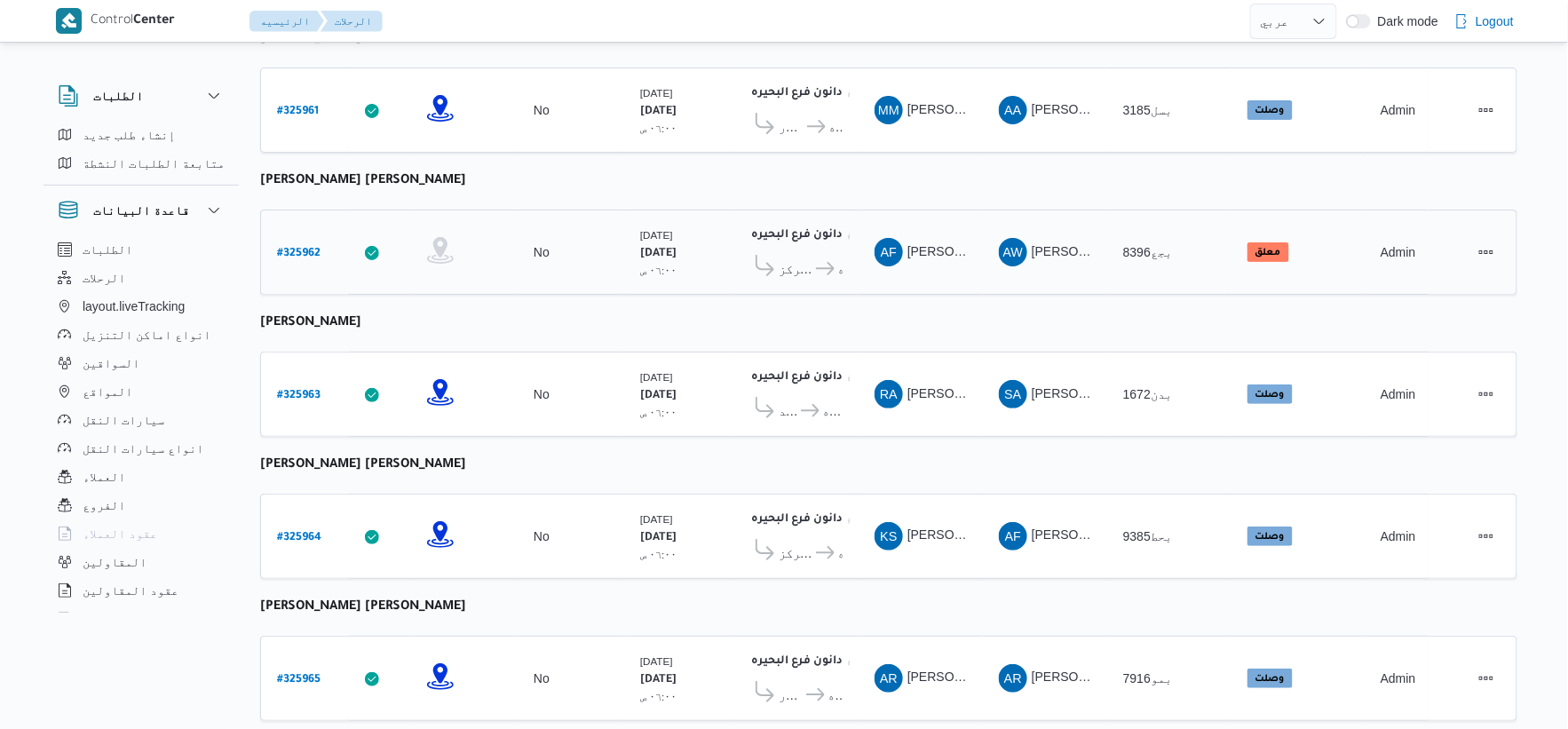select on "ar" 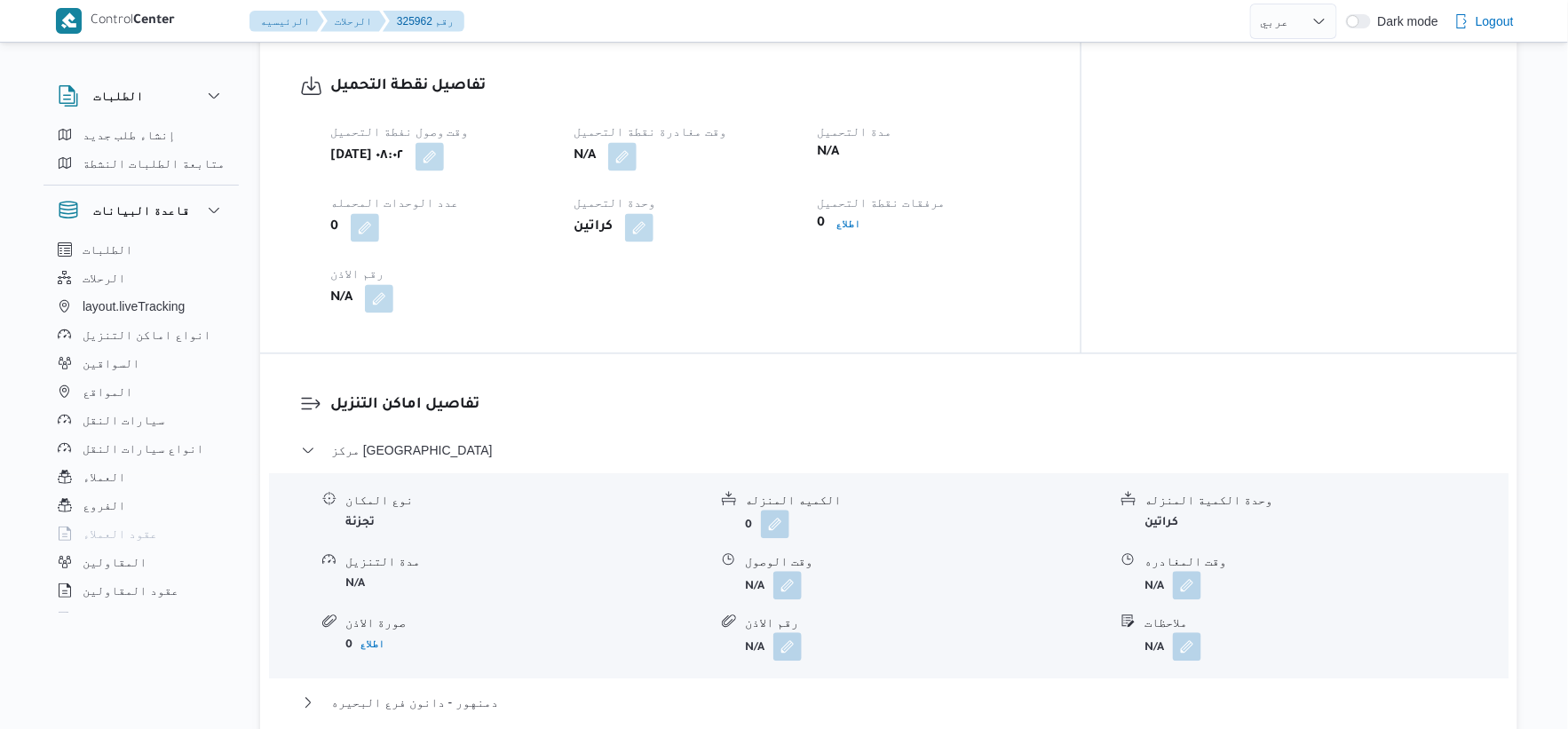 scroll, scrollTop: 1085, scrollLeft: 0, axis: vertical 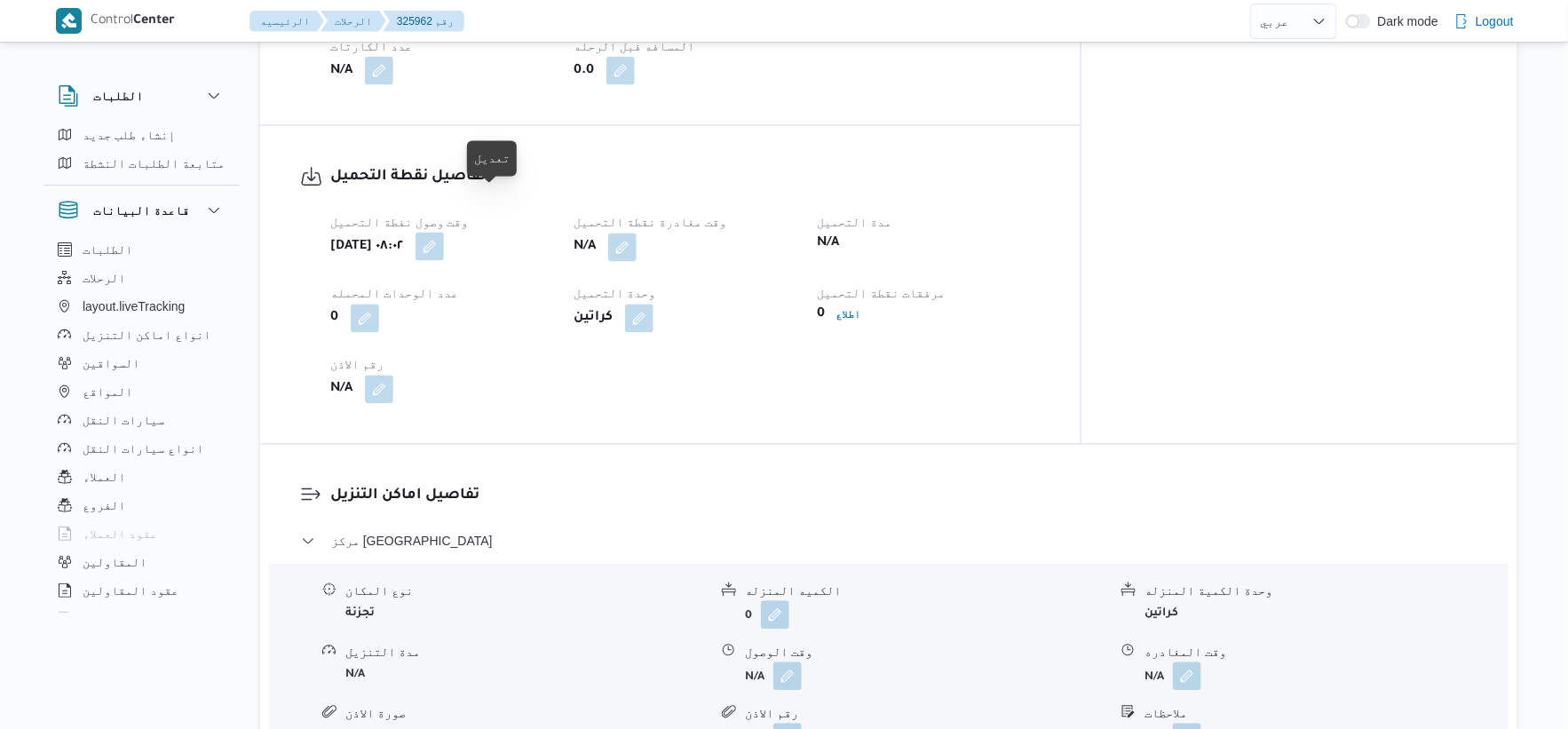click at bounding box center [430, 247] 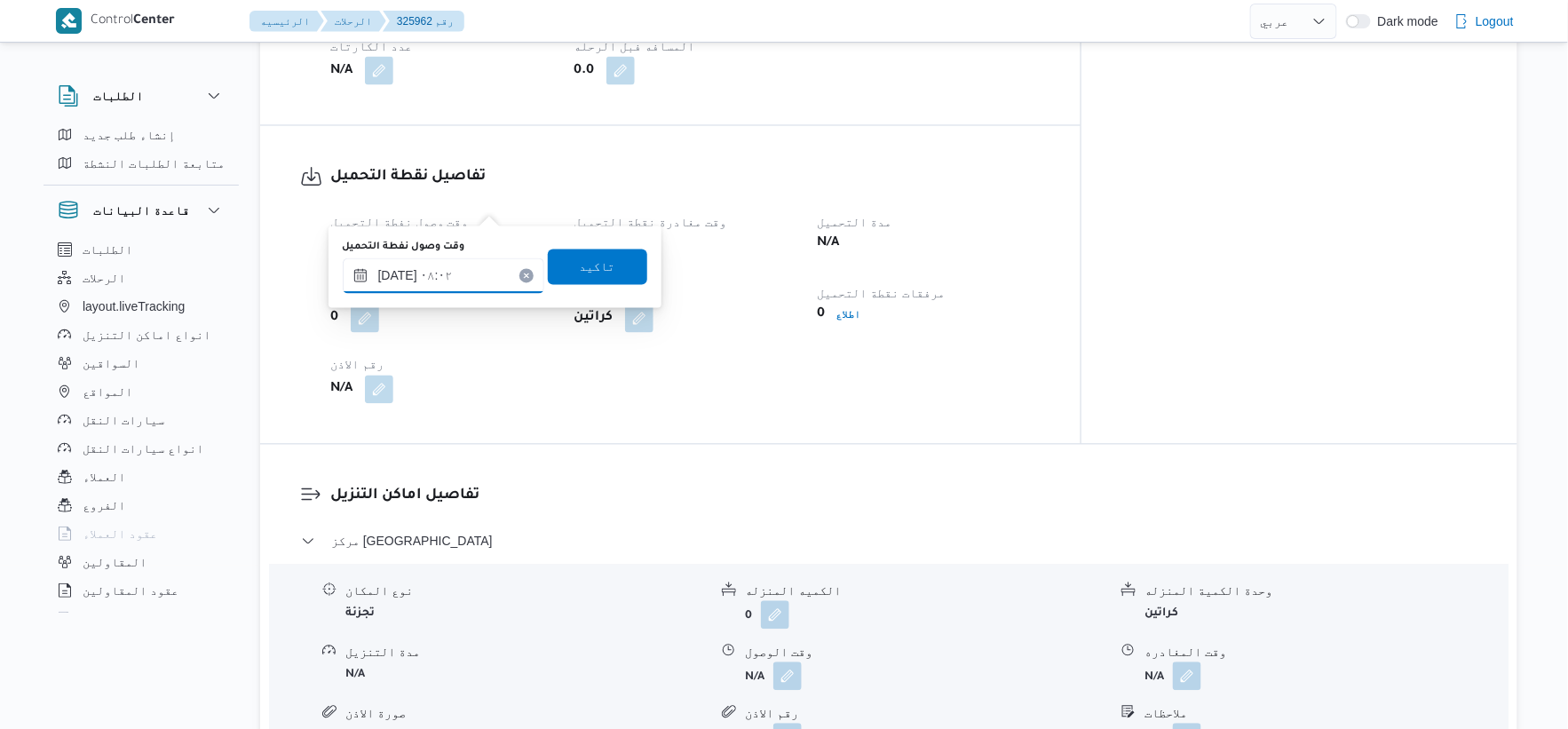 click on "٢٠/٠٧/٢٠٢٥ ٠٨:٠٢" at bounding box center (443, 276) 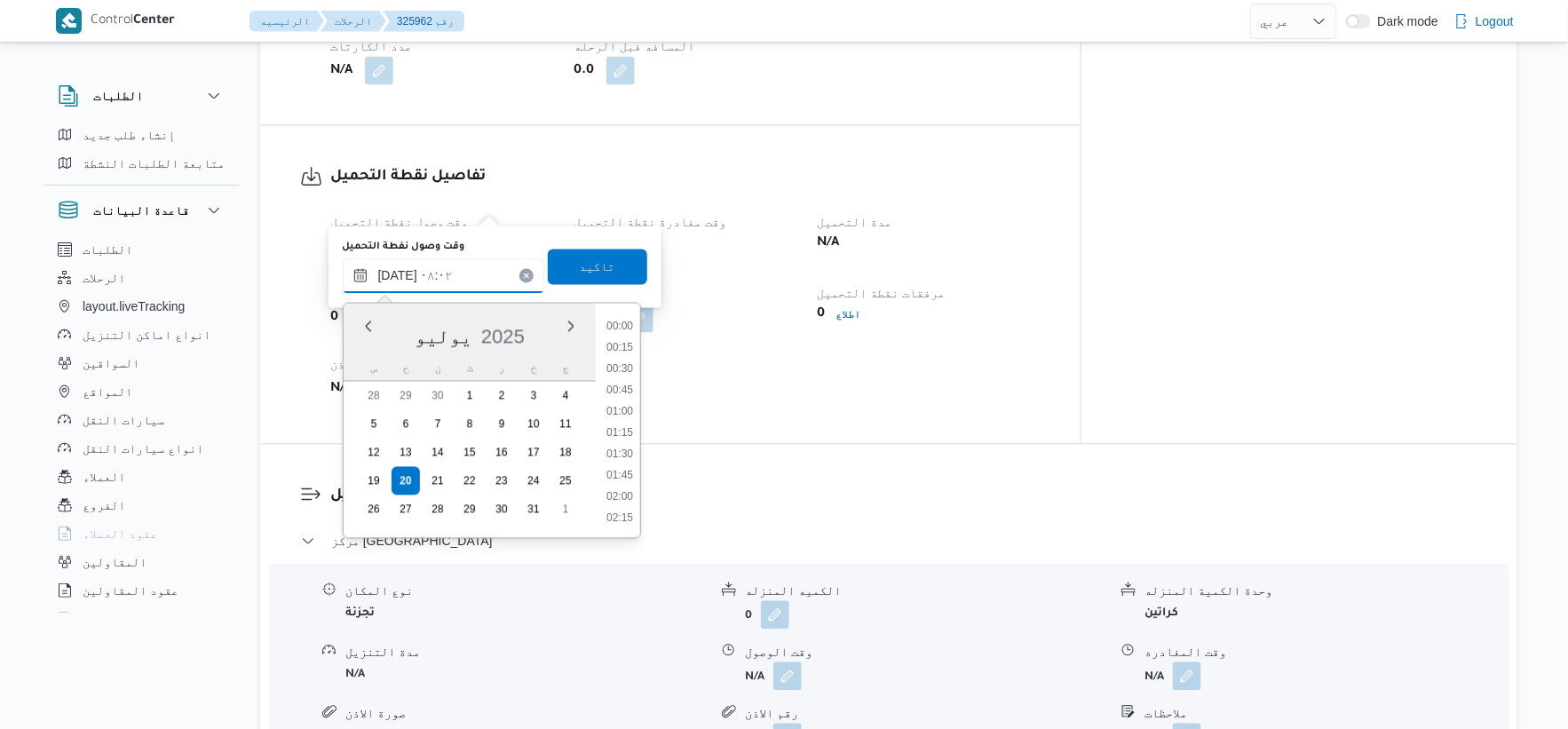 scroll, scrollTop: 575, scrollLeft: 0, axis: vertical 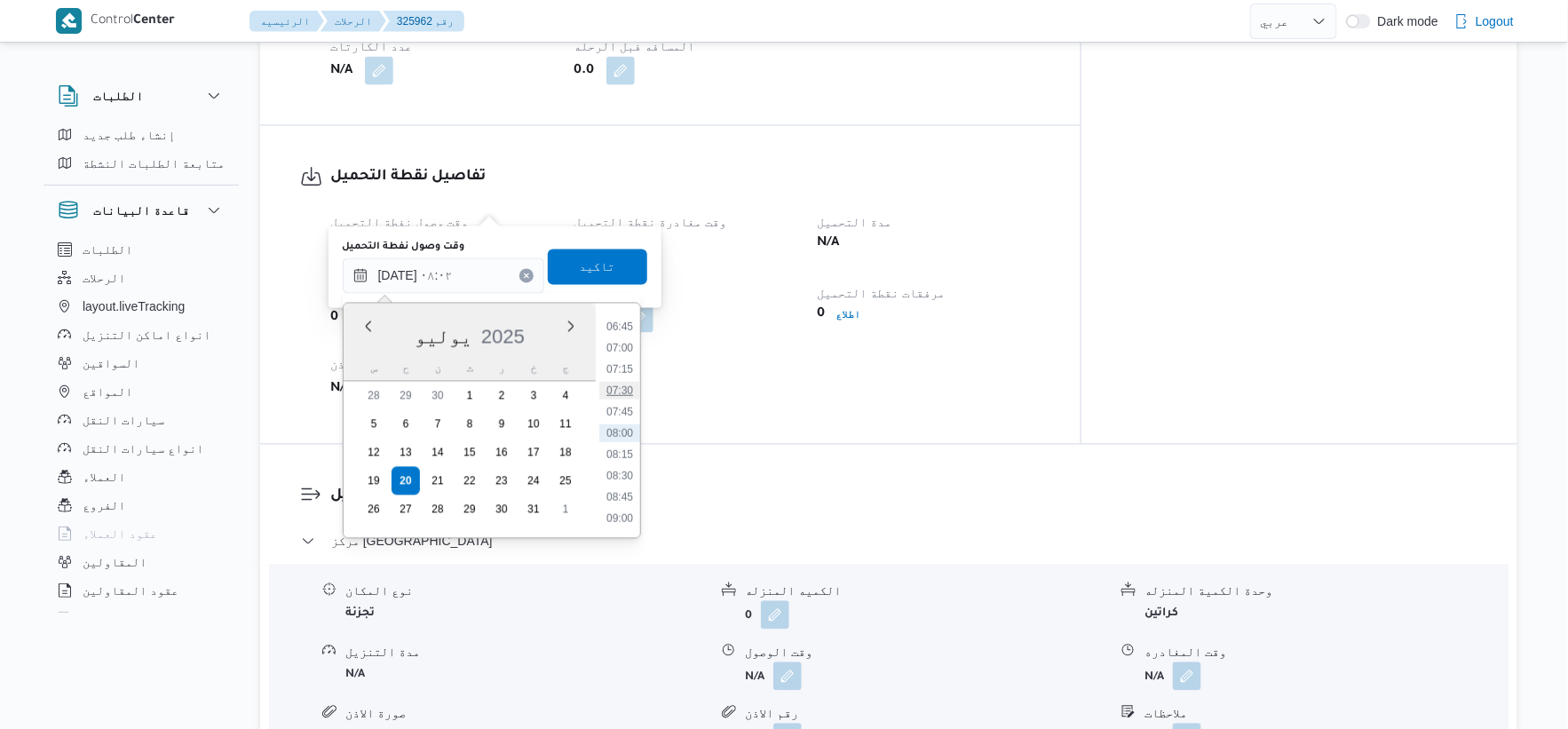 click on "07:30" at bounding box center [620, 391] 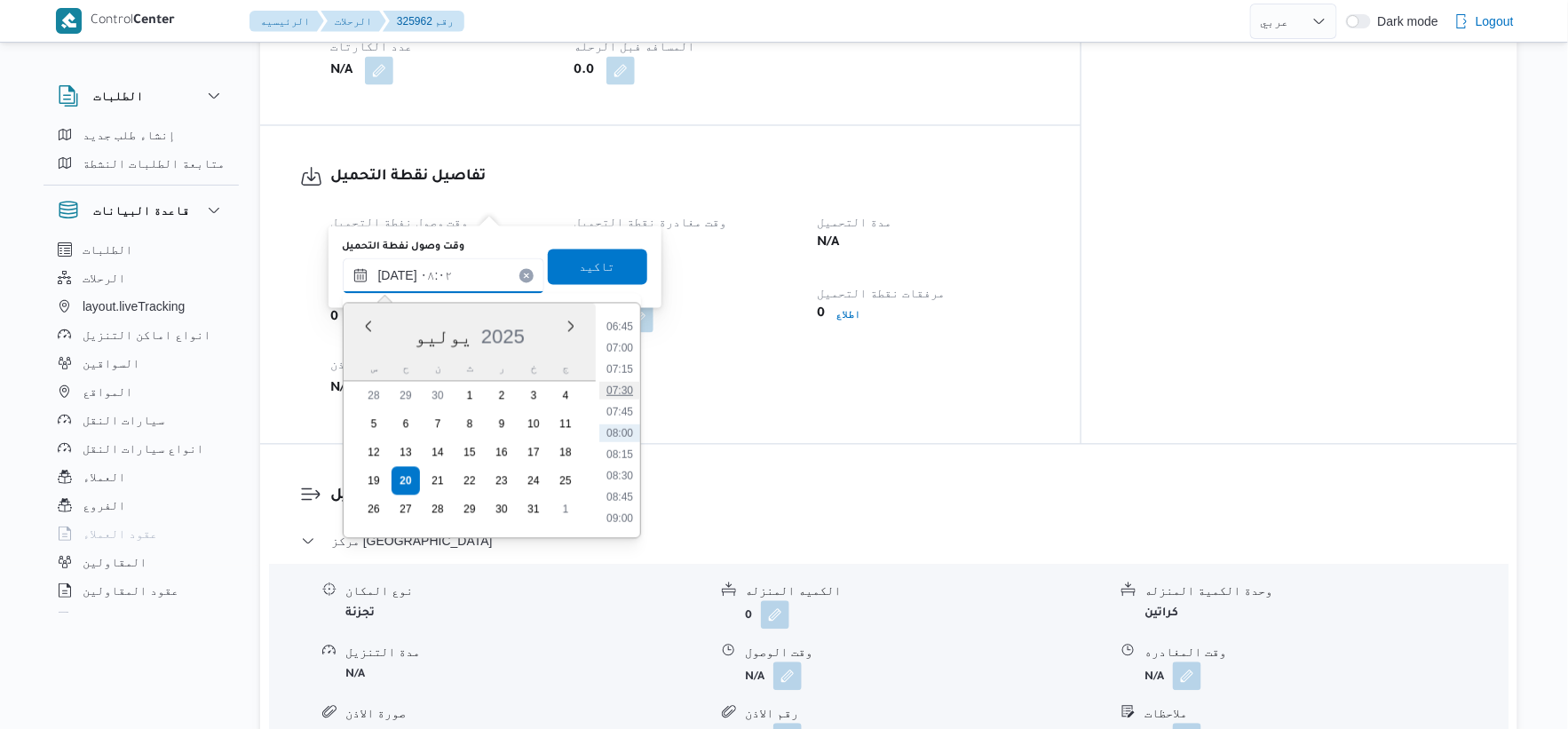 type on "٢٠/٠٧/٢٠٢٥ ٠٧:٣٠" 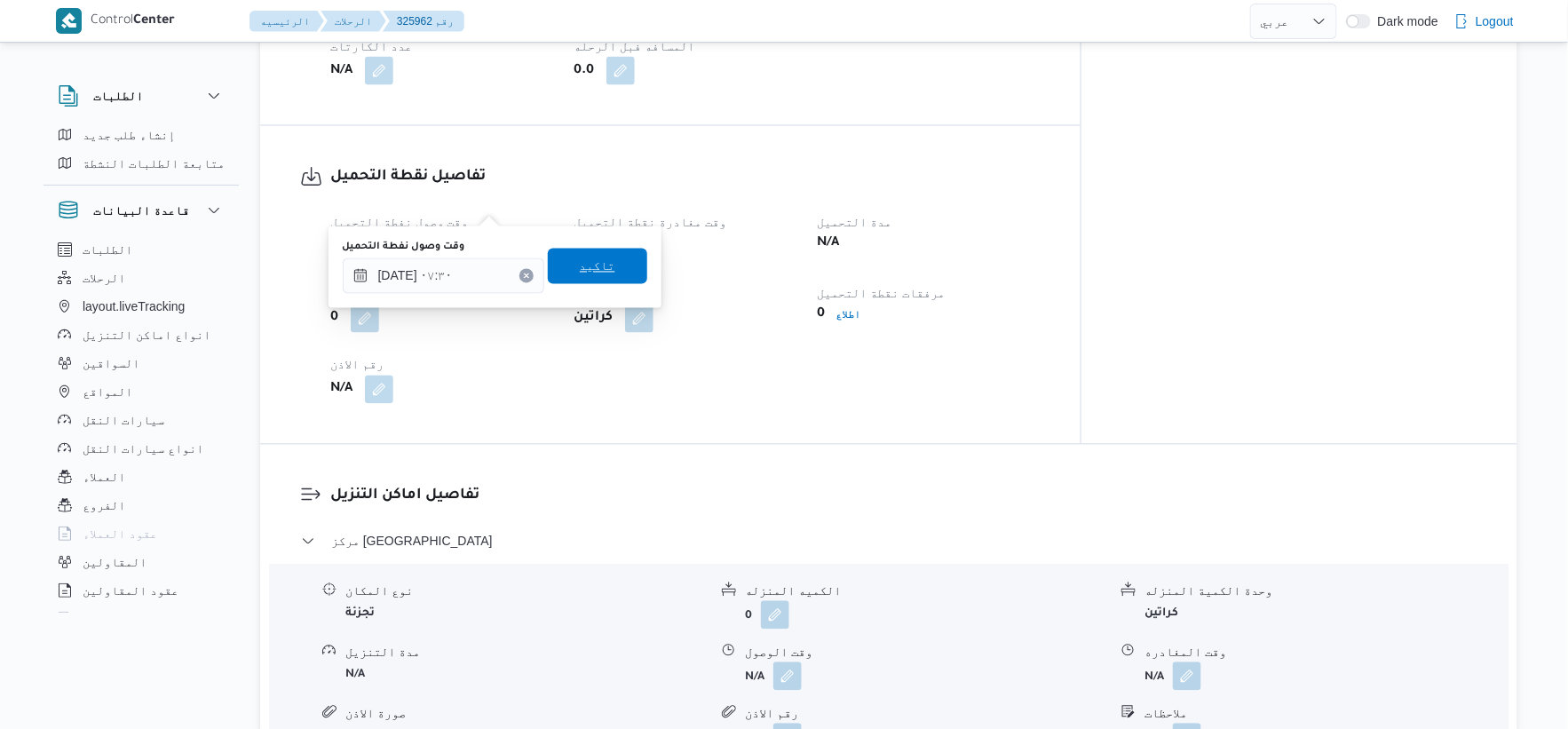 click on "تاكيد" at bounding box center (598, 266) 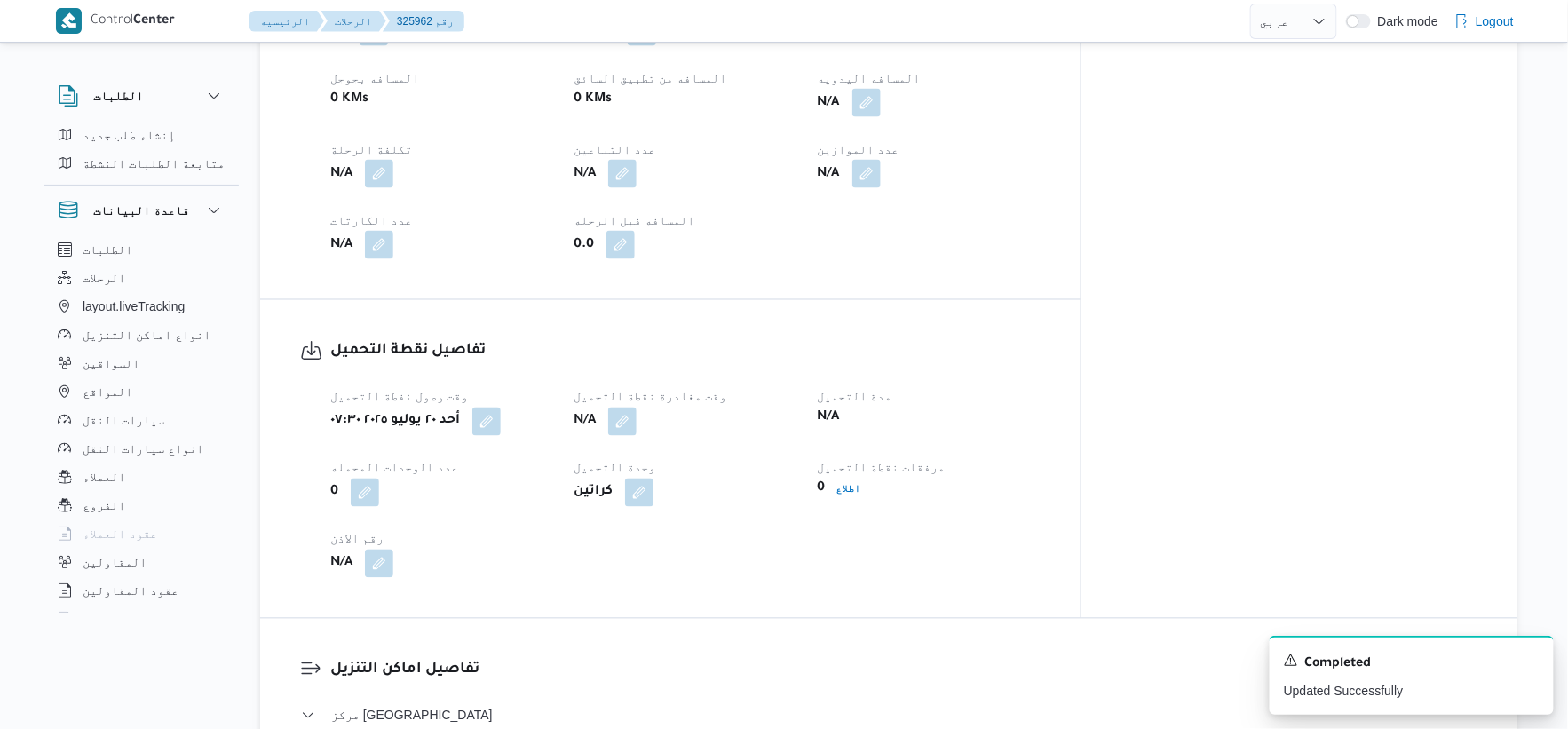scroll, scrollTop: 987, scrollLeft: 0, axis: vertical 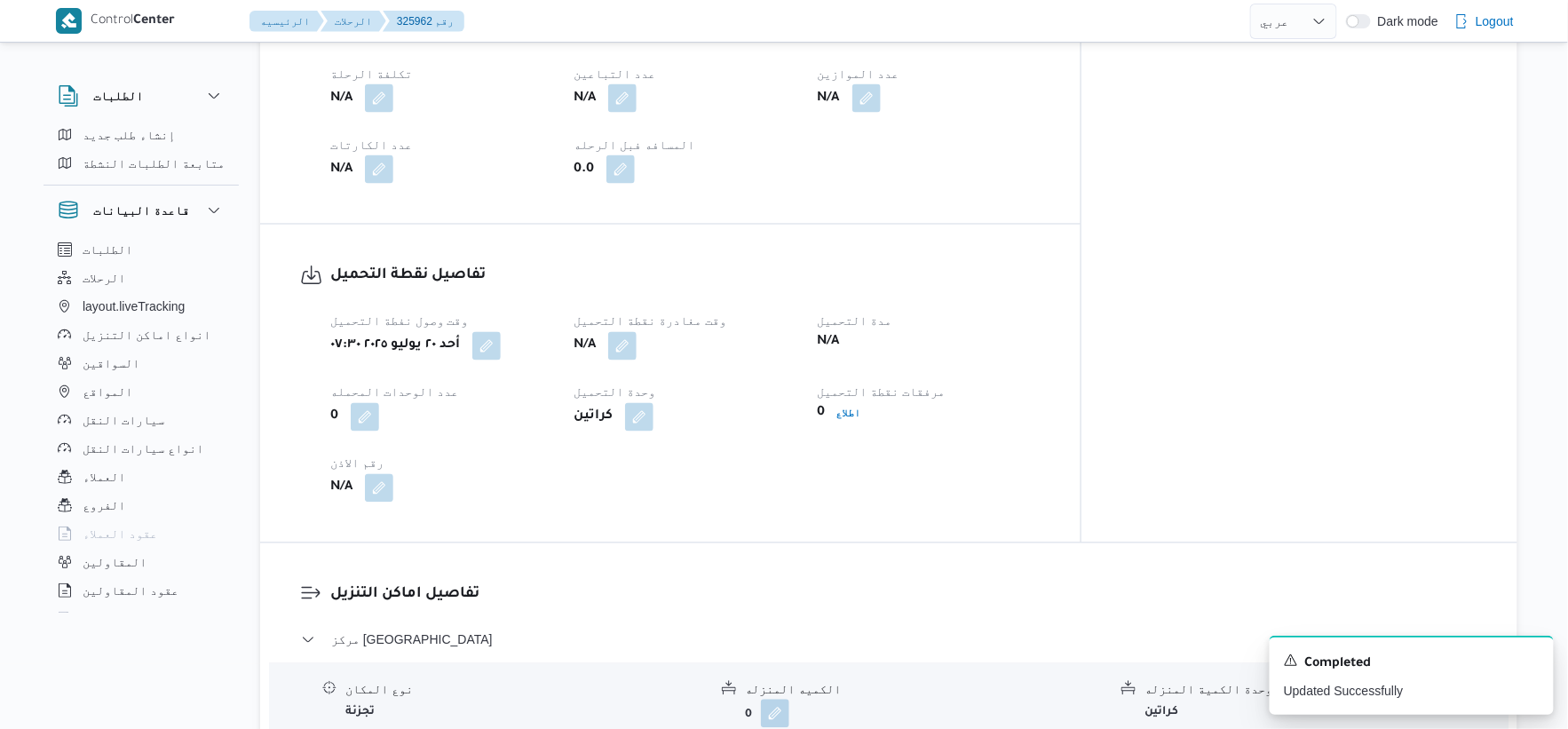 select on "ar" 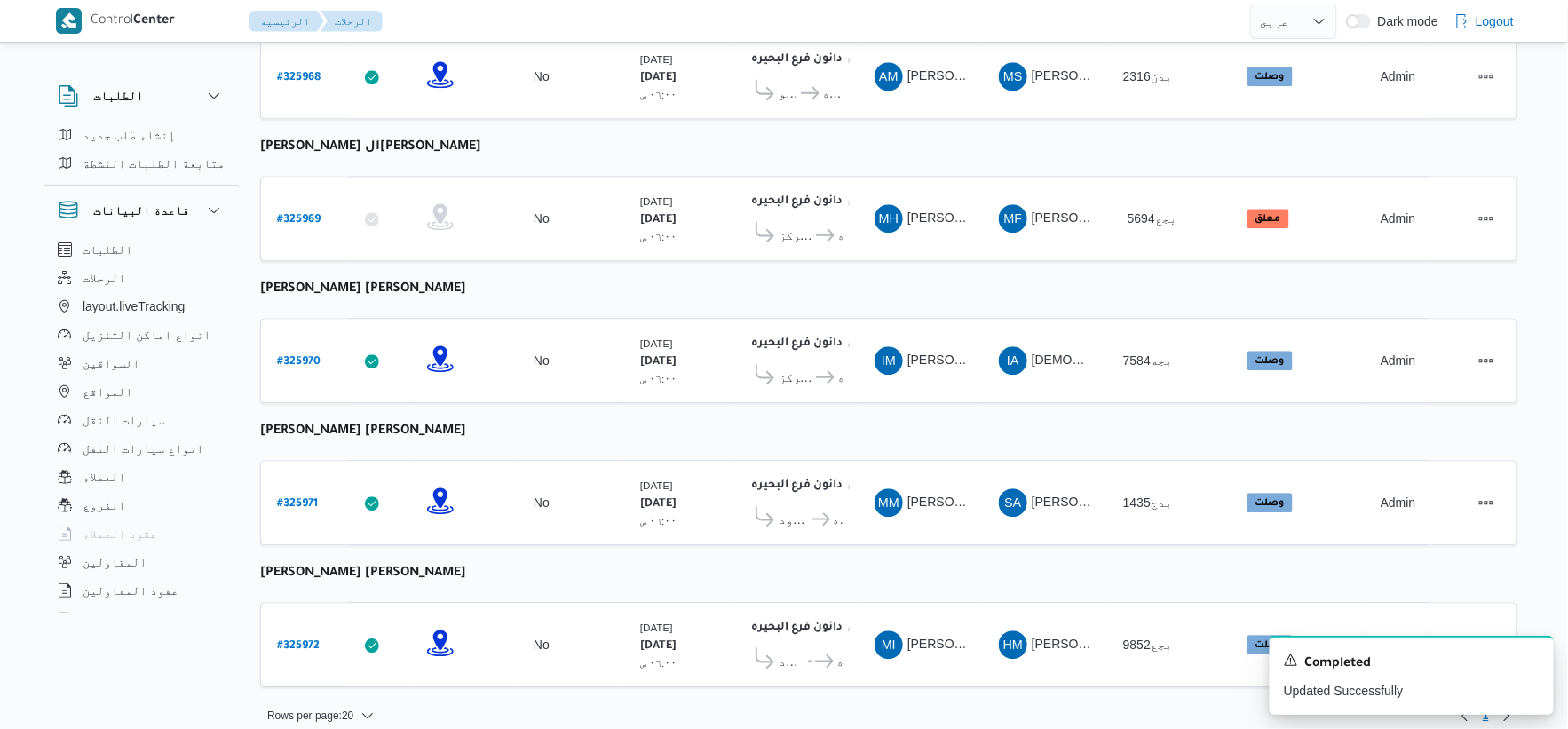 scroll, scrollTop: 1426, scrollLeft: 0, axis: vertical 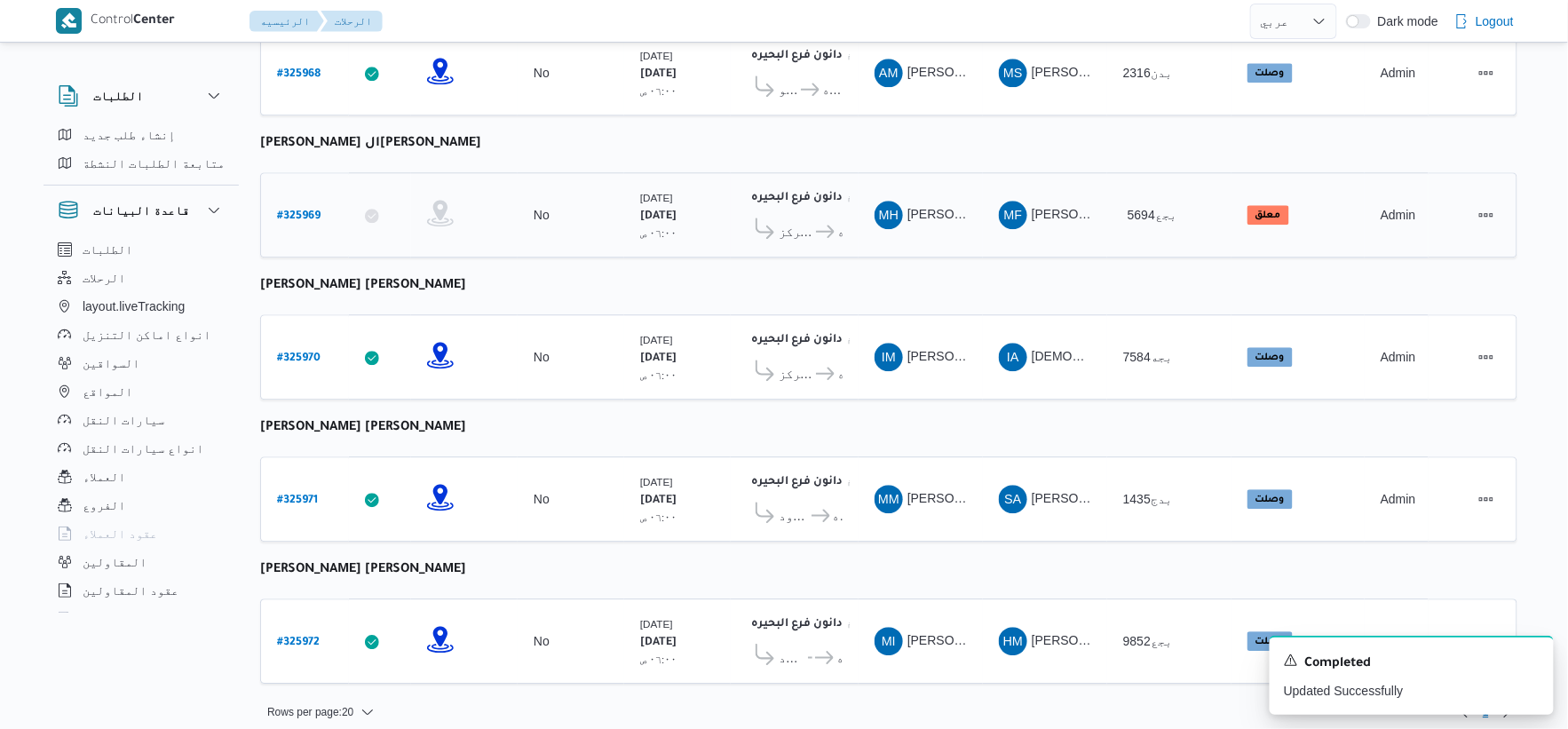 click on "# 325969" at bounding box center (298, 217) 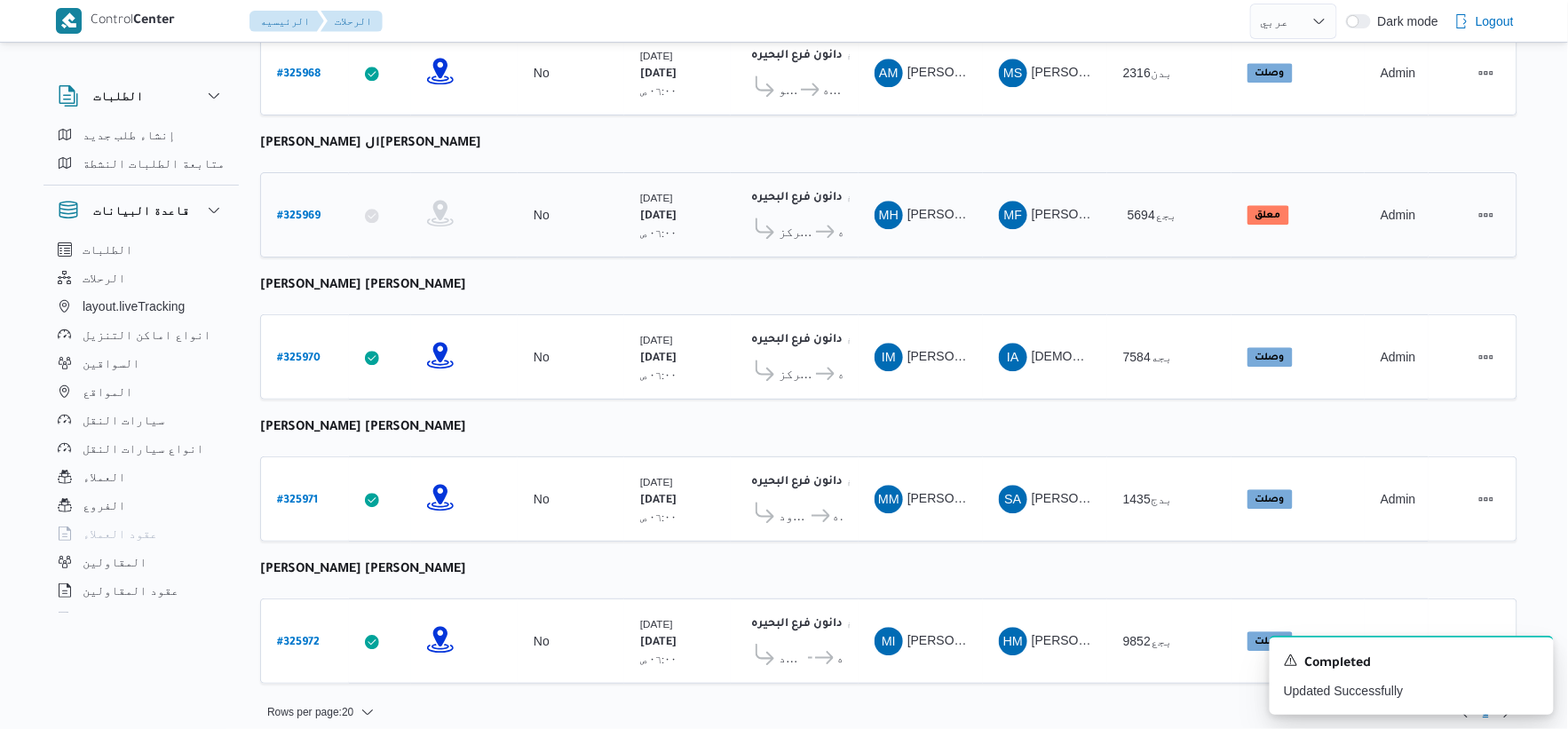 select on "ar" 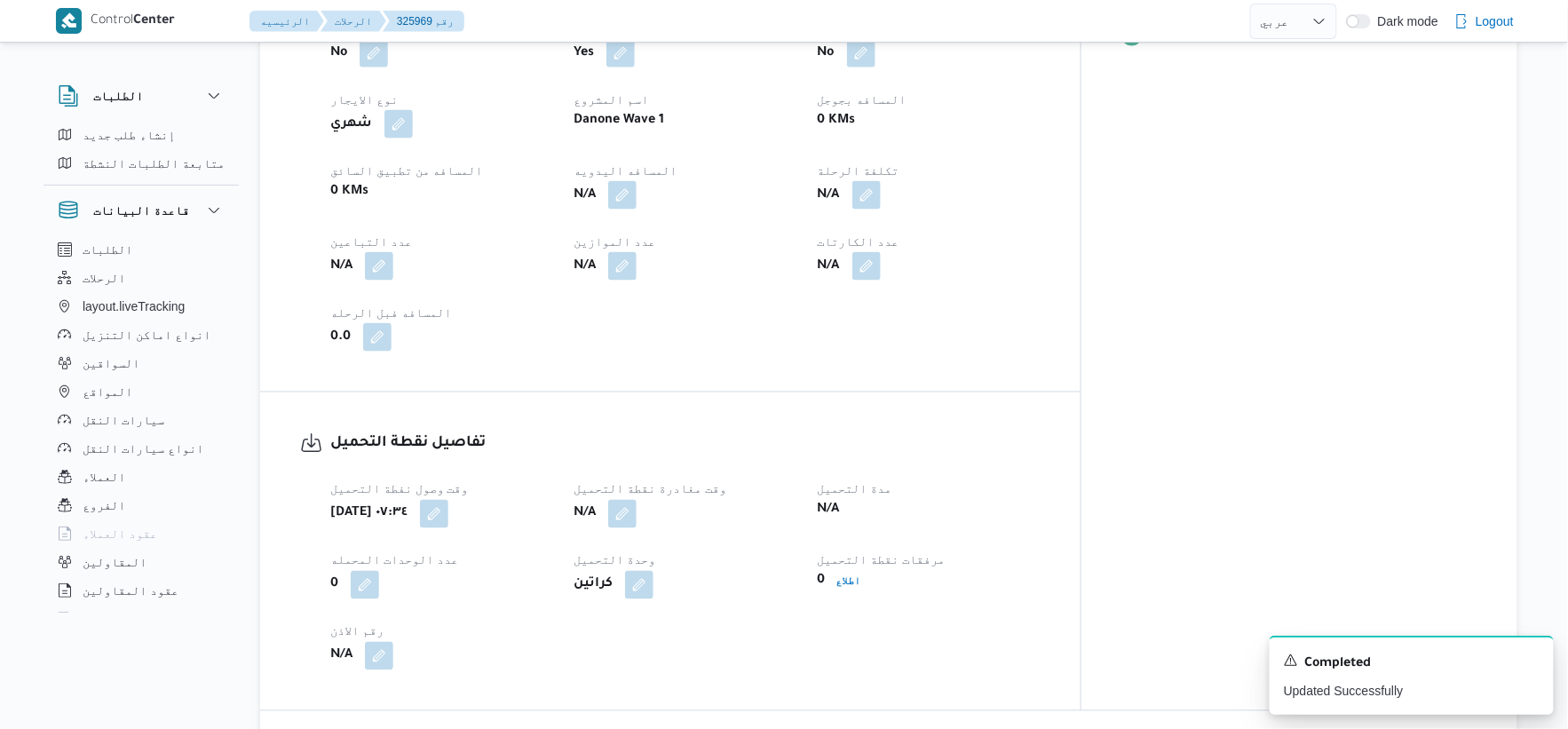 scroll, scrollTop: 1085, scrollLeft: 0, axis: vertical 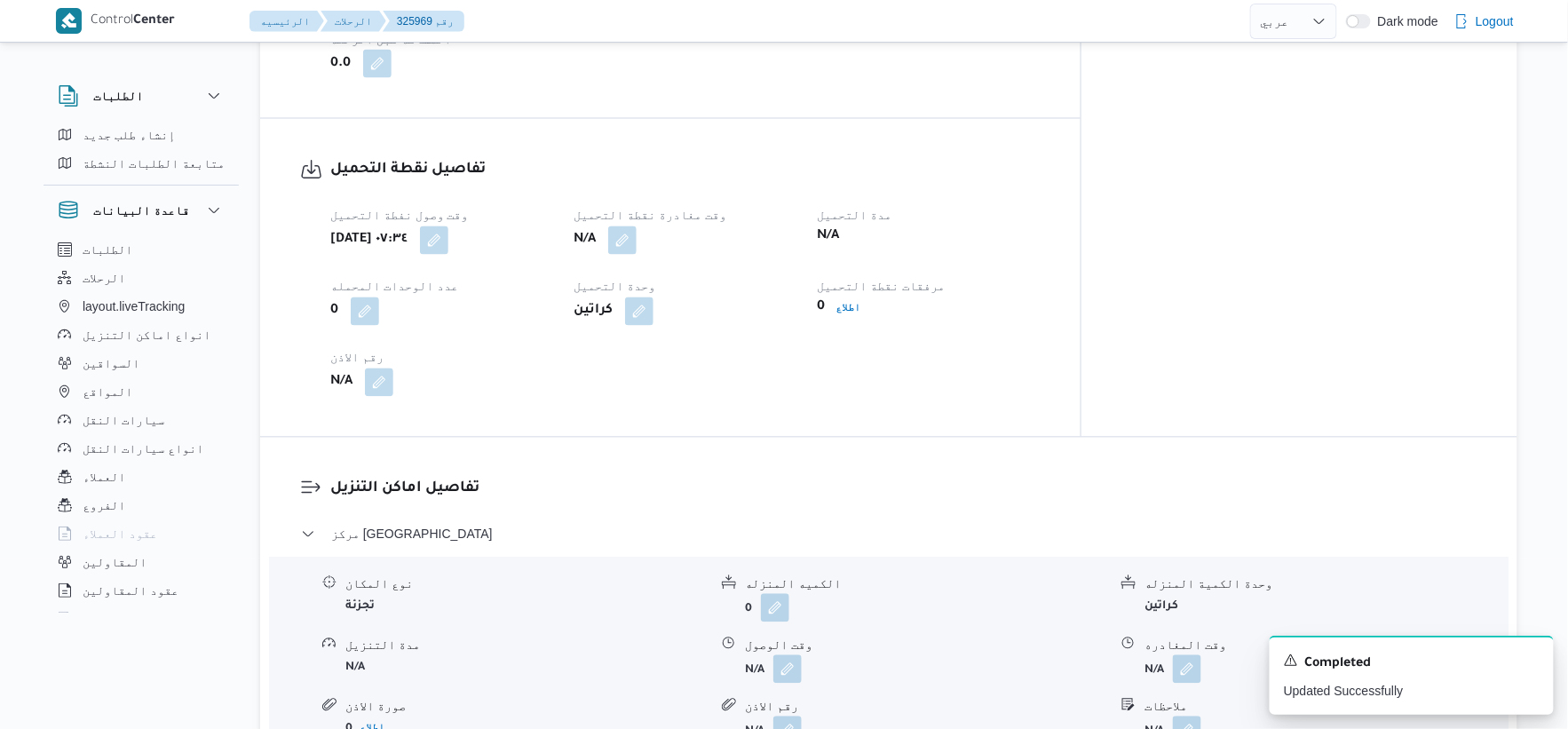 select on "ar" 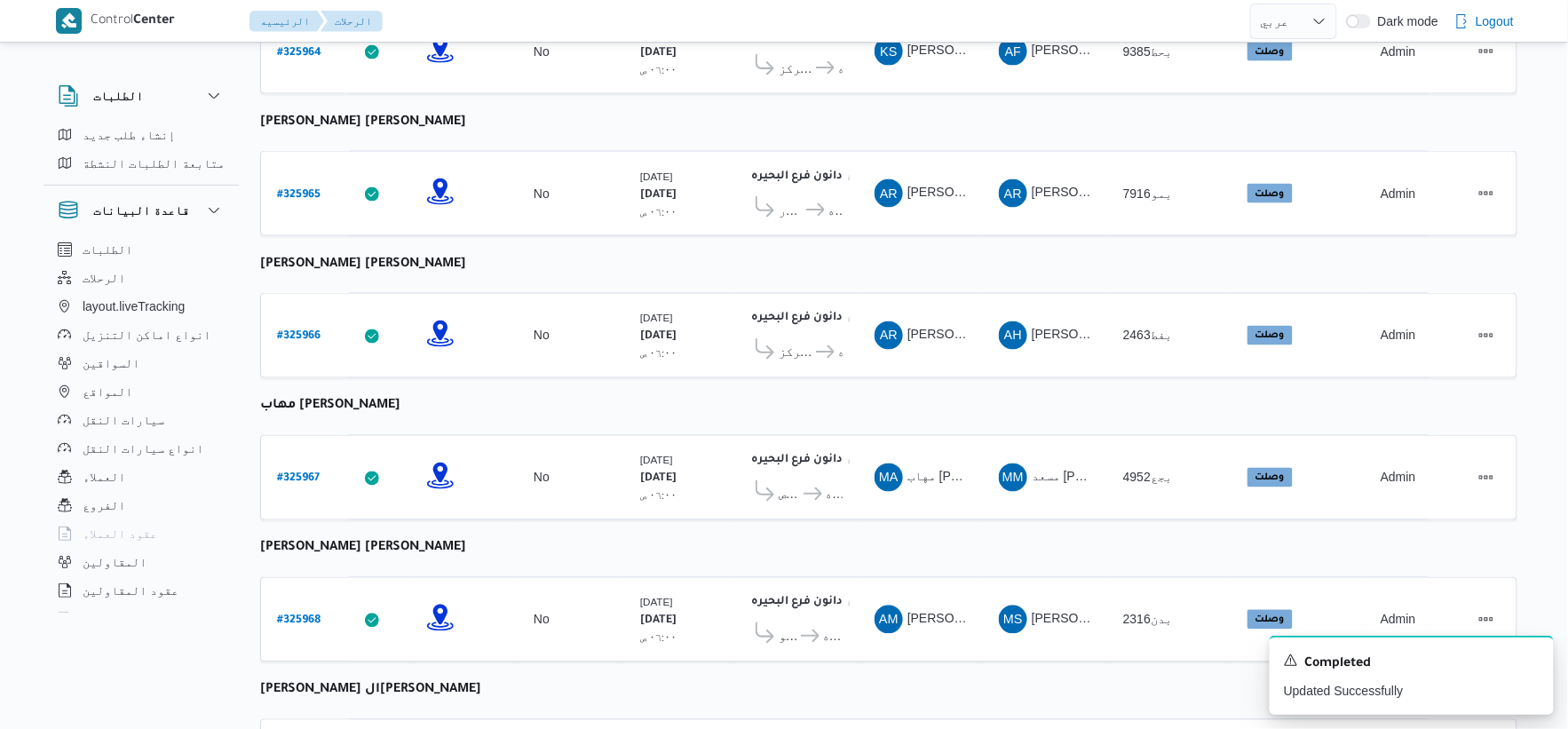 scroll, scrollTop: 1085, scrollLeft: 0, axis: vertical 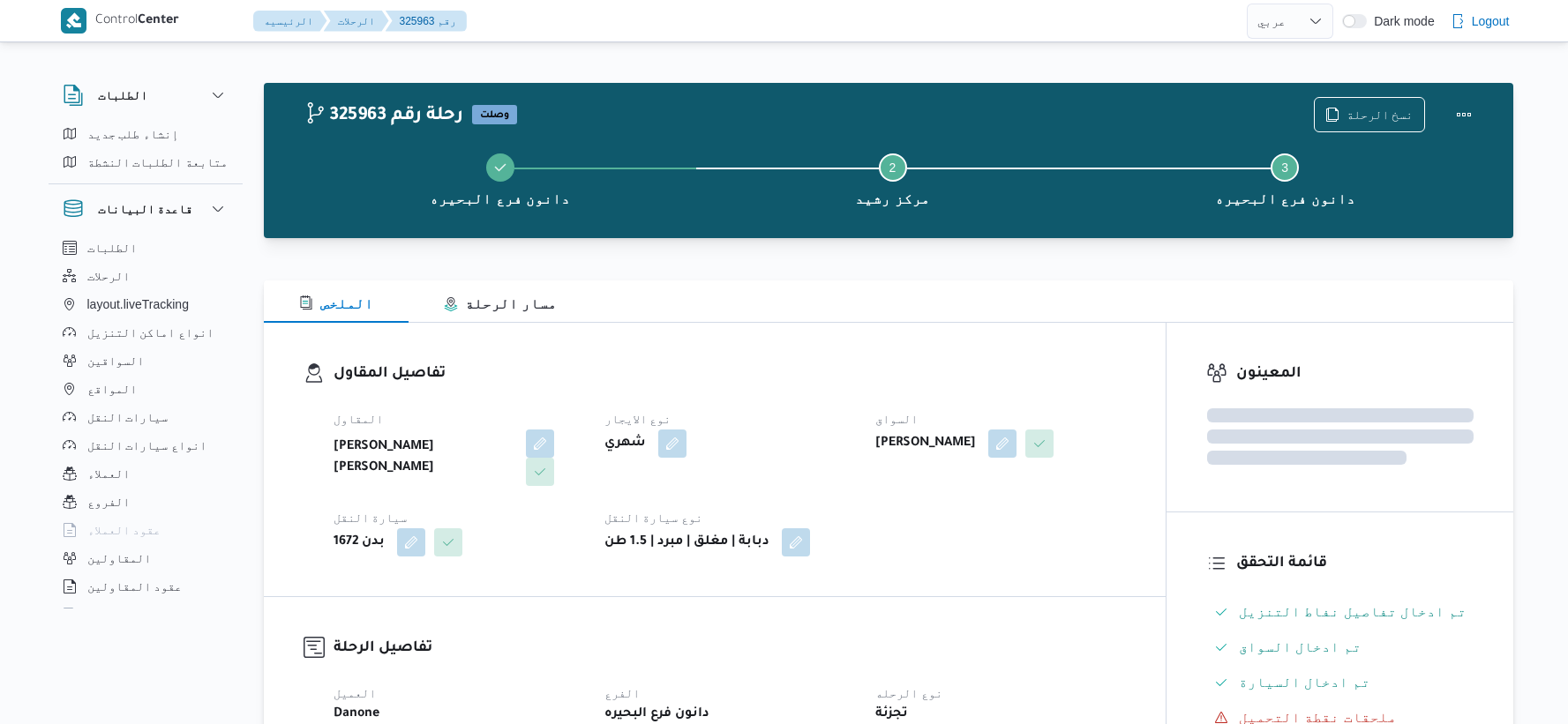 select on "ar" 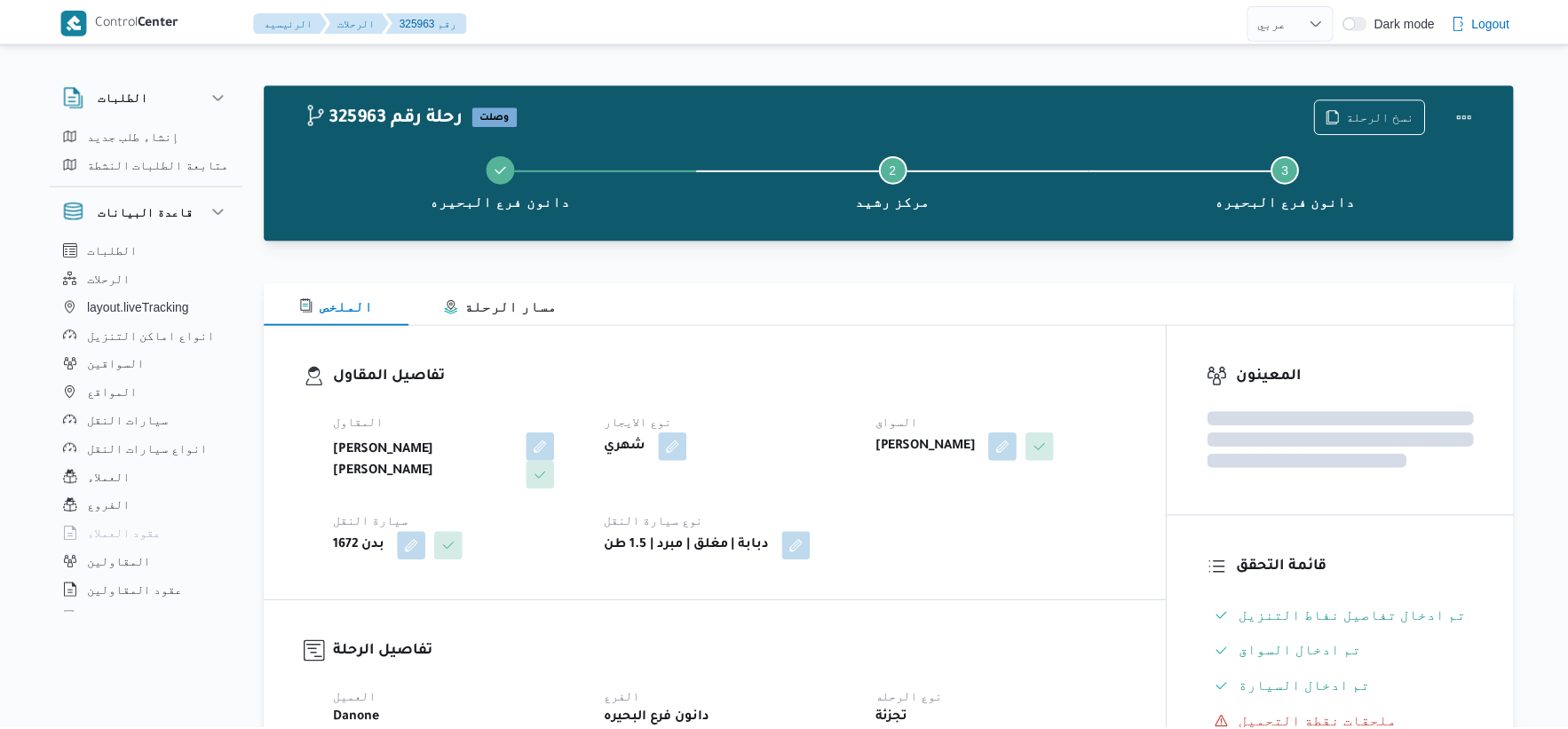 scroll, scrollTop: 0, scrollLeft: 0, axis: both 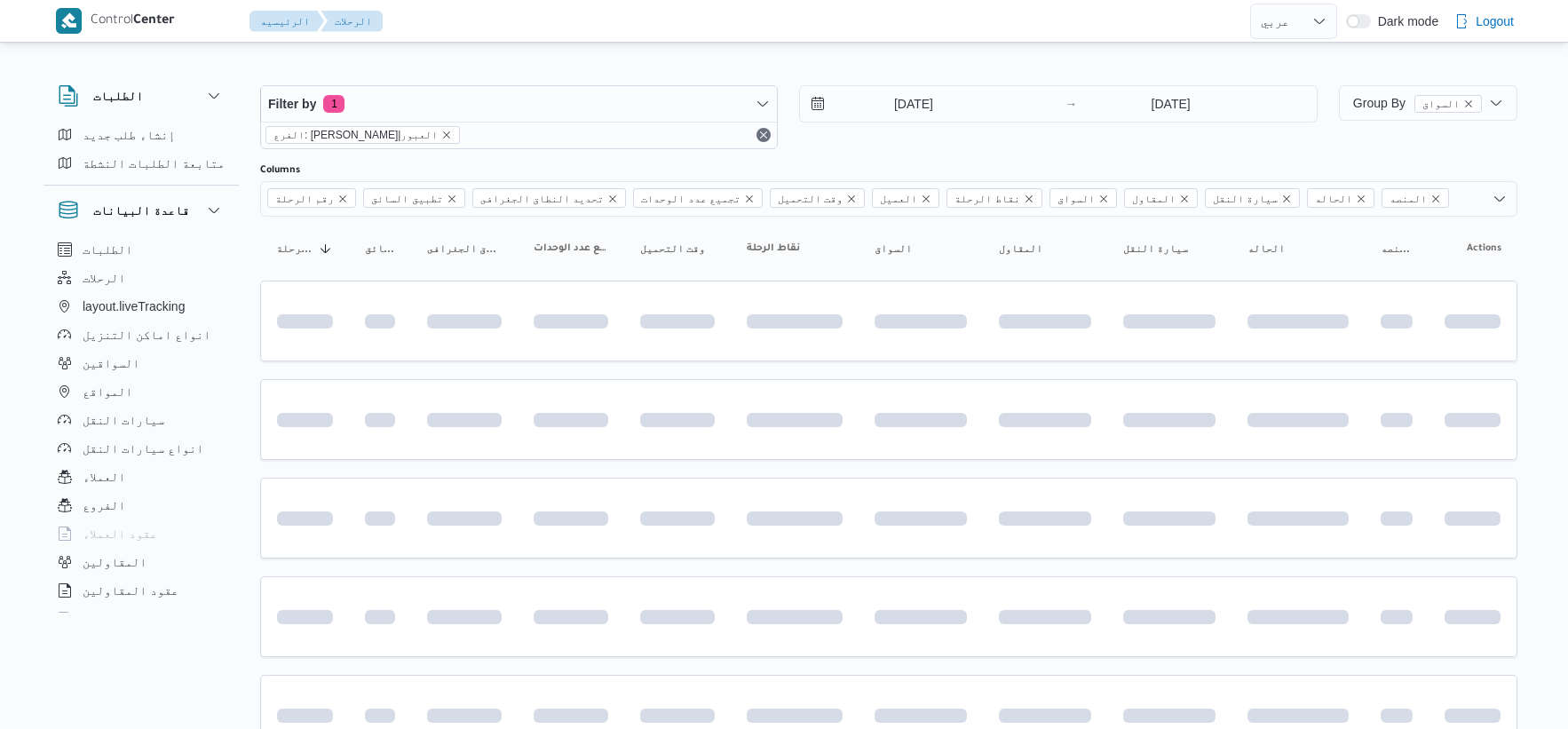 select on "ar" 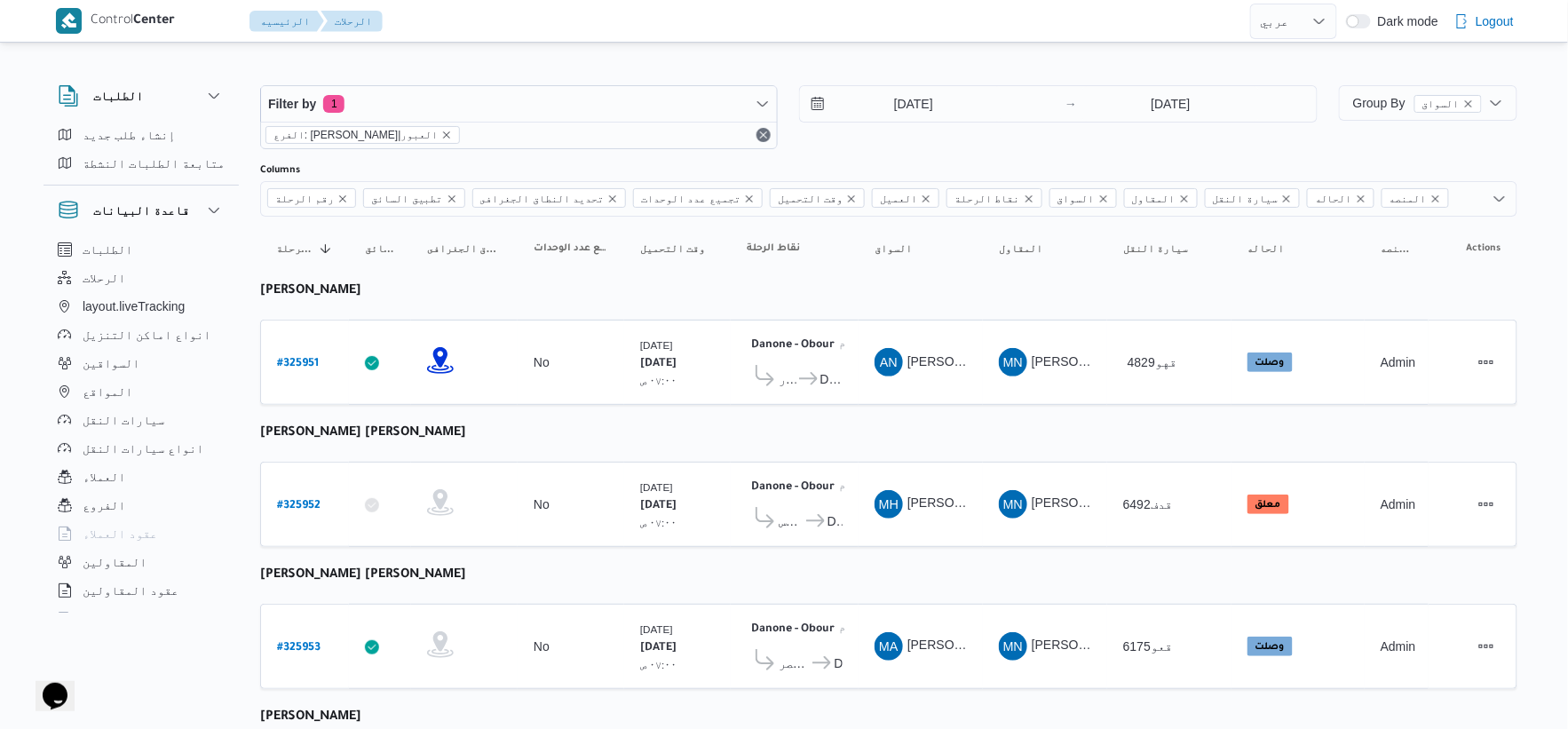 scroll, scrollTop: 0, scrollLeft: 0, axis: both 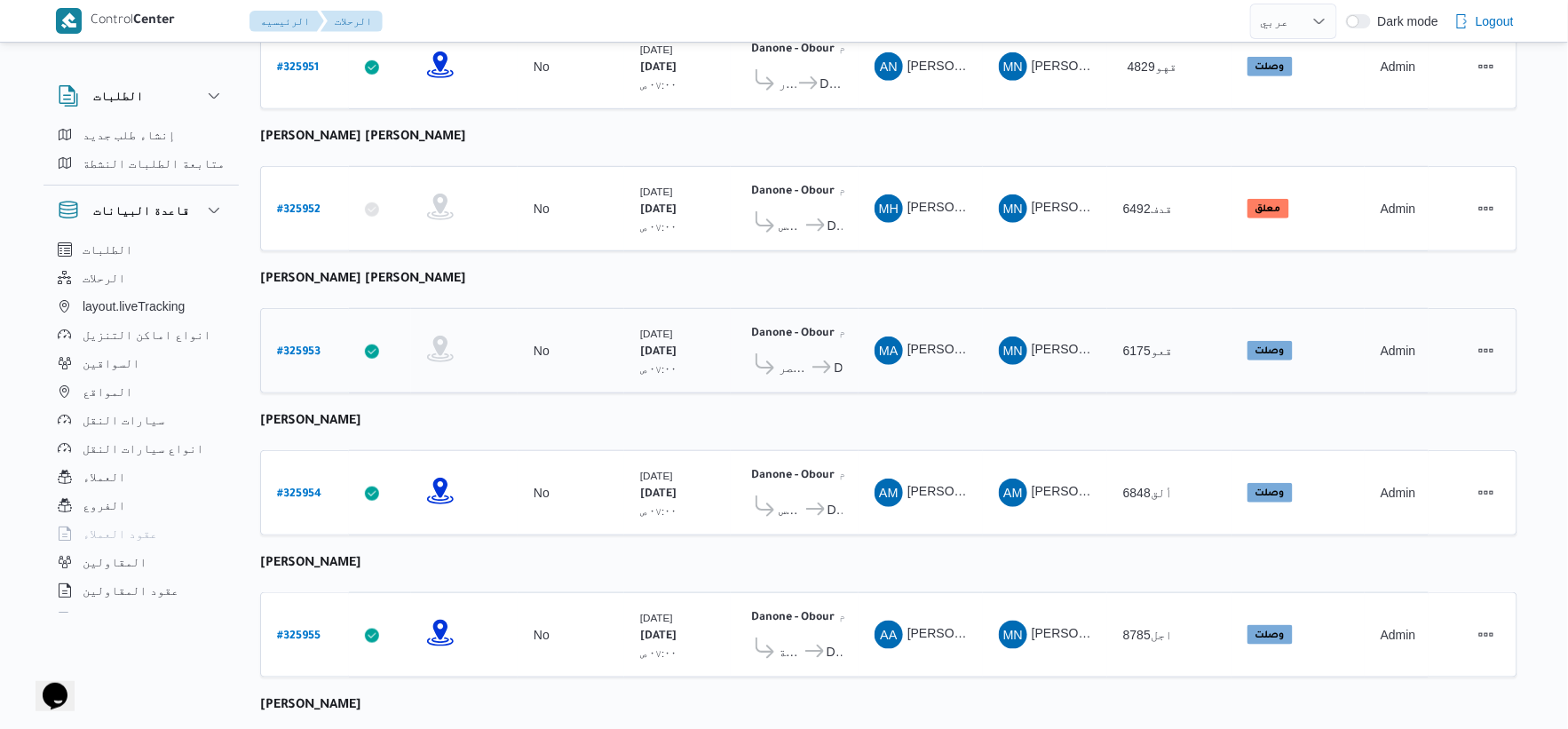 click on "# 325953" at bounding box center [298, 353] 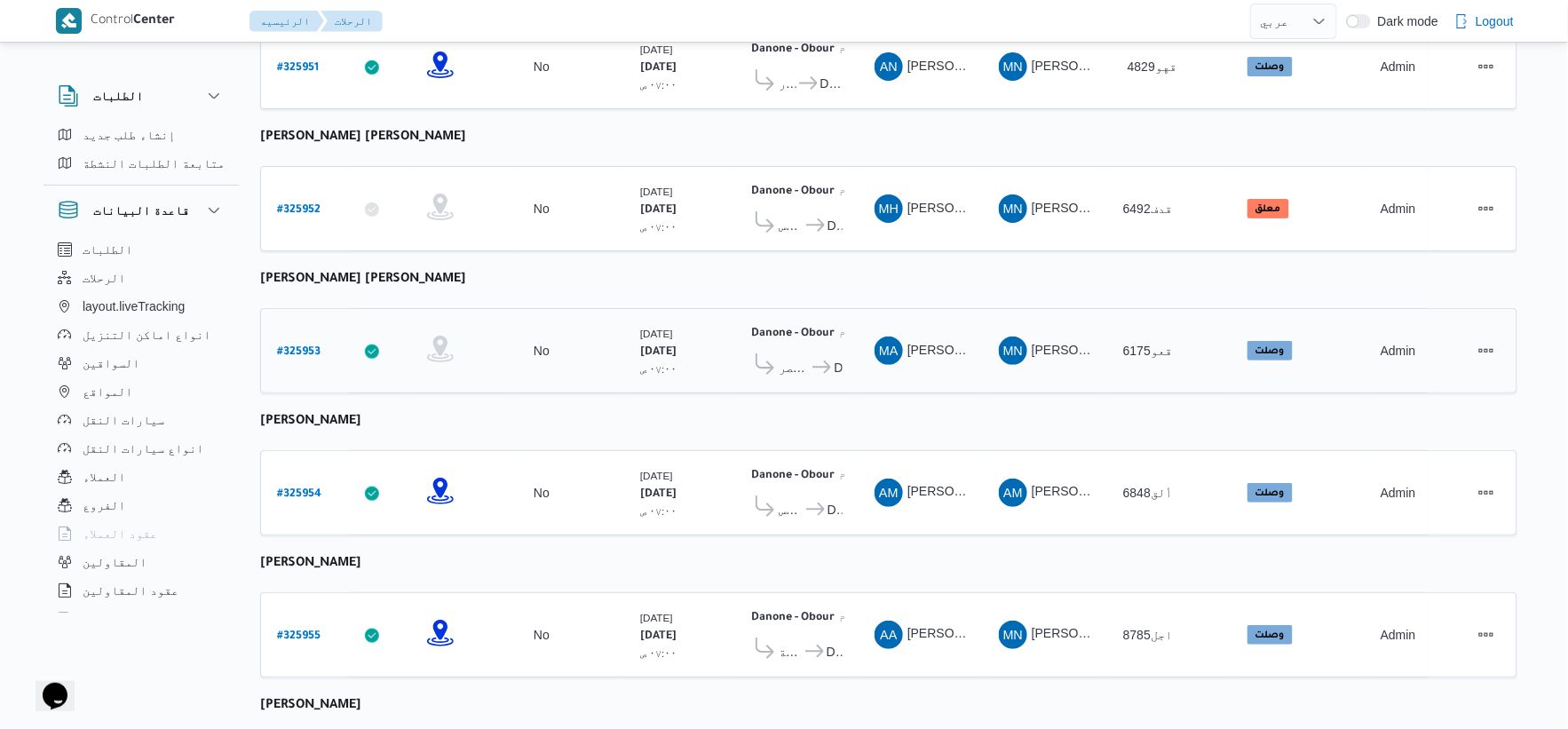 select on "ar" 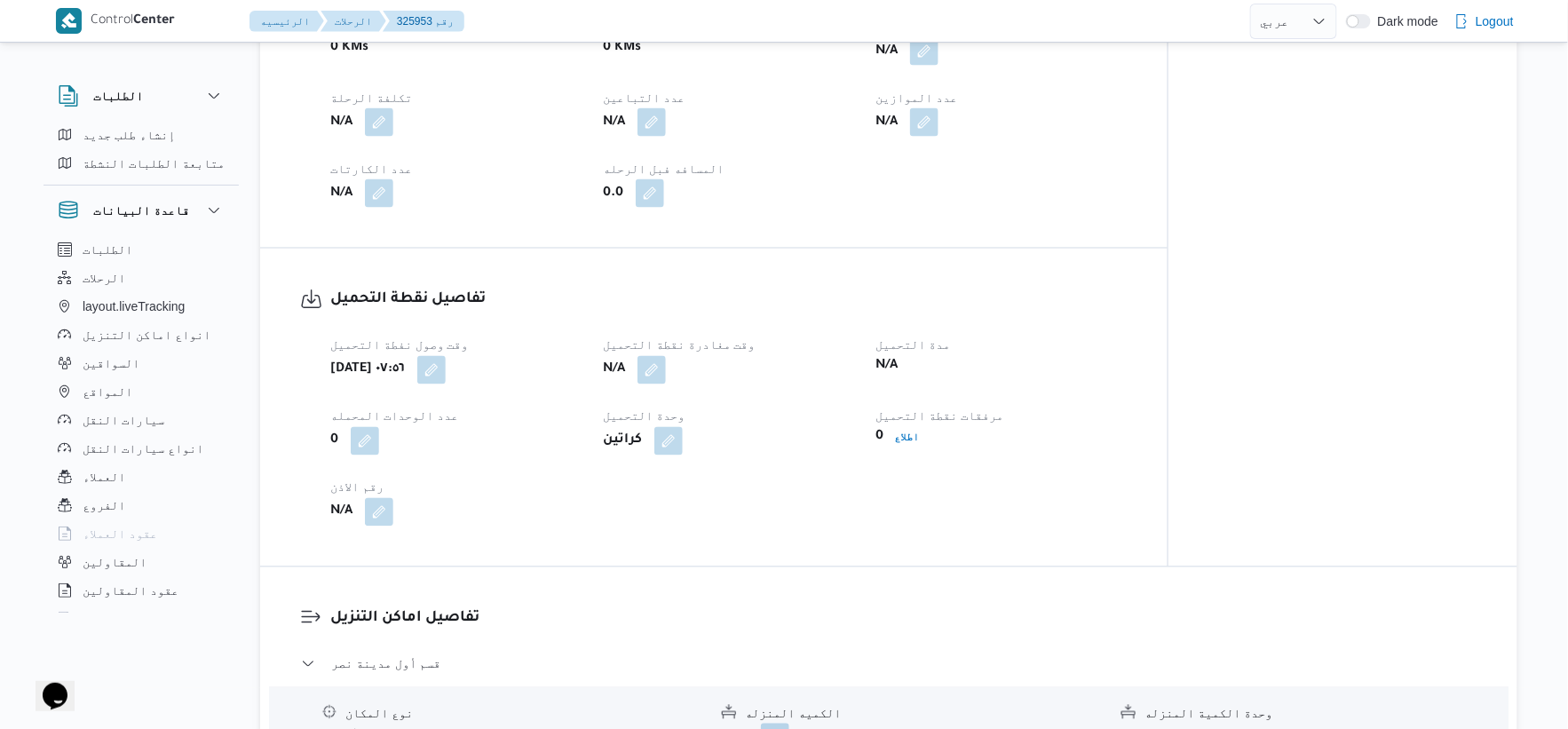 scroll, scrollTop: 934, scrollLeft: 0, axis: vertical 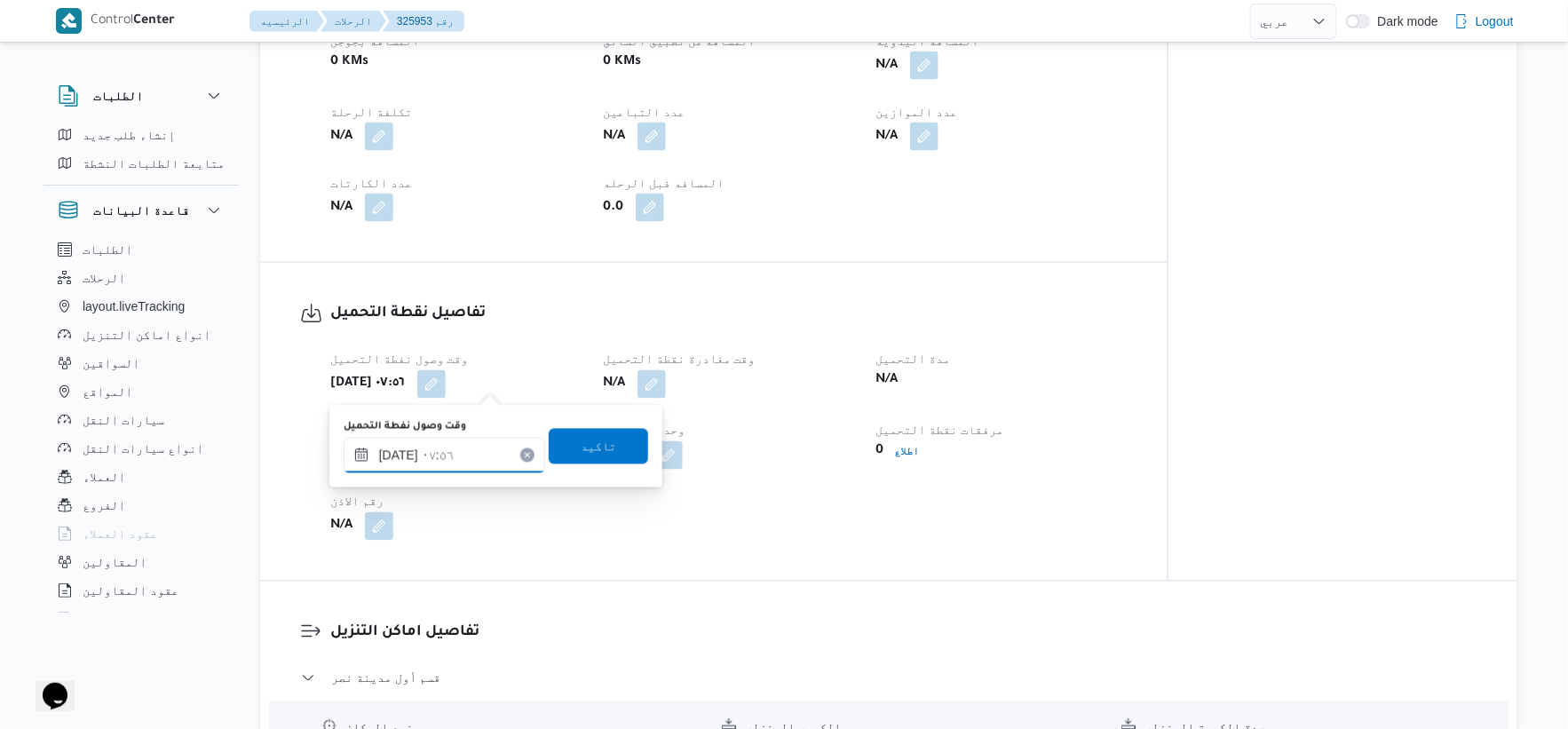 click on "٢٠/٠٧/٢٠٢٥ ٠٧:٥٦" at bounding box center (444, 456) 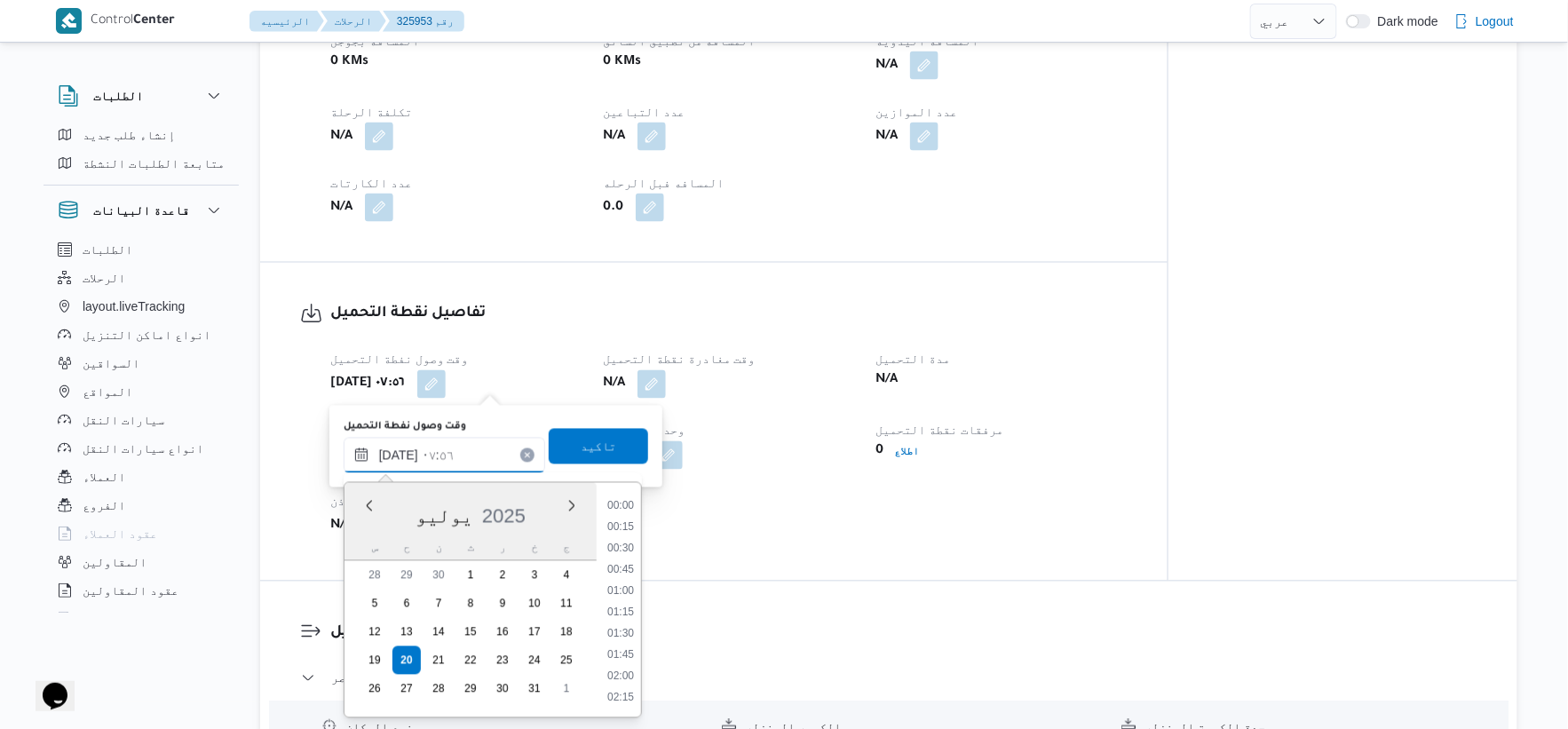 click on "٢٠/٠٧/٢٠٢٥ ٠٧:٥٦" at bounding box center (444, 456) 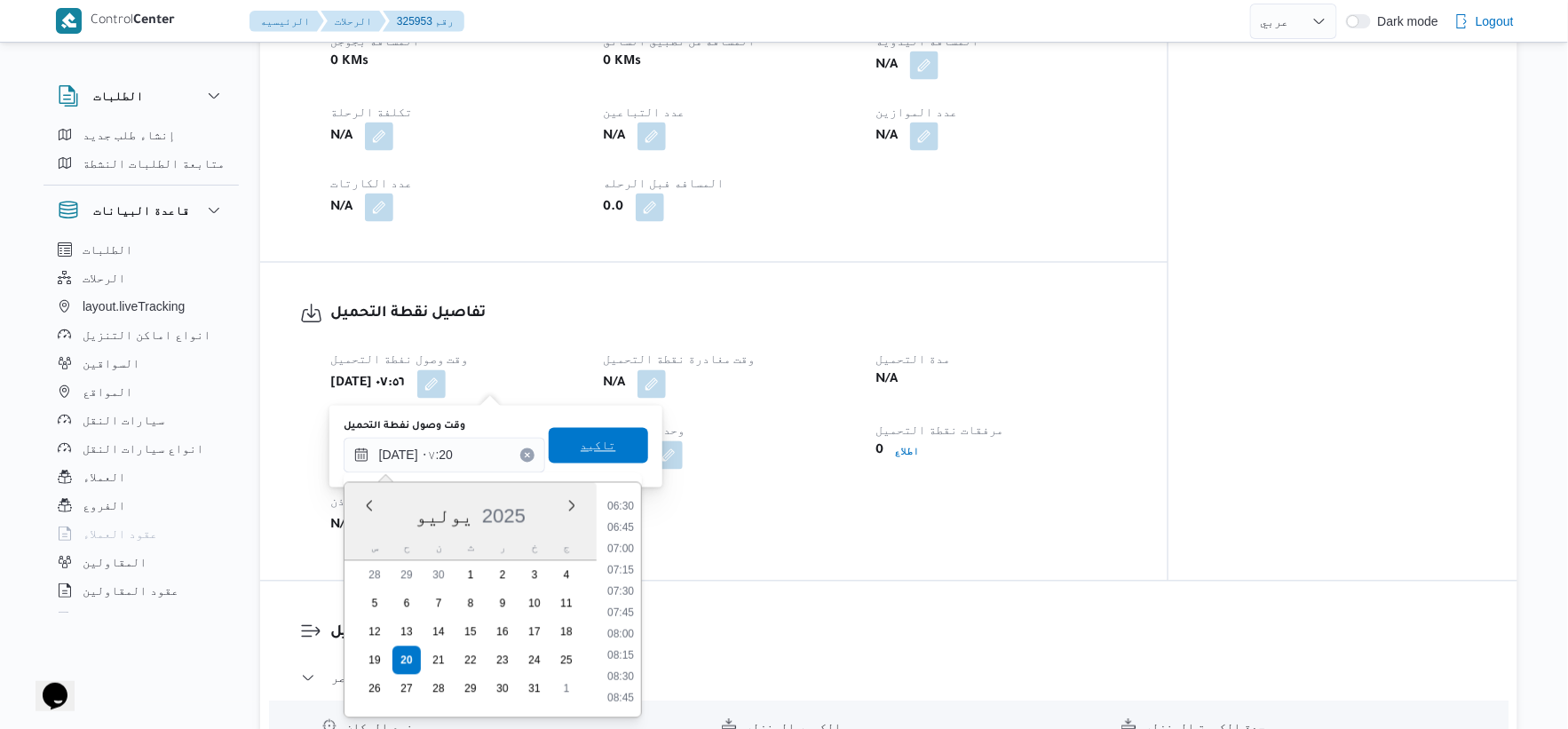 type on "٢٠/٠٧/٢٠٢٥ ٠٧:٢٠" 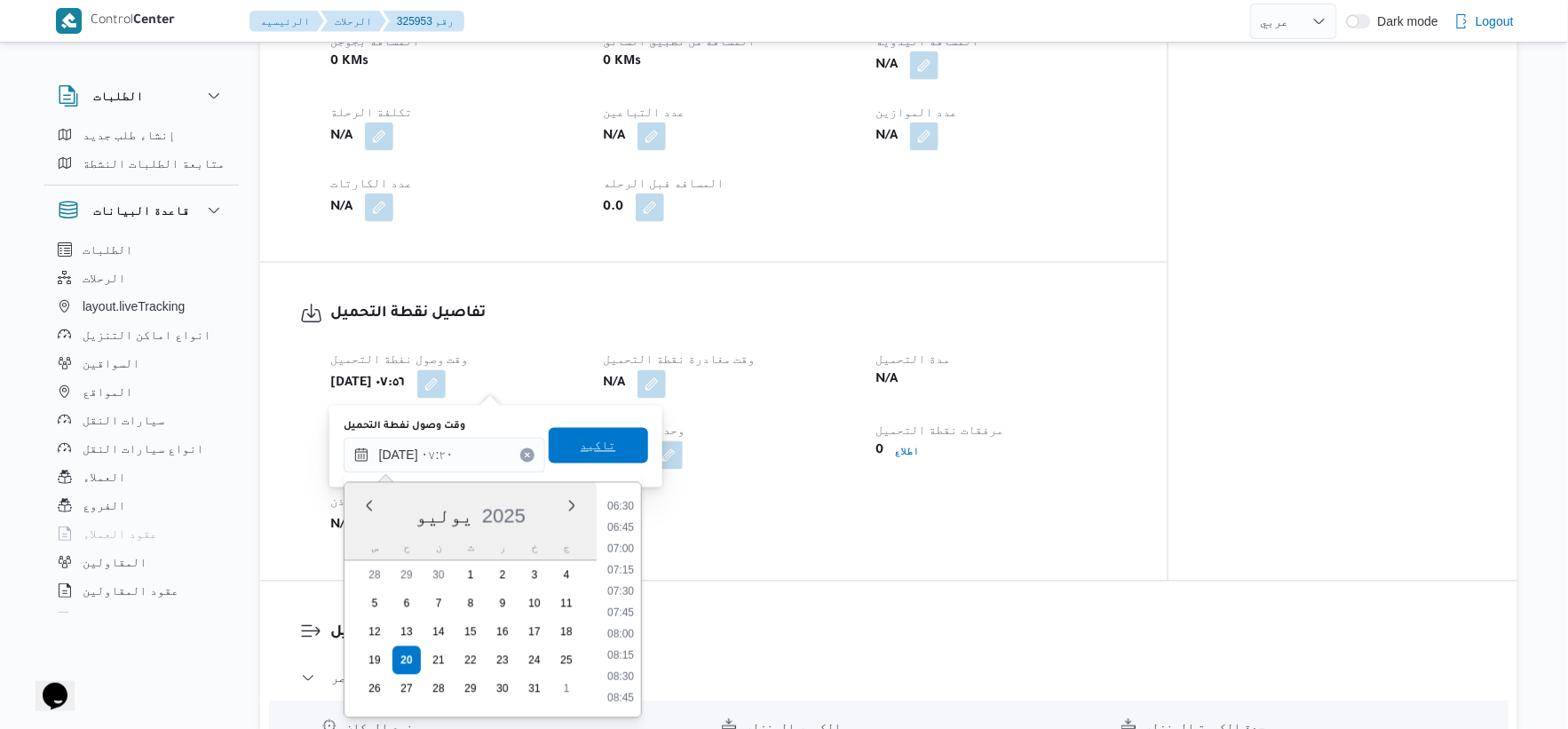 click on "تاكيد" at bounding box center (598, 446) 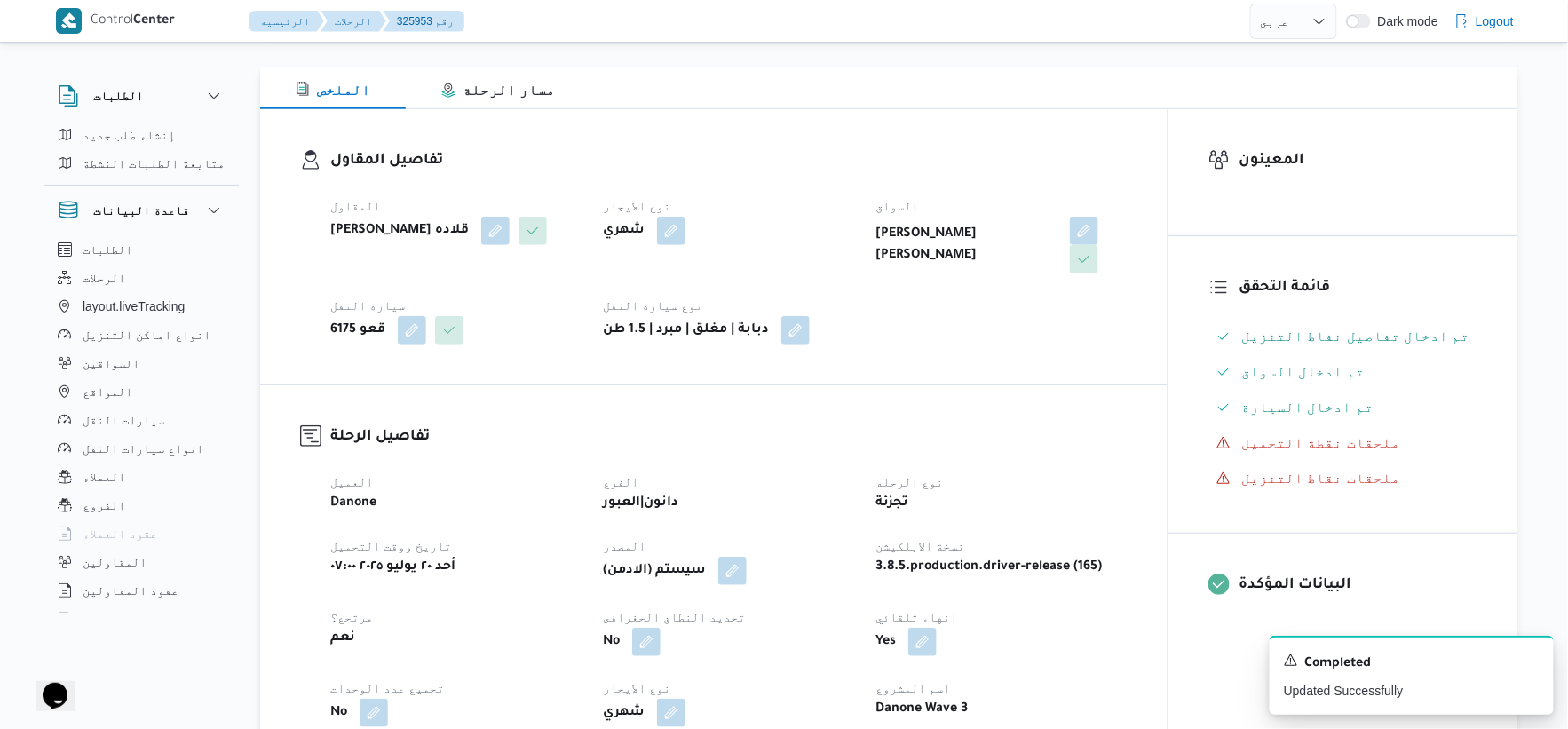 scroll, scrollTop: 591, scrollLeft: 0, axis: vertical 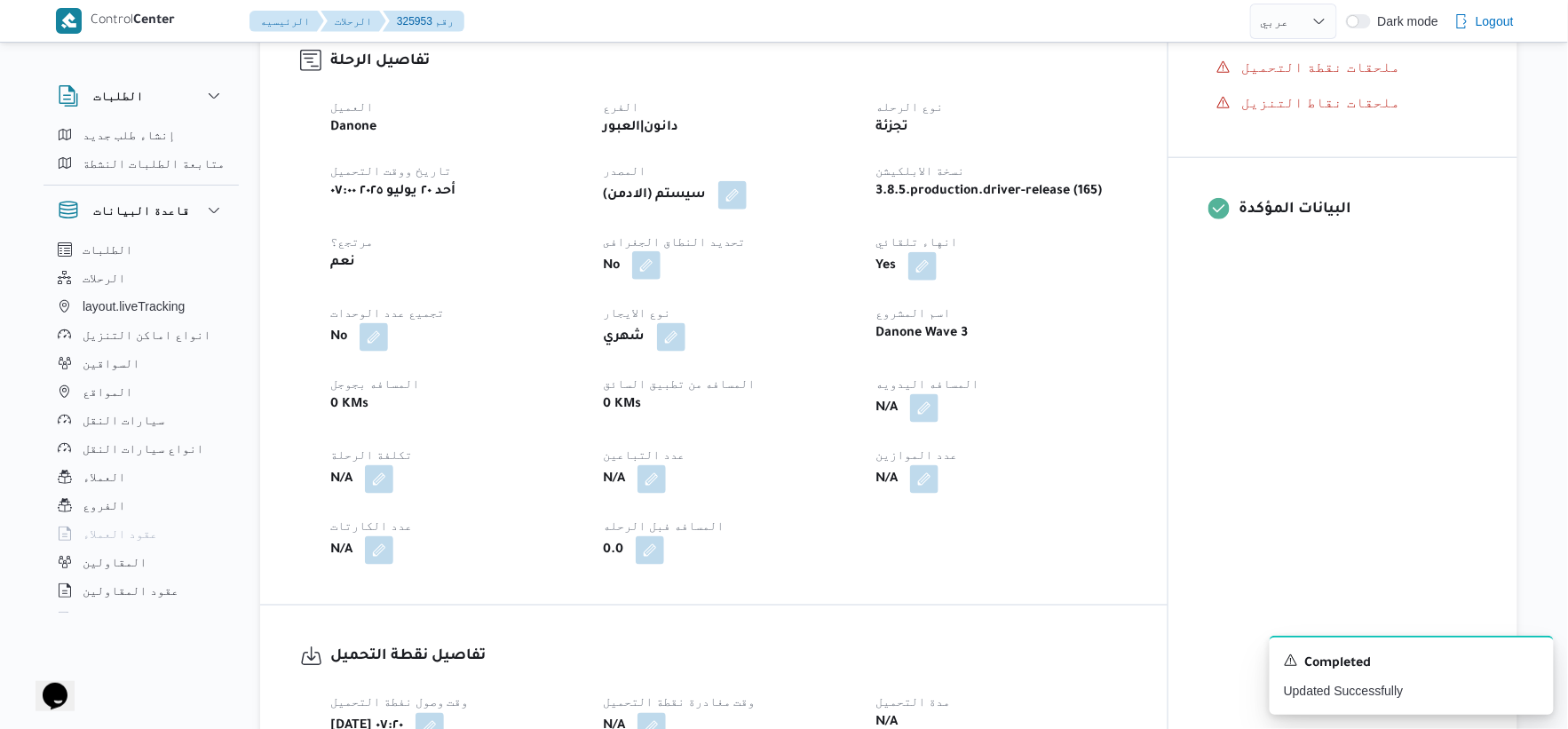 click at bounding box center (646, 265) 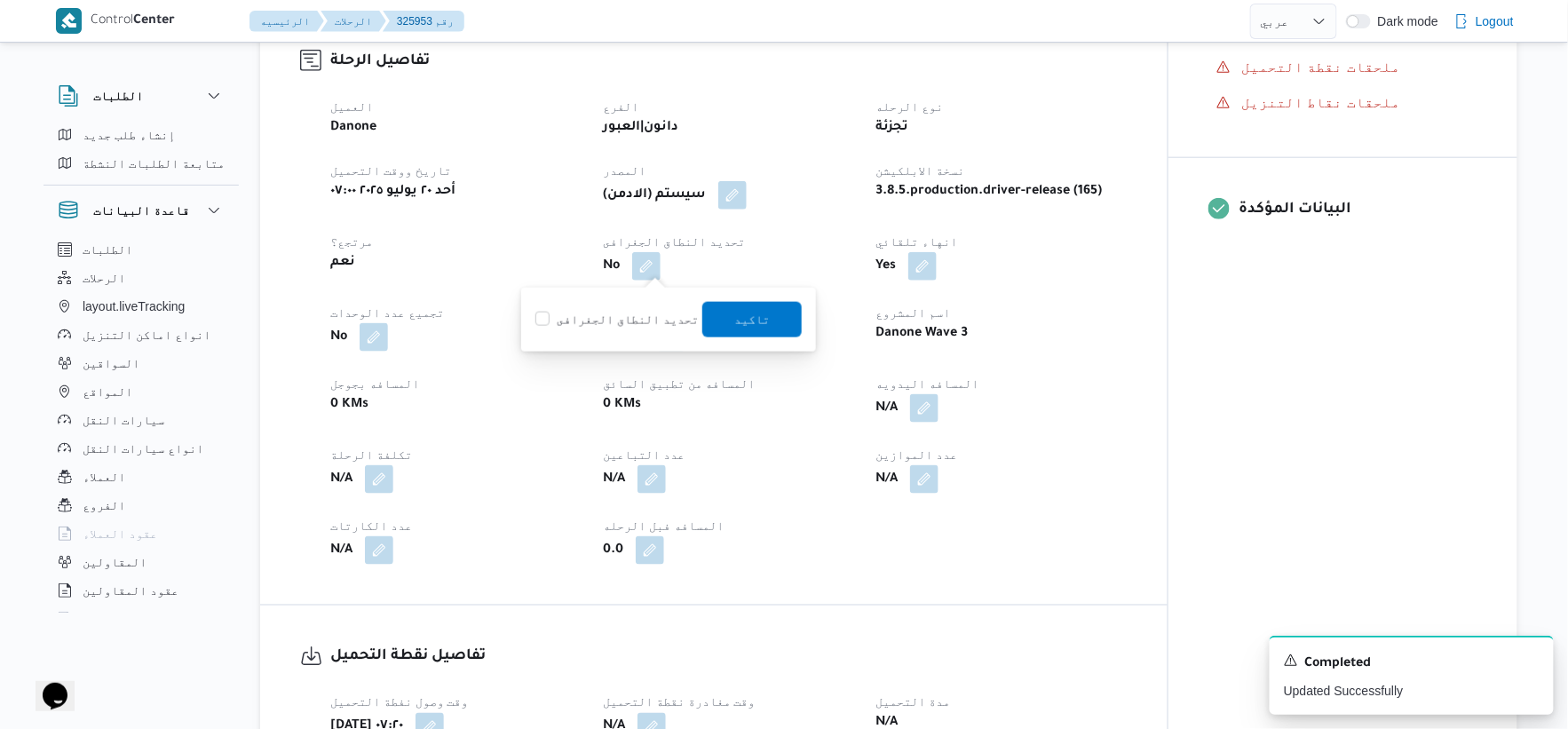 click on "تحديد النطاق الجغرافى" at bounding box center (617, 320) 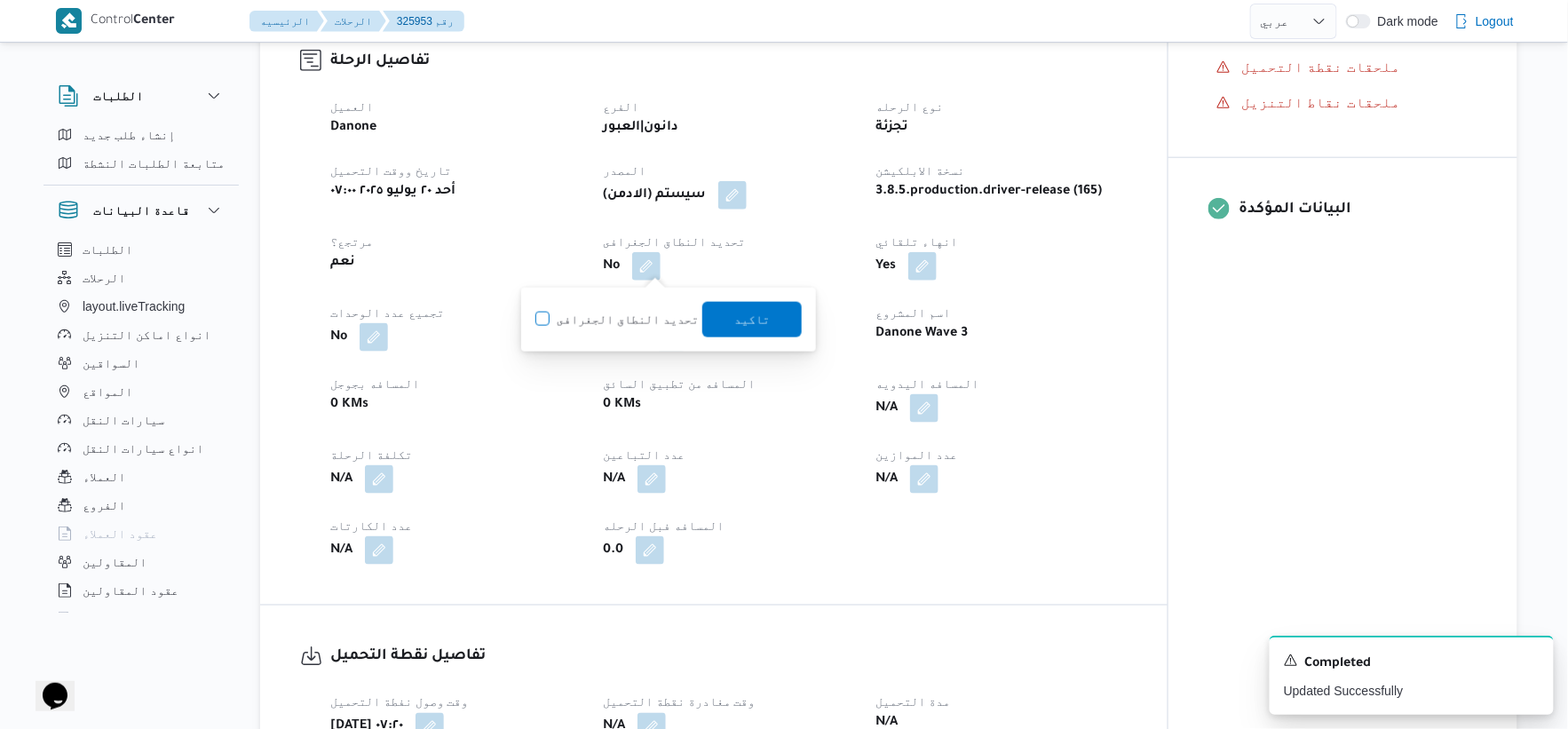 click on "تحديد النطاق الجغرافى" at bounding box center [-8343, 309] 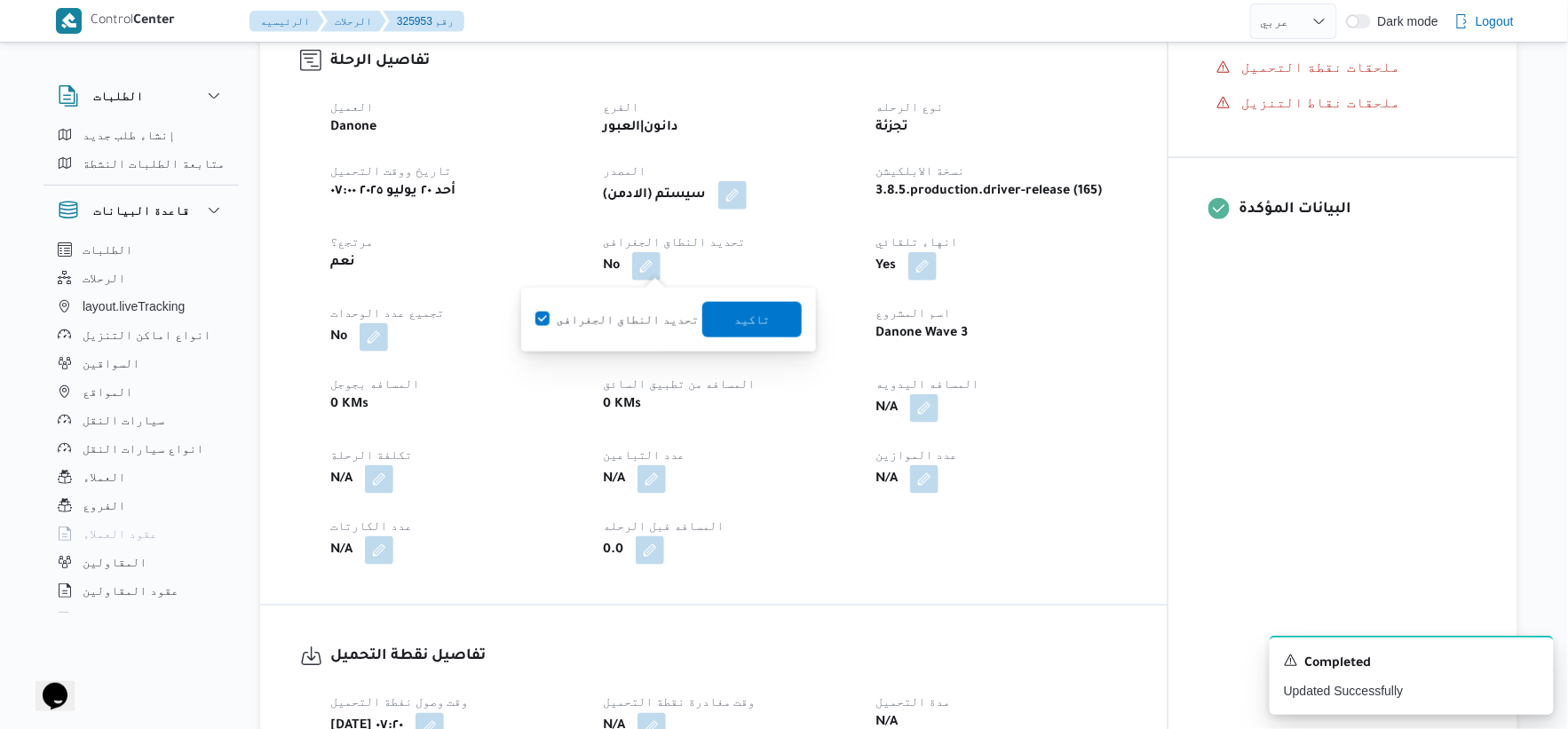 checkbox on "true" 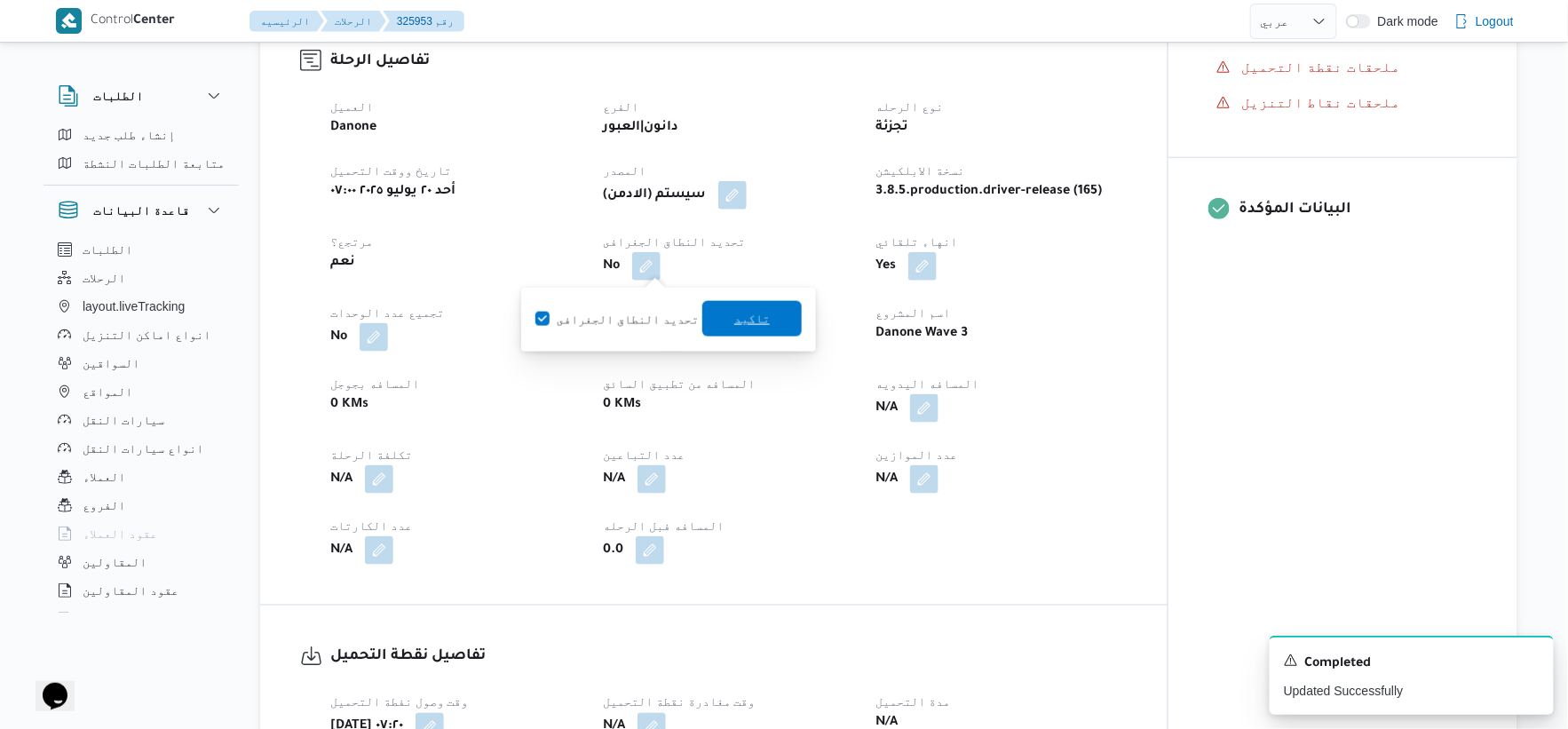 click on "تاكيد" at bounding box center (752, 319) 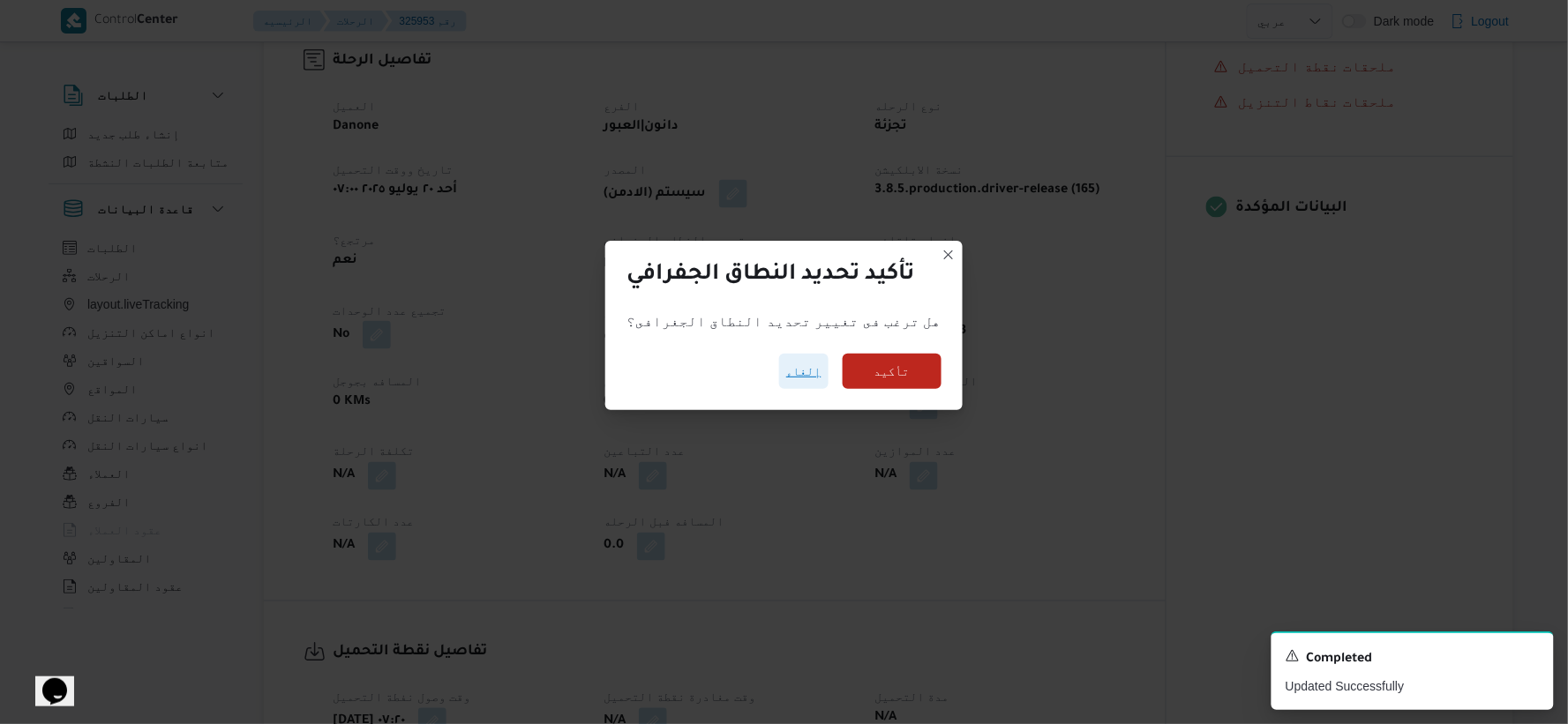click on "إلغاء" at bounding box center (804, 371) 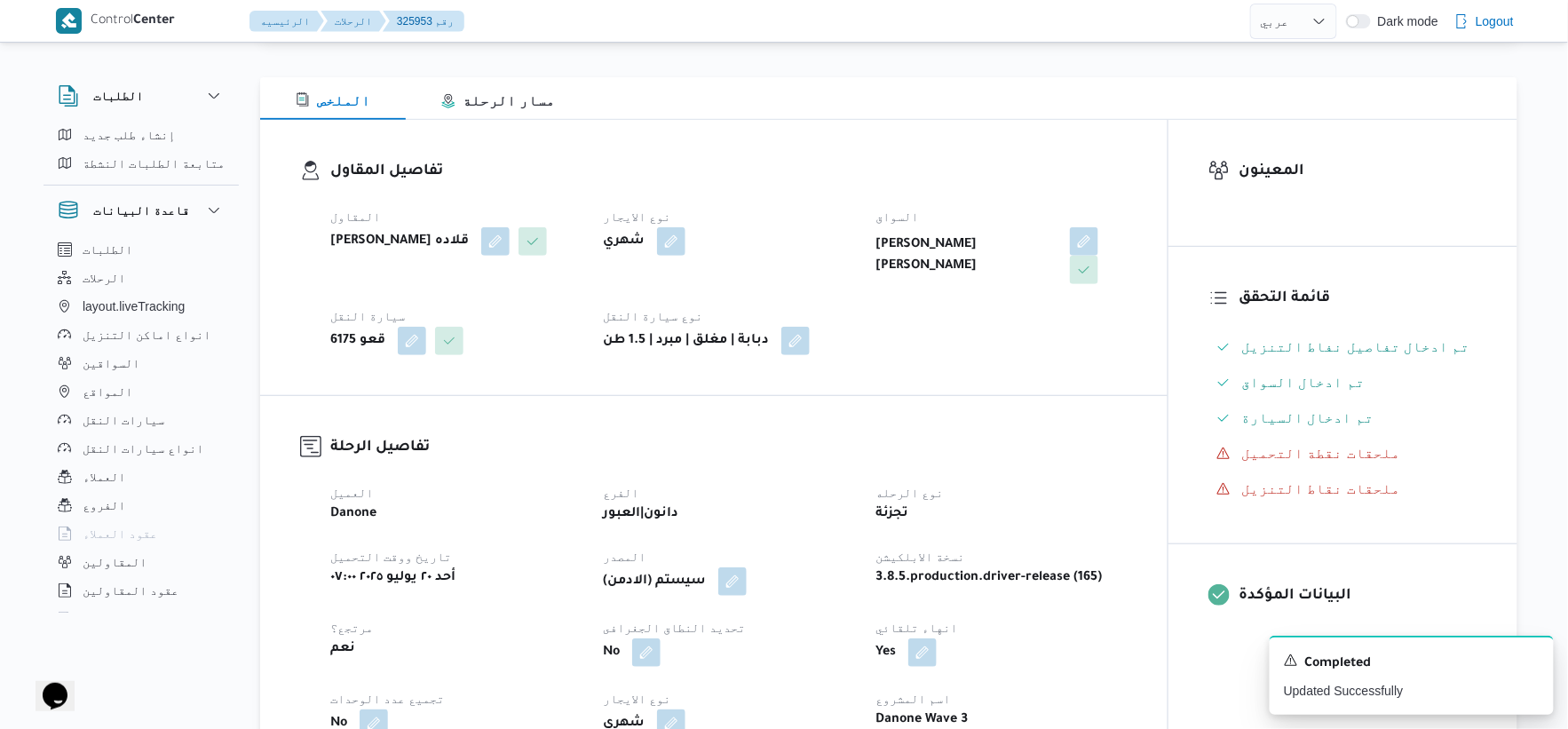 scroll, scrollTop: 690, scrollLeft: 0, axis: vertical 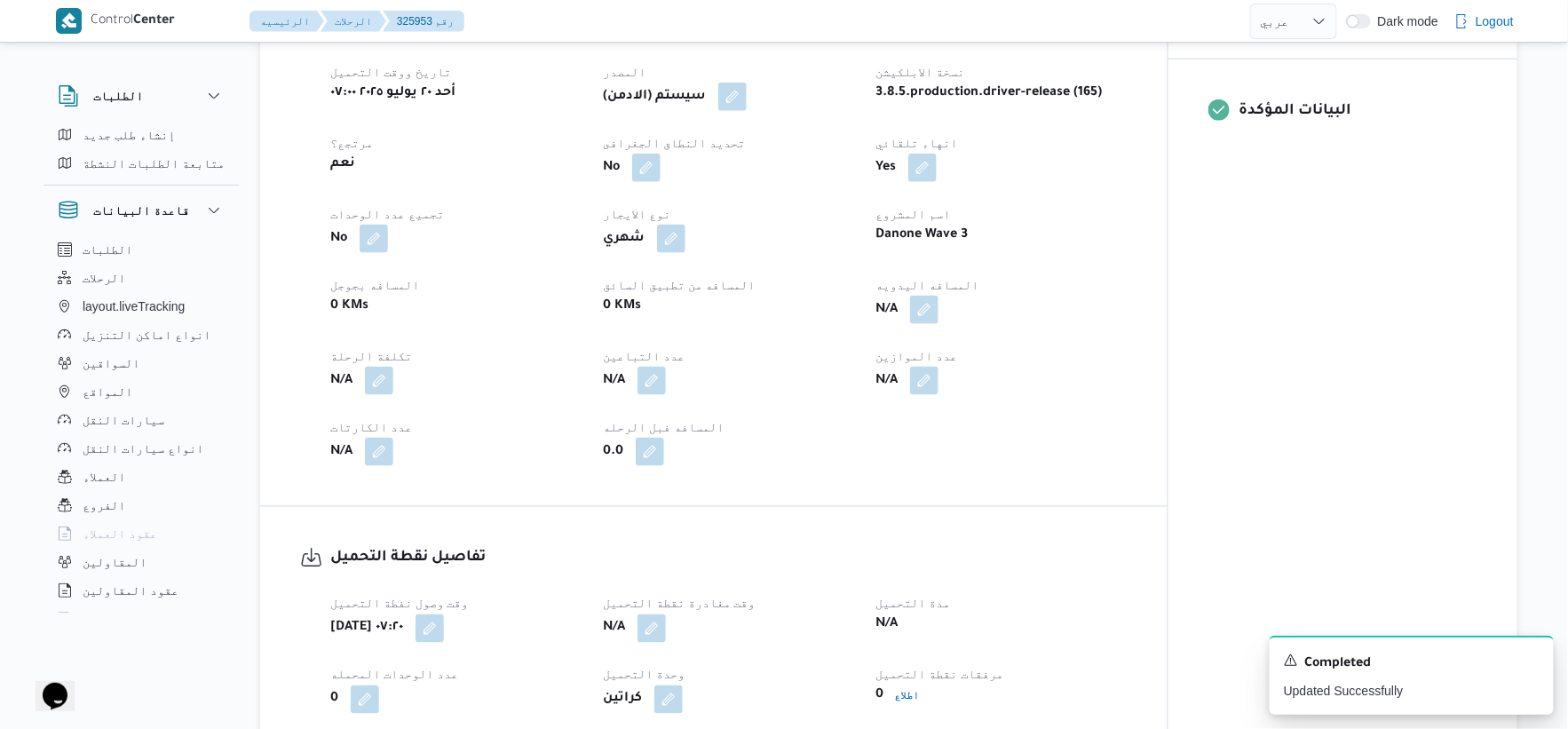 select on "ar" 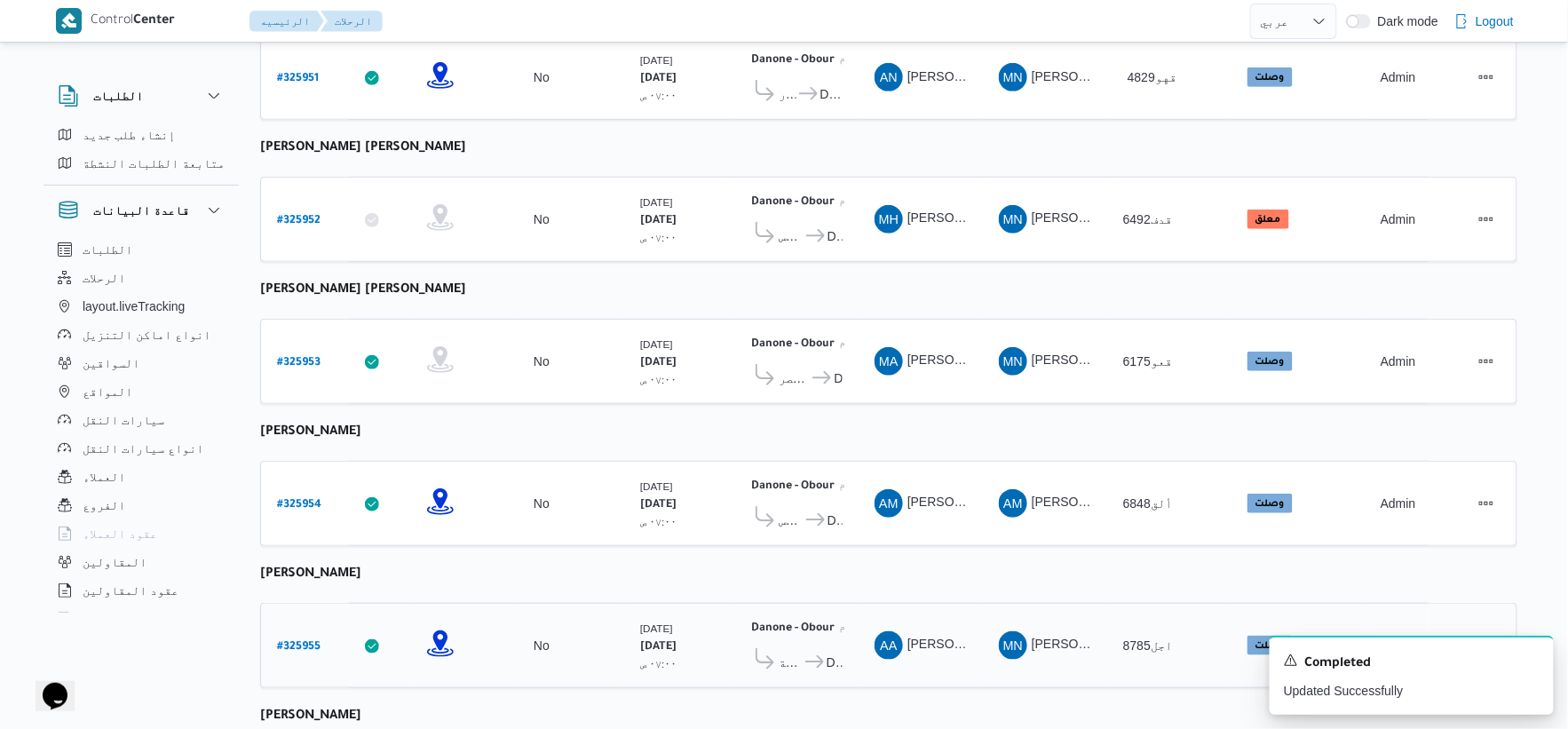 scroll, scrollTop: 0, scrollLeft: 0, axis: both 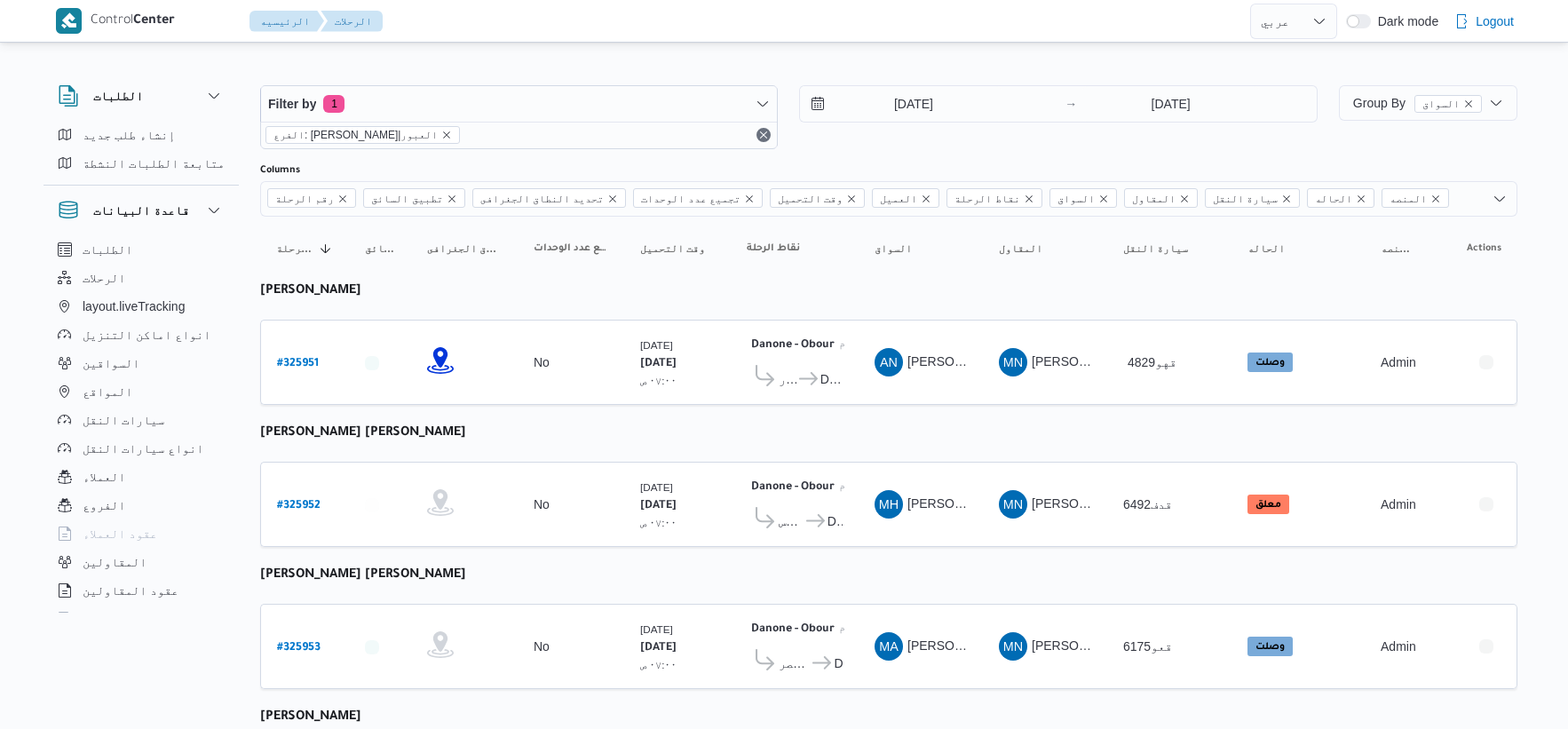 select on "ar" 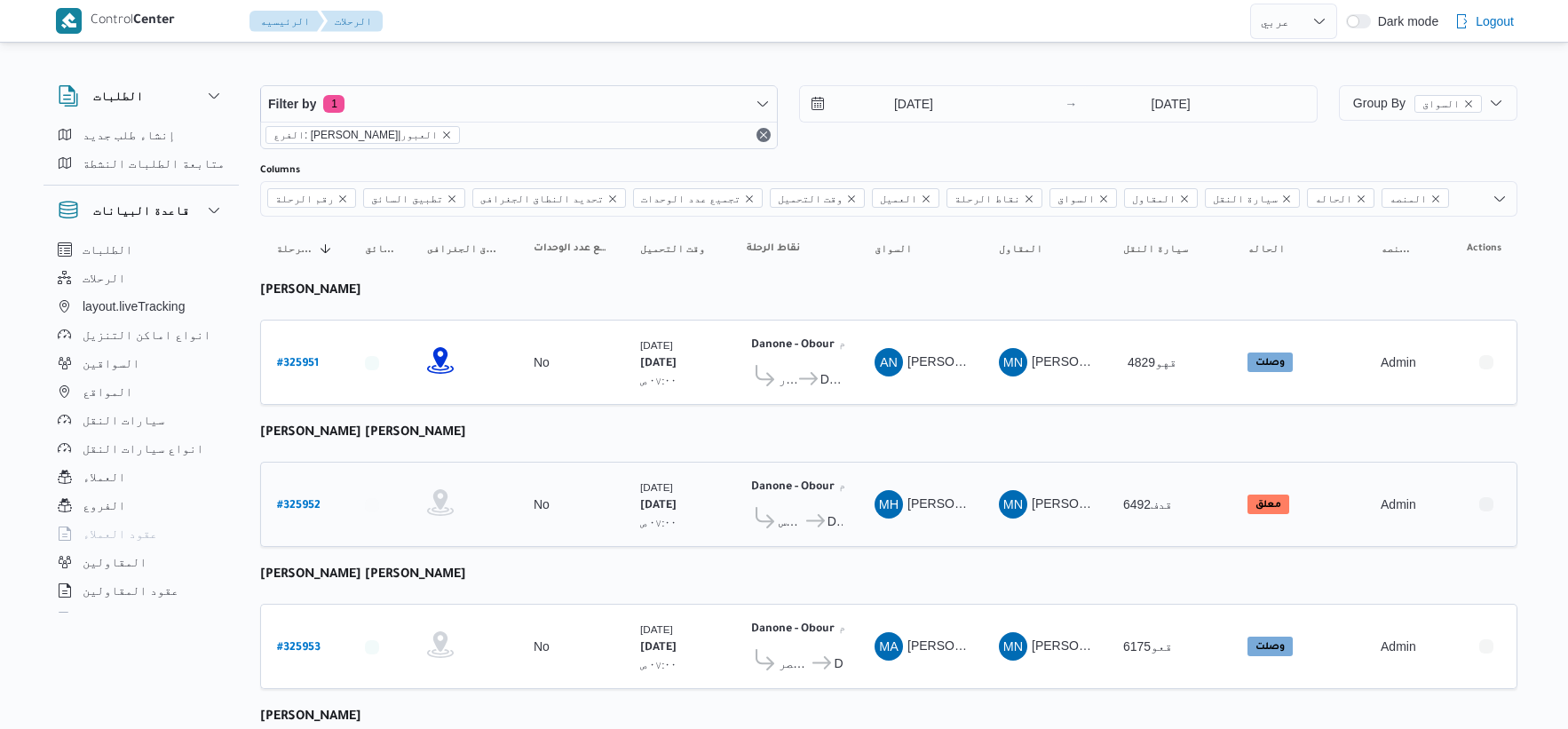 scroll, scrollTop: 0, scrollLeft: 0, axis: both 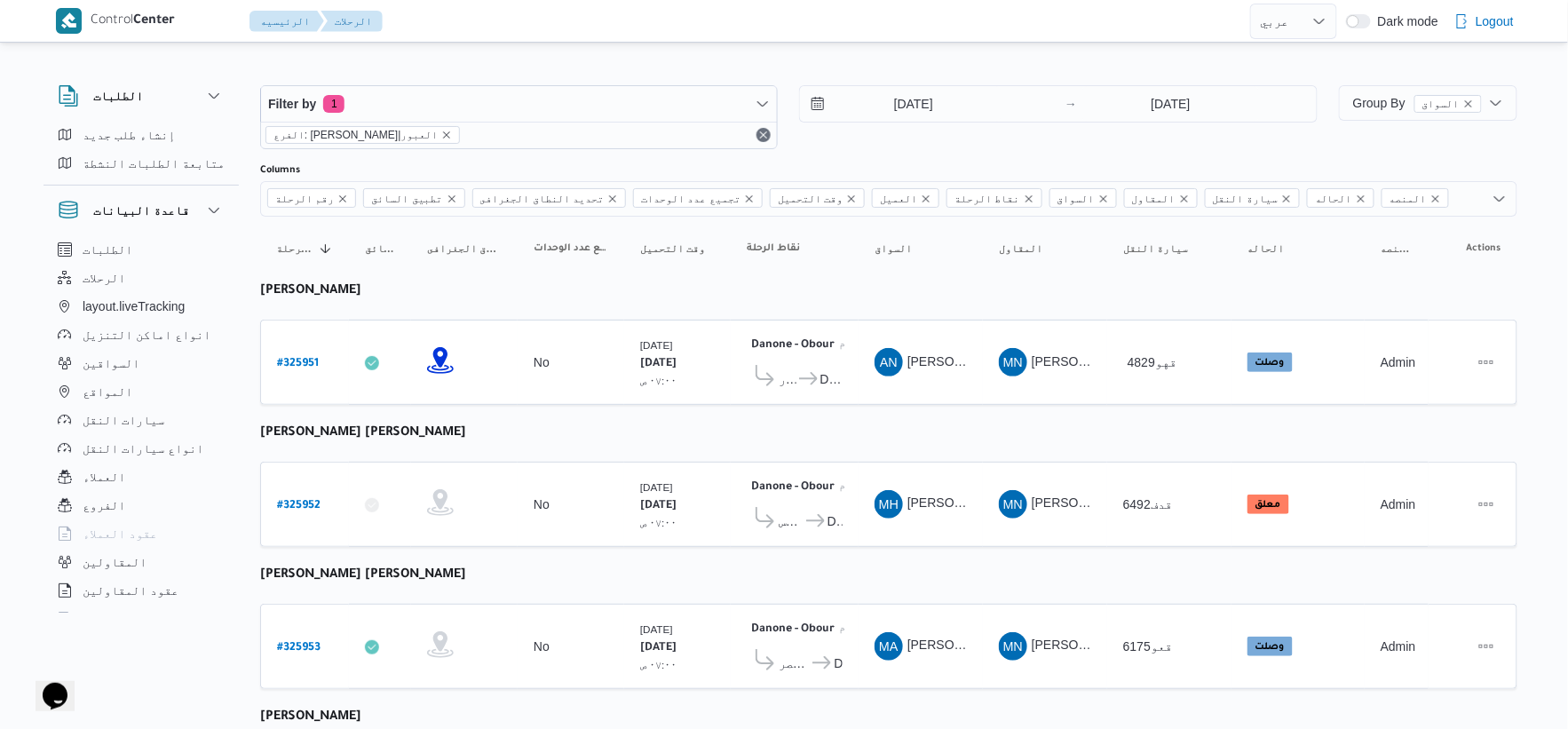 click on "رقم الرحلة Click to sort in ascending order تطبيق السائق Click to sort in ascending order تحديد النطاق الجغرافى Click to sort in ascending order تجميع عدد الوحدات وقت التحميل Click to sort in ascending order العميل Click to sort in ascending order نقاط الرحلة السواق Click to sort in ascending order المقاول Click to sort in ascending order سيارة النقل Click to sort in ascending order الحاله Click to sort in ascending order المنصه Click to sort in ascending order Actions [PERSON_NAME] رقم الرحلة # 325951 تطبيق السائق تحديد النطاق الجغرافى تجميع عدد الوحدات No وقت التحميل [DATE] ٠٧:٠٠ ص   العميل Danone نقاط الرحلة Danone - Obour ٠٧:٤٨ م العبور Danone - Obour السواق AN [PERSON_NAME] المقاول MN 4829قهو #" at bounding box center (889, 746) 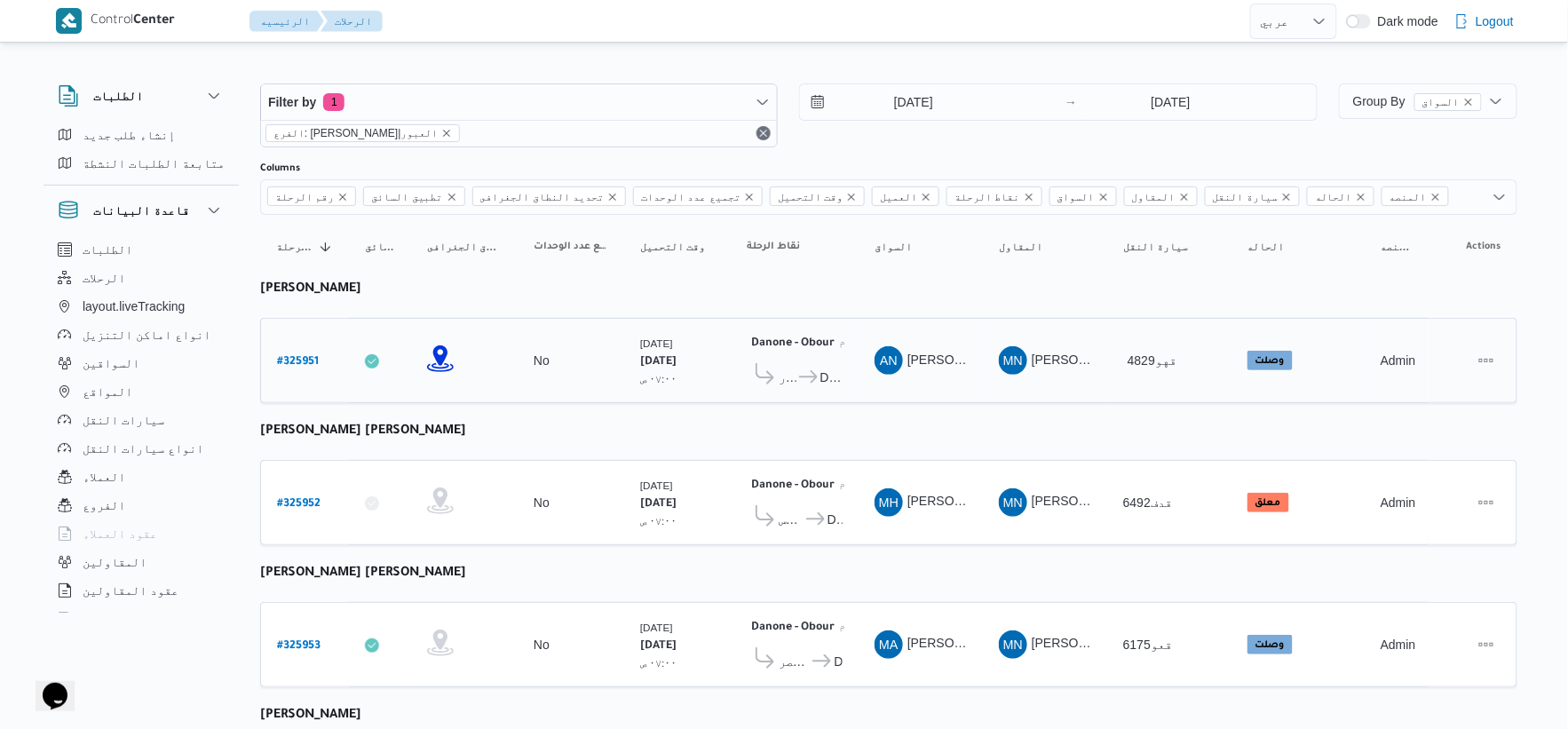 scroll, scrollTop: 0, scrollLeft: 0, axis: both 